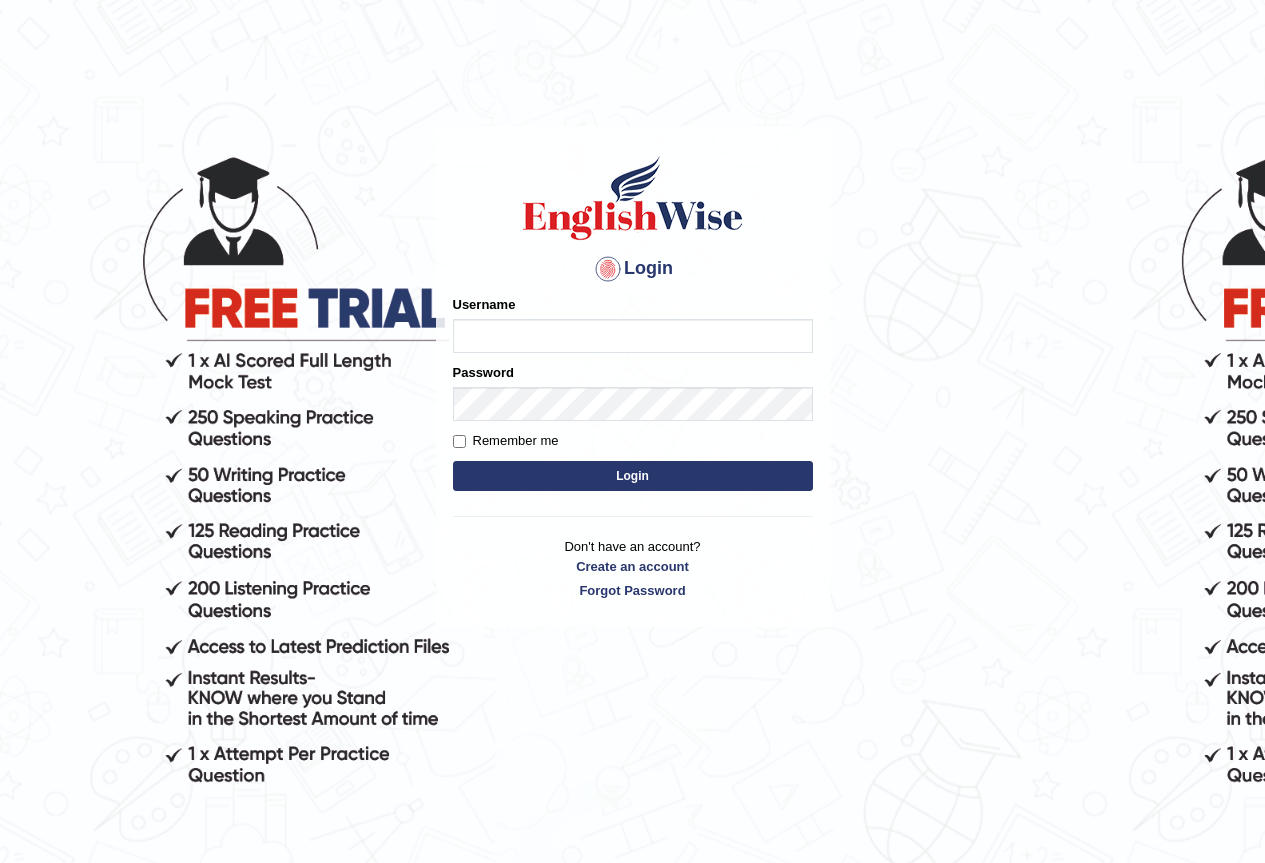scroll, scrollTop: 0, scrollLeft: 0, axis: both 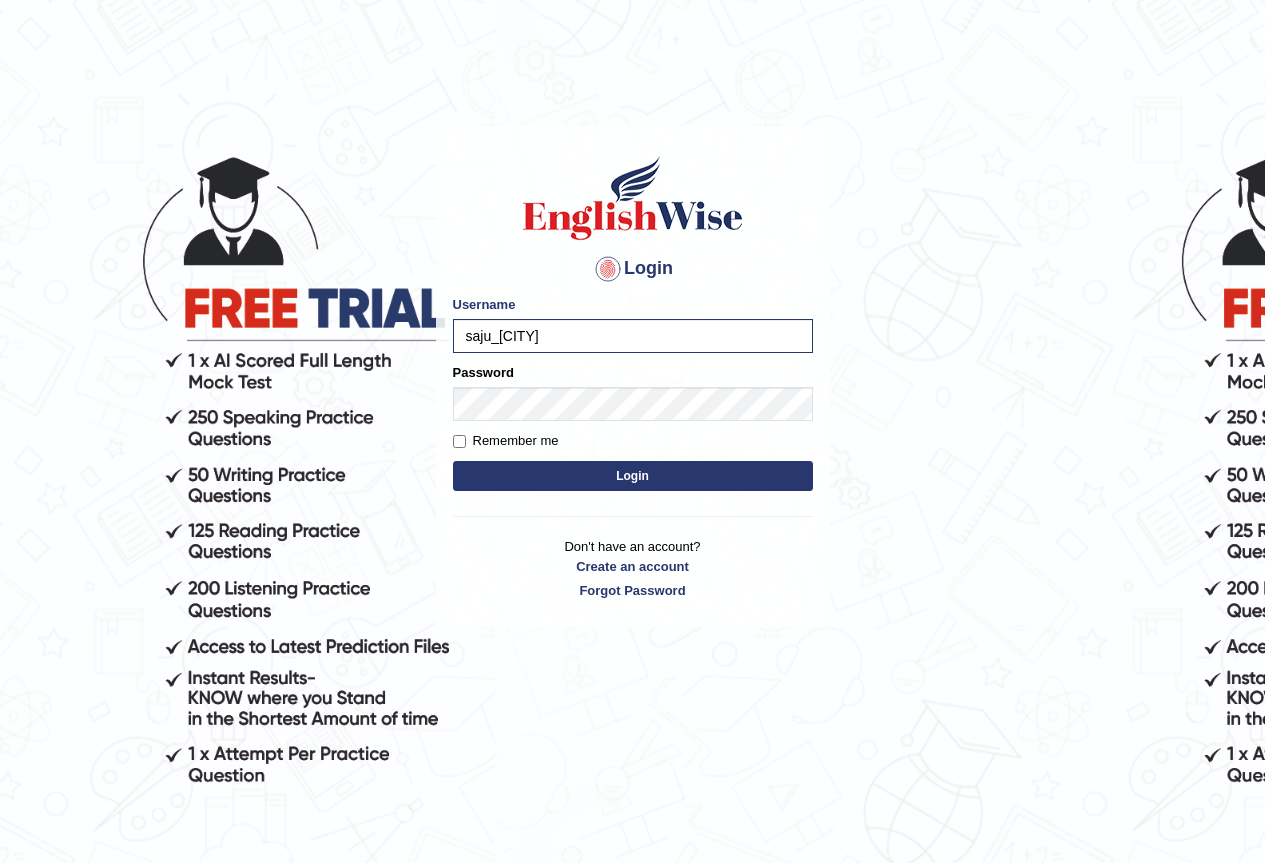 click on "saju_parramatta" at bounding box center [633, 336] 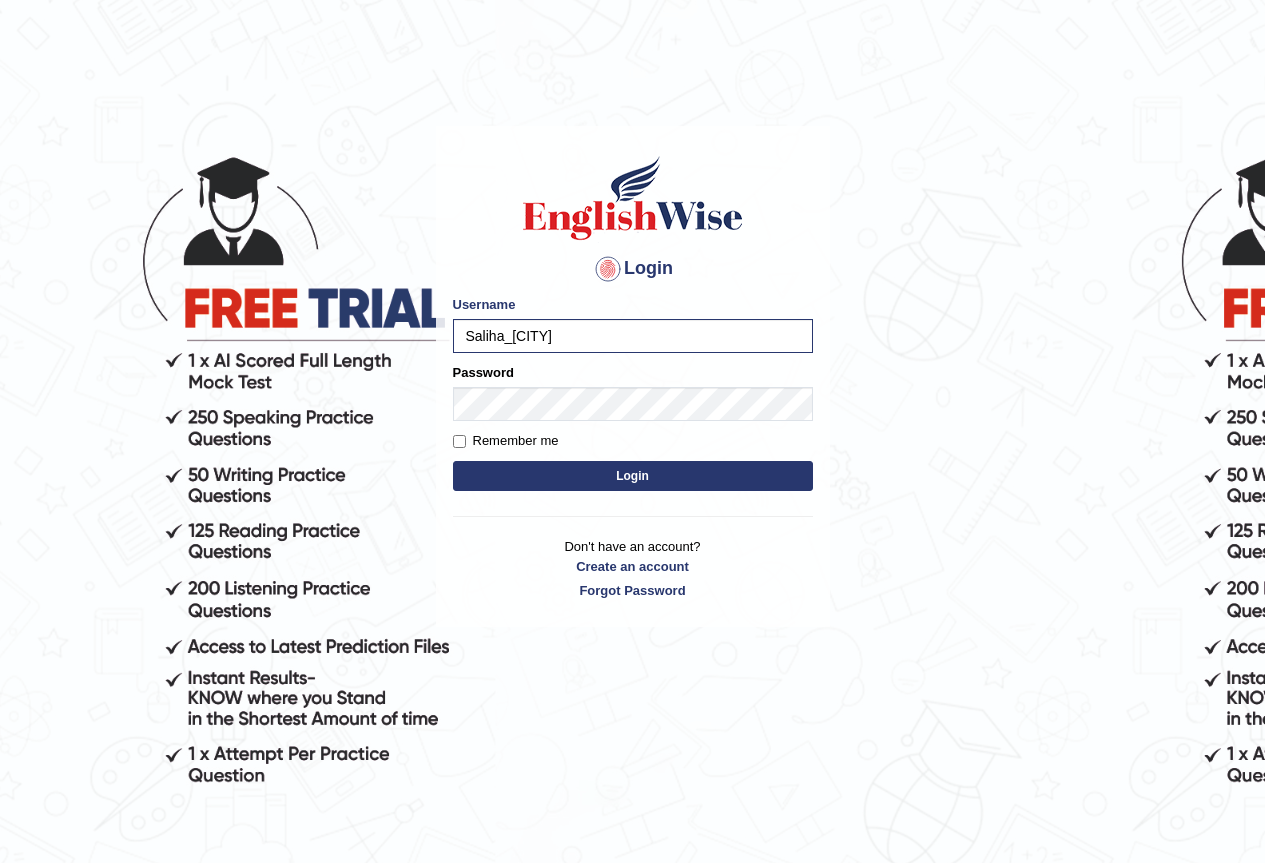 type on "Saliha_parramatta" 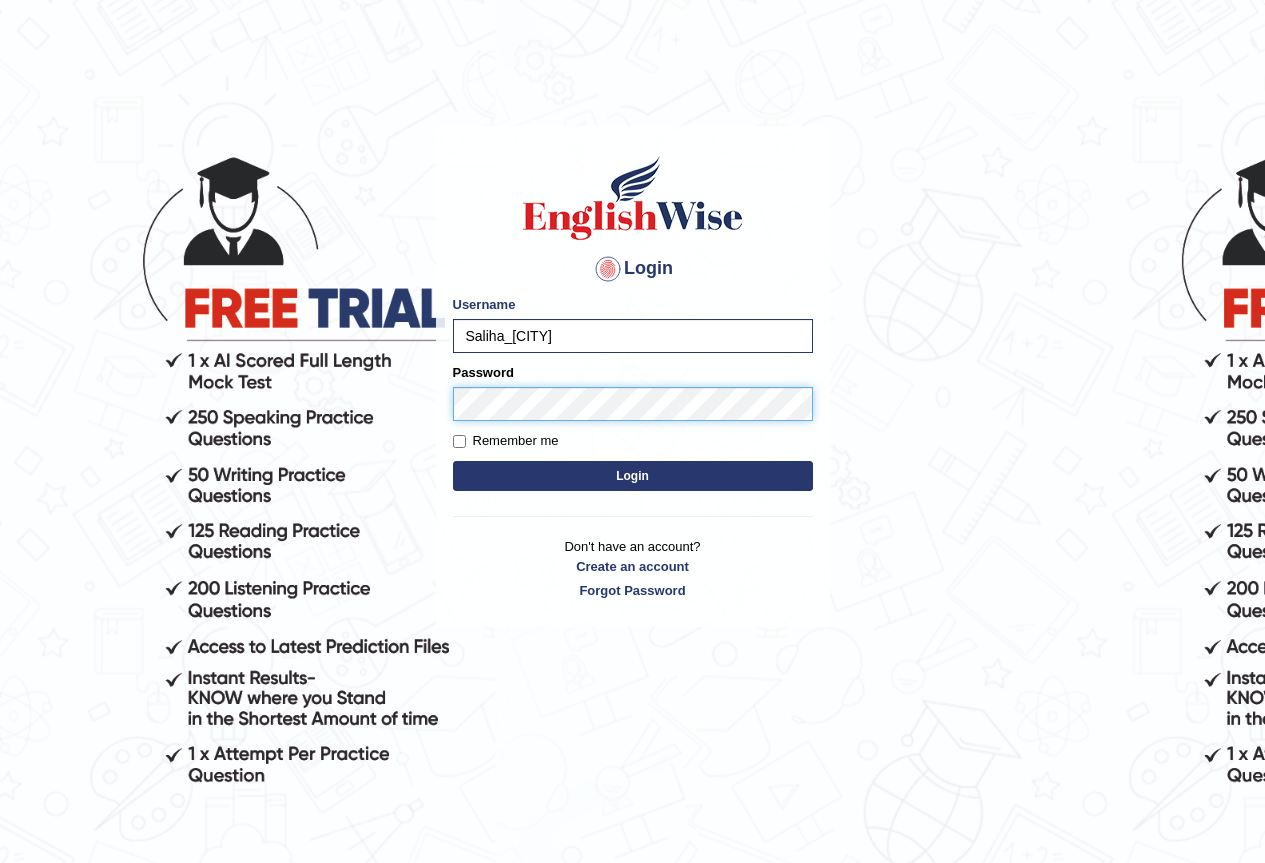 click on "Login" at bounding box center [633, 476] 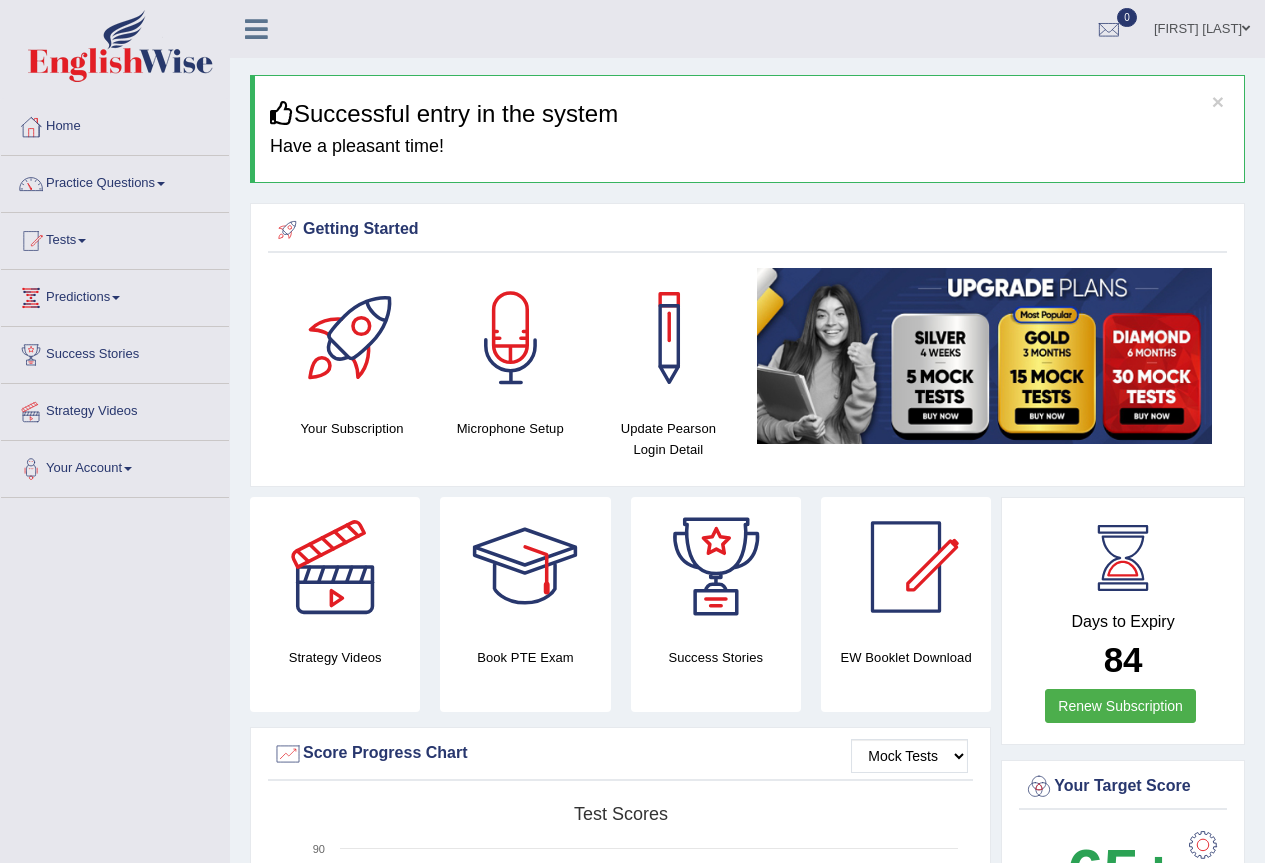scroll, scrollTop: 0, scrollLeft: 0, axis: both 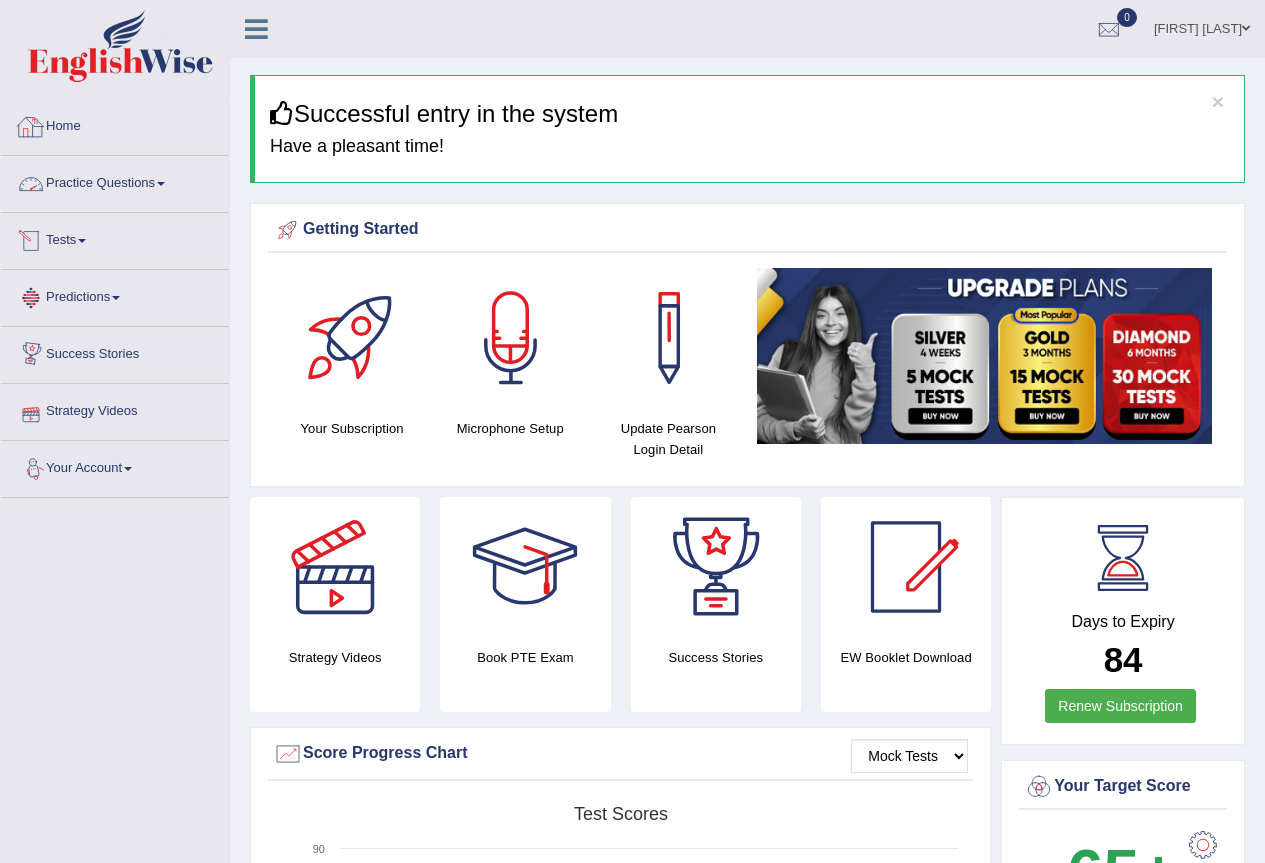 click on "Practice Questions" at bounding box center [115, 181] 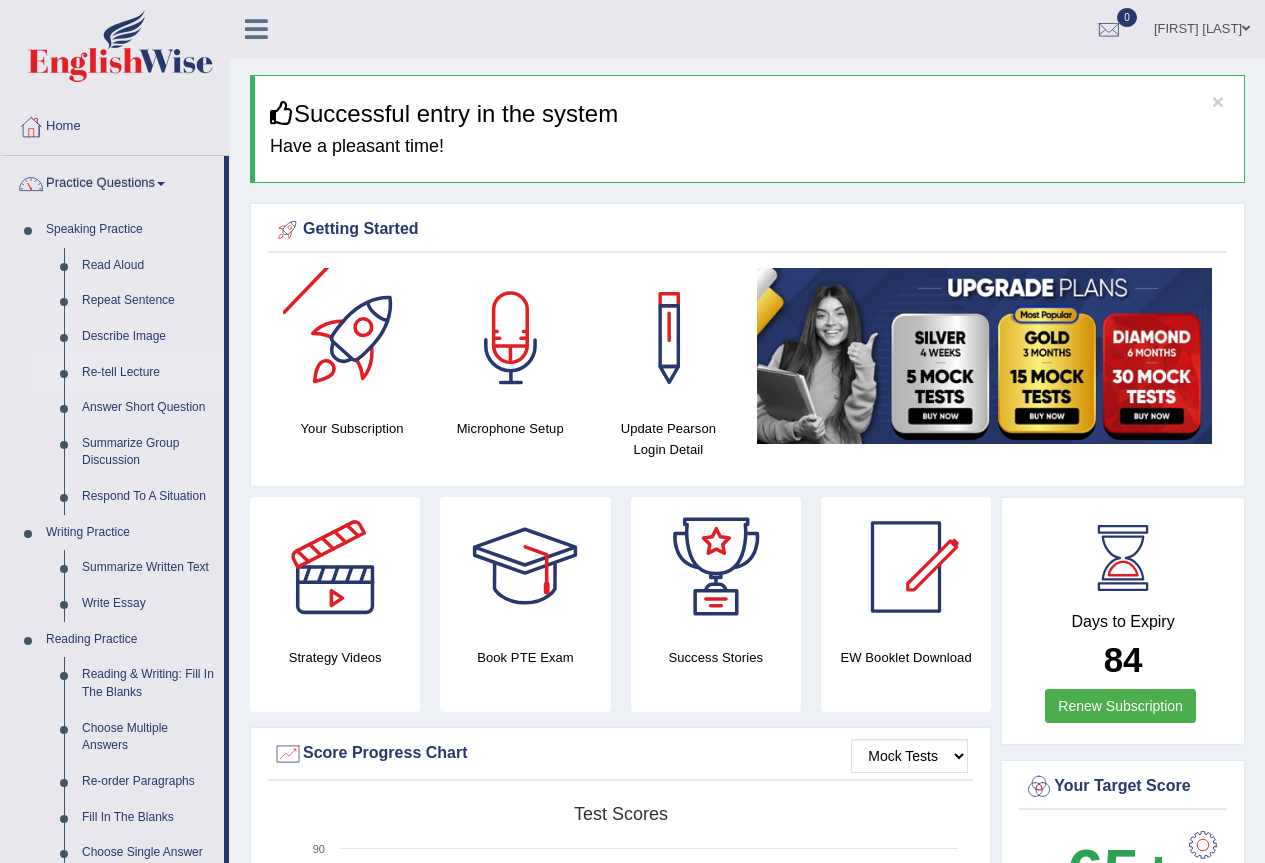 click on "Re-tell Lecture" at bounding box center [148, 373] 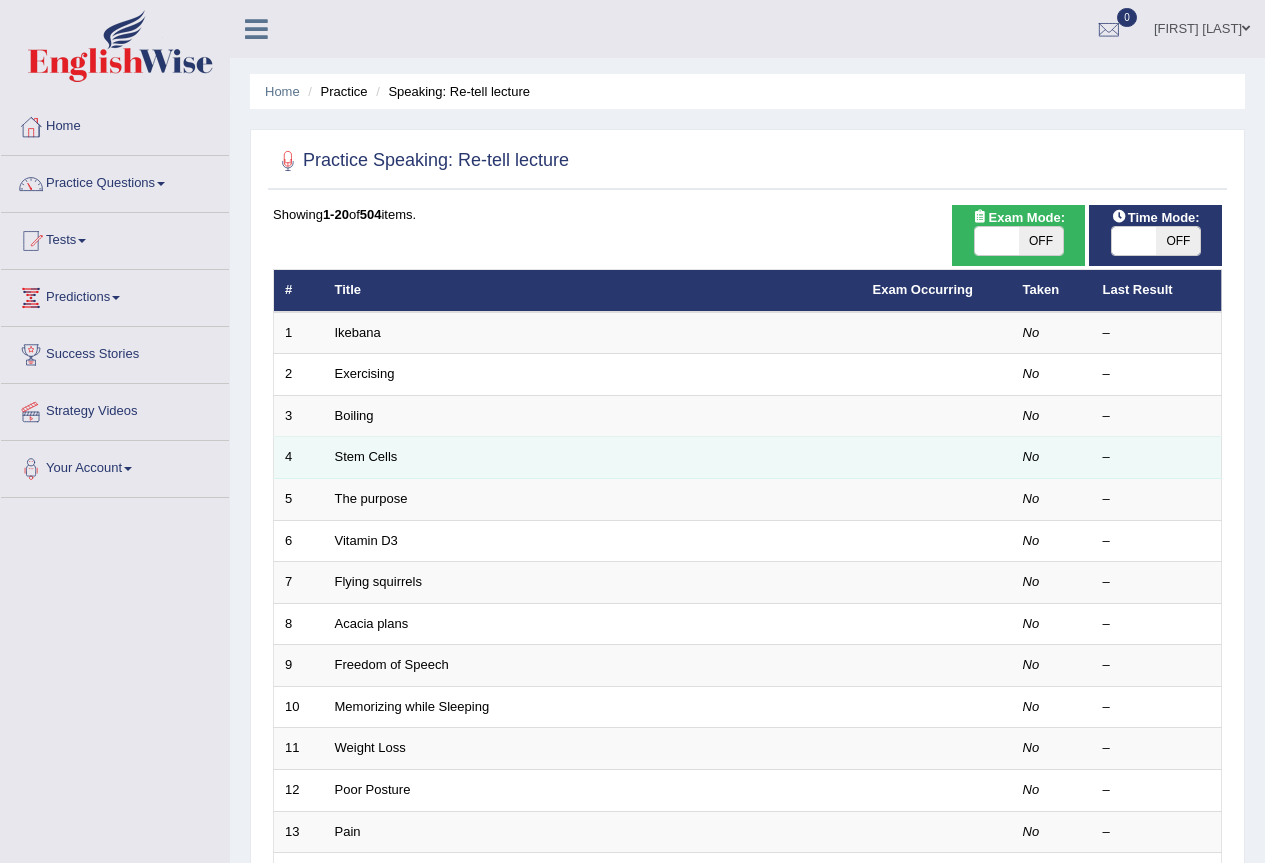 scroll, scrollTop: 0, scrollLeft: 0, axis: both 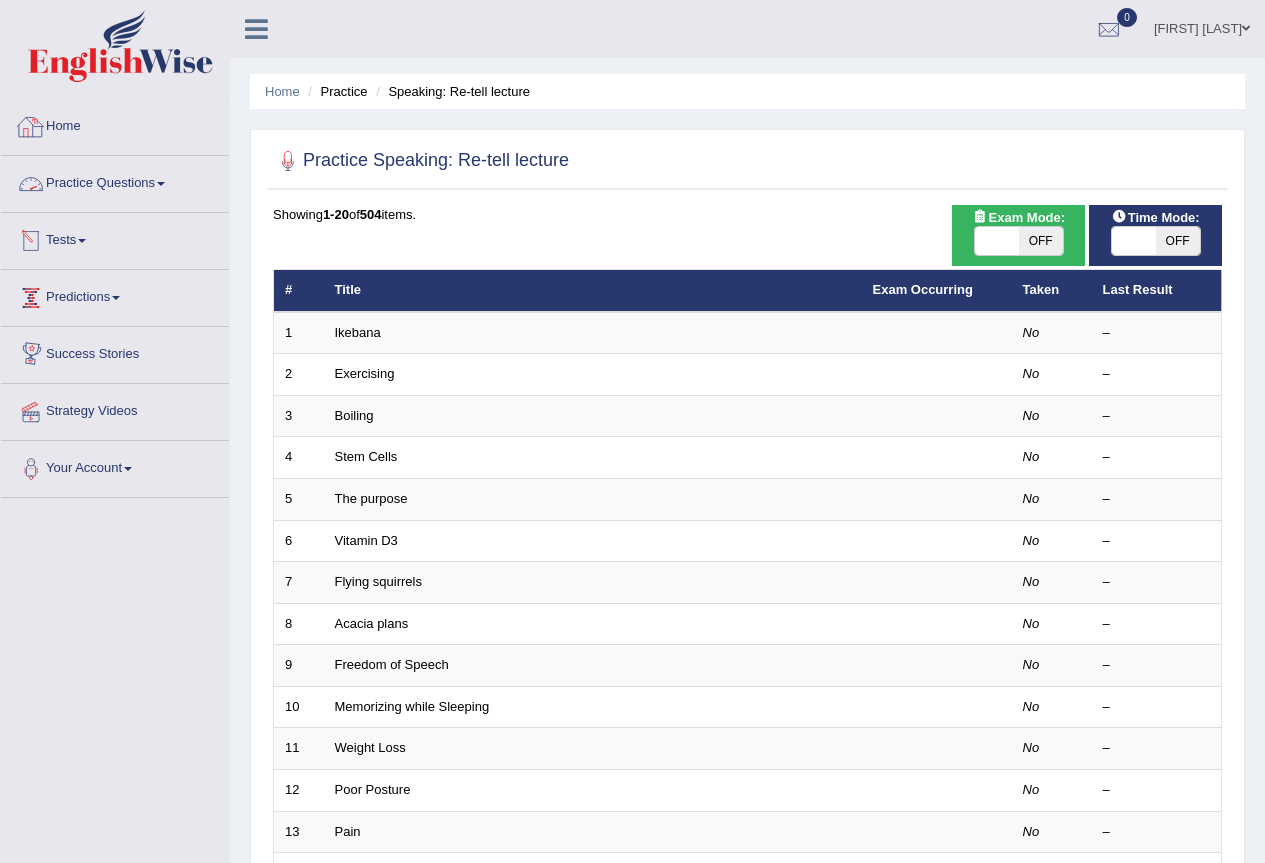 click on "Practice Questions" at bounding box center [115, 181] 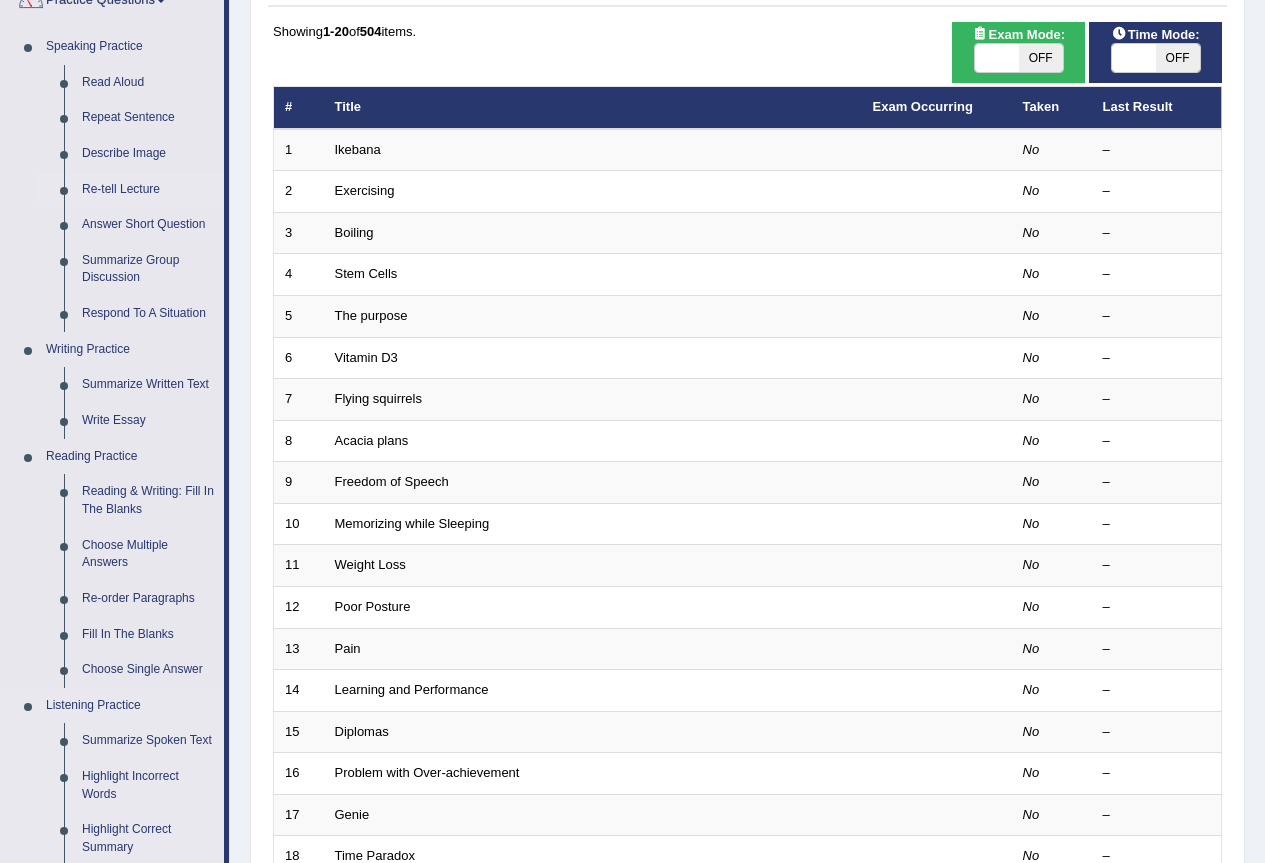scroll, scrollTop: 200, scrollLeft: 0, axis: vertical 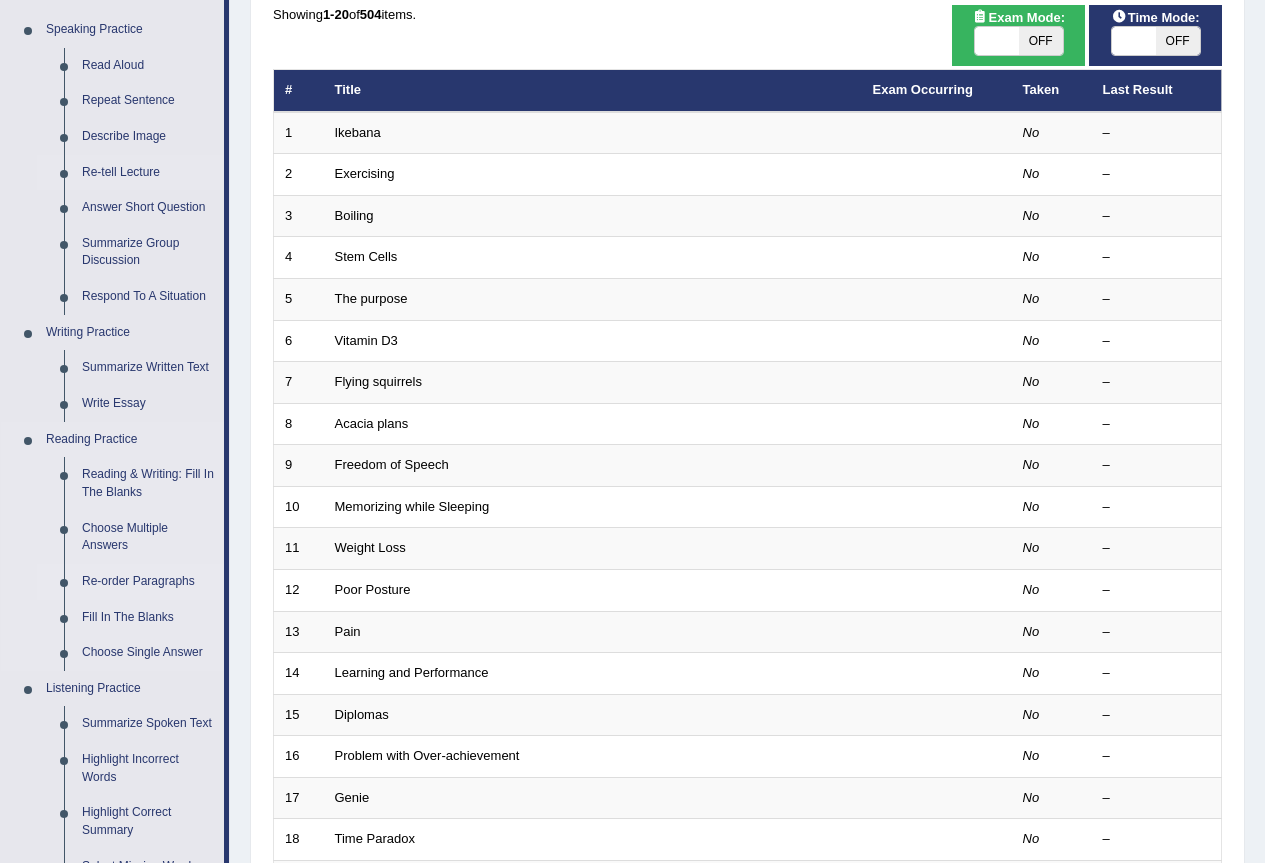 click on "Re-order Paragraphs" at bounding box center [148, 582] 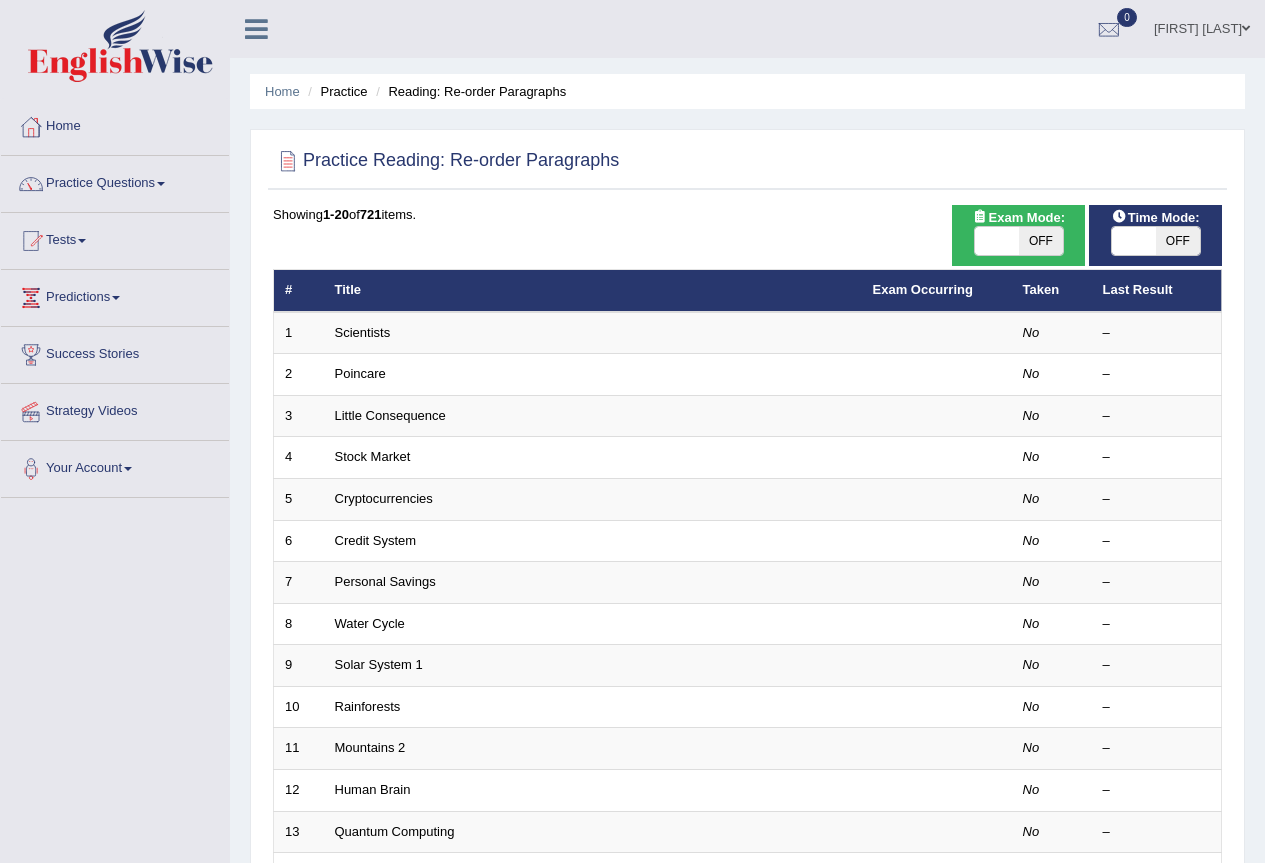 scroll, scrollTop: 0, scrollLeft: 0, axis: both 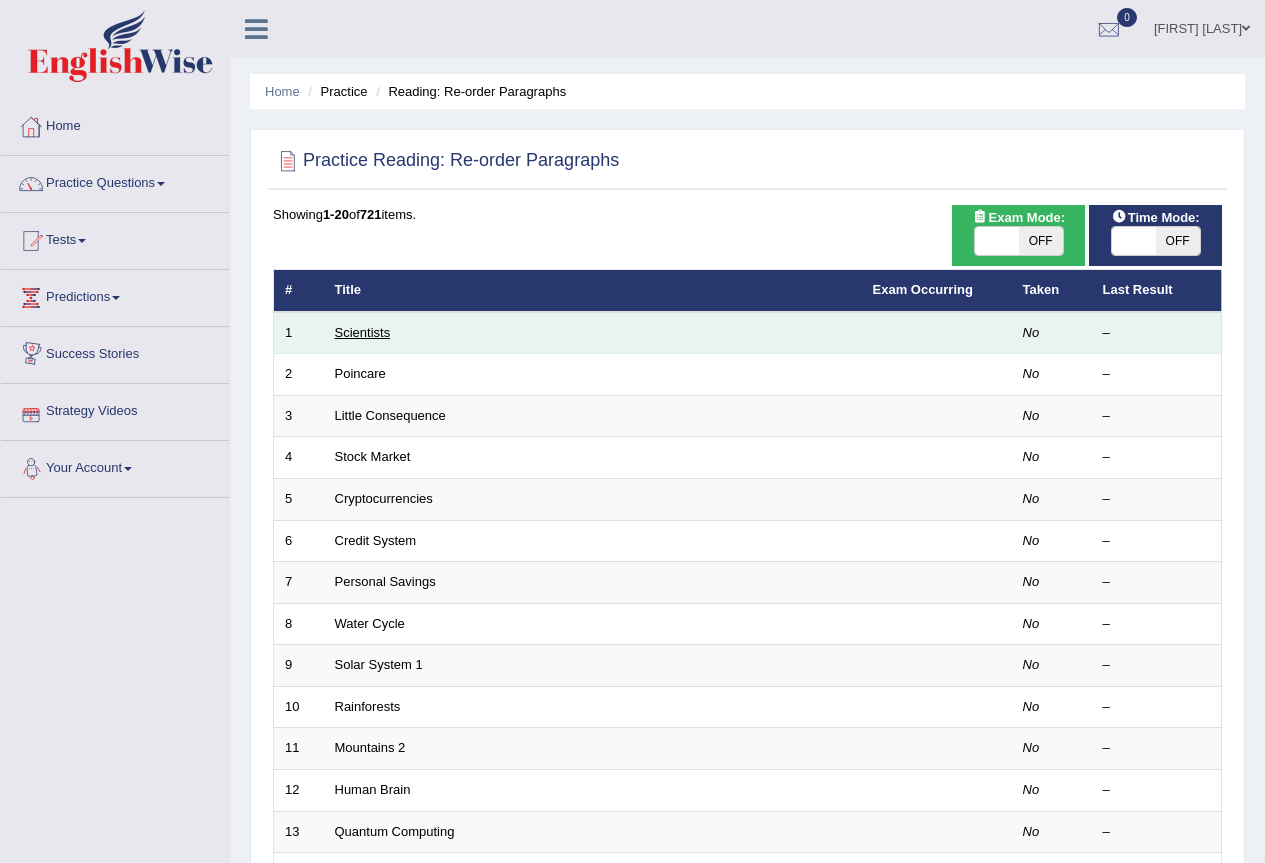 click on "Scientists" at bounding box center [363, 332] 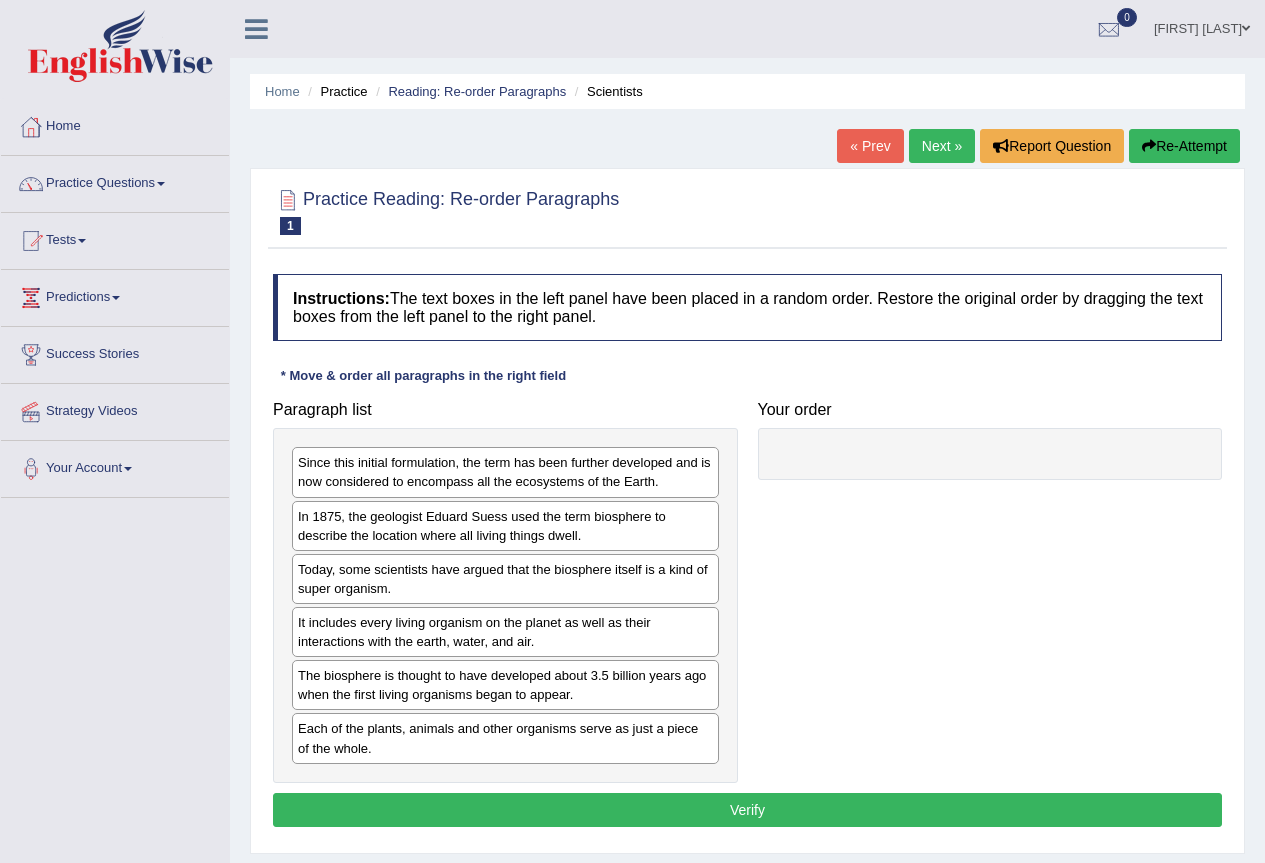 scroll, scrollTop: 0, scrollLeft: 0, axis: both 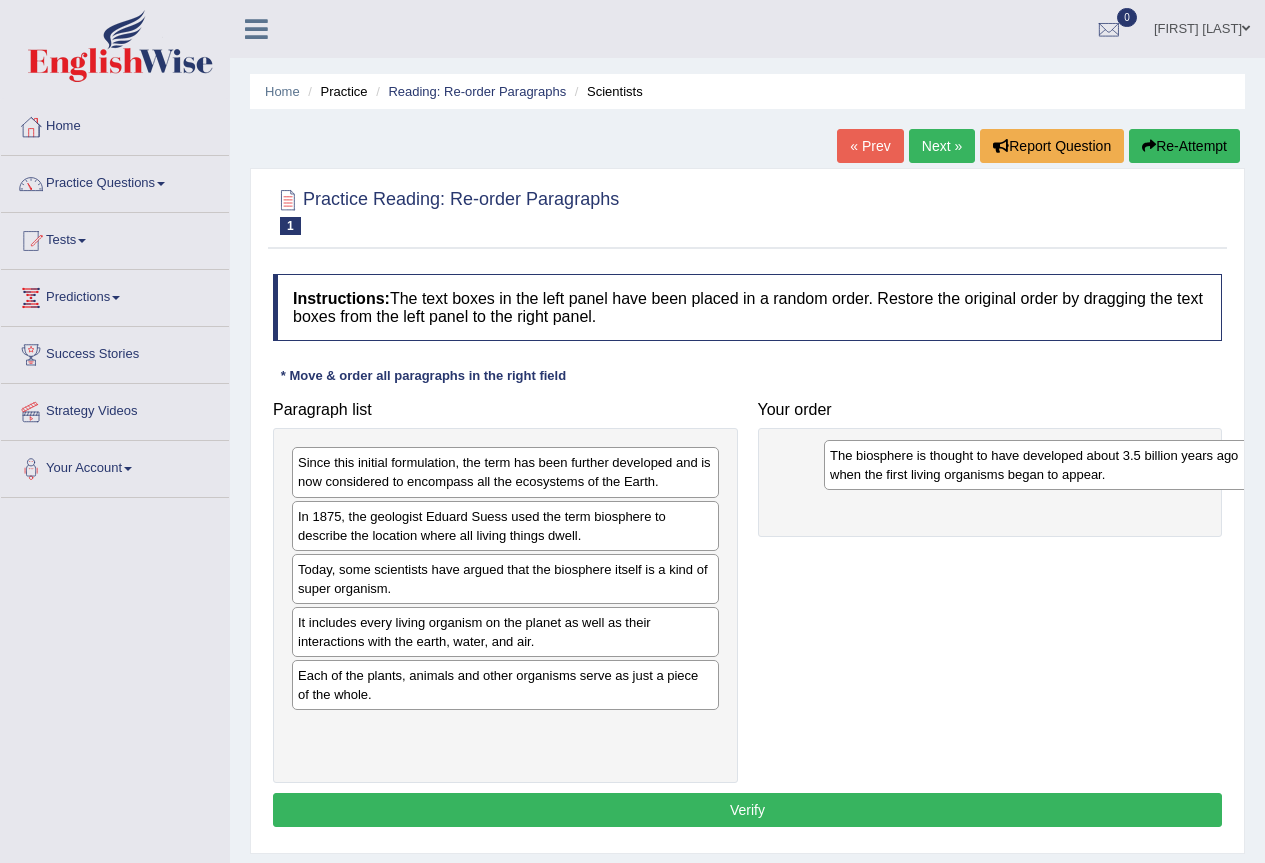 drag, startPoint x: 453, startPoint y: 680, endPoint x: 965, endPoint y: 455, distance: 559.25757 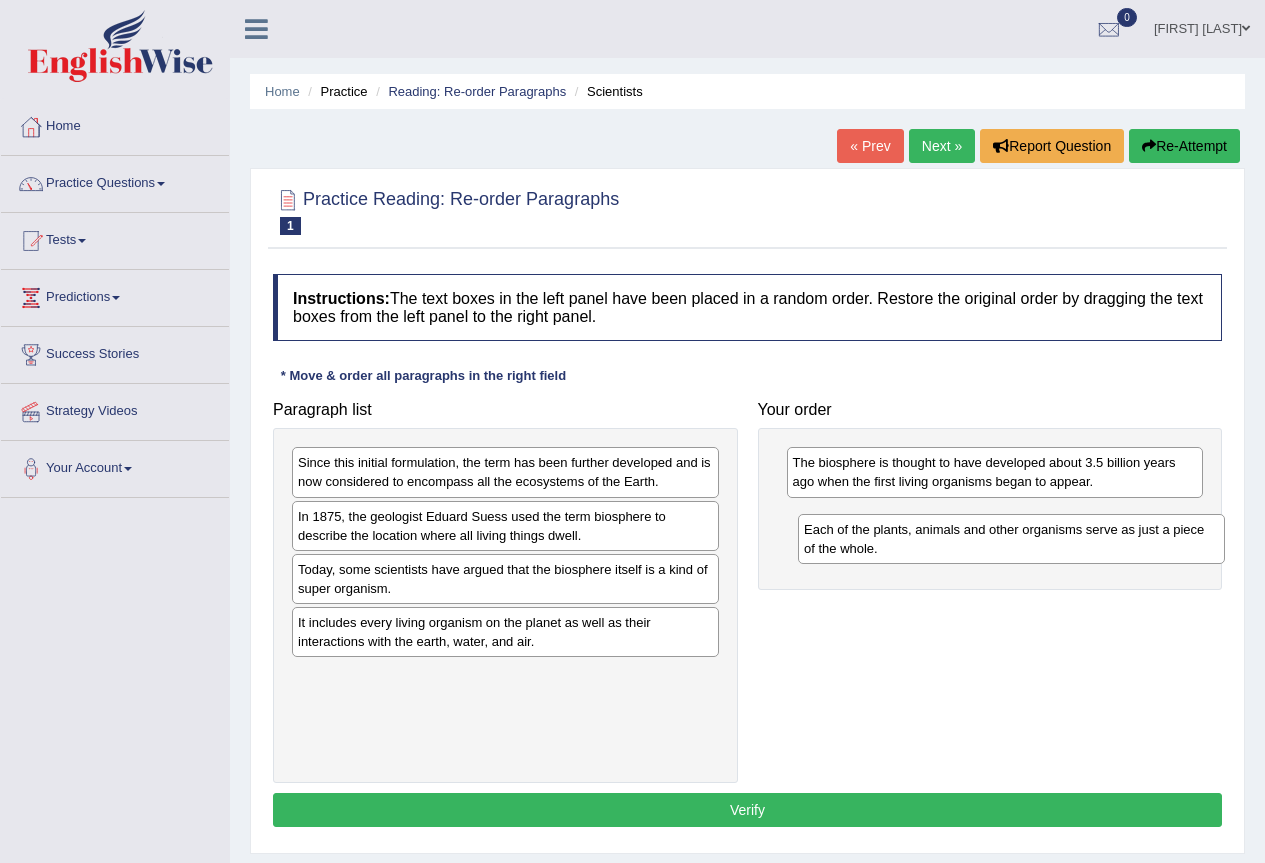 drag, startPoint x: 374, startPoint y: 707, endPoint x: 823, endPoint y: 543, distance: 478.0136 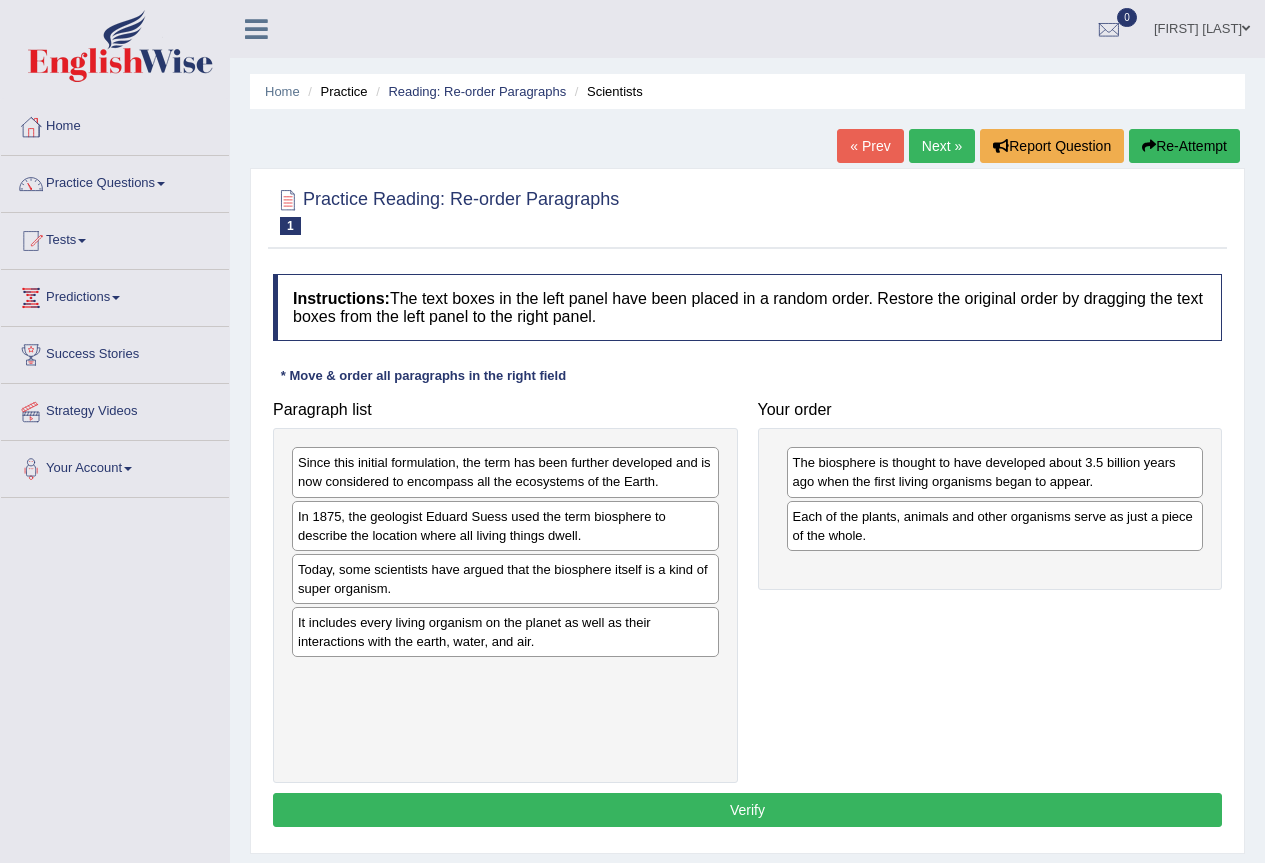 click on "Since this initial formulation, the term has been further developed and is now considered to encompass all the ecosystems of the Earth. In 1875, the geologist Eduard Suess used the term biosphere to describe the location where all living things dwell. Today, some scientists have argued that the biosphere itself is a kind of super organism. It includes every living organism on the planet as well as their interactions with the earth, water, and air." at bounding box center (505, 605) 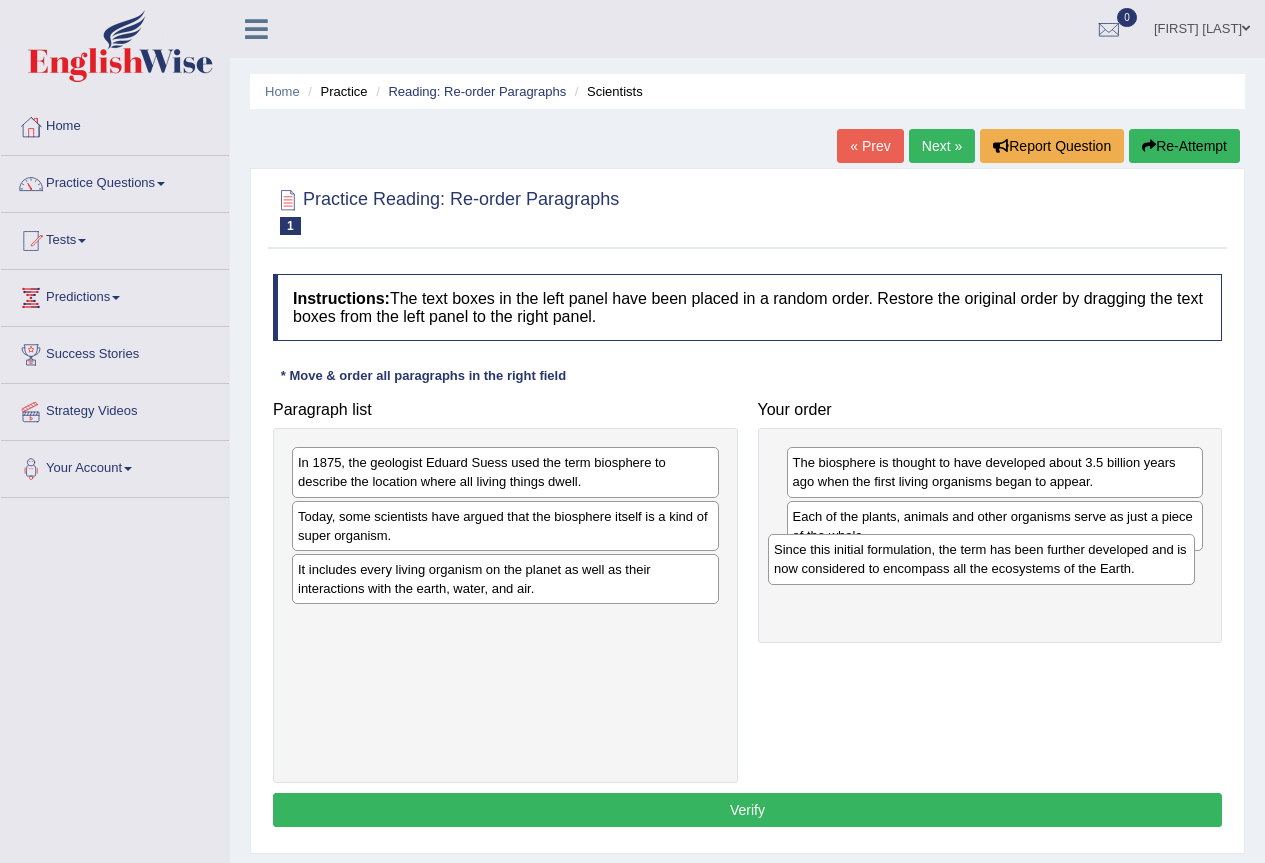 drag, startPoint x: 383, startPoint y: 468, endPoint x: 857, endPoint y: 556, distance: 482.09958 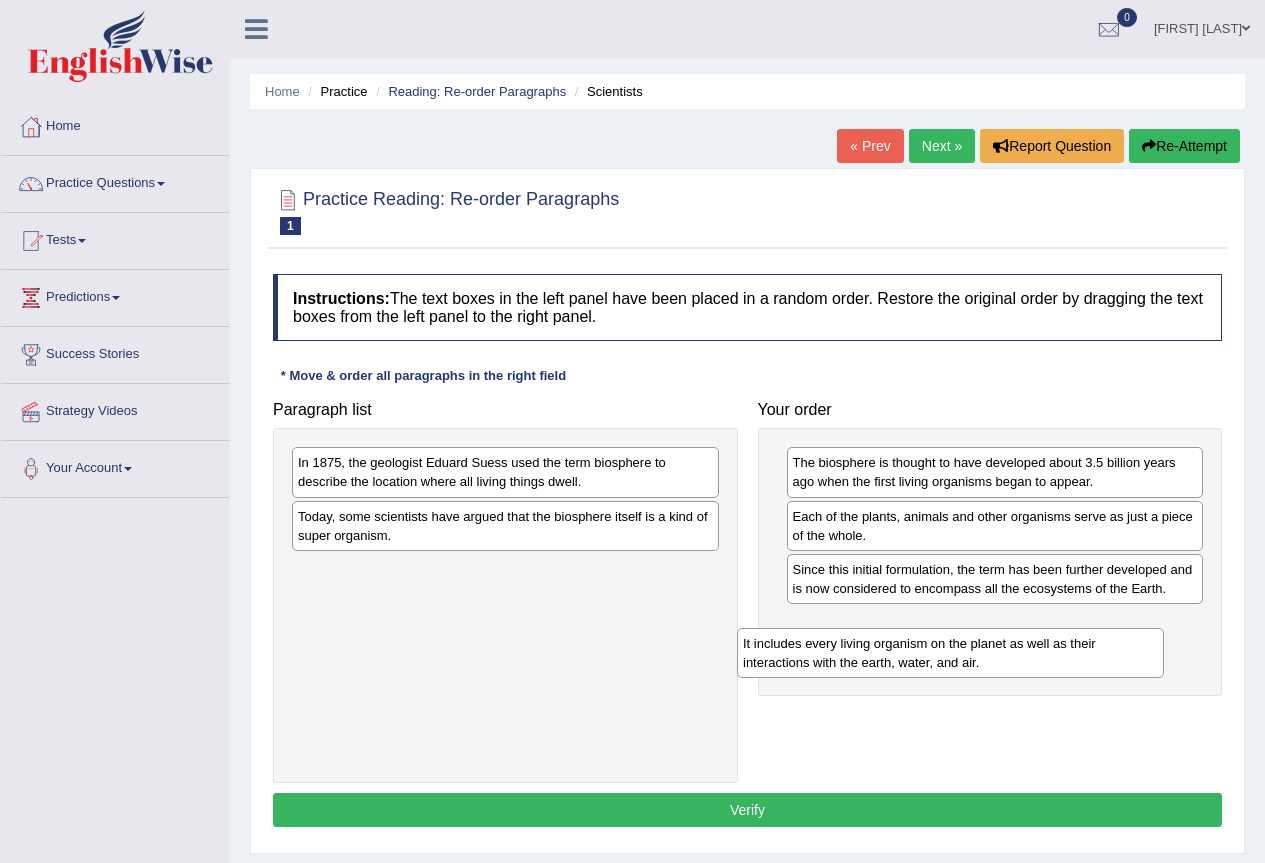 drag, startPoint x: 403, startPoint y: 604, endPoint x: 767, endPoint y: 691, distance: 374.2526 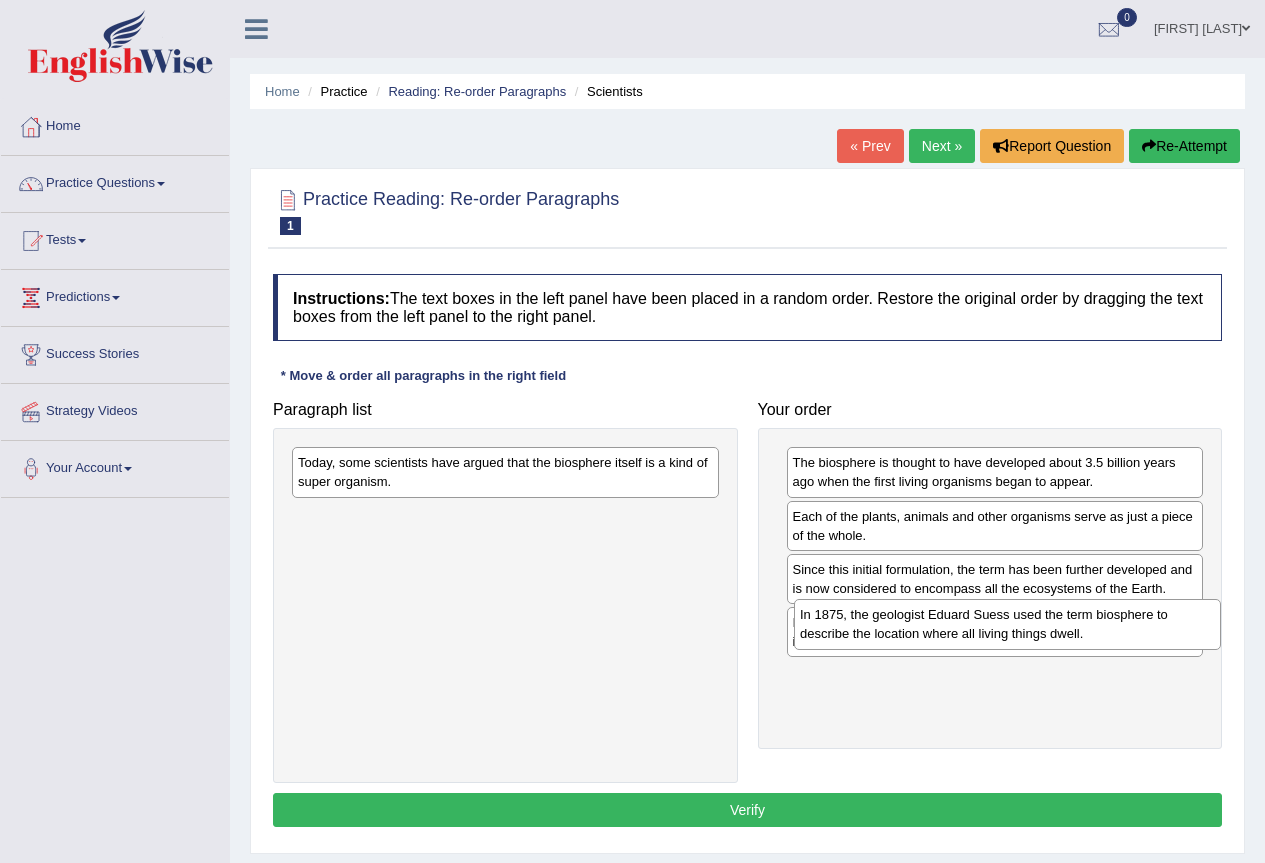drag, startPoint x: 510, startPoint y: 477, endPoint x: 985, endPoint y: 639, distance: 501.8655 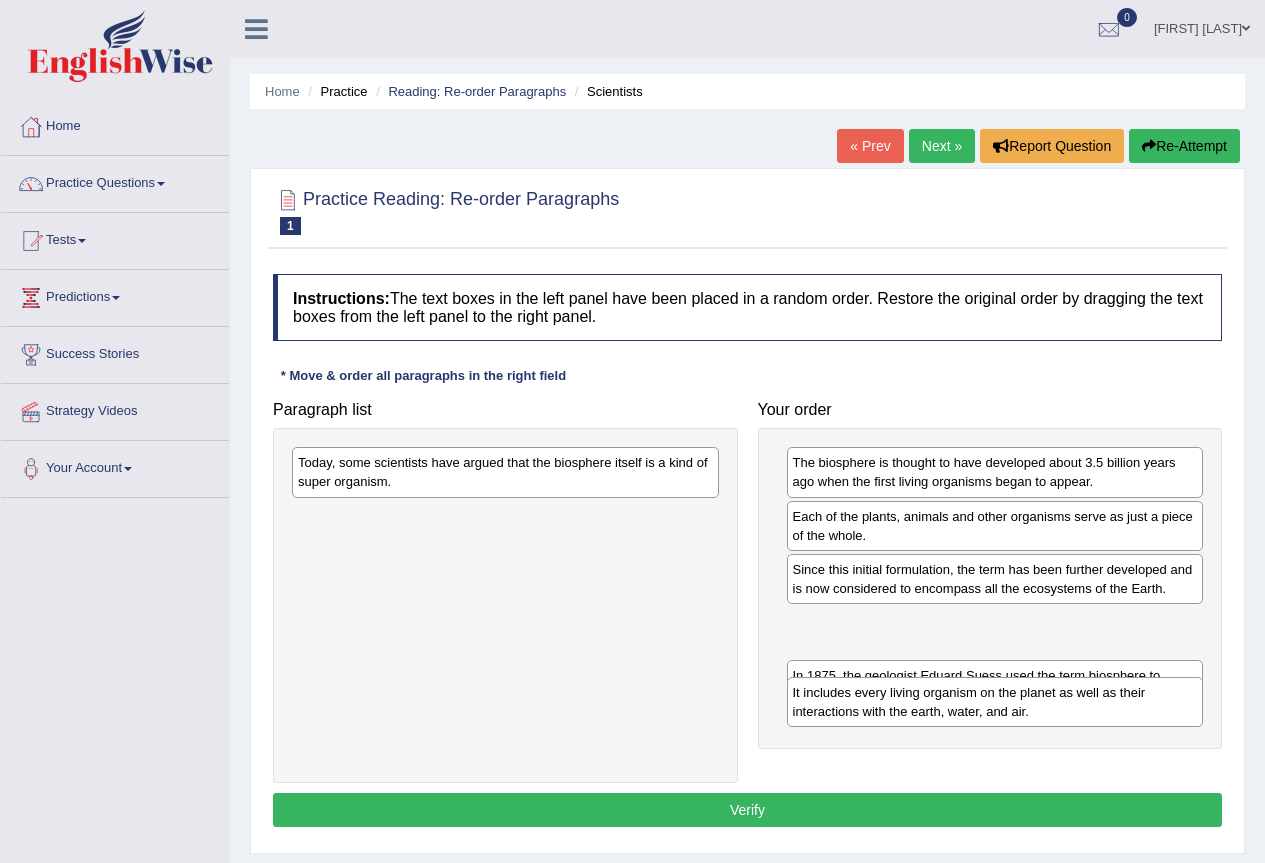 drag, startPoint x: 962, startPoint y: 611, endPoint x: 962, endPoint y: 681, distance: 70 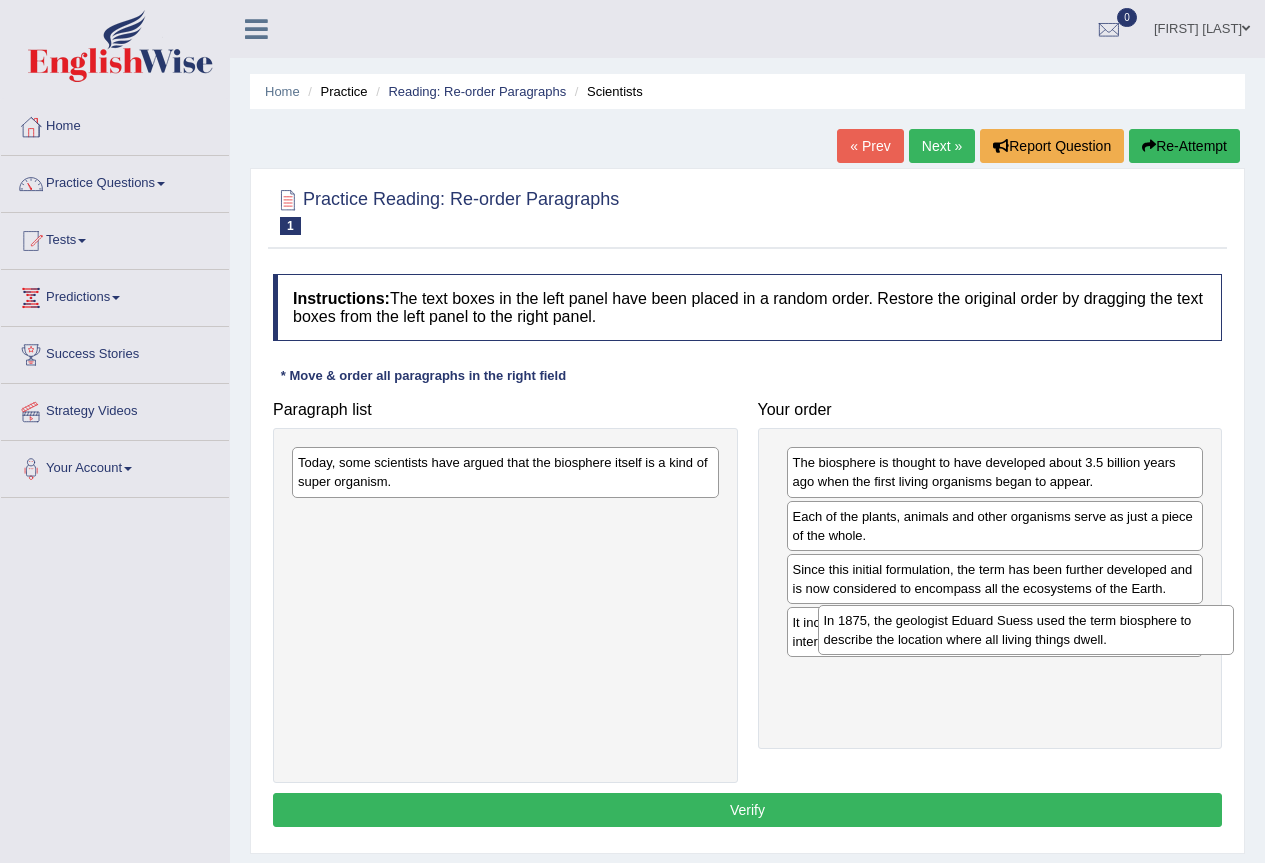 drag, startPoint x: 945, startPoint y: 690, endPoint x: 976, endPoint y: 635, distance: 63.134777 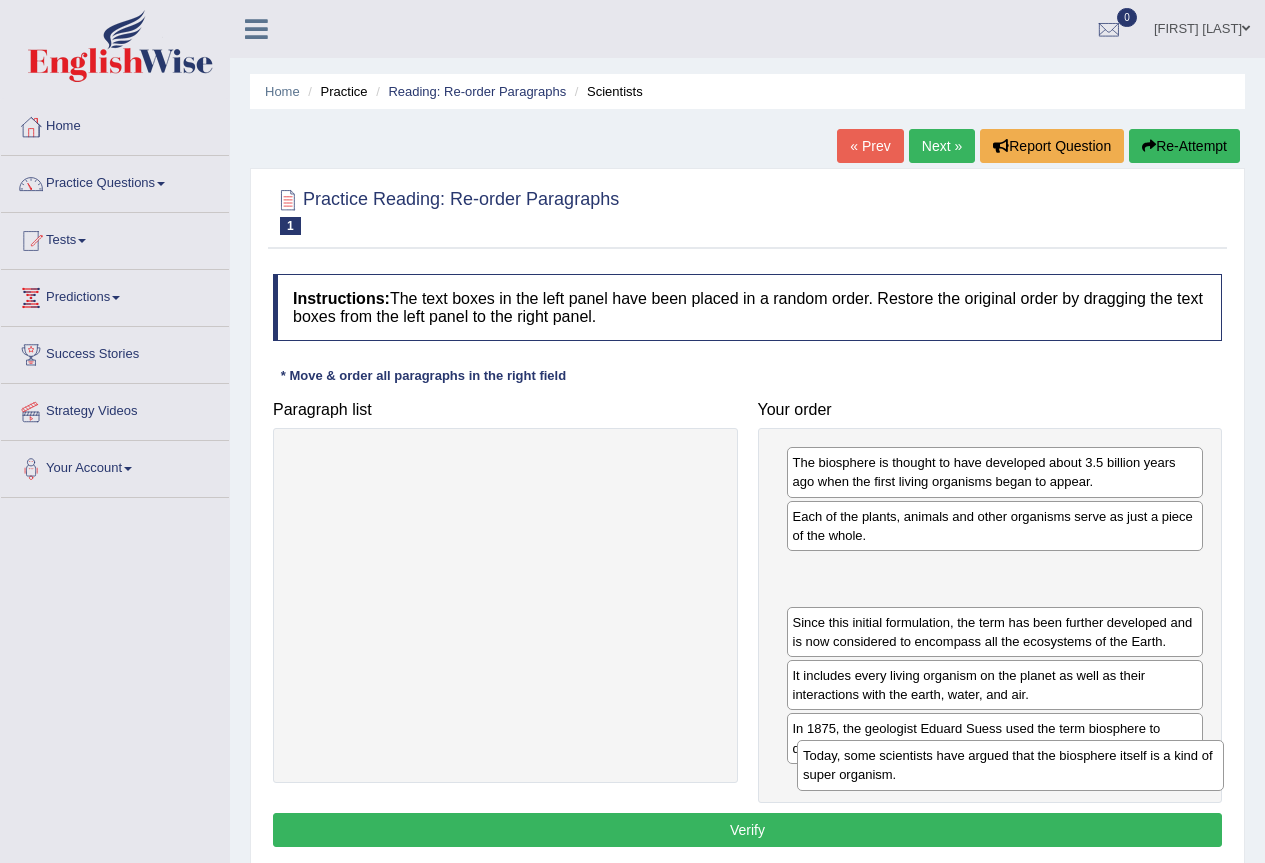 drag, startPoint x: 442, startPoint y: 478, endPoint x: 947, endPoint y: 771, distance: 583.8442 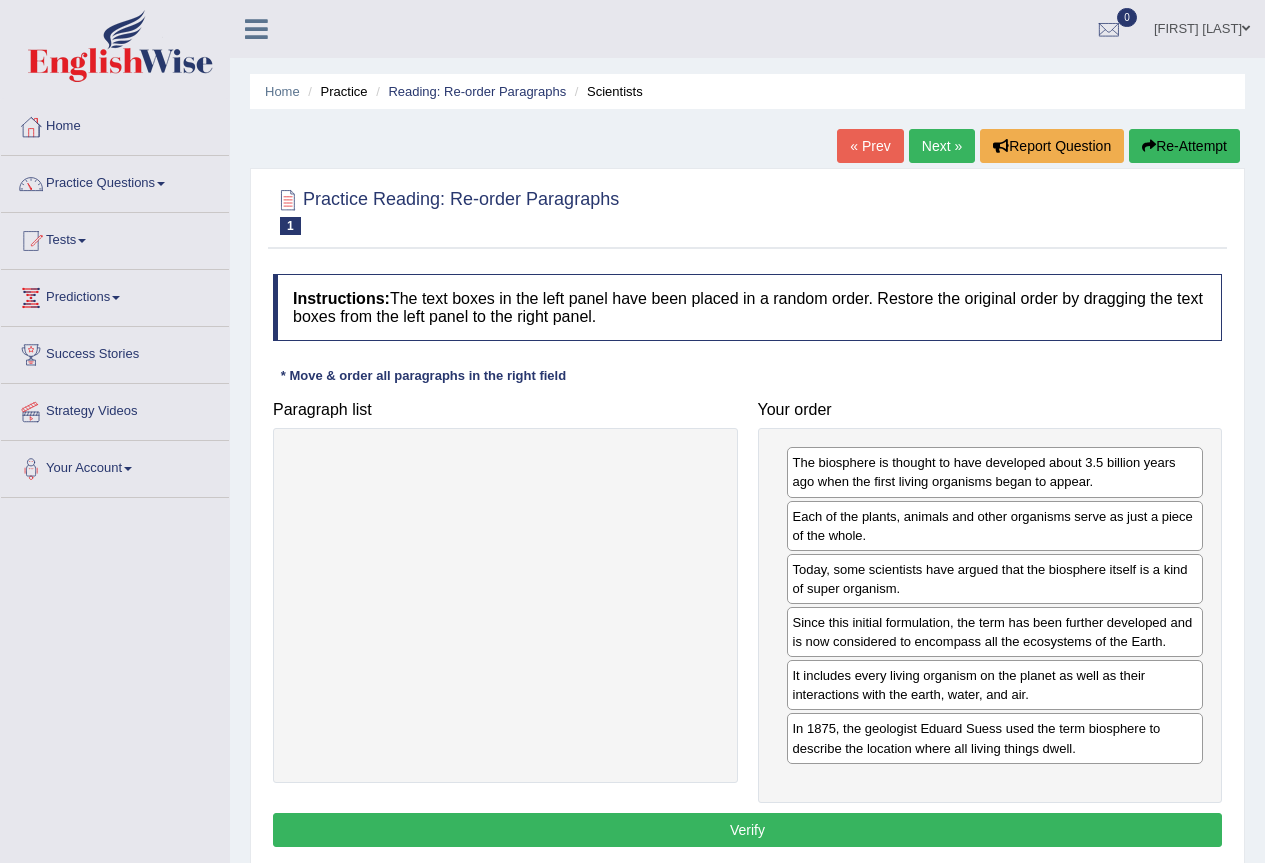 click on "Verify" at bounding box center (747, 830) 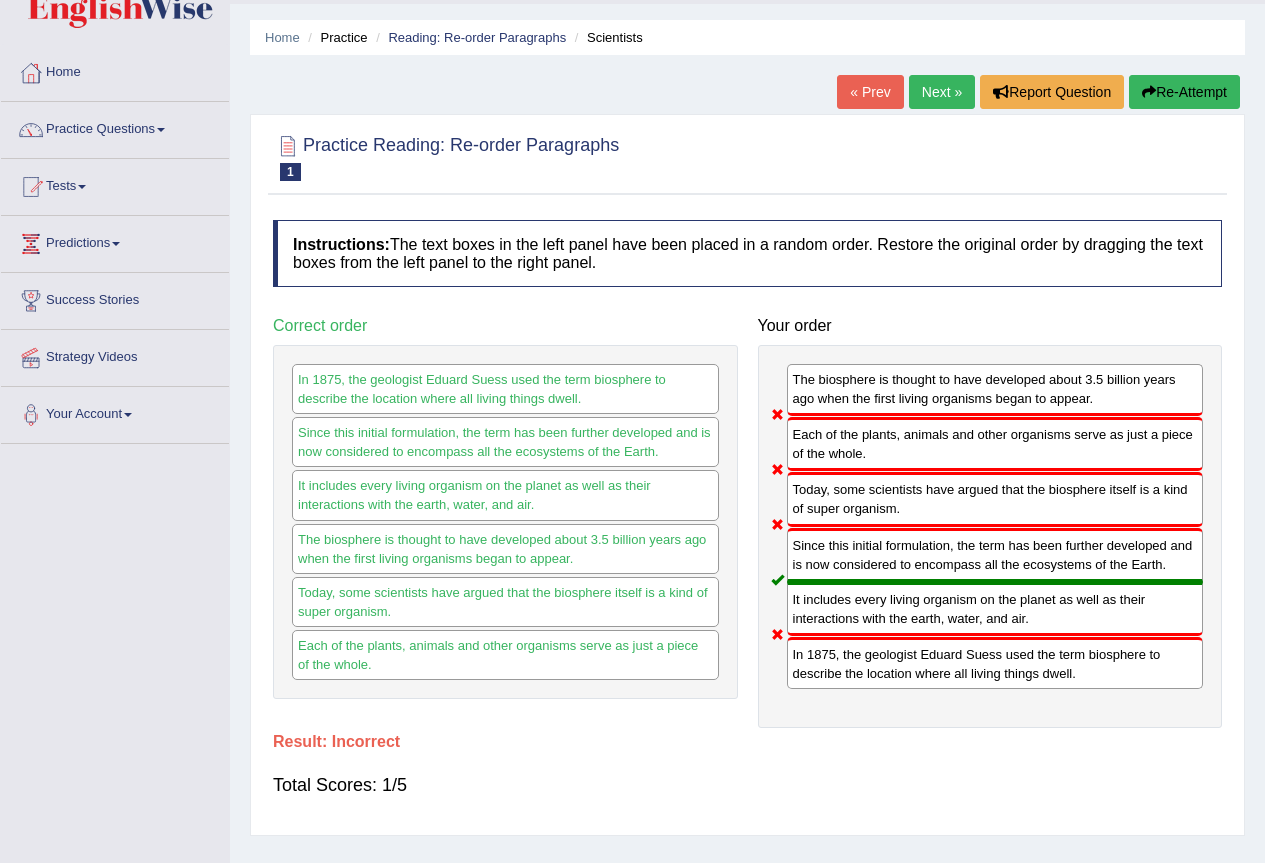 scroll, scrollTop: 100, scrollLeft: 0, axis: vertical 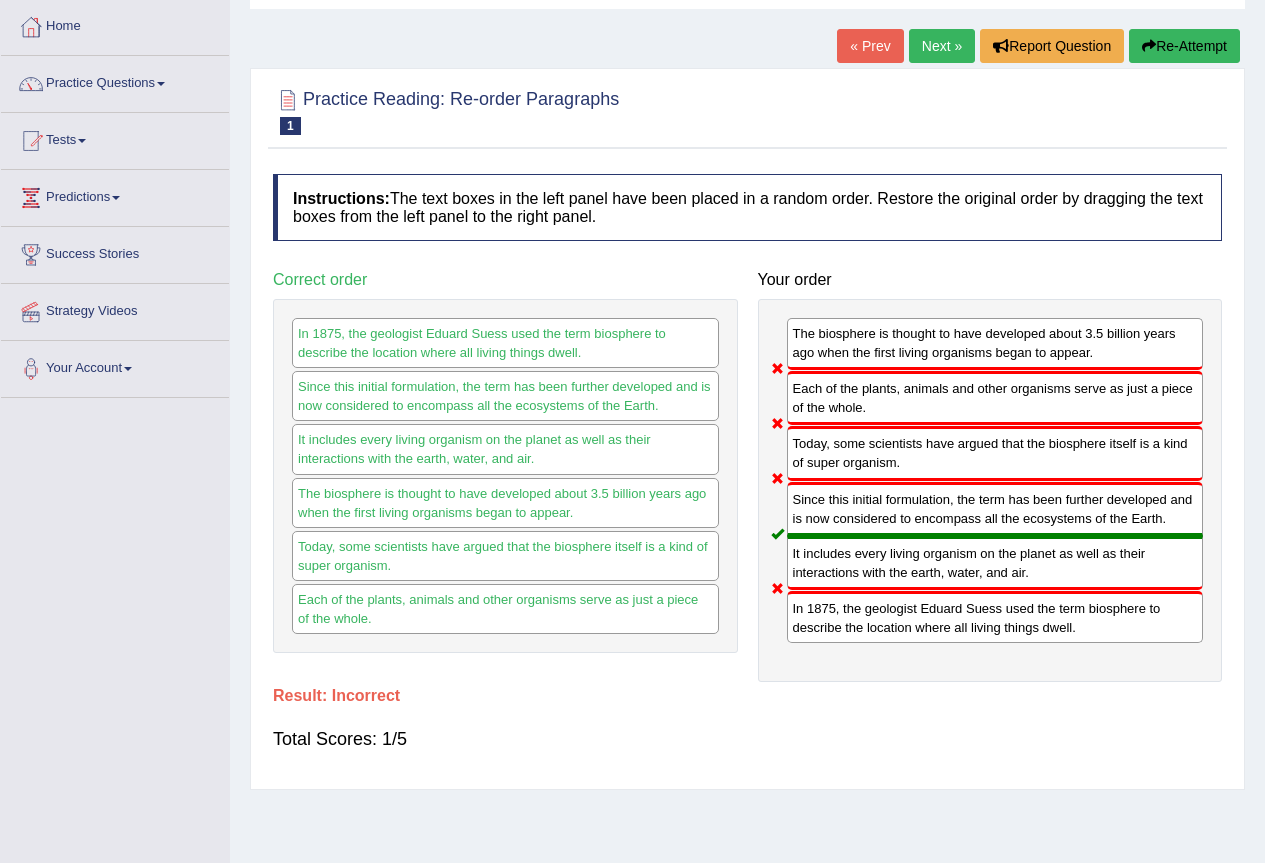 click at bounding box center [747, 110] 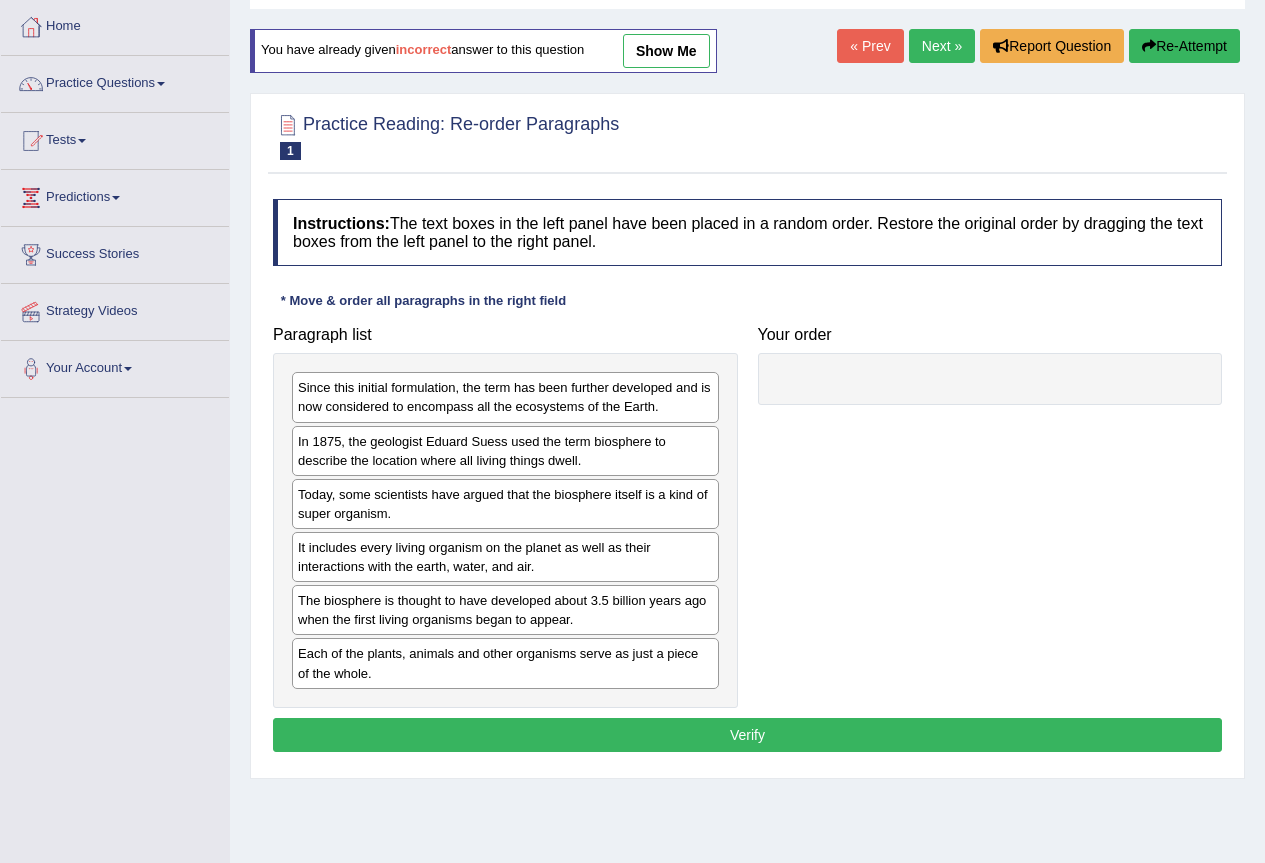 scroll, scrollTop: 100, scrollLeft: 0, axis: vertical 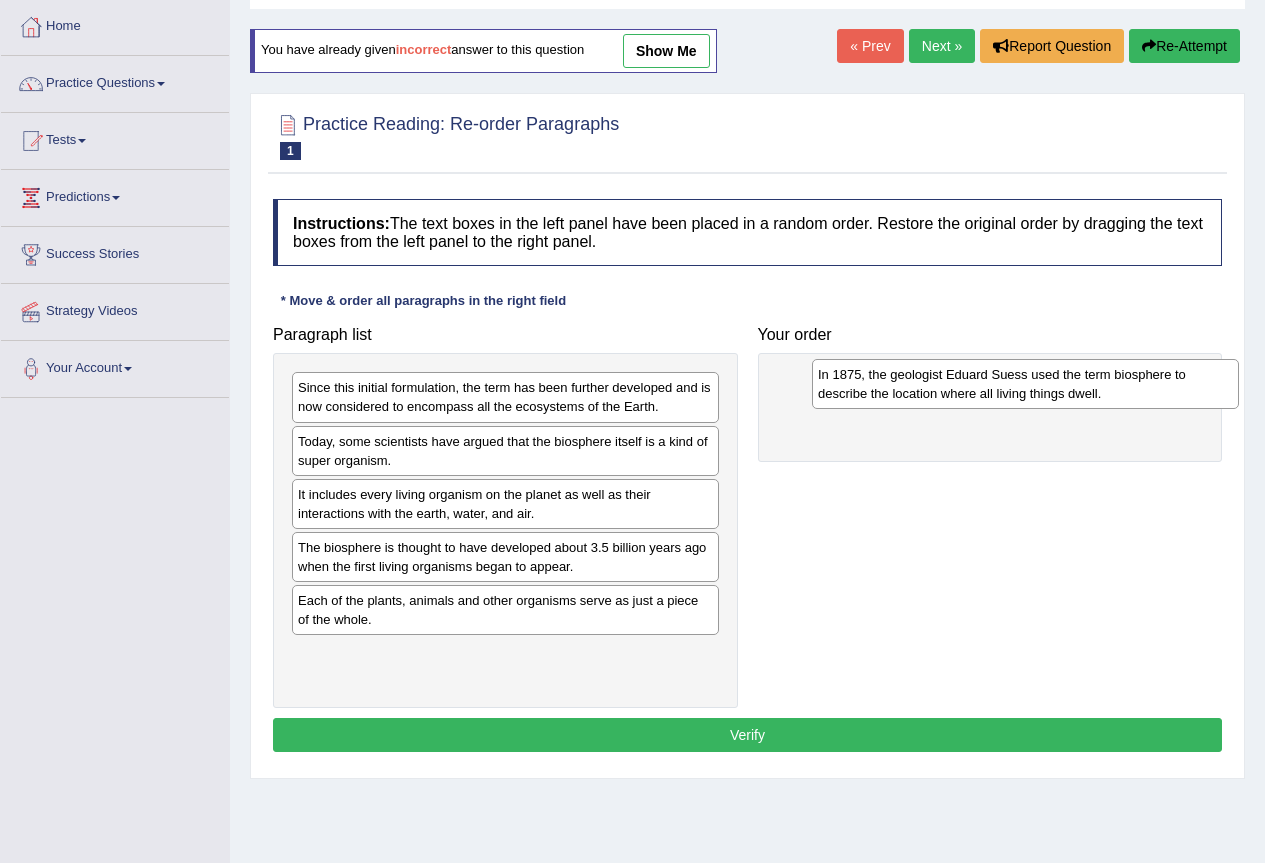 drag, startPoint x: 399, startPoint y: 456, endPoint x: 907, endPoint y: 394, distance: 511.76947 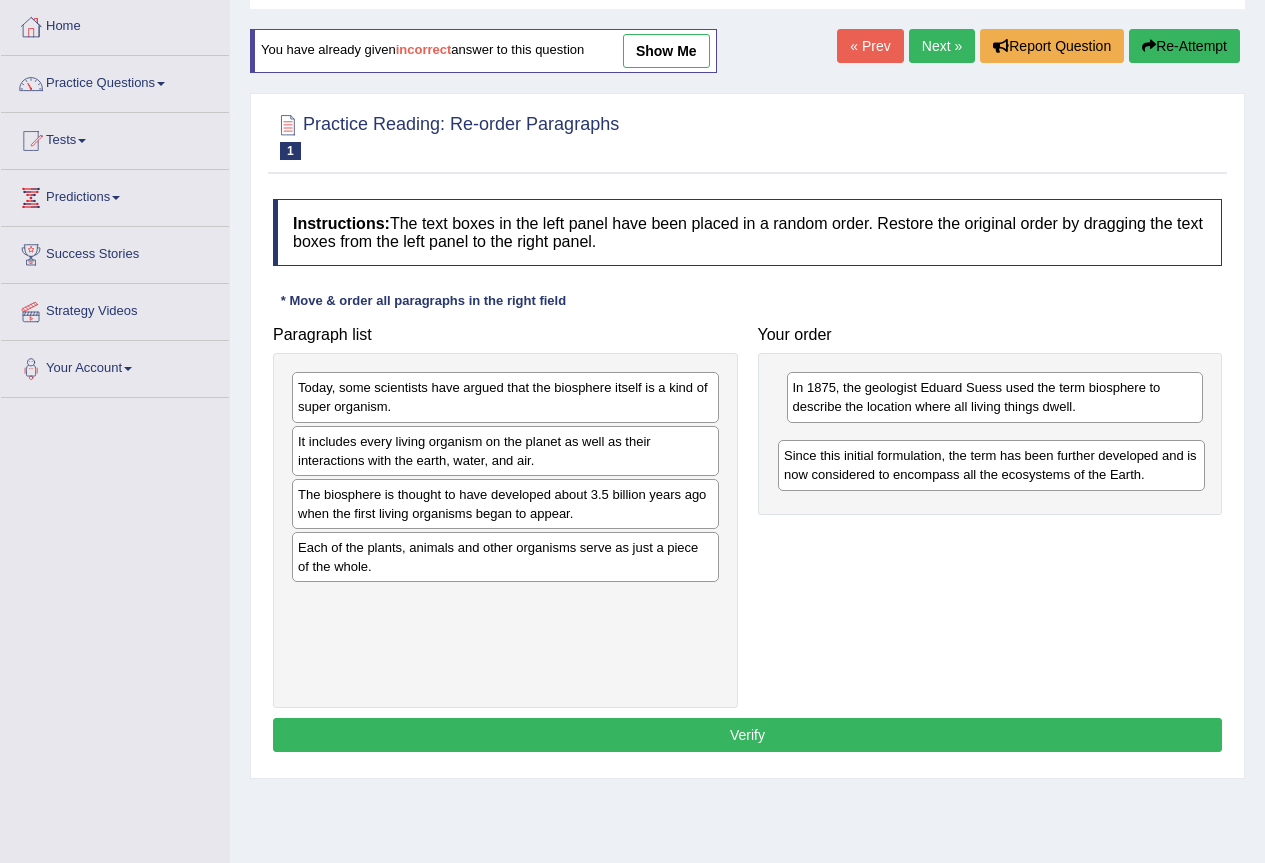 drag, startPoint x: 517, startPoint y: 417, endPoint x: 1003, endPoint y: 460, distance: 487.89856 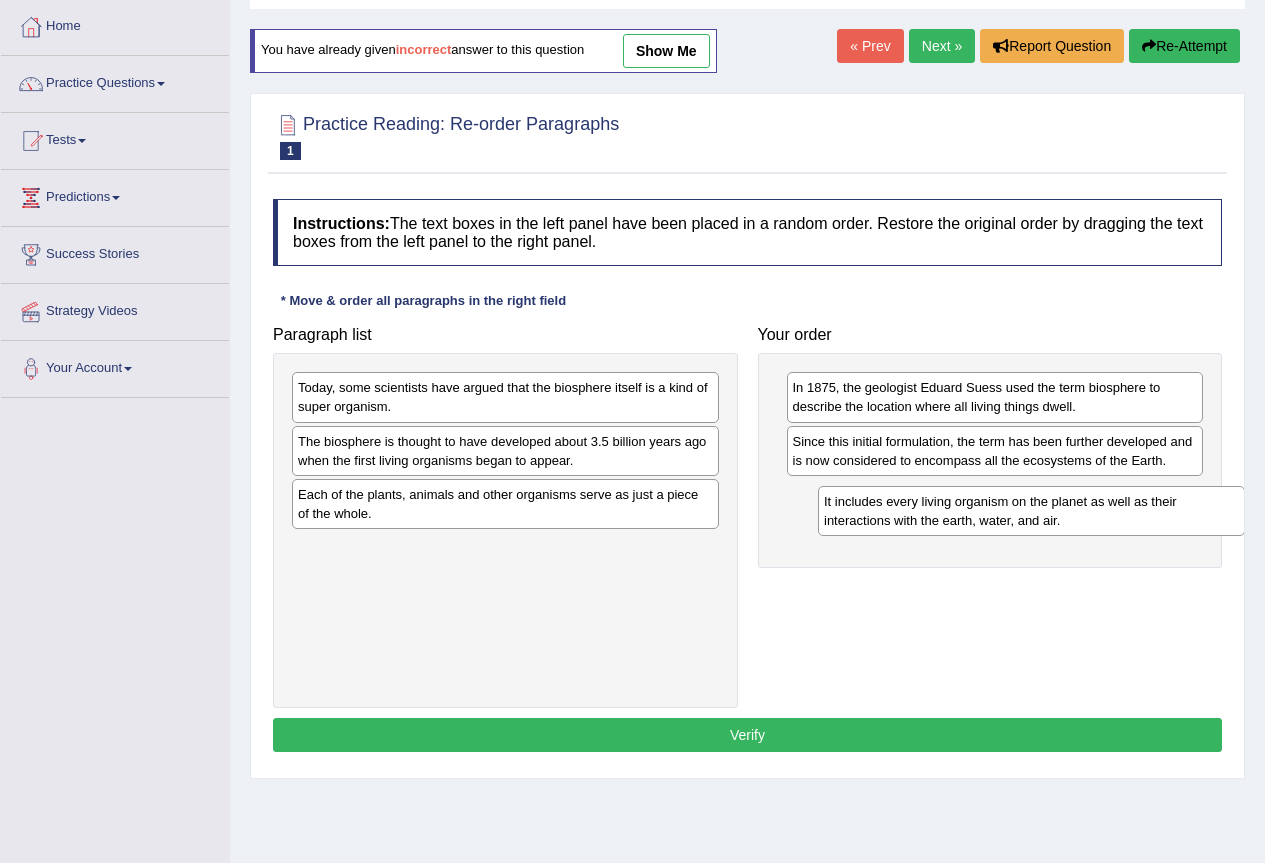 drag, startPoint x: 406, startPoint y: 449, endPoint x: 932, endPoint y: 509, distance: 529.411 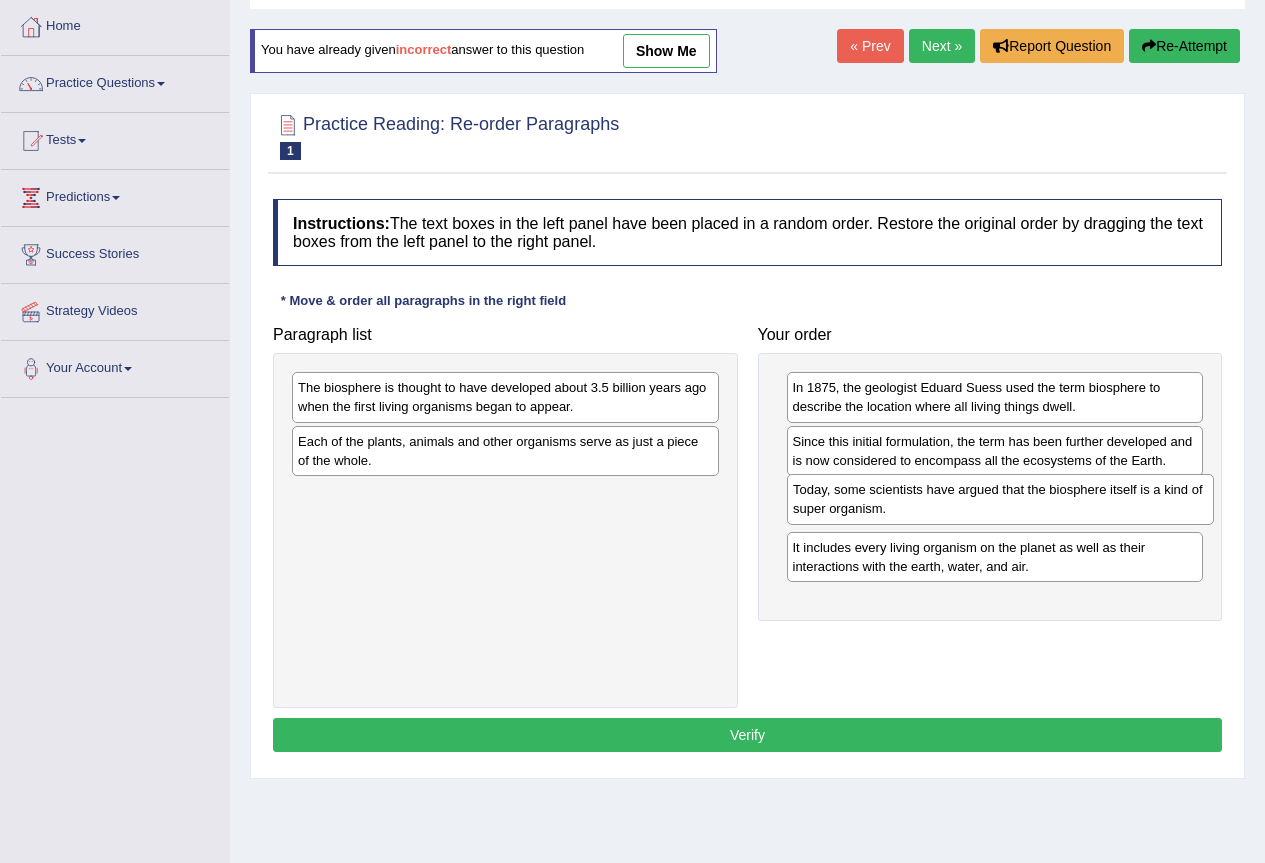 drag, startPoint x: 567, startPoint y: 387, endPoint x: 1060, endPoint y: 488, distance: 503.2395 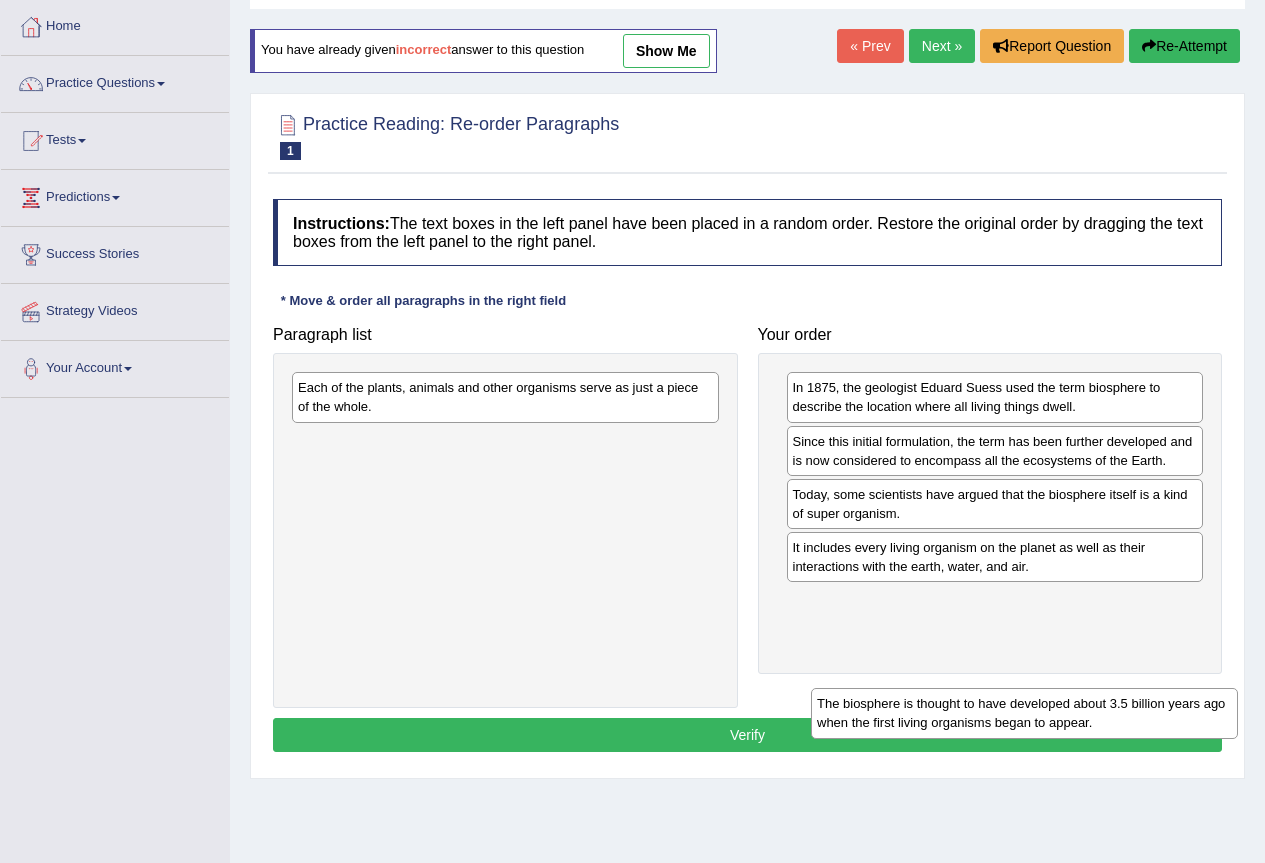 drag, startPoint x: 539, startPoint y: 410, endPoint x: 1087, endPoint y: 663, distance: 603.5835 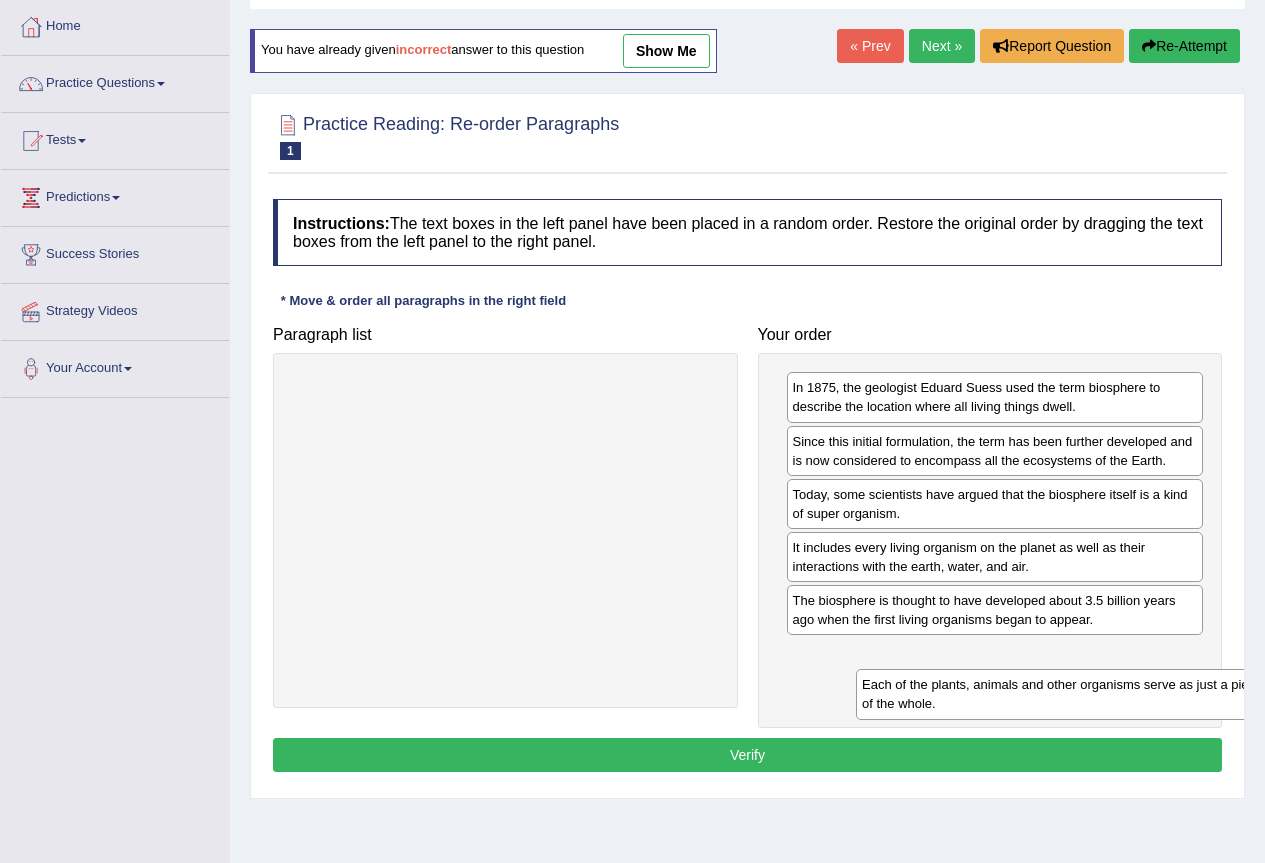 drag, startPoint x: 482, startPoint y: 406, endPoint x: 1028, endPoint y: 683, distance: 612.24585 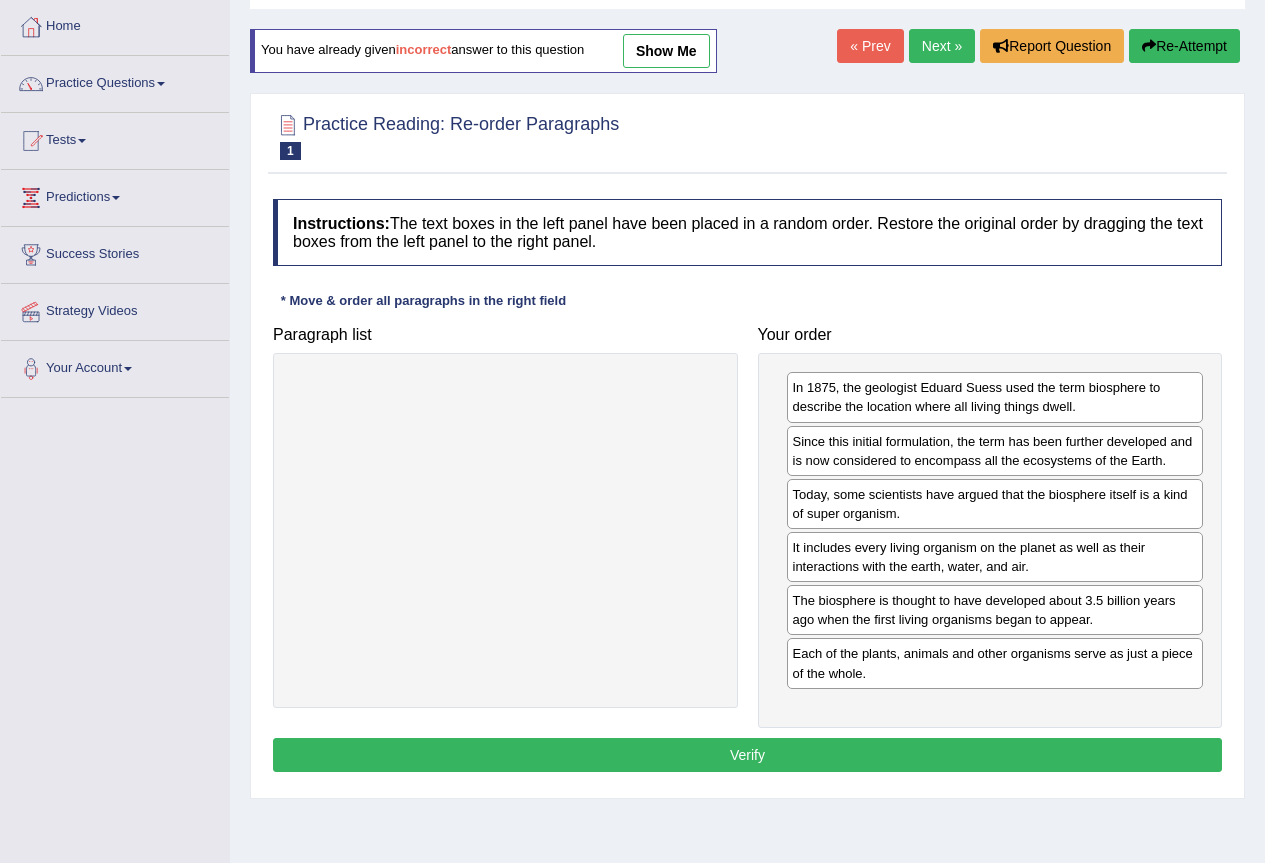 click on "Verify" at bounding box center (747, 755) 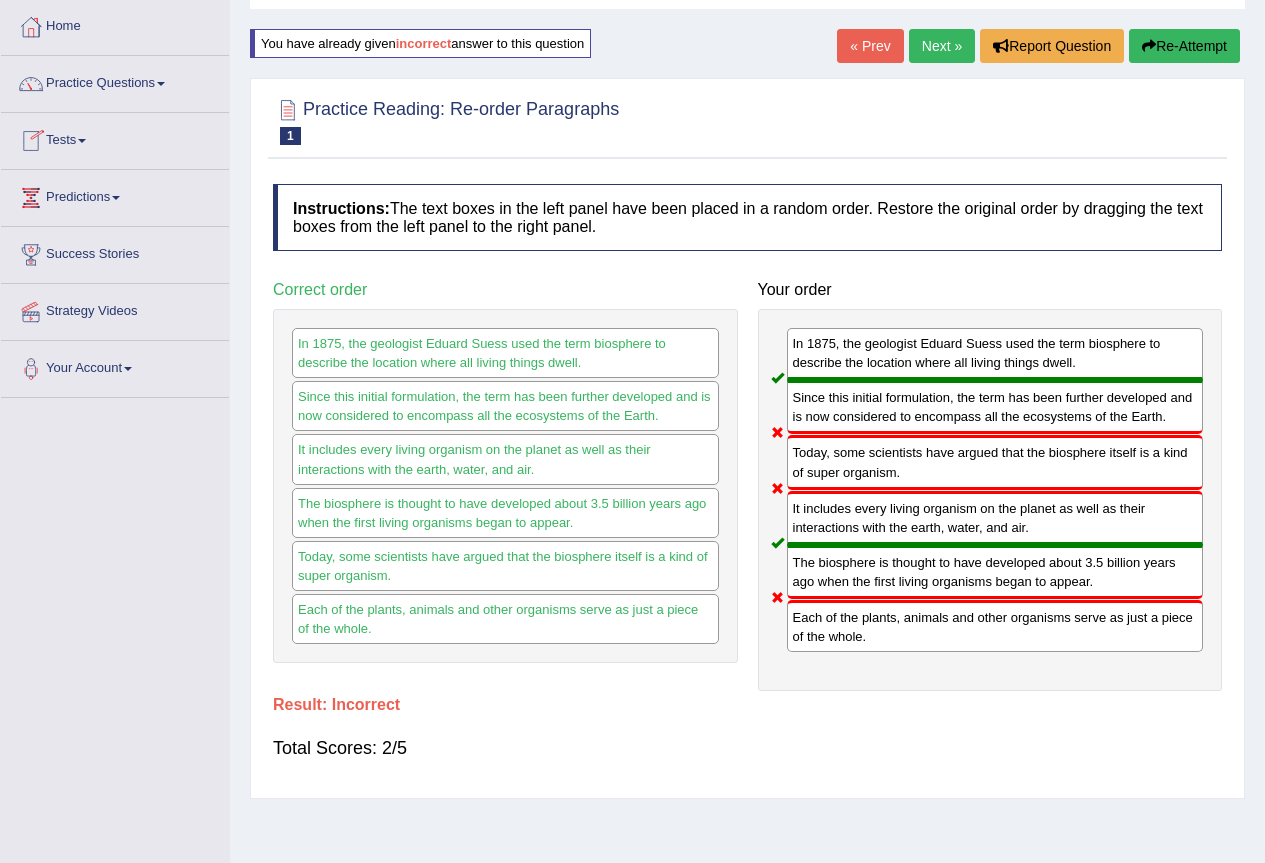 click on "Next »" at bounding box center (942, 46) 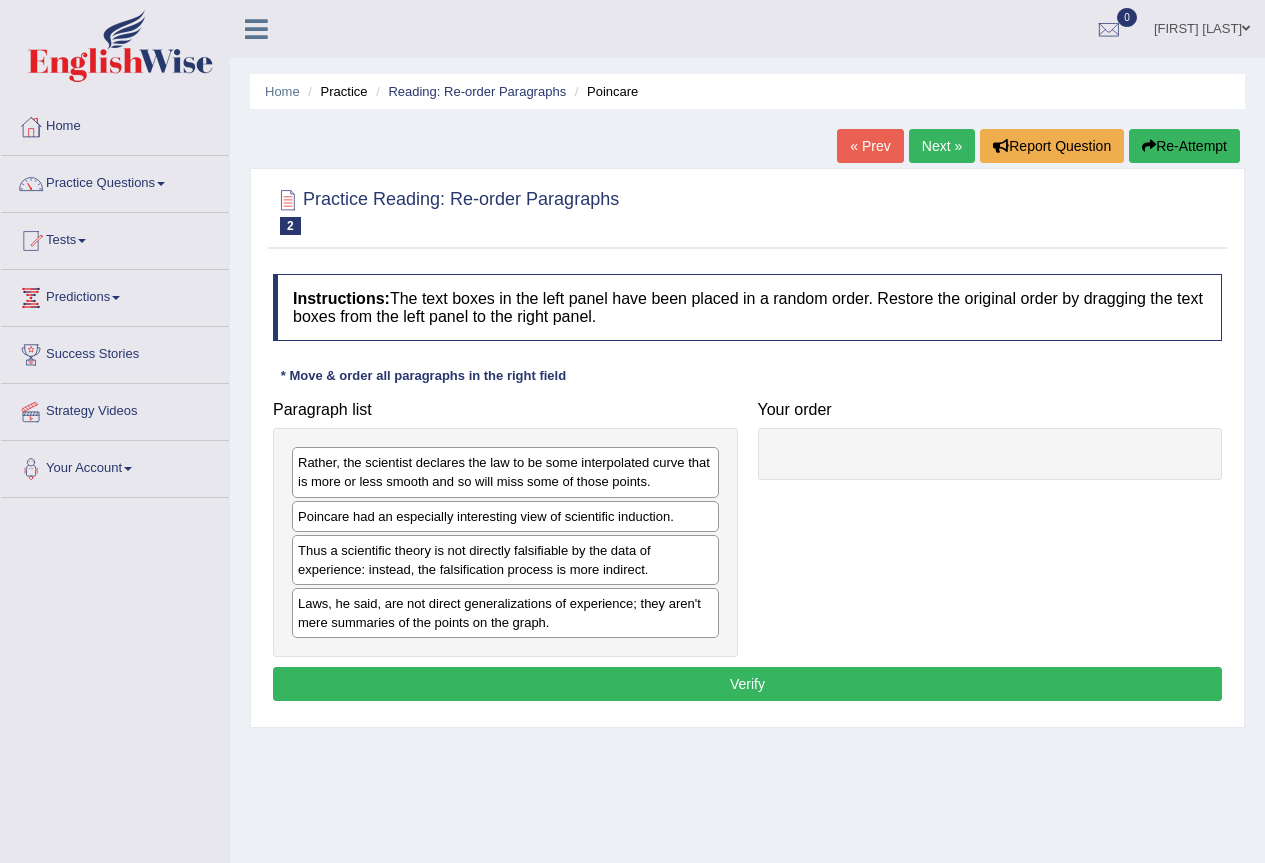 scroll, scrollTop: 0, scrollLeft: 0, axis: both 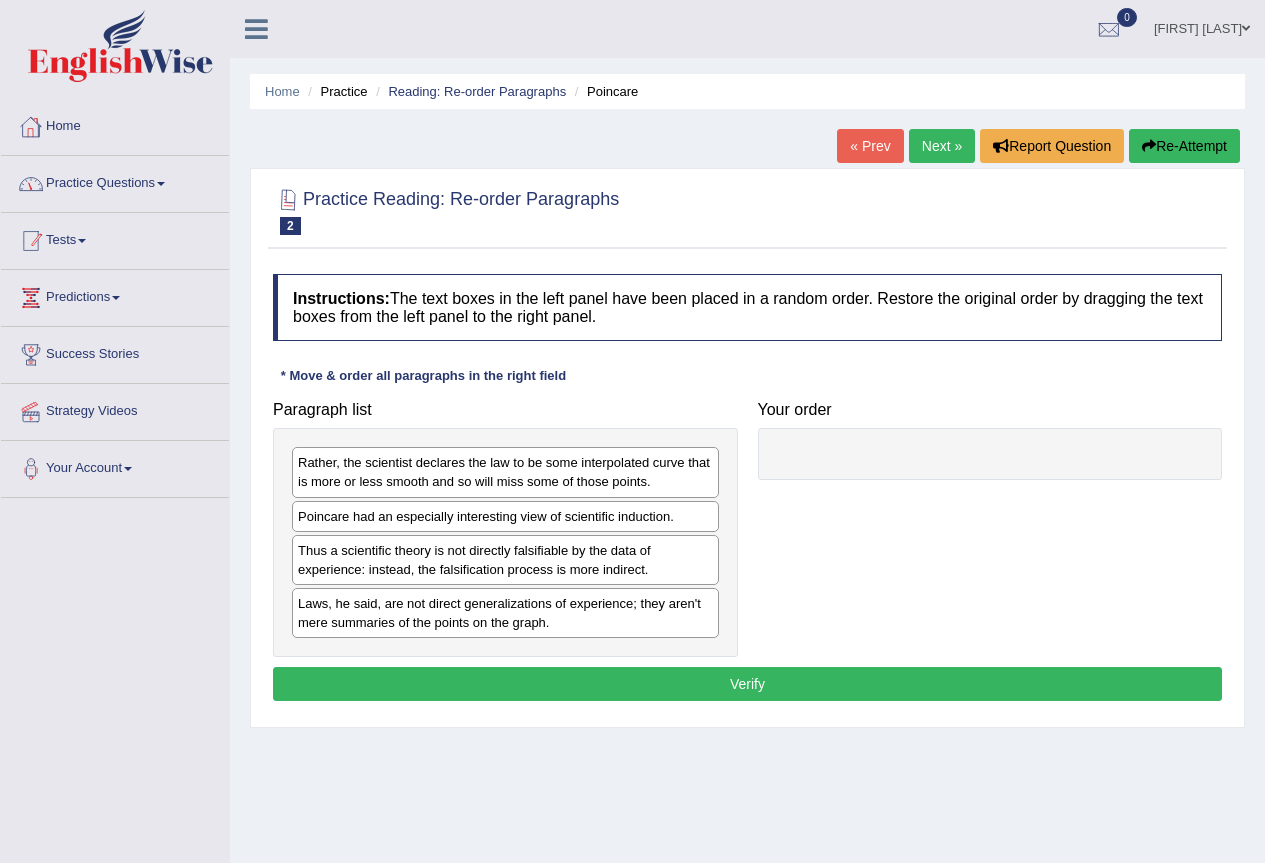 click on "Home" at bounding box center (115, 124) 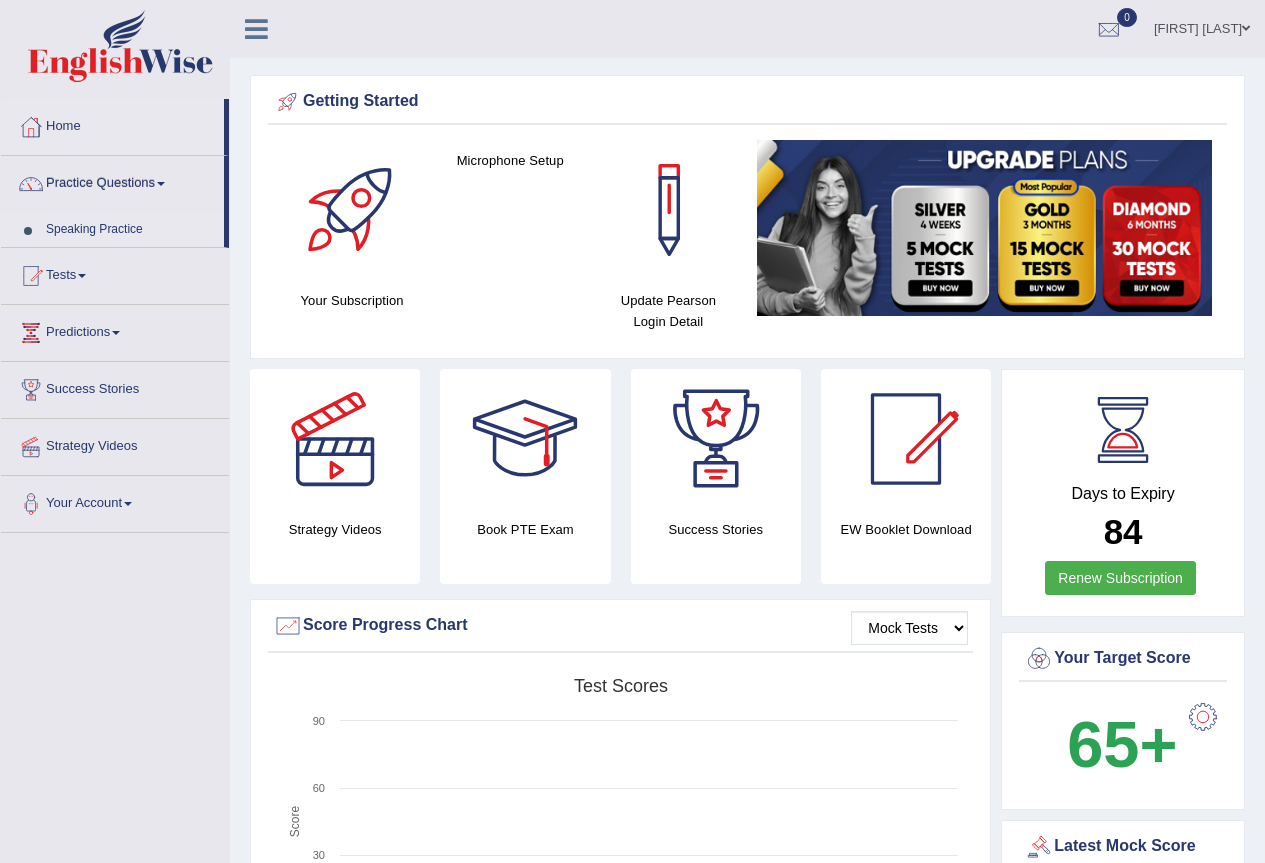 scroll, scrollTop: 0, scrollLeft: 0, axis: both 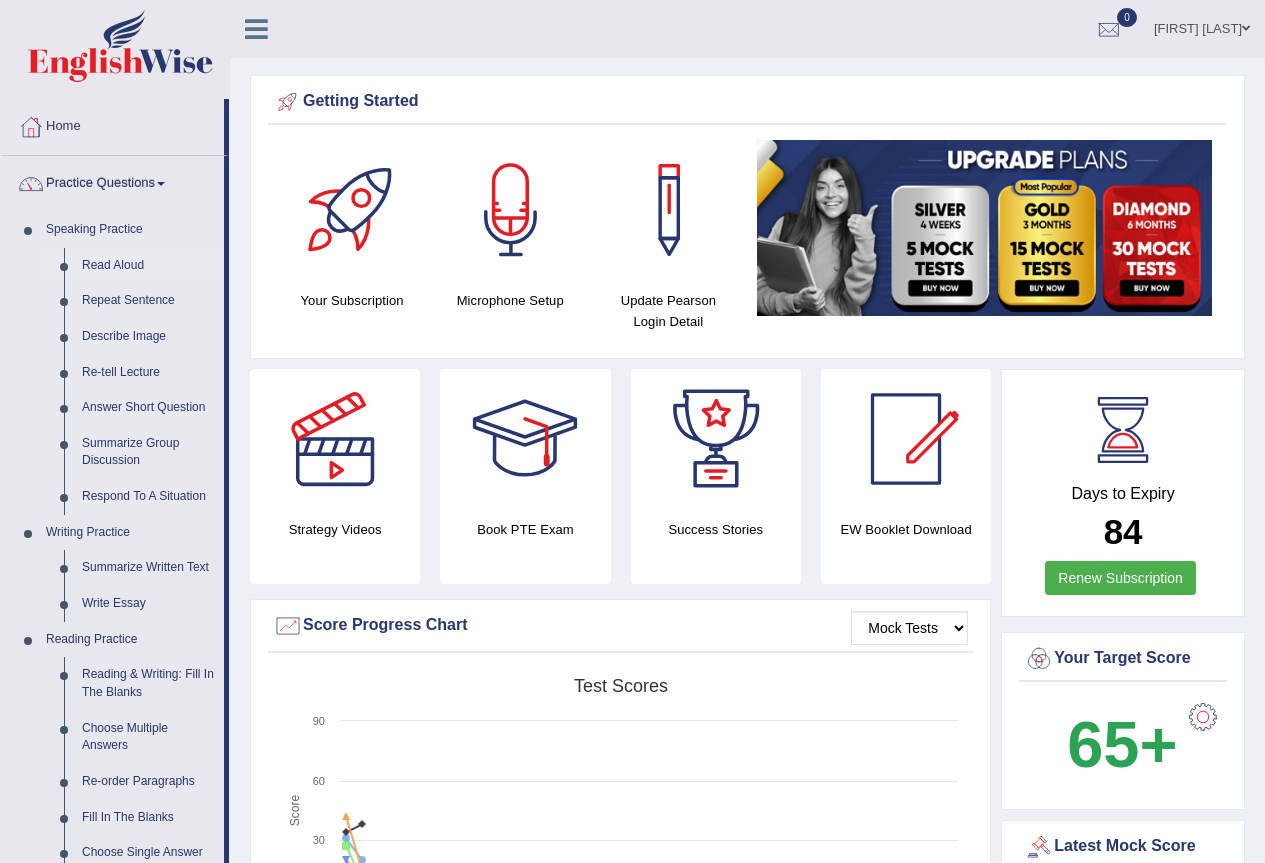 click on "Read Aloud" at bounding box center [148, 266] 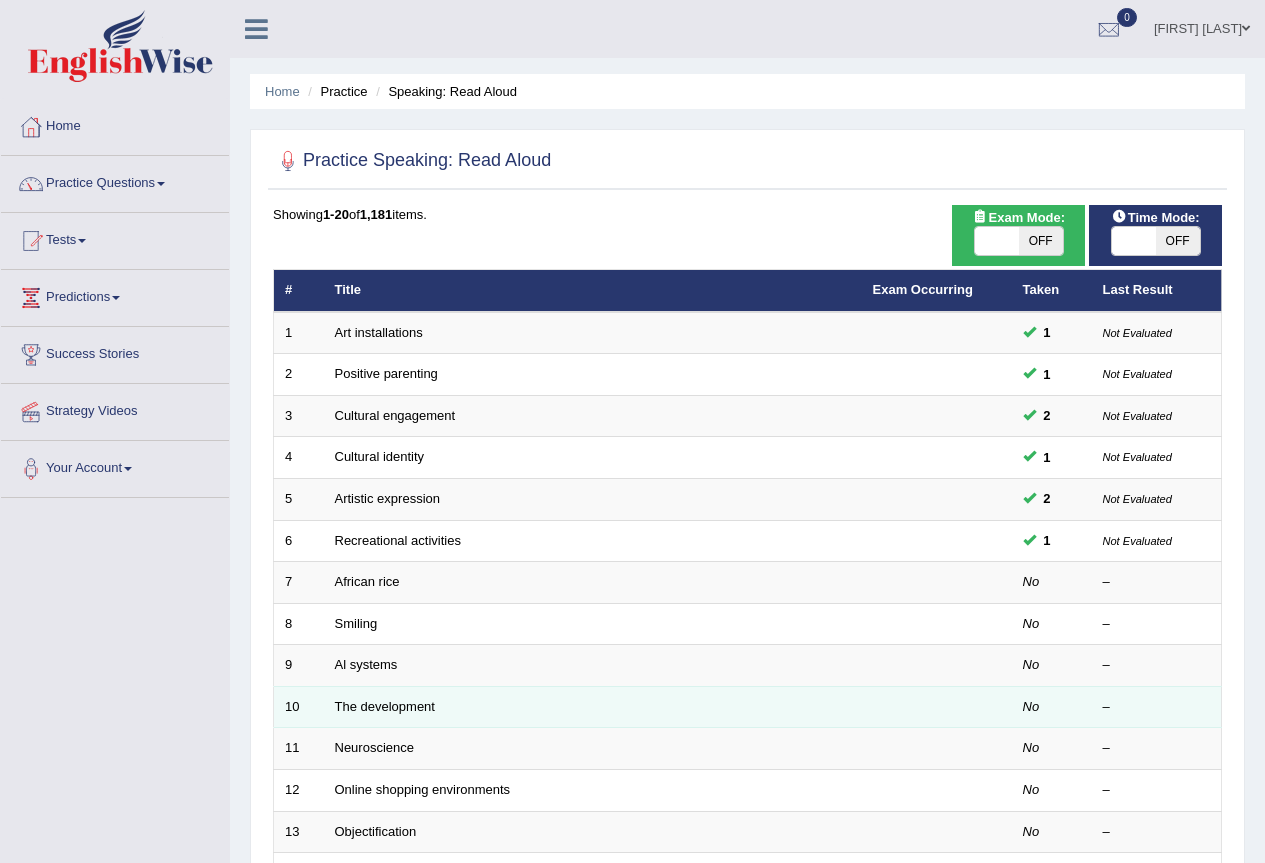 scroll, scrollTop: 0, scrollLeft: 0, axis: both 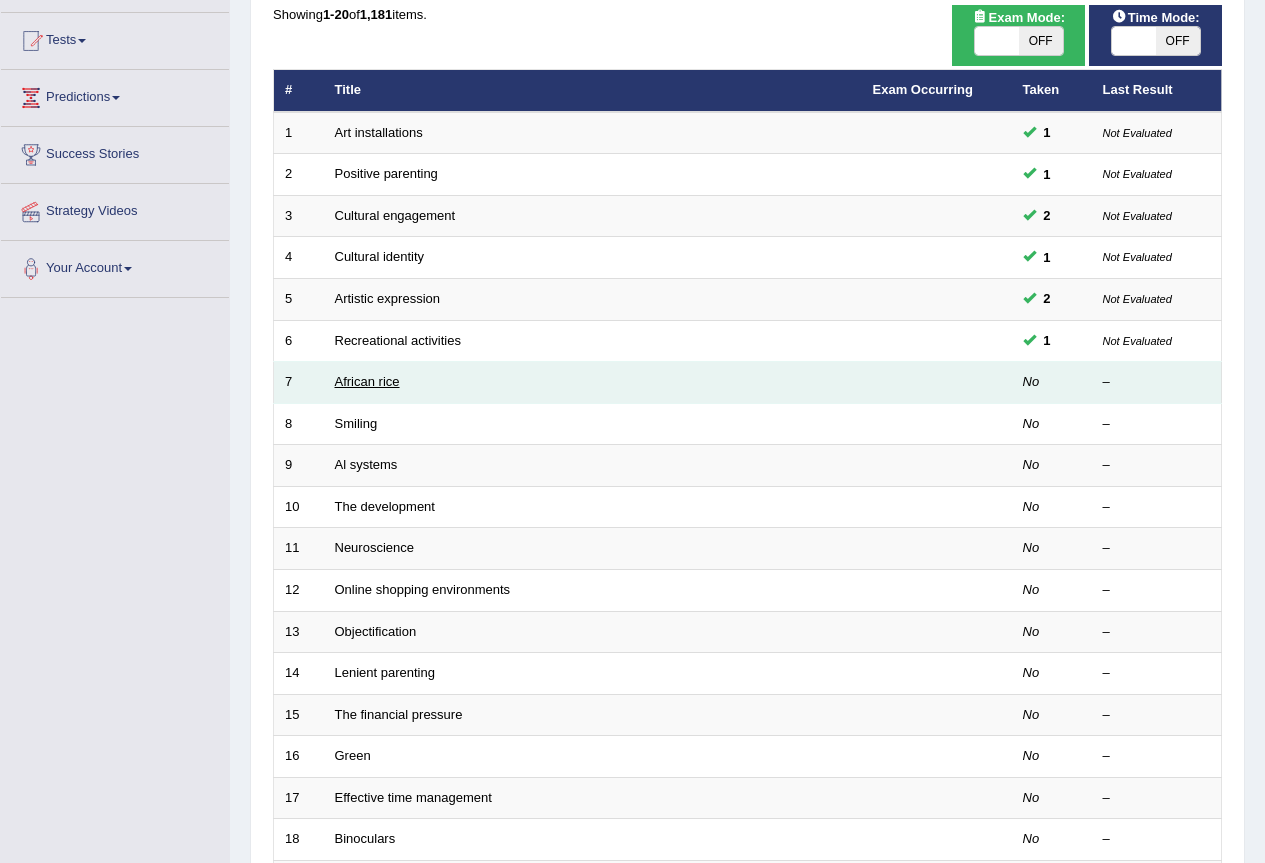 click on "African rice" at bounding box center (367, 381) 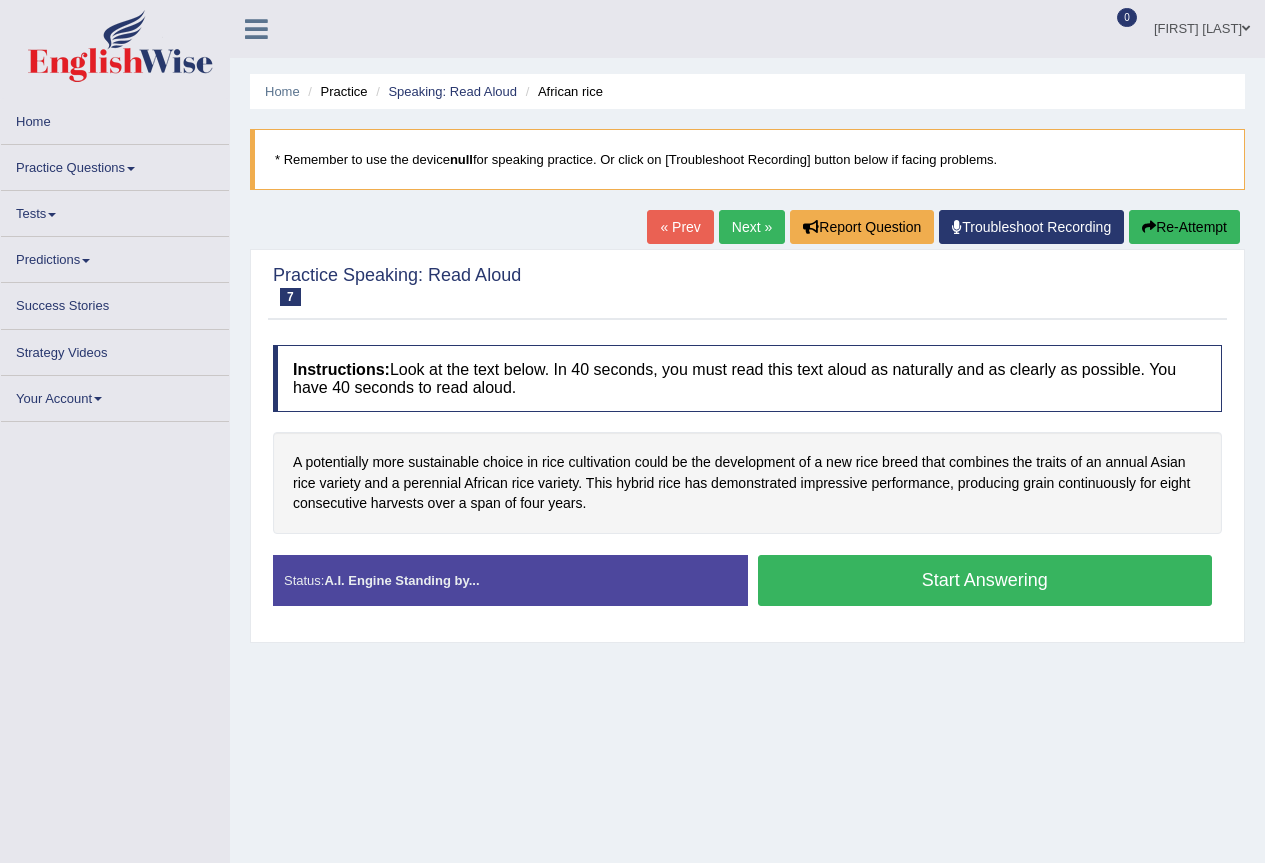 scroll, scrollTop: 0, scrollLeft: 0, axis: both 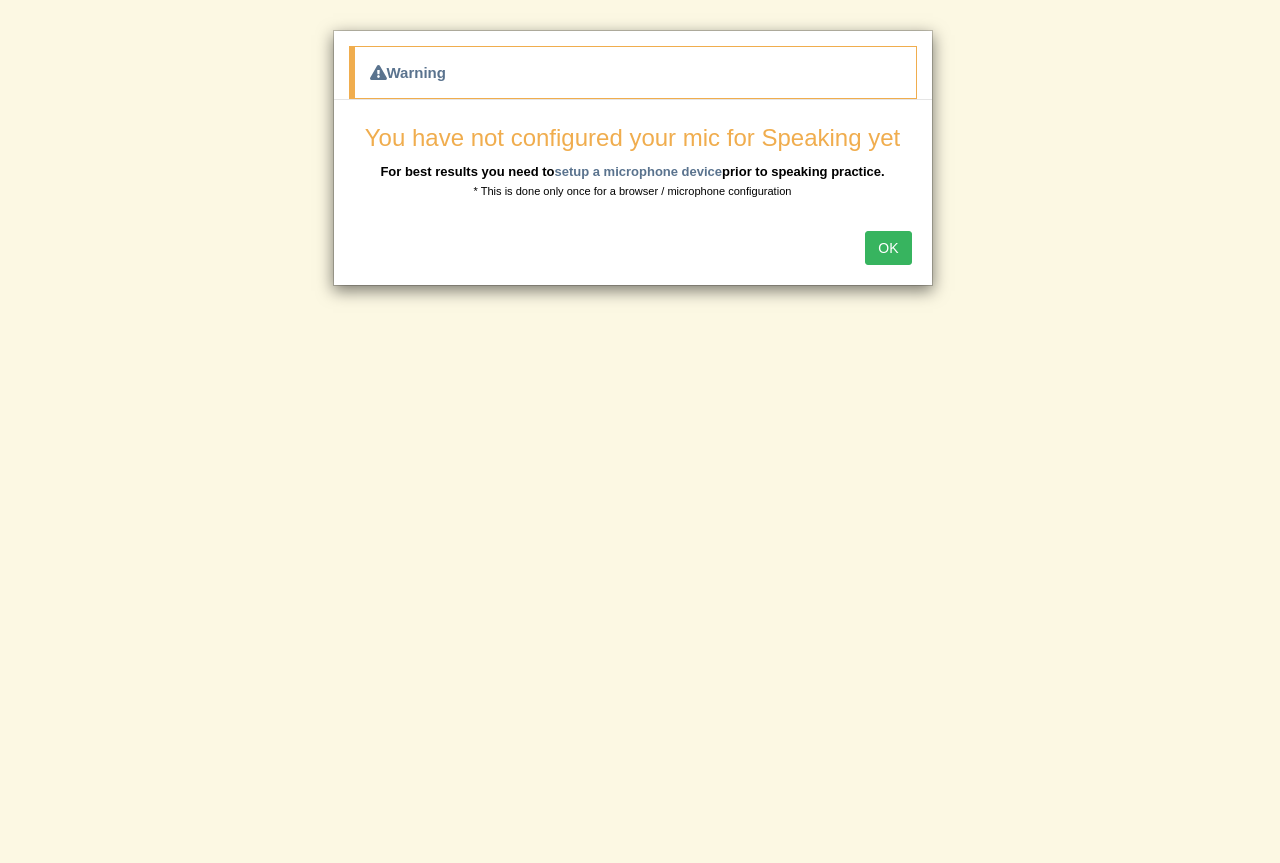 click on "OK" at bounding box center (888, 248) 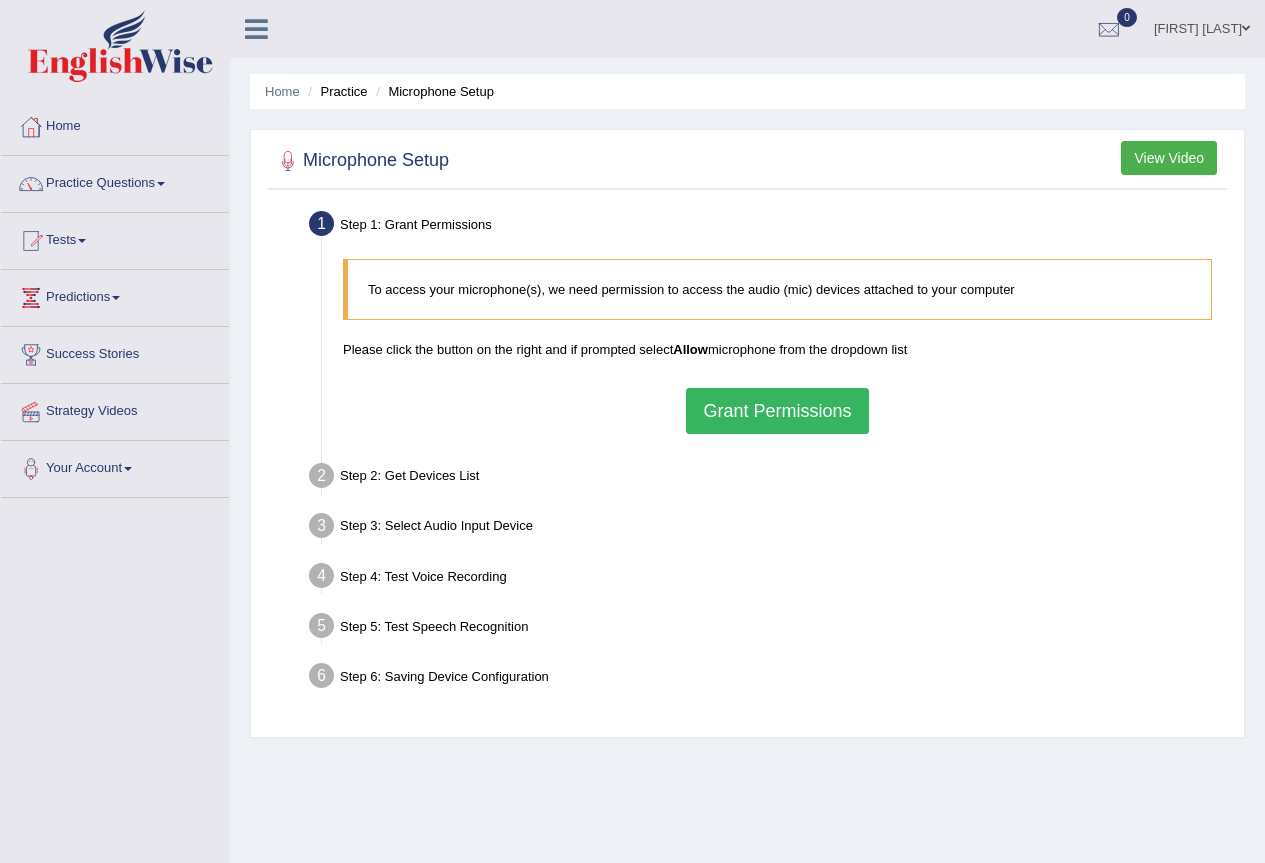 scroll, scrollTop: 0, scrollLeft: 0, axis: both 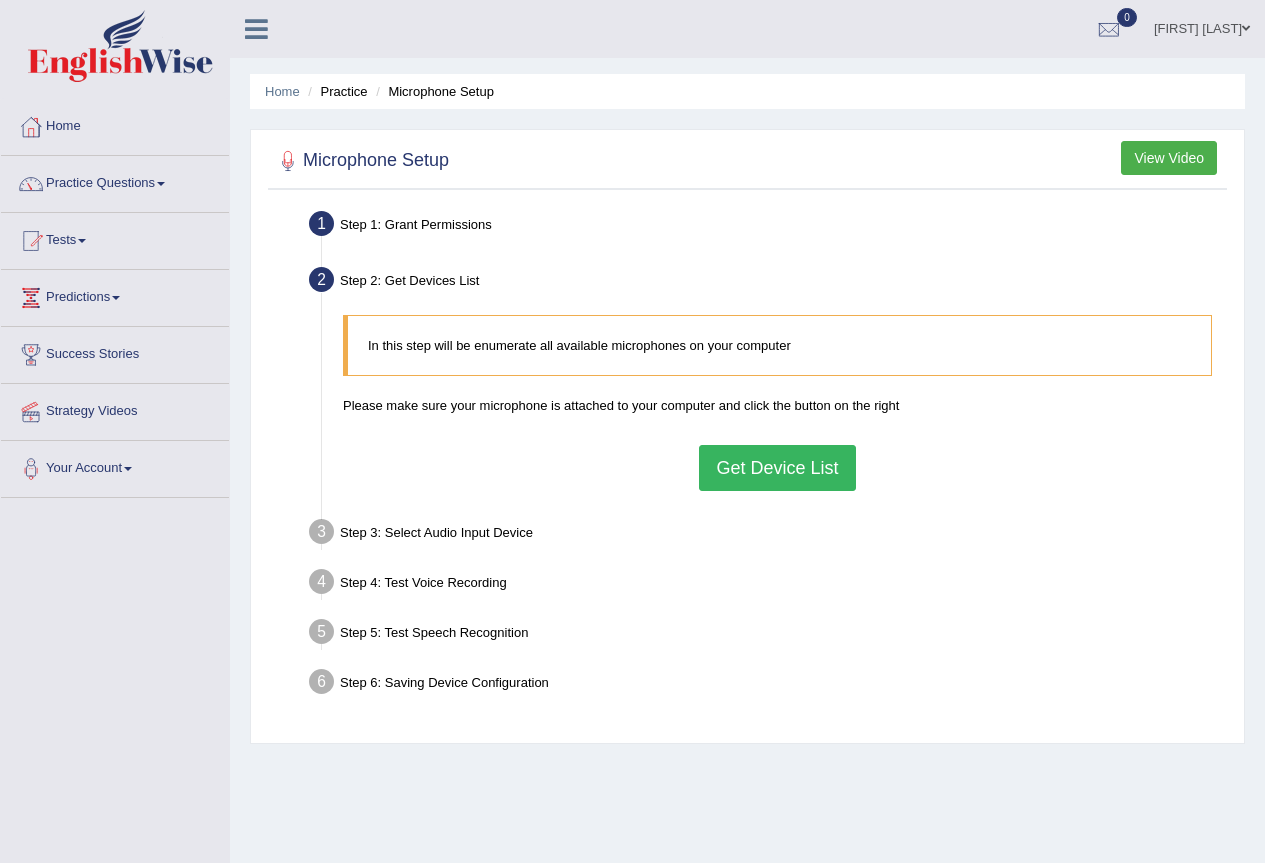 click on "Get Device List" at bounding box center (777, 468) 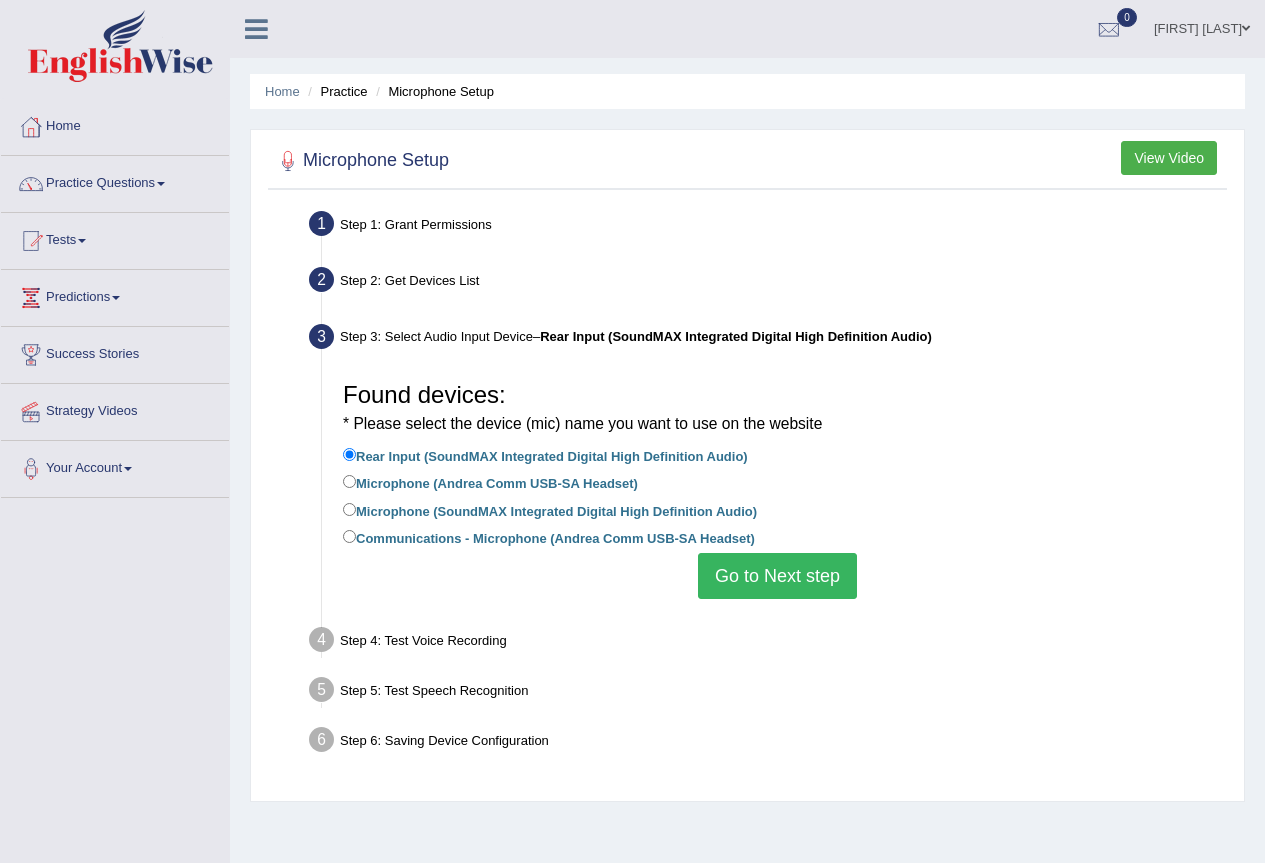 click on "Go to Next step" at bounding box center (777, 576) 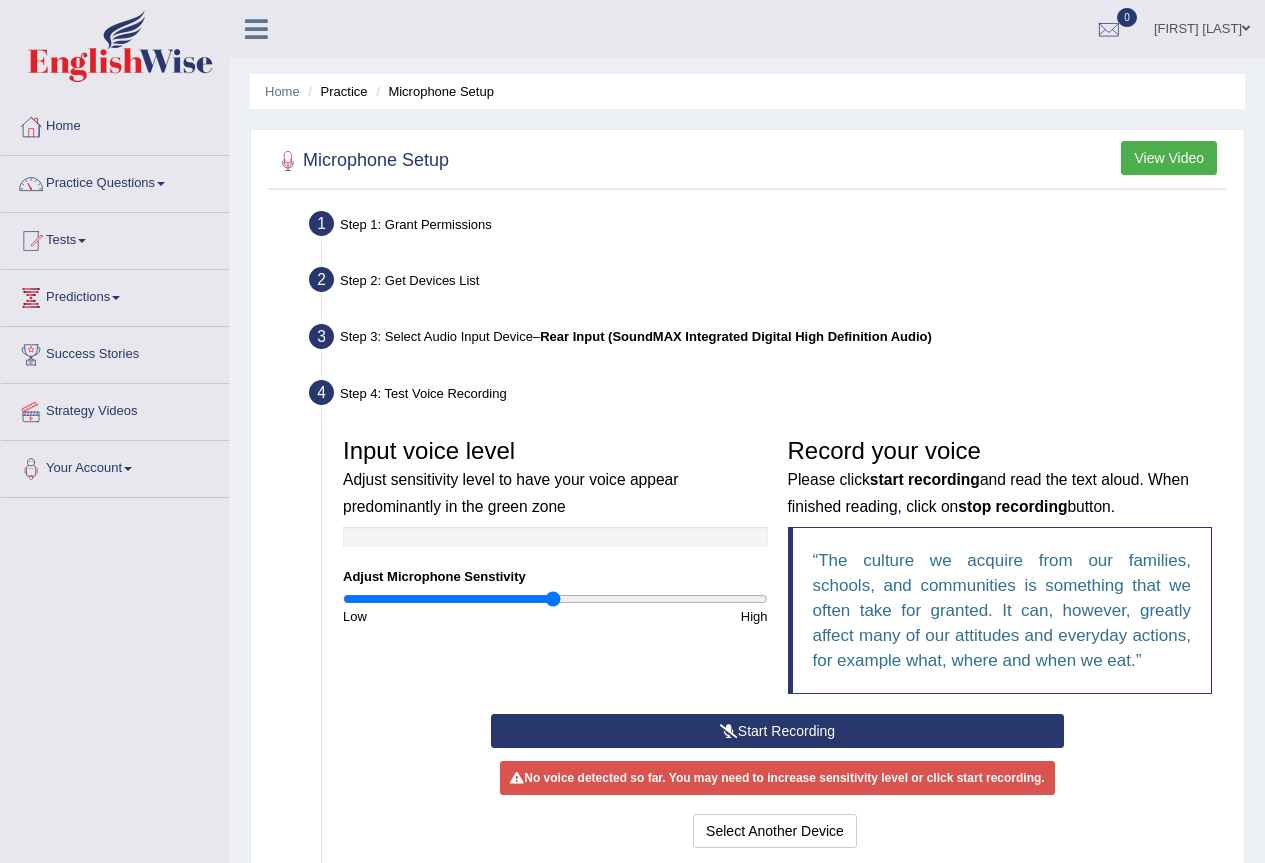 click on "Start Recording" at bounding box center [777, 731] 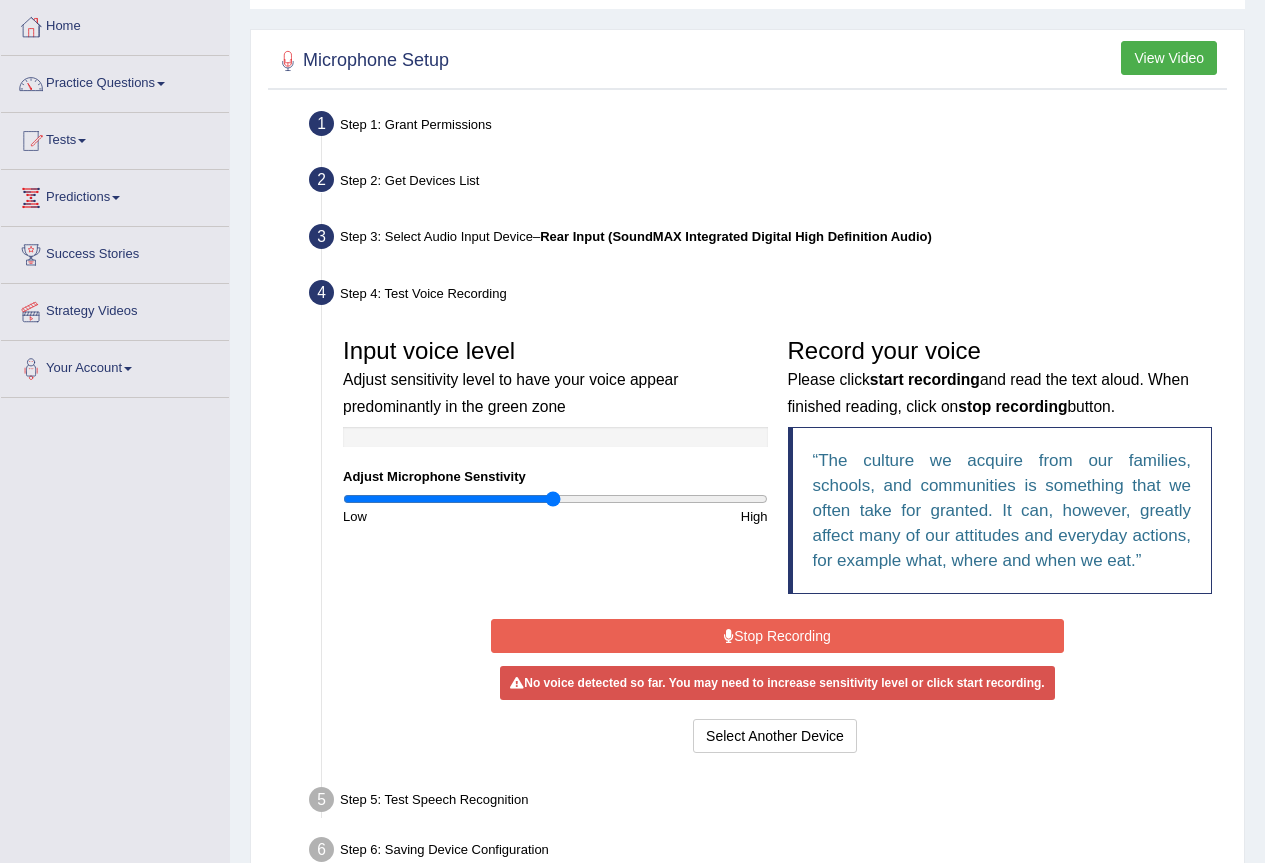 scroll, scrollTop: 200, scrollLeft: 0, axis: vertical 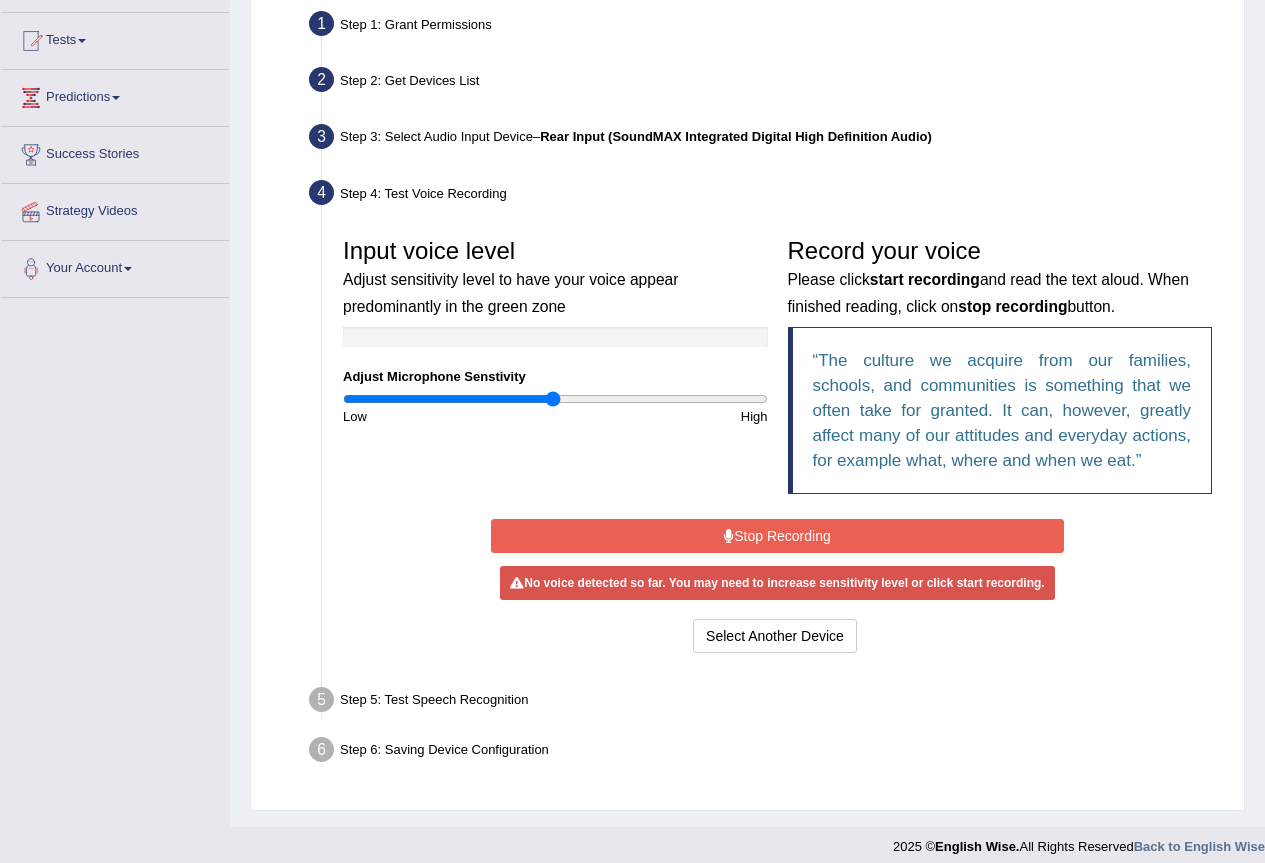 click on "Stop Recording" at bounding box center [777, 536] 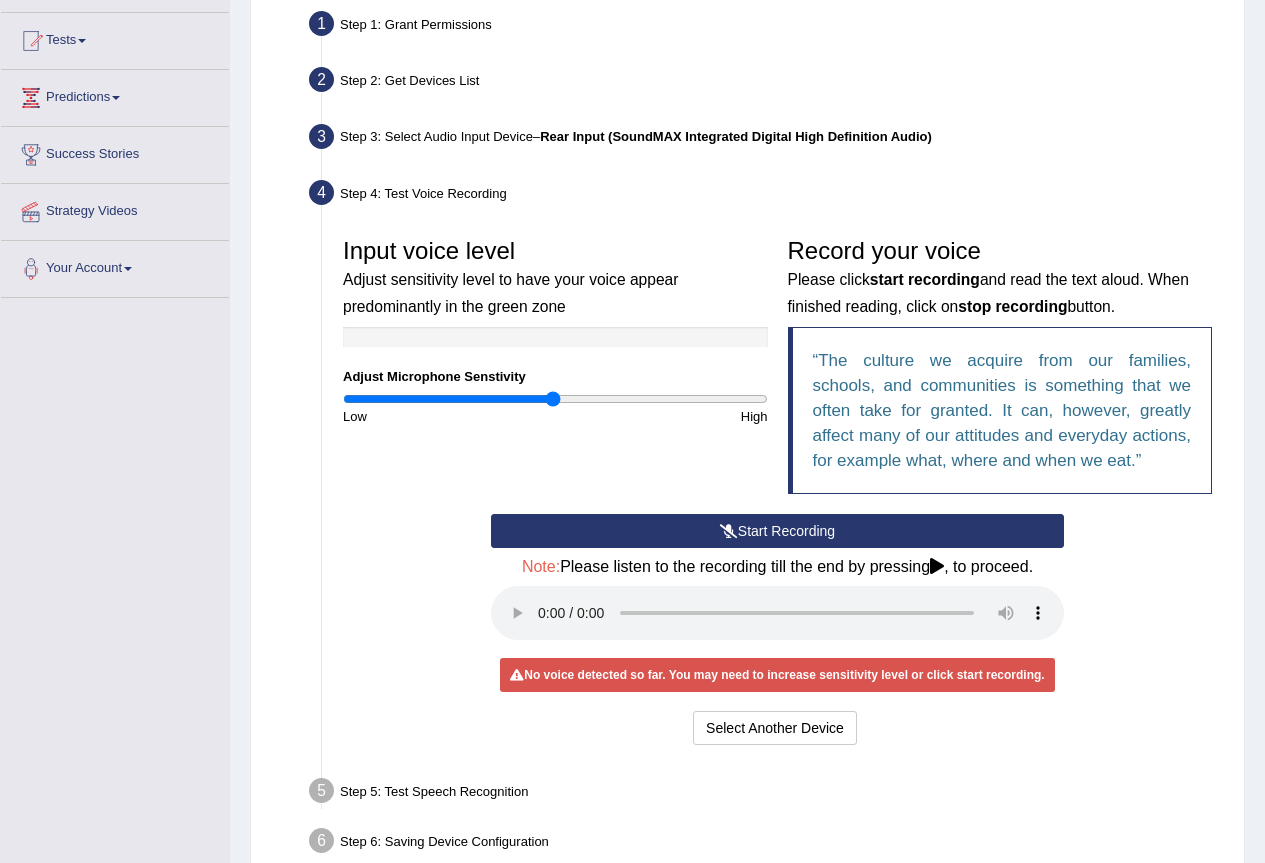 type 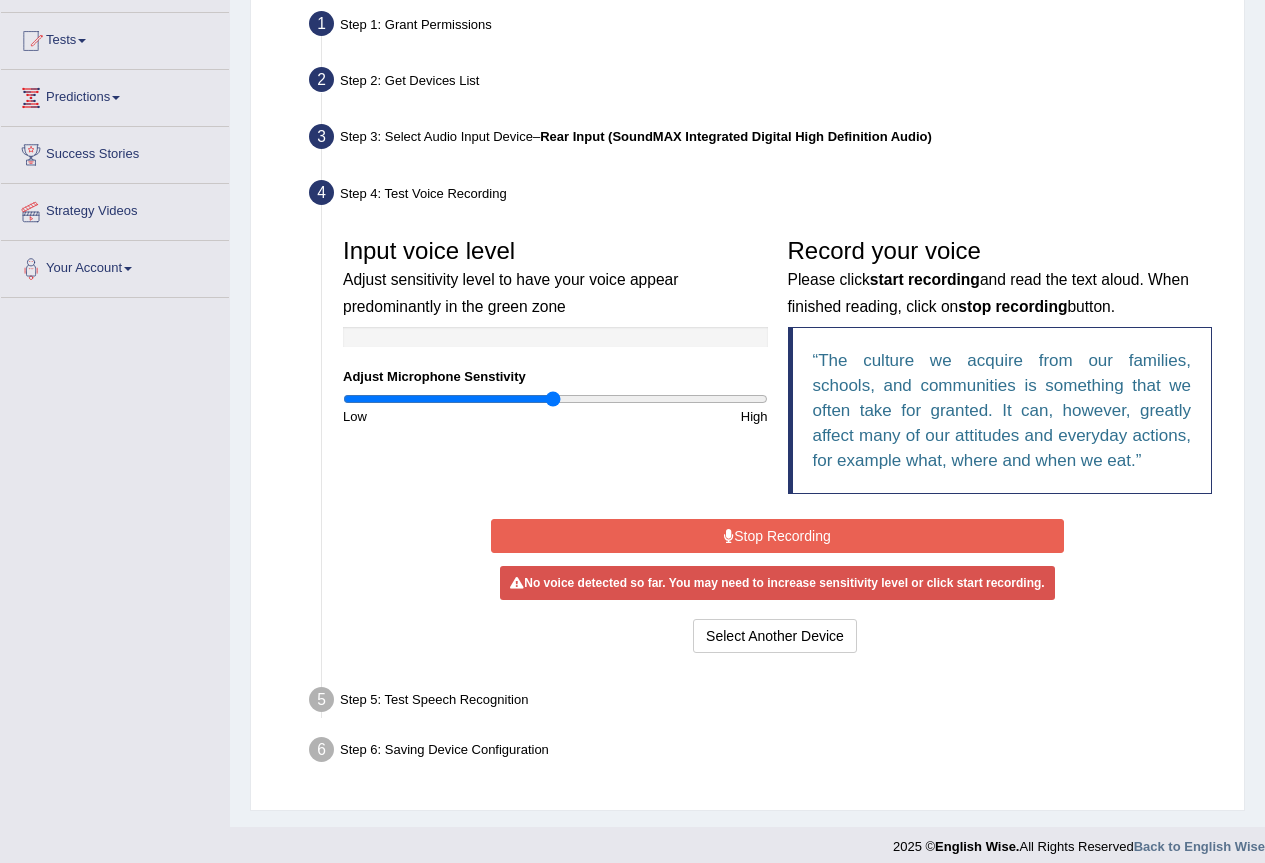 click on "Stop Recording" at bounding box center (777, 536) 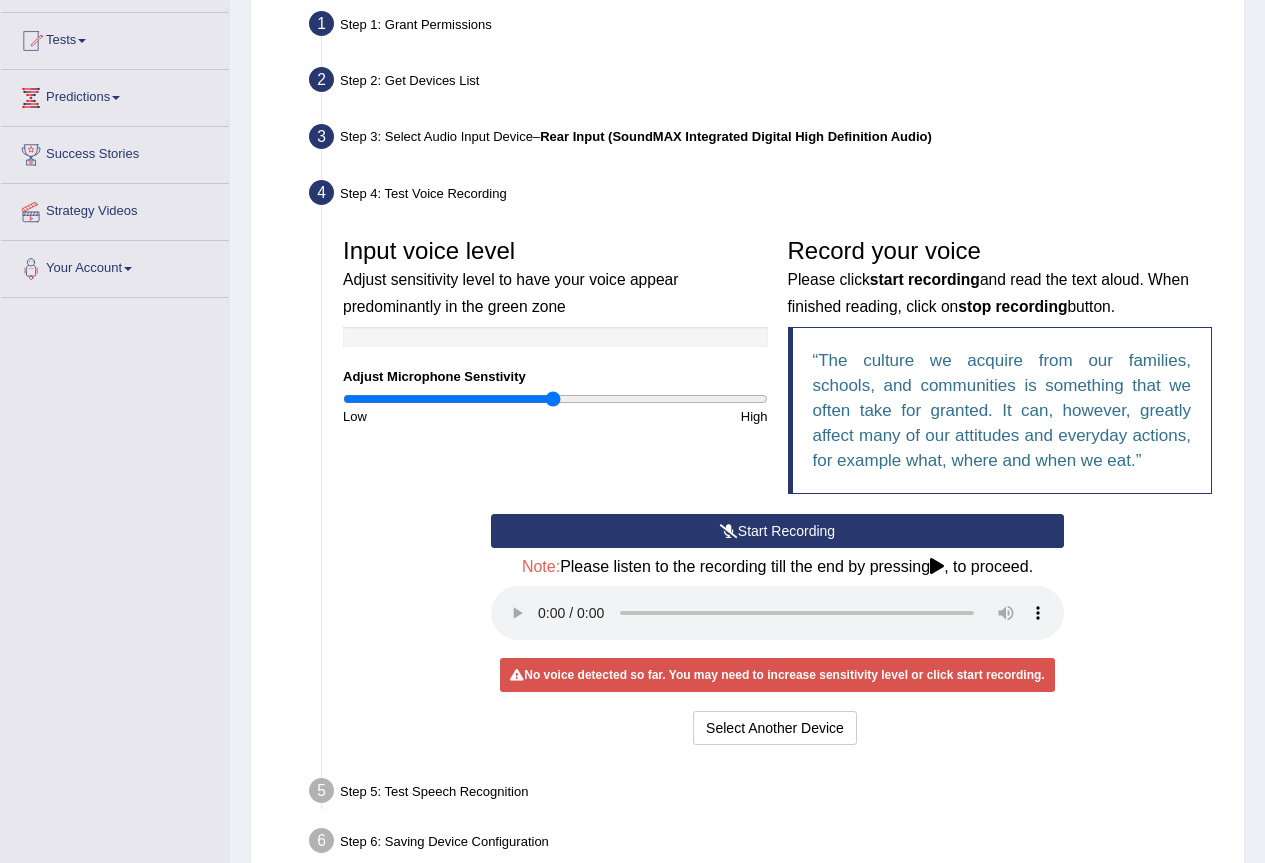 click on "Start Recording" at bounding box center (777, 531) 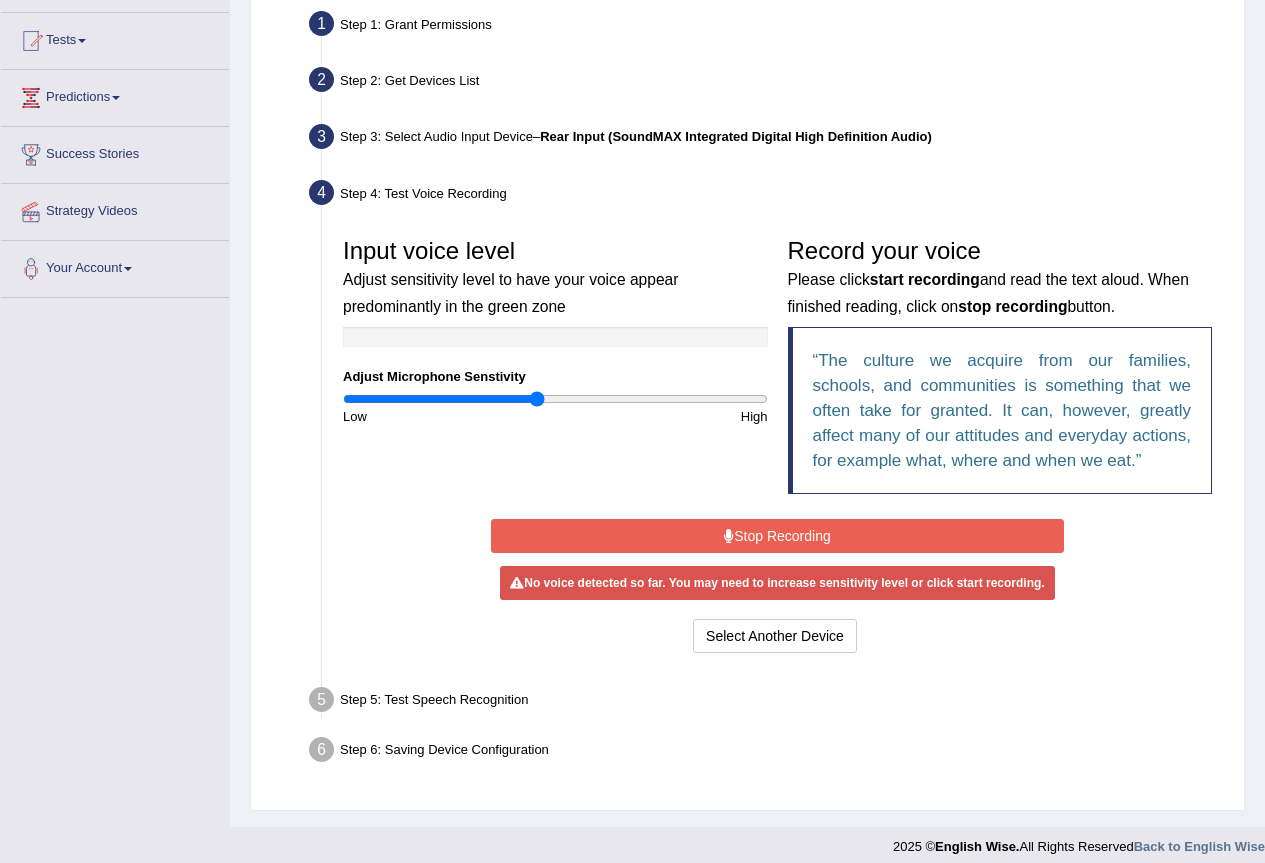 click at bounding box center [555, 399] 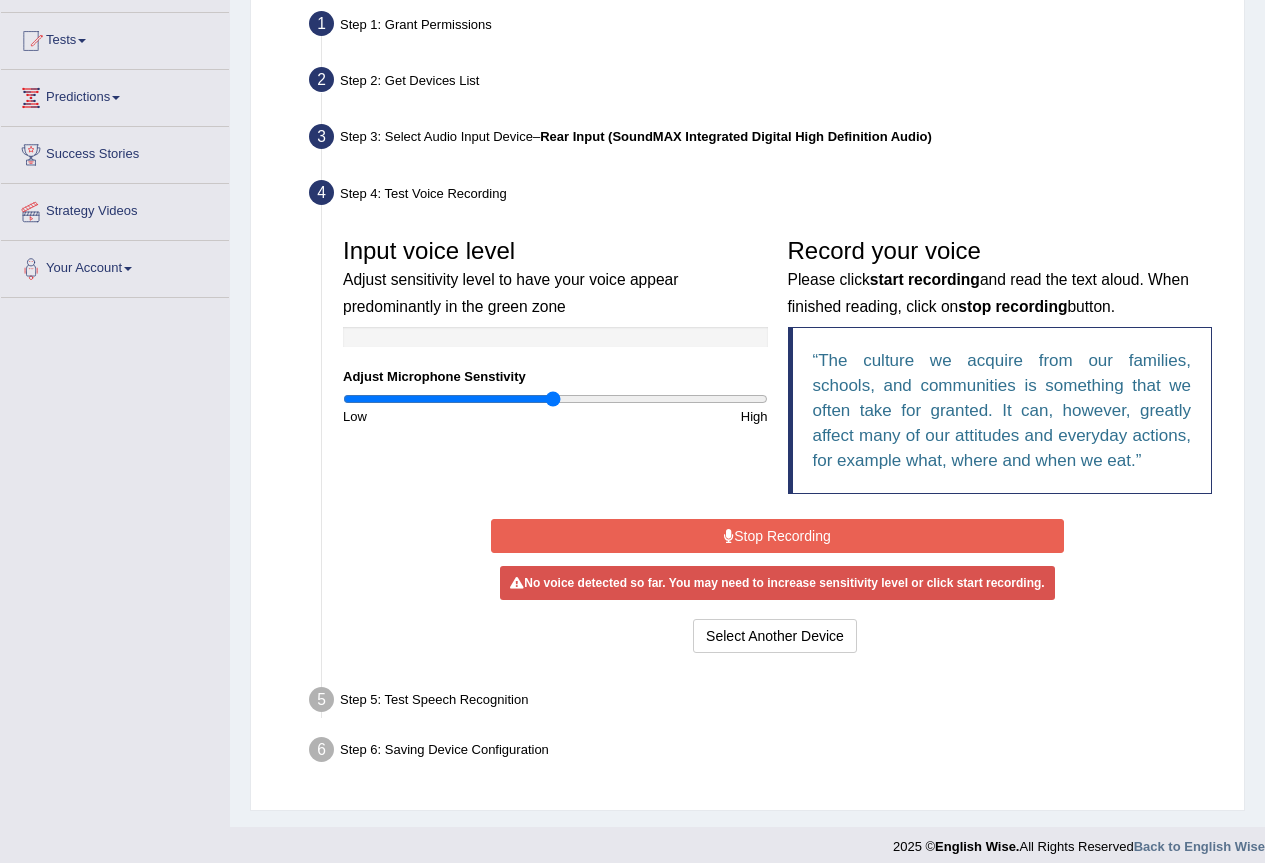 click at bounding box center [555, 399] 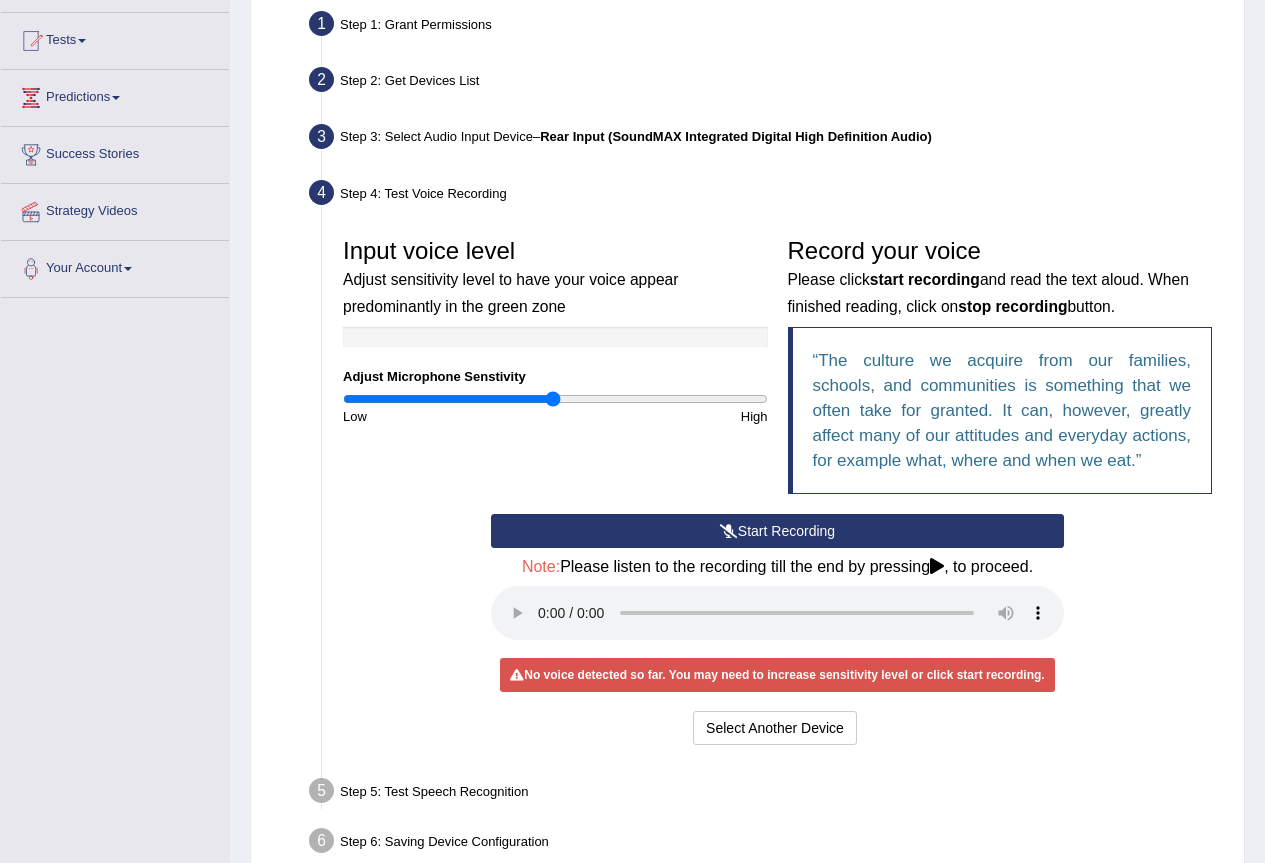 click on "Start Recording    Stop Recording   Note:  Please listen to the recording till the end by pressing  , to proceed.       No voice detected so far. You may need to increase sensitivity level or click start recording.     Voice level is too low yet. Please increase the sensitivity level from the bar on the left.     Your voice is strong enough for our A.I. to detect    Voice level is too high. Please reduce the sensitivity level from the bar on the left.     Select Another Device   Voice is ok. Go to Next step" at bounding box center [777, 632] 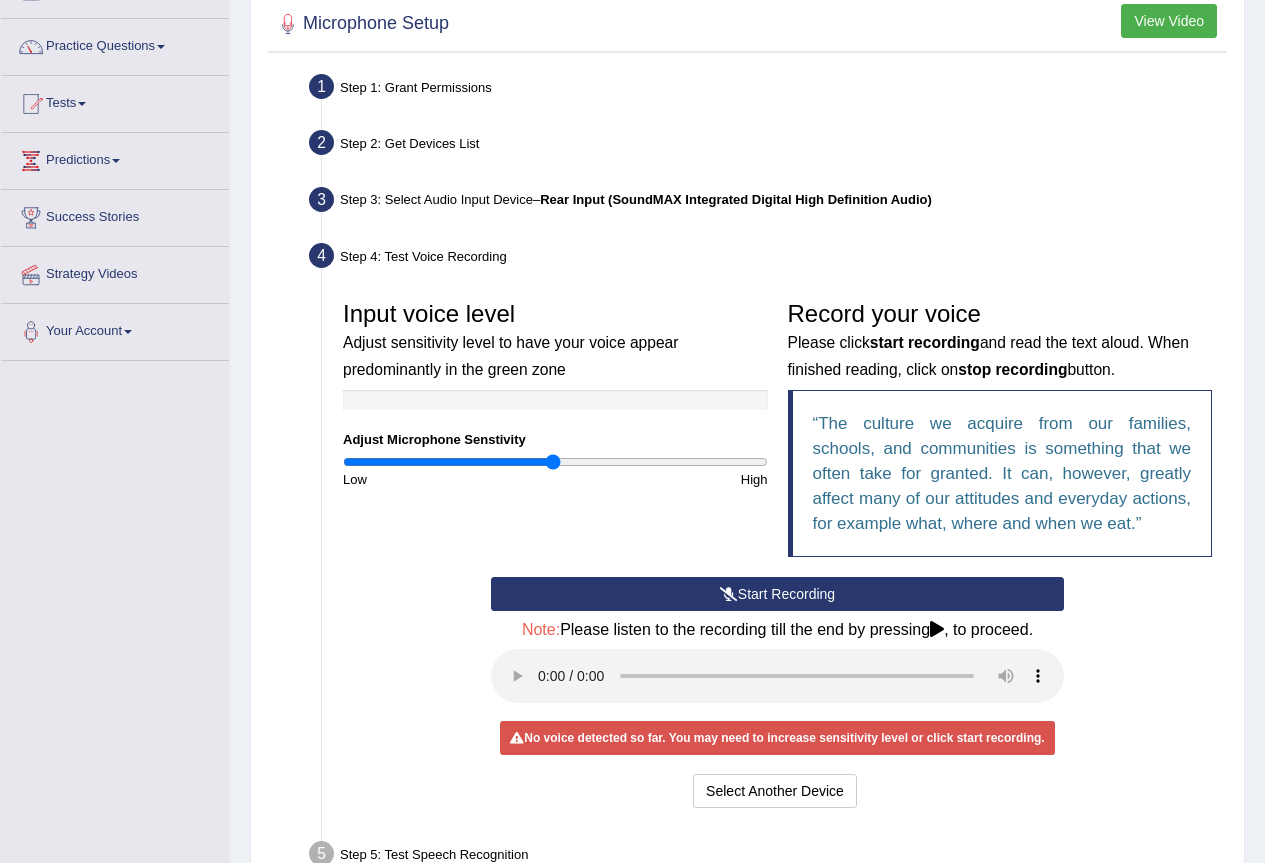 scroll, scrollTop: 305, scrollLeft: 0, axis: vertical 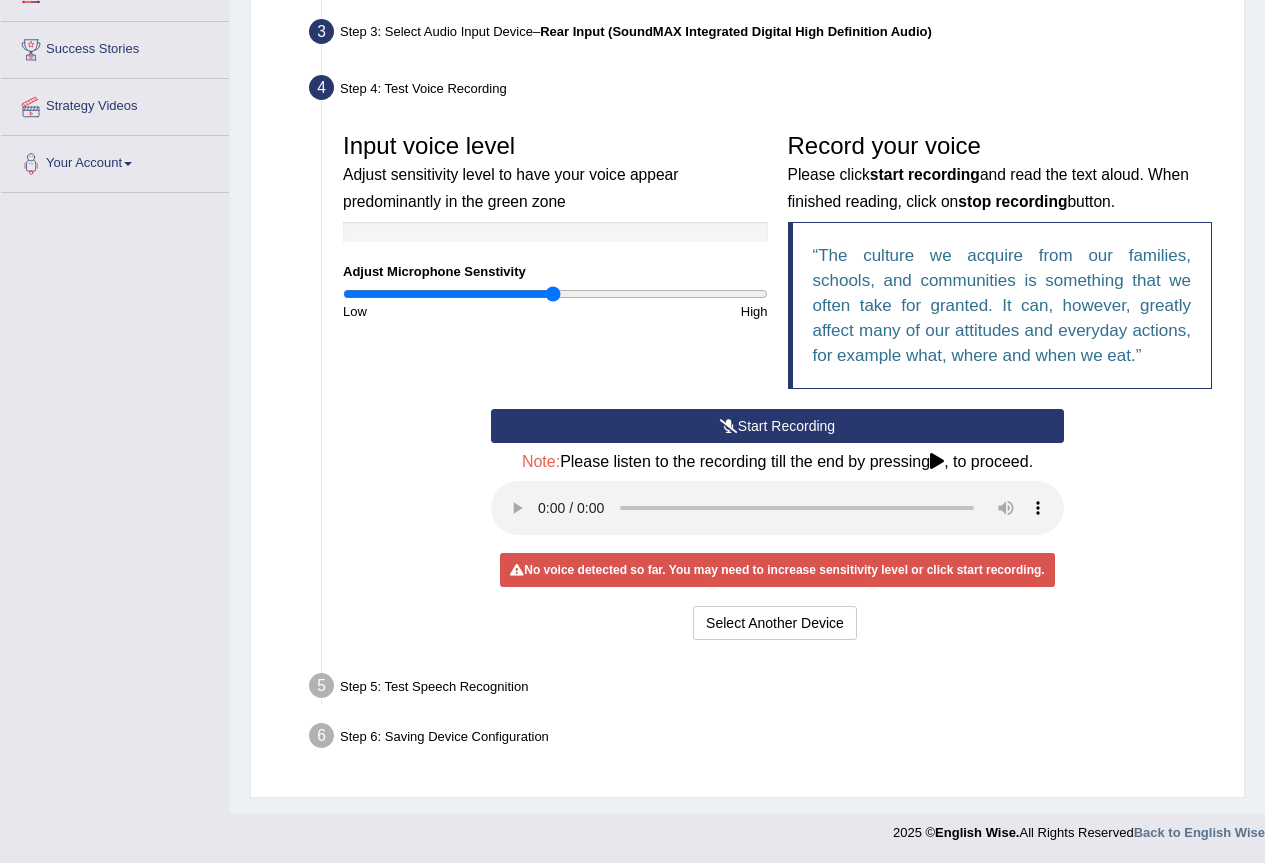 click on "Start Recording" at bounding box center [777, 426] 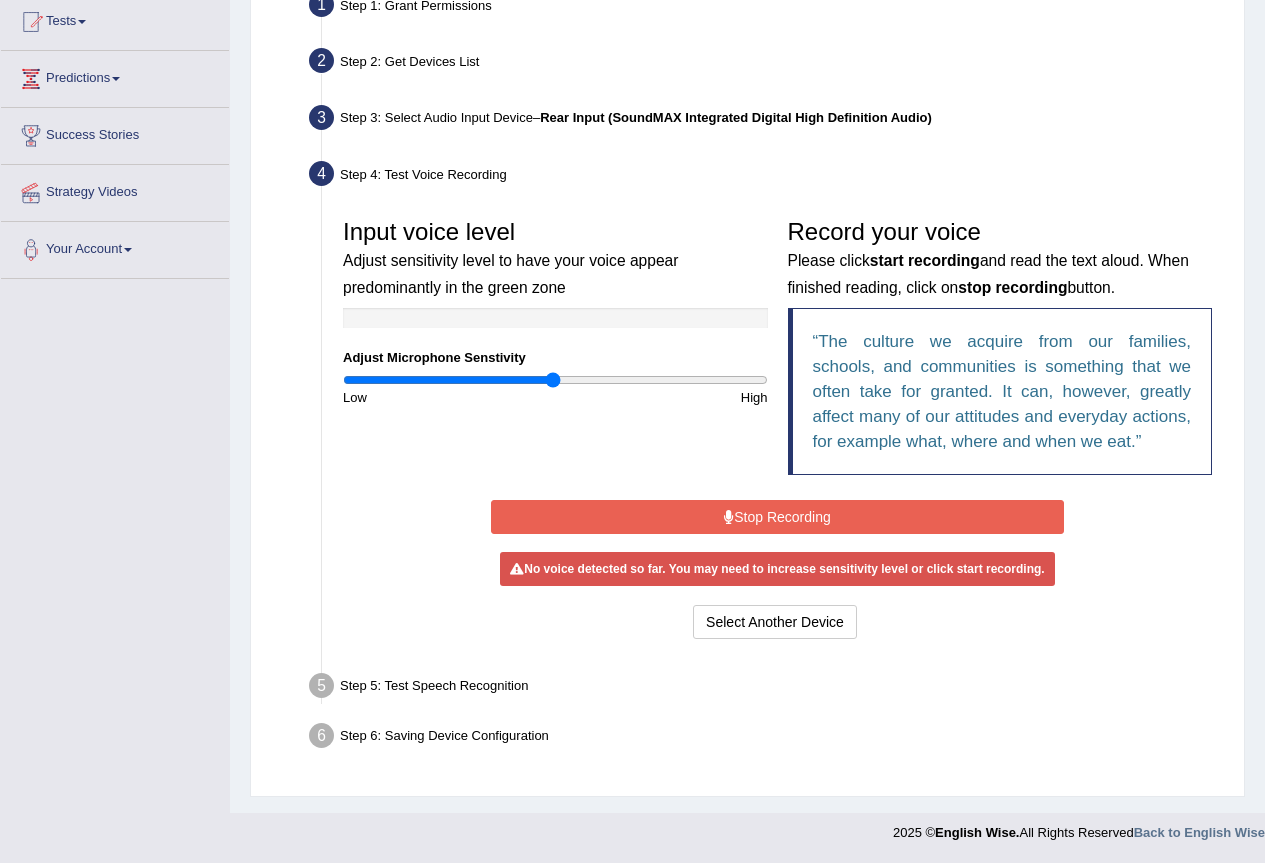 scroll, scrollTop: 214, scrollLeft: 0, axis: vertical 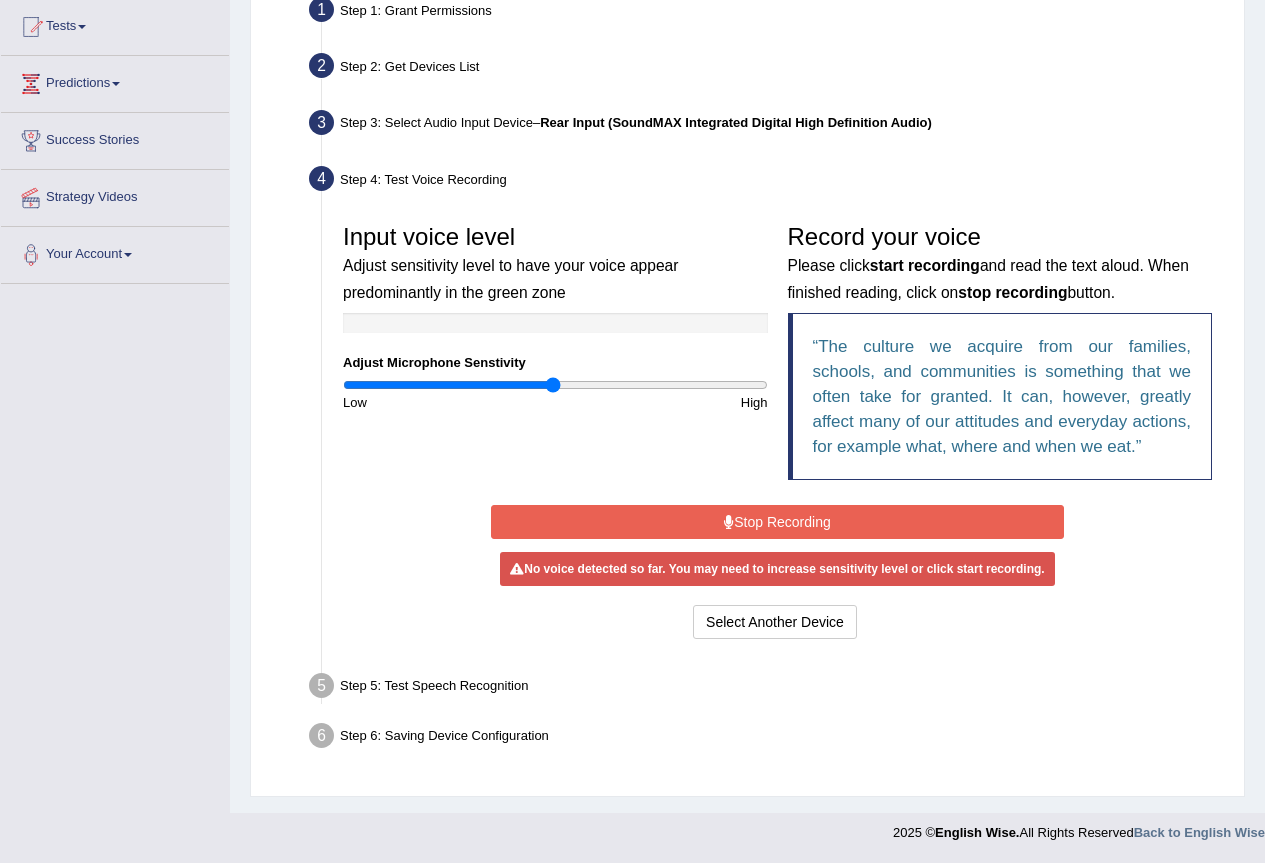click on "Stop Recording" at bounding box center (777, 522) 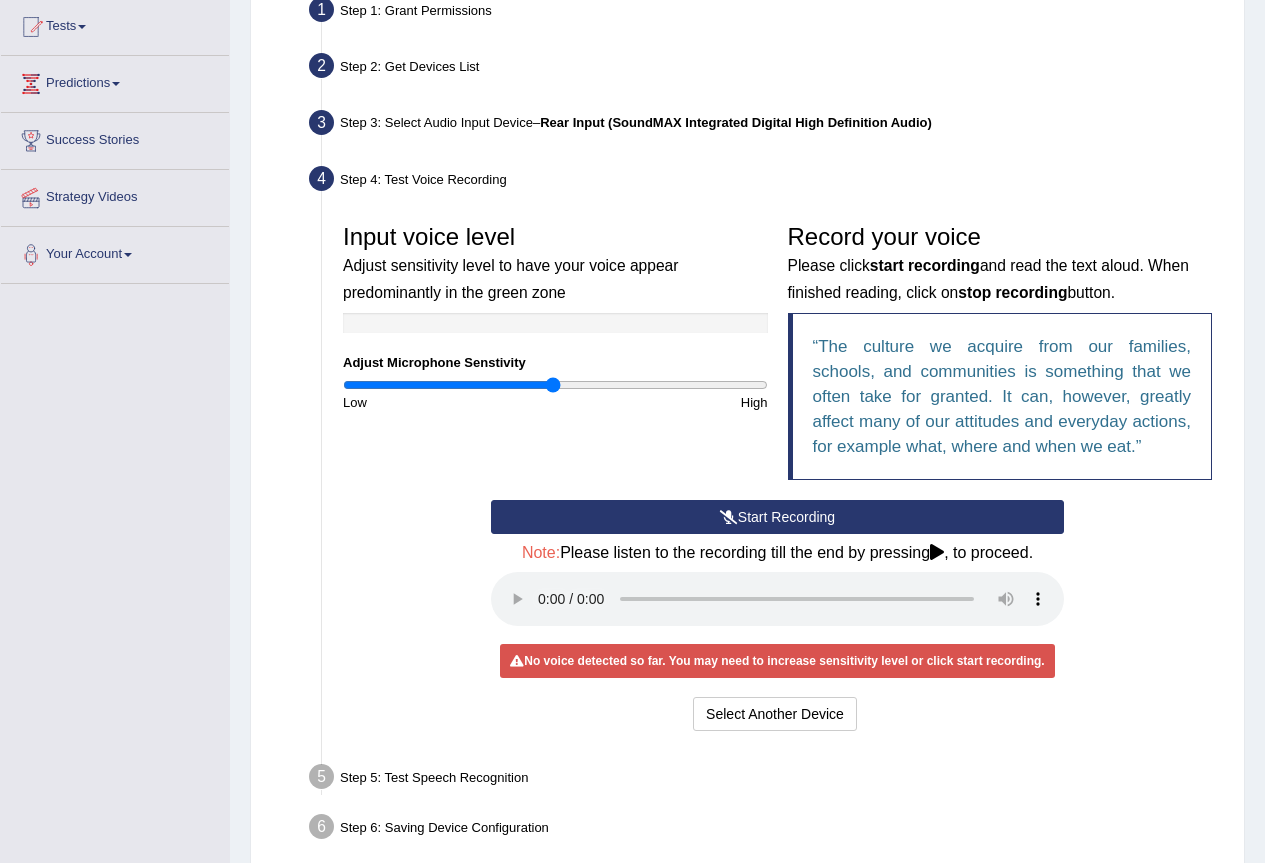 click on "Input voice level   Adjust sensitivity level to have your voice appear predominantly in the green zone     Adjust Microphone Senstivity     Low   High" at bounding box center [555, 313] 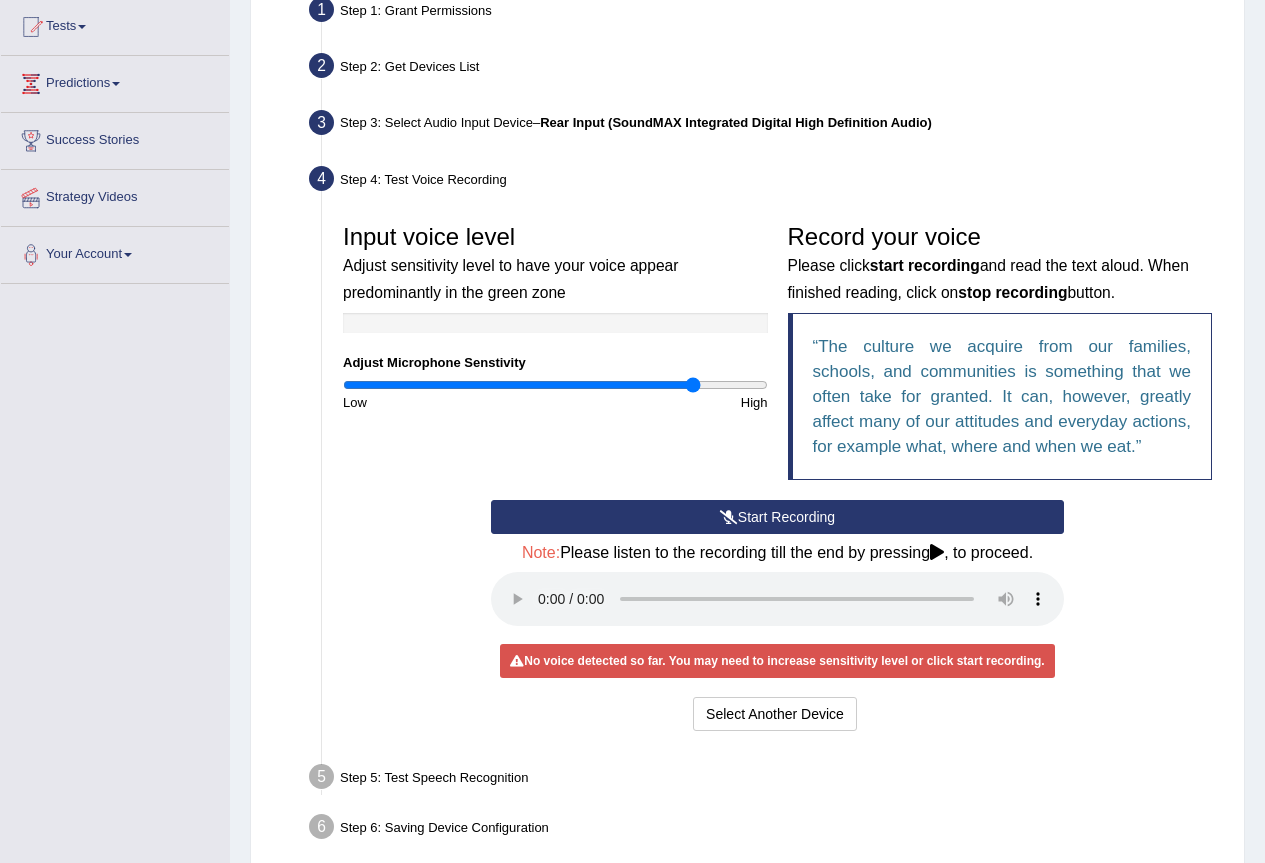 click at bounding box center [555, 385] 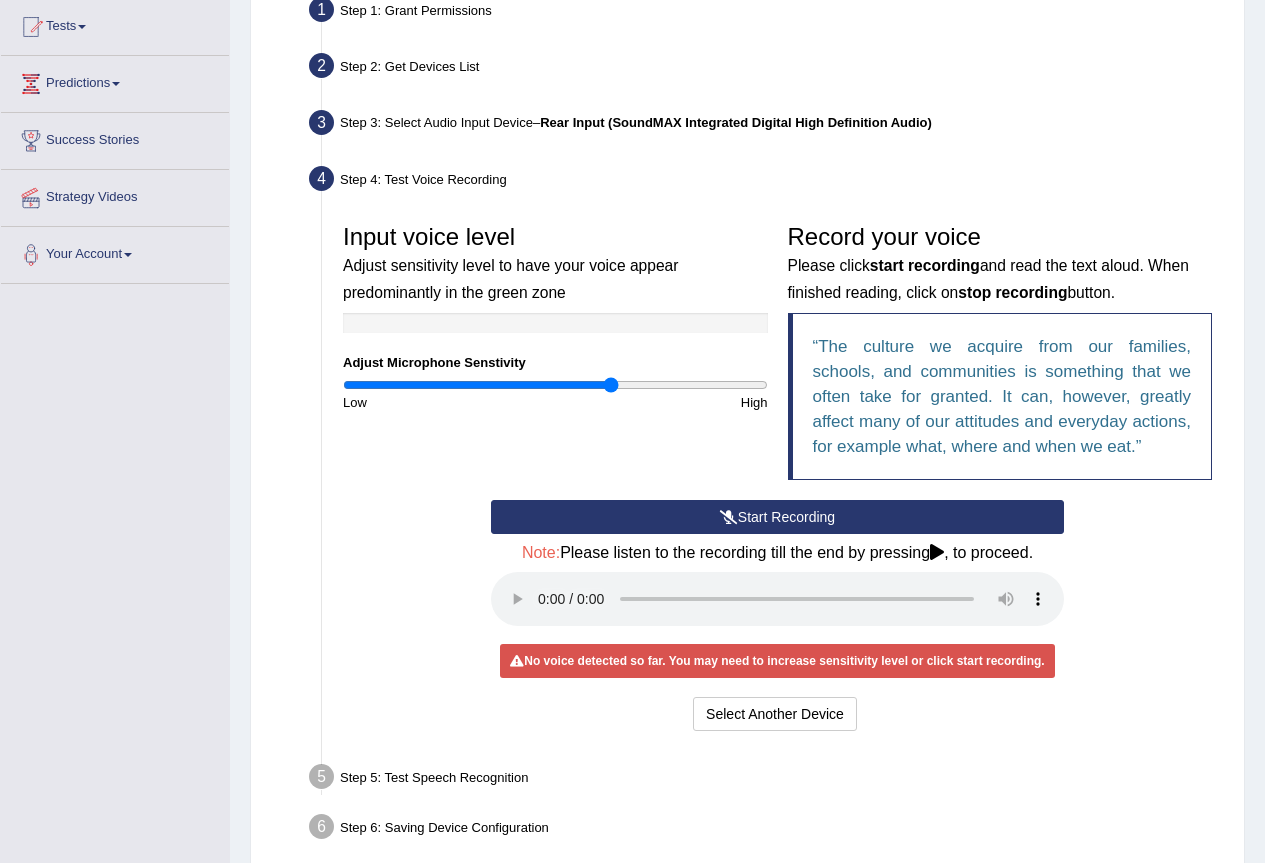 type on "1.28" 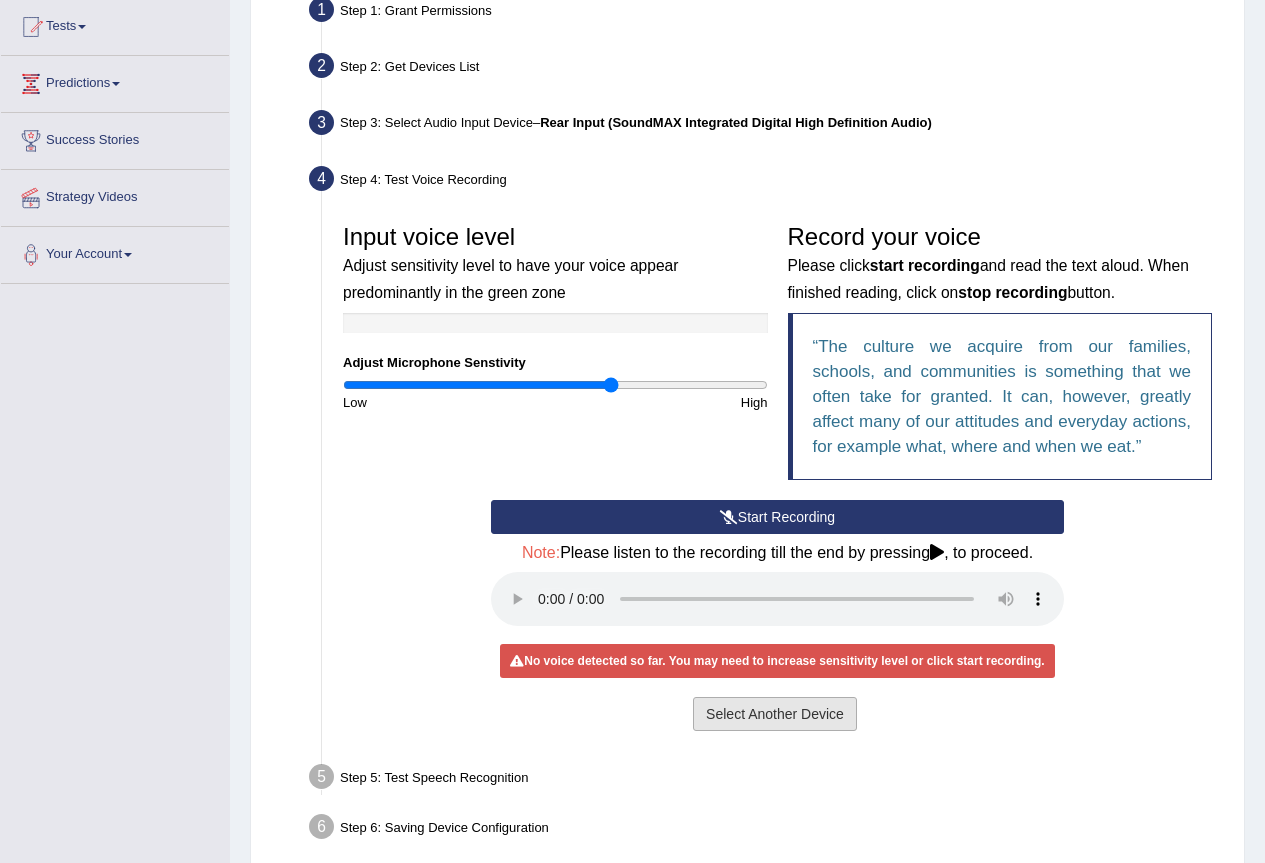 click on "Select Another Device" at bounding box center (775, 714) 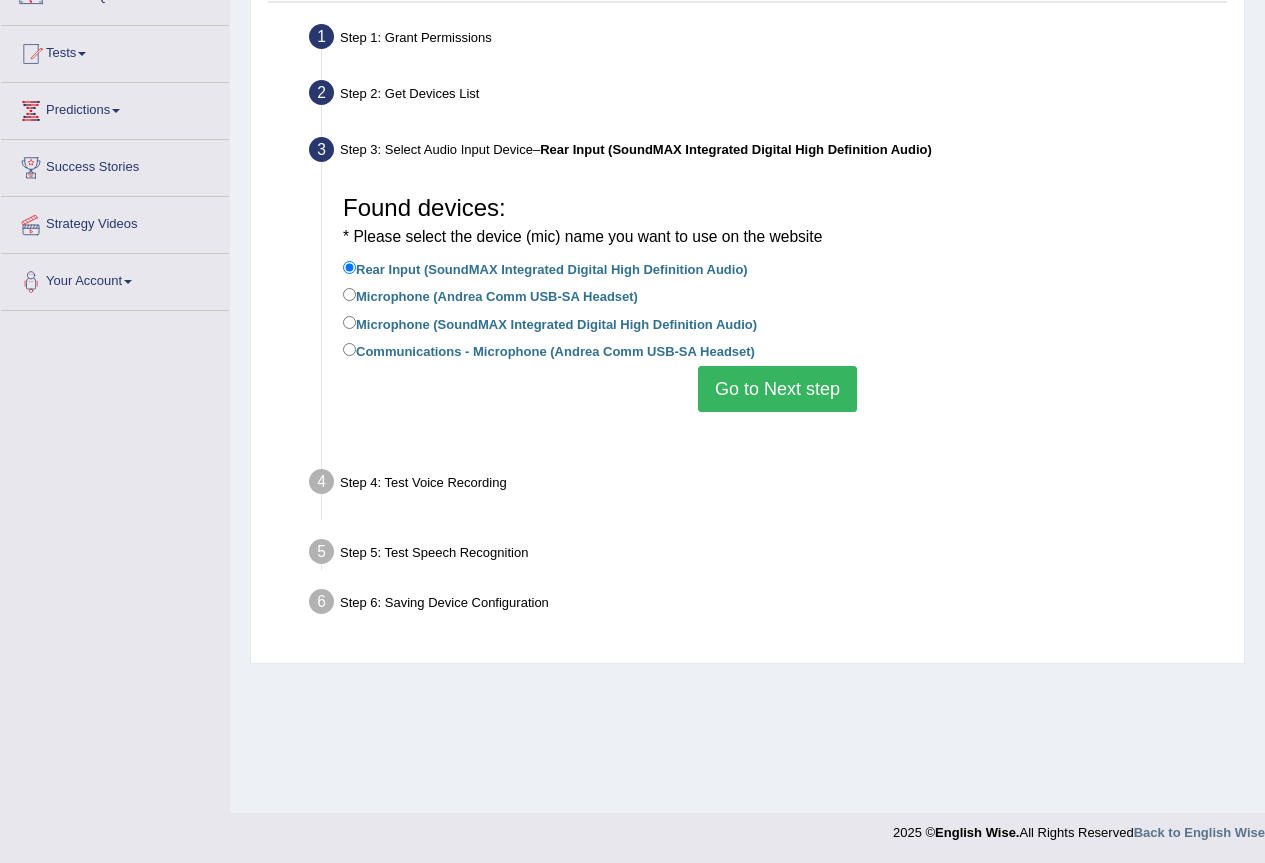 scroll, scrollTop: 187, scrollLeft: 0, axis: vertical 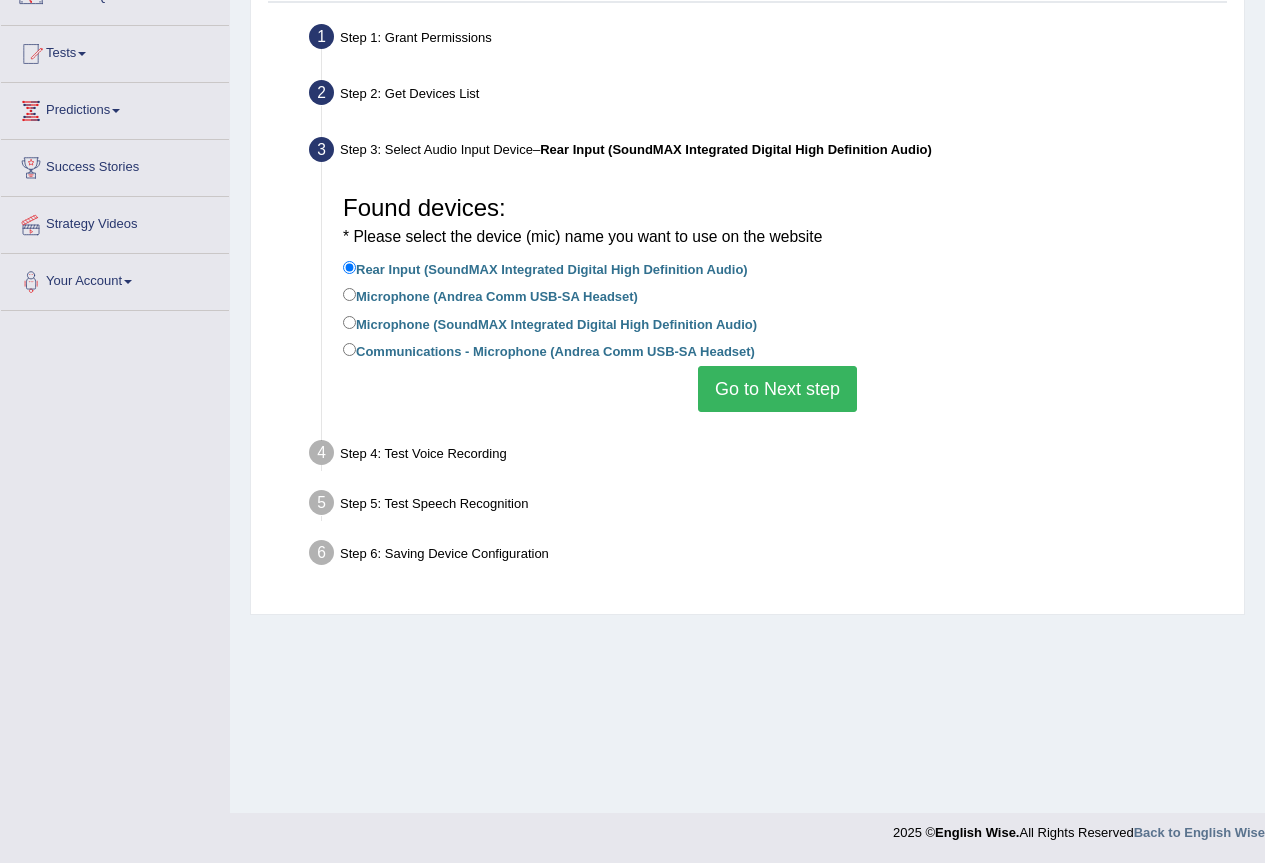 click on "Go to Next step" at bounding box center (777, 389) 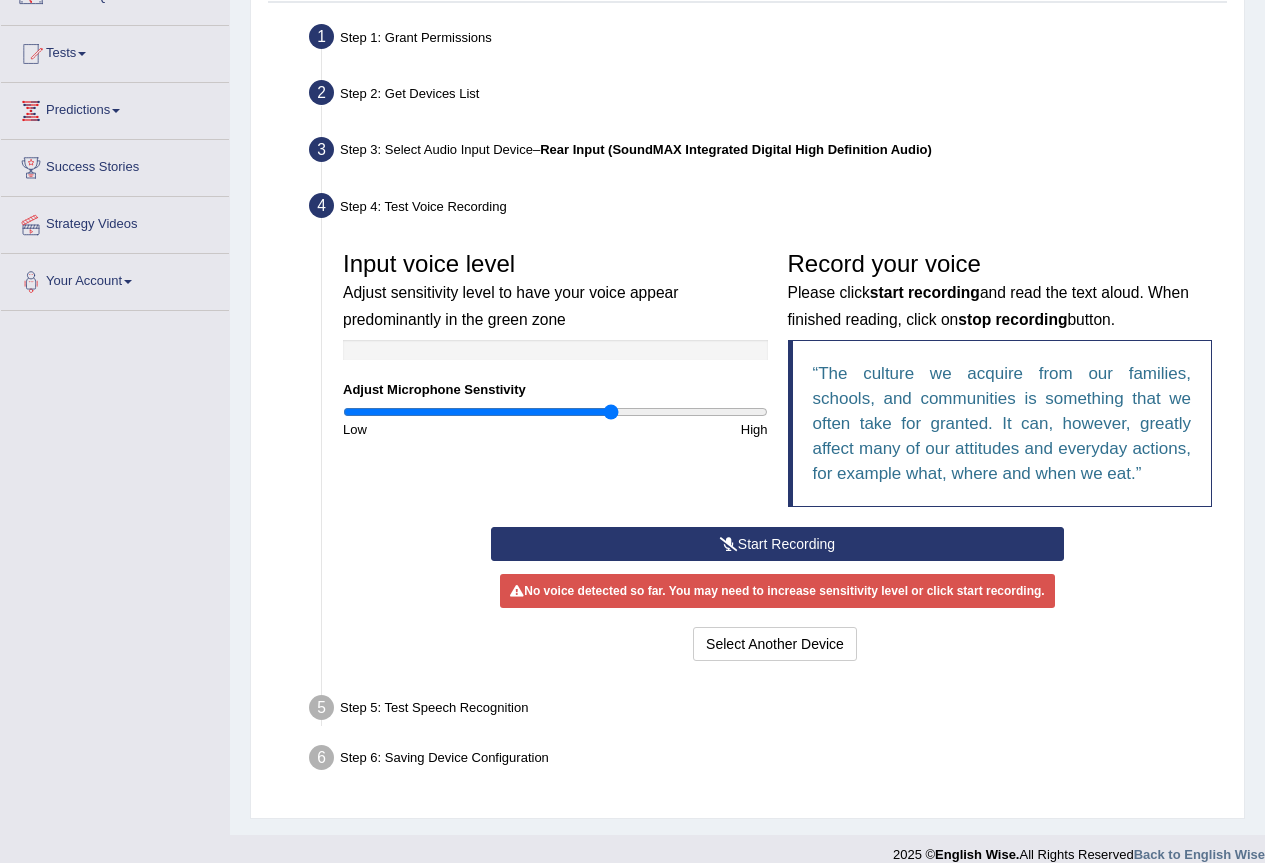 click on "Start Recording" at bounding box center [777, 544] 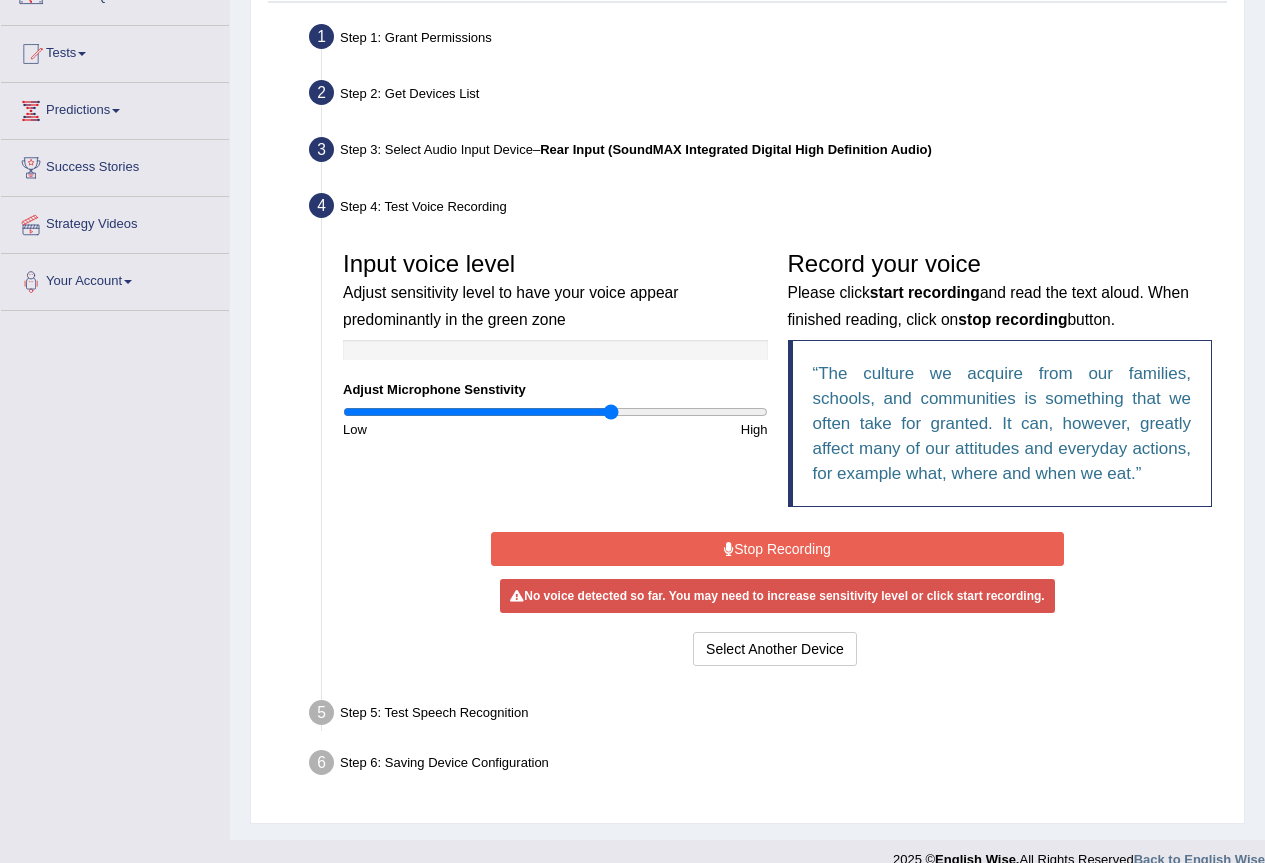 click on "Stop Recording" at bounding box center (777, 549) 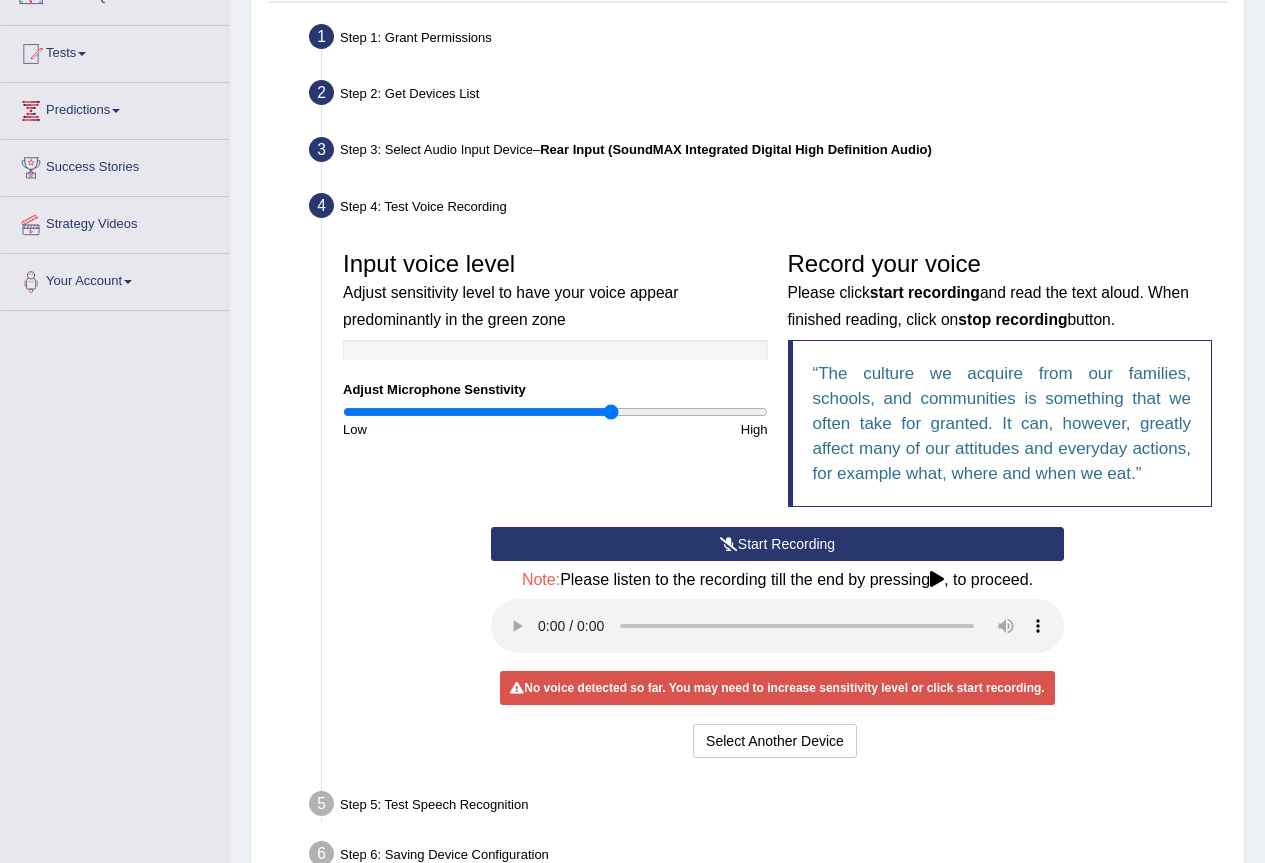 click on "Start Recording" at bounding box center [777, 544] 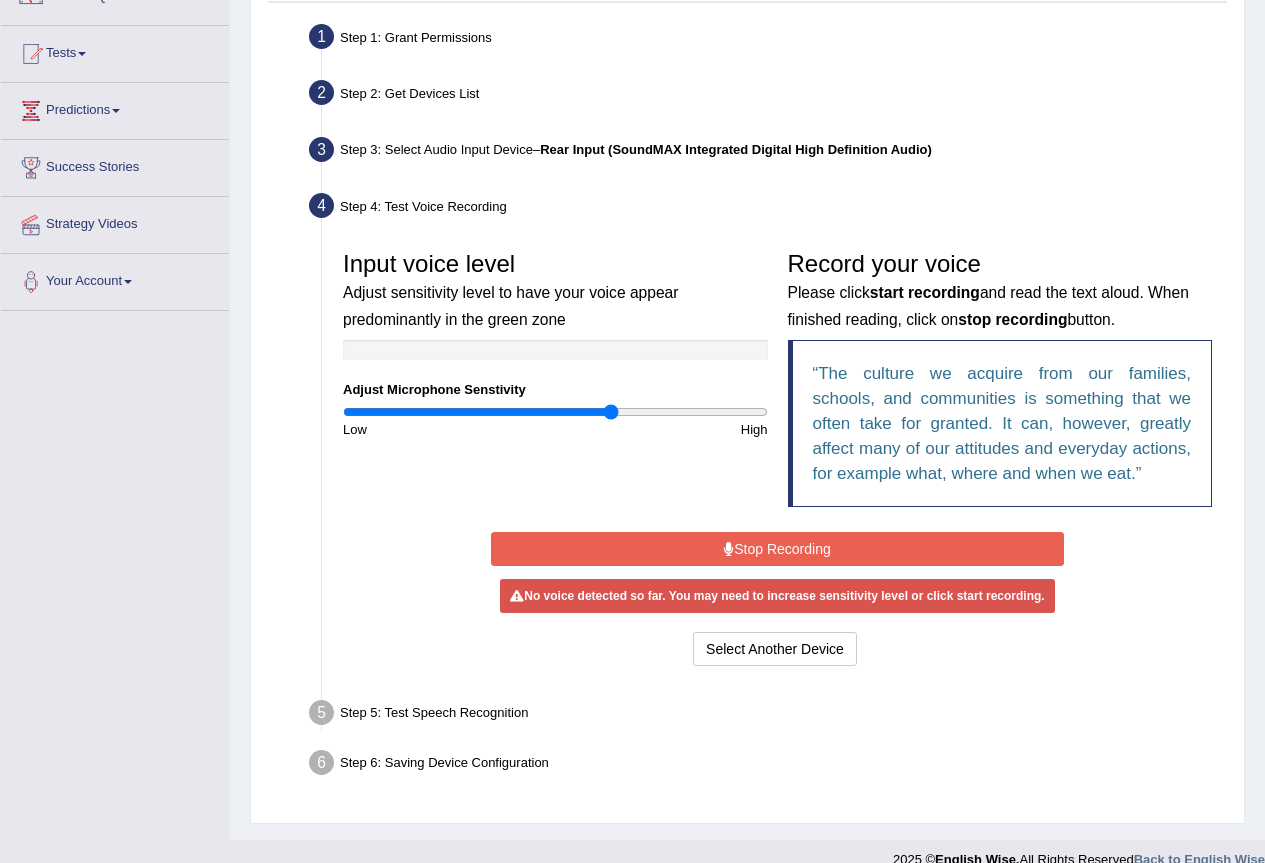 click on "Stop Recording" at bounding box center [777, 549] 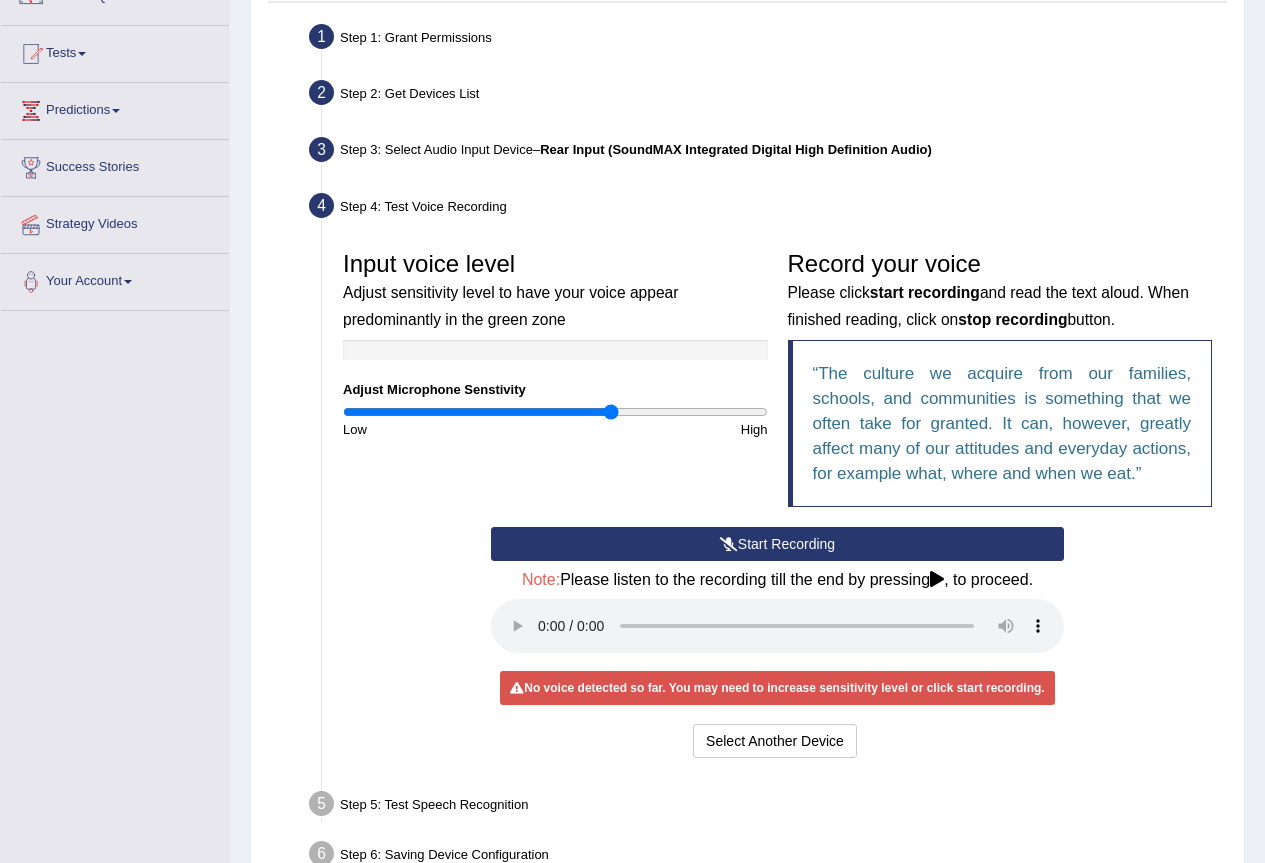 click on "Start Recording" at bounding box center [777, 544] 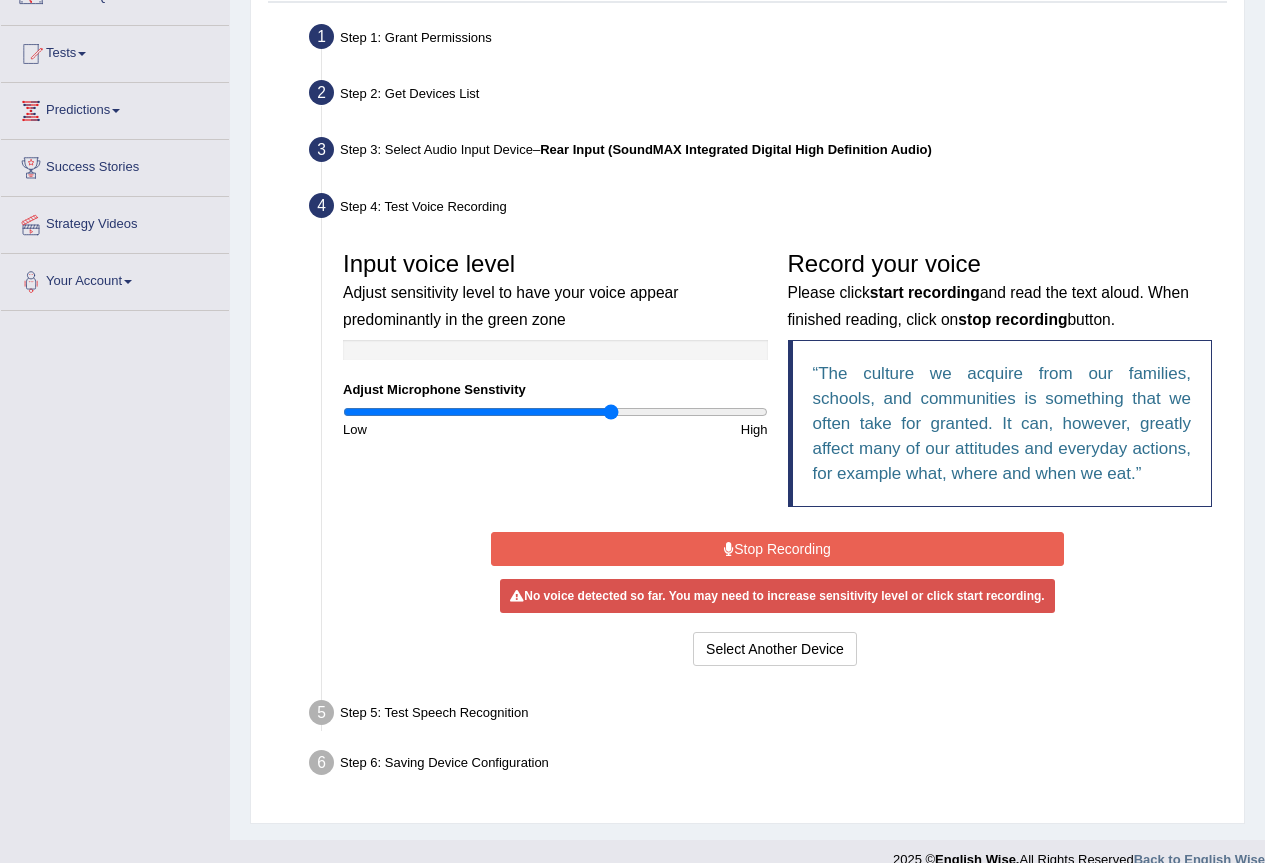 click on "Stop Recording" at bounding box center [777, 549] 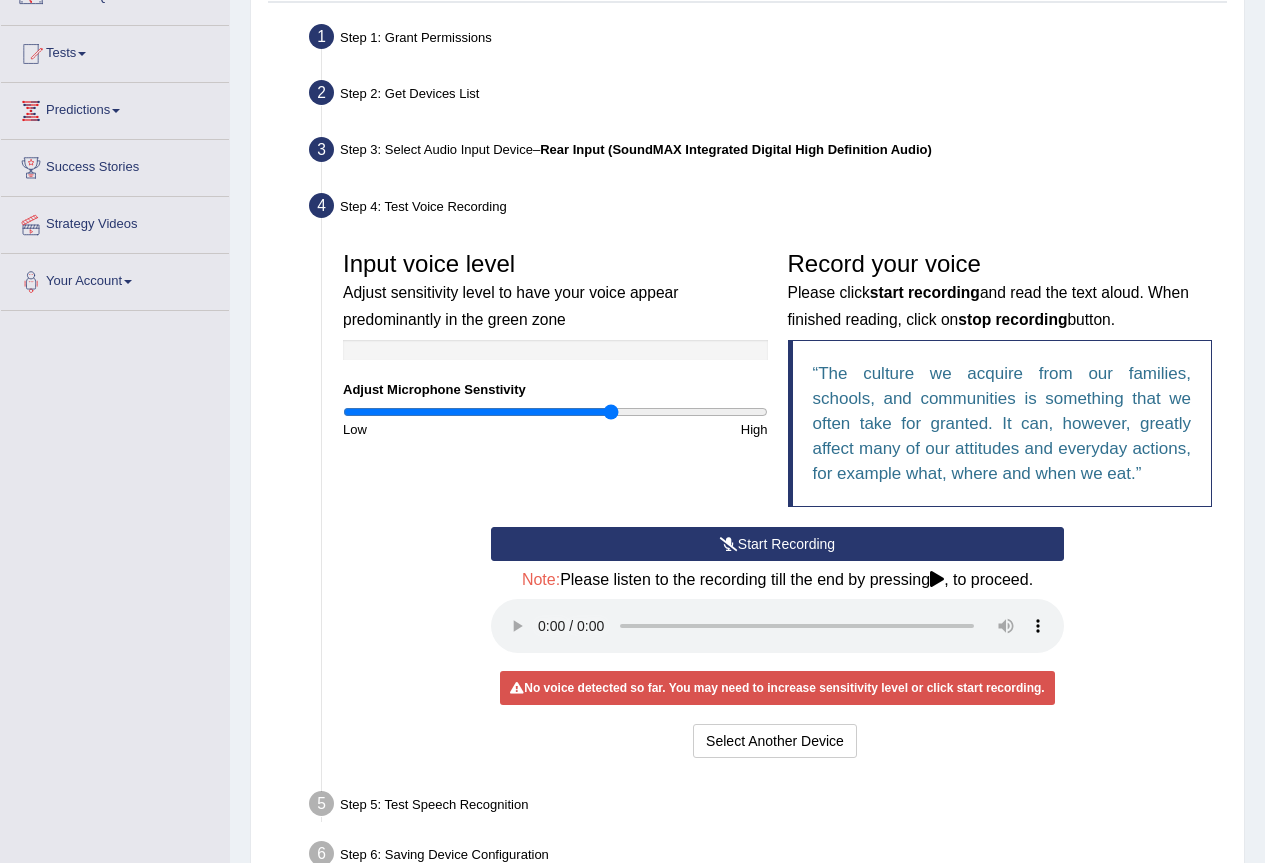 click on "Start Recording" at bounding box center (777, 544) 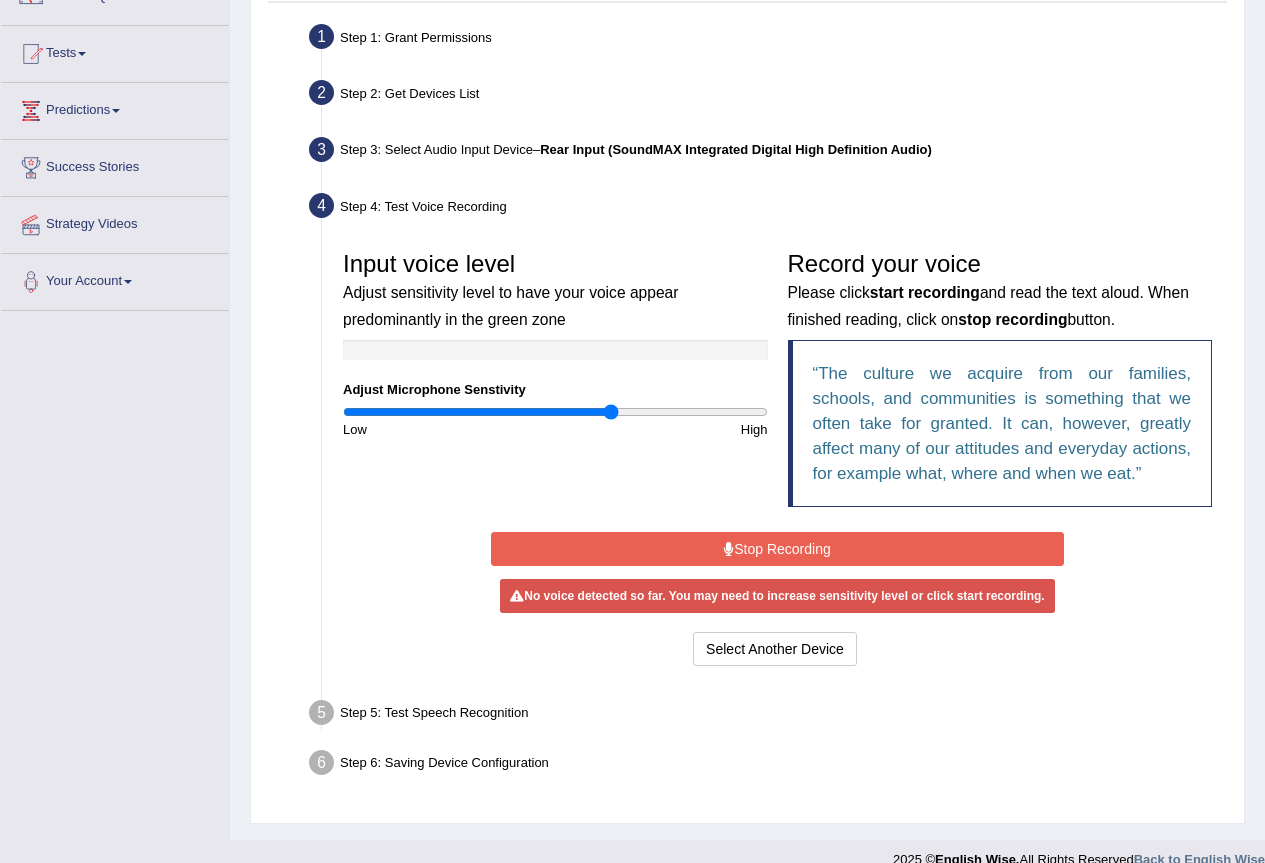 click on "Stop Recording" at bounding box center [777, 549] 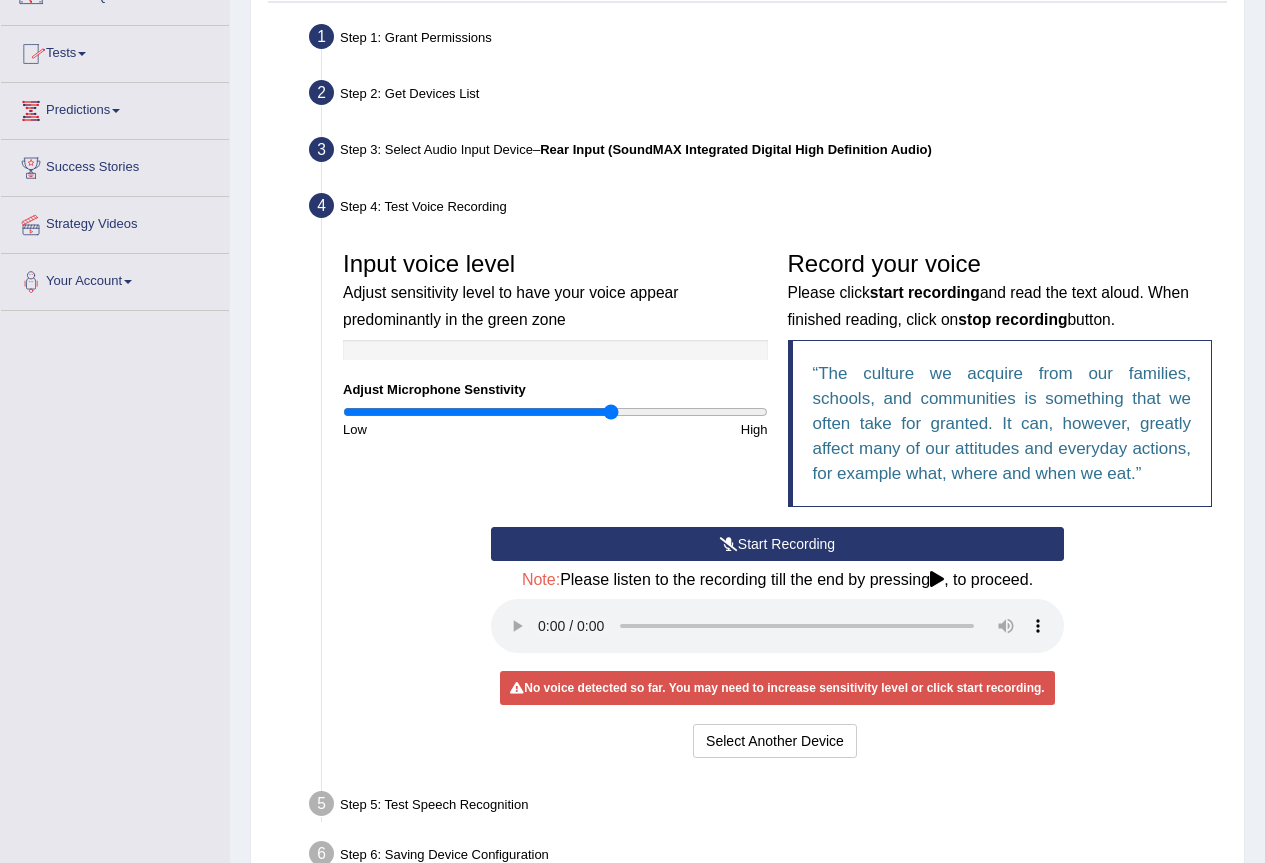 click at bounding box center (729, 544) 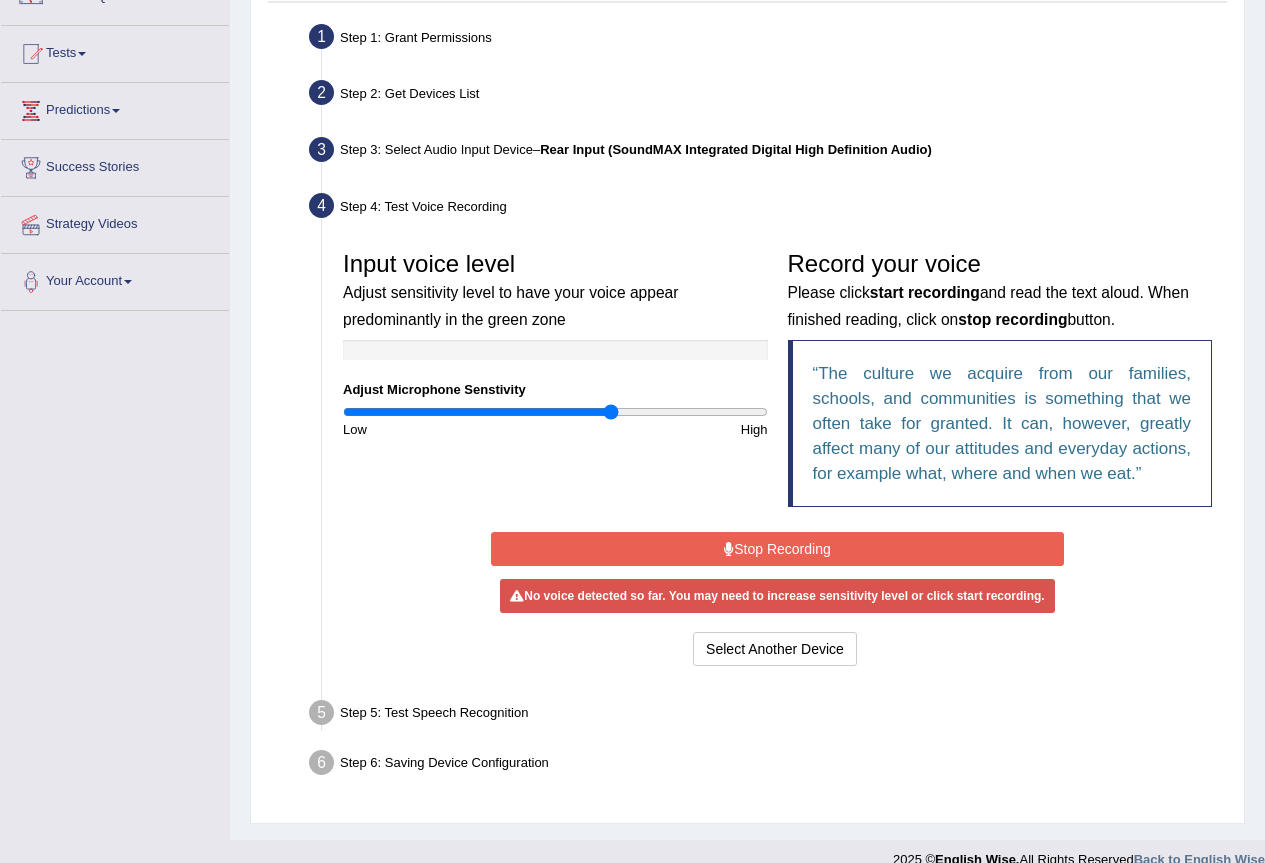 click on "Stop Recording" at bounding box center (777, 549) 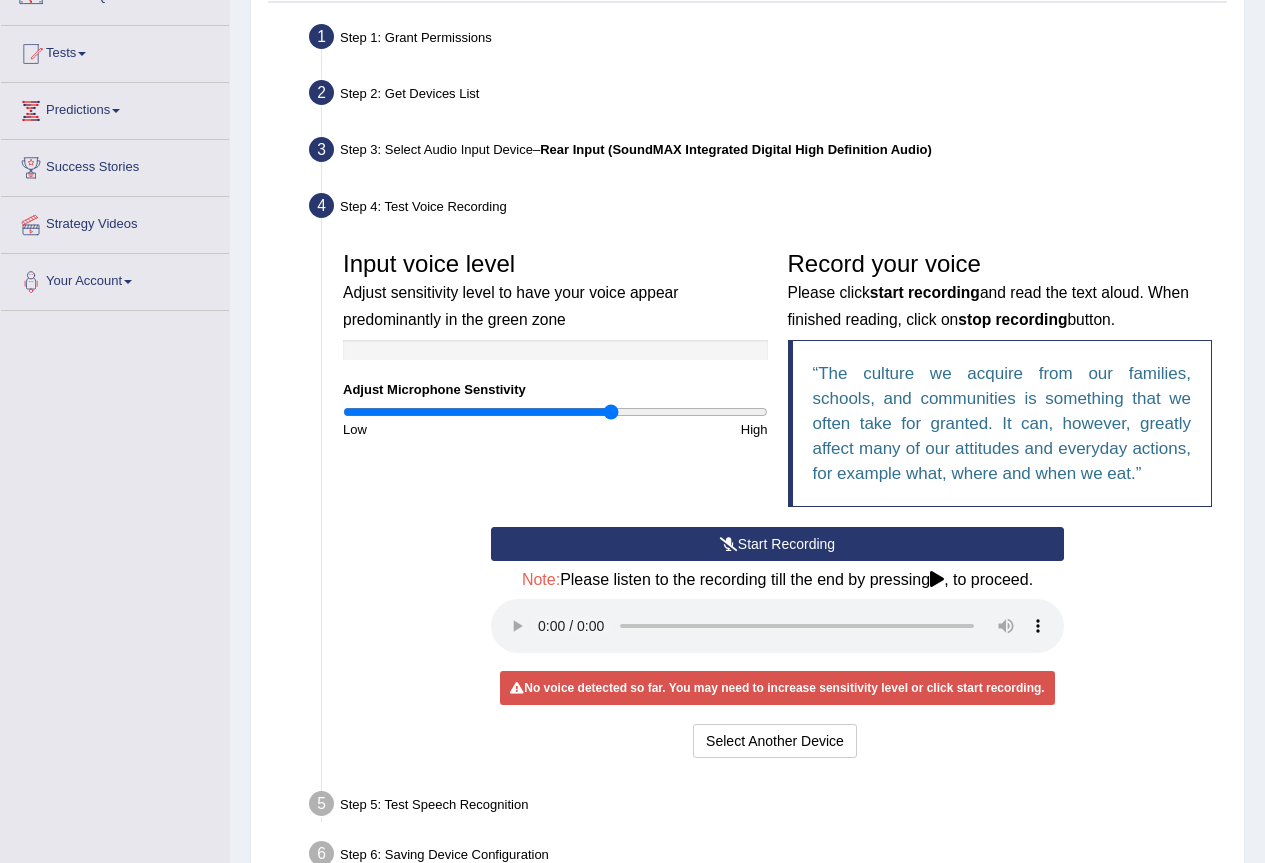 click on "Select Another Device   Voice is ok. Go to Next step" at bounding box center [777, 743] 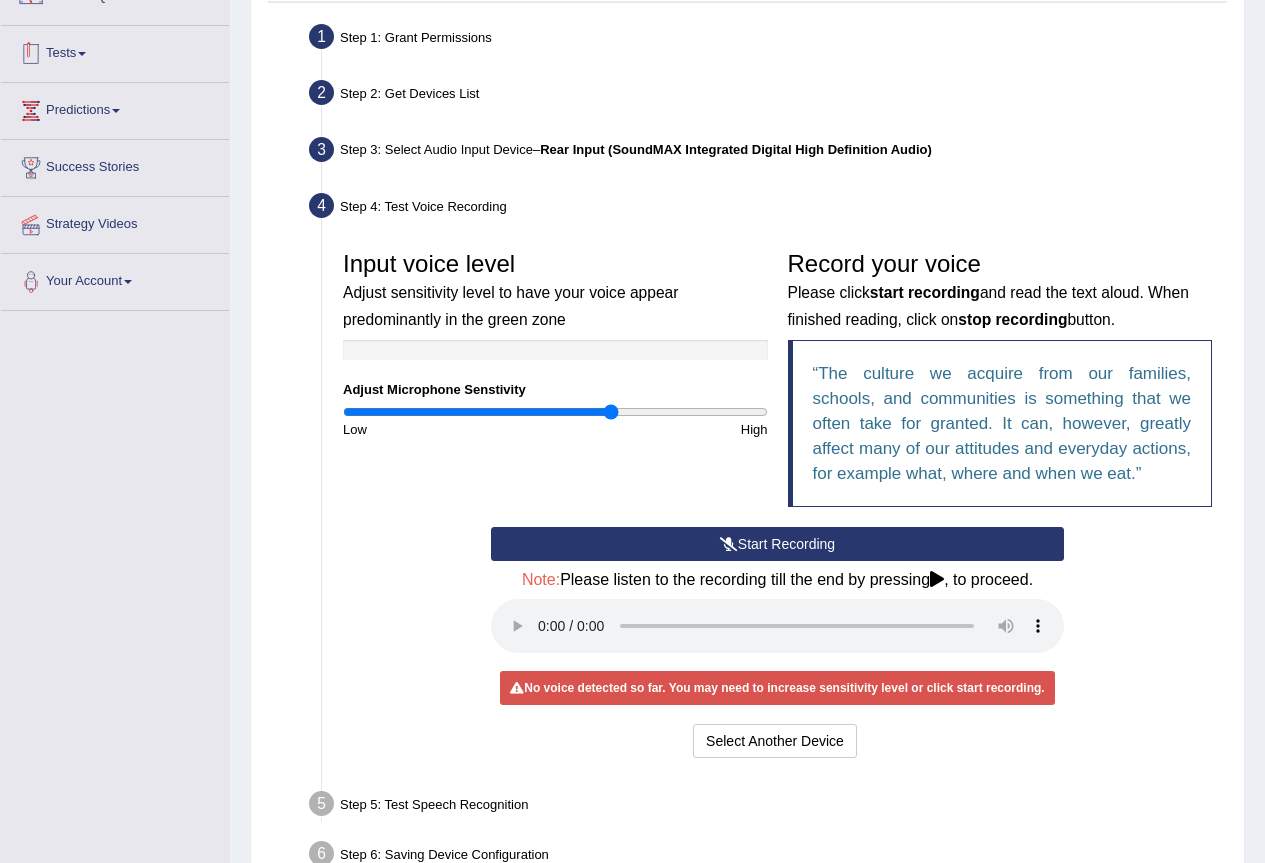 scroll, scrollTop: 0, scrollLeft: 0, axis: both 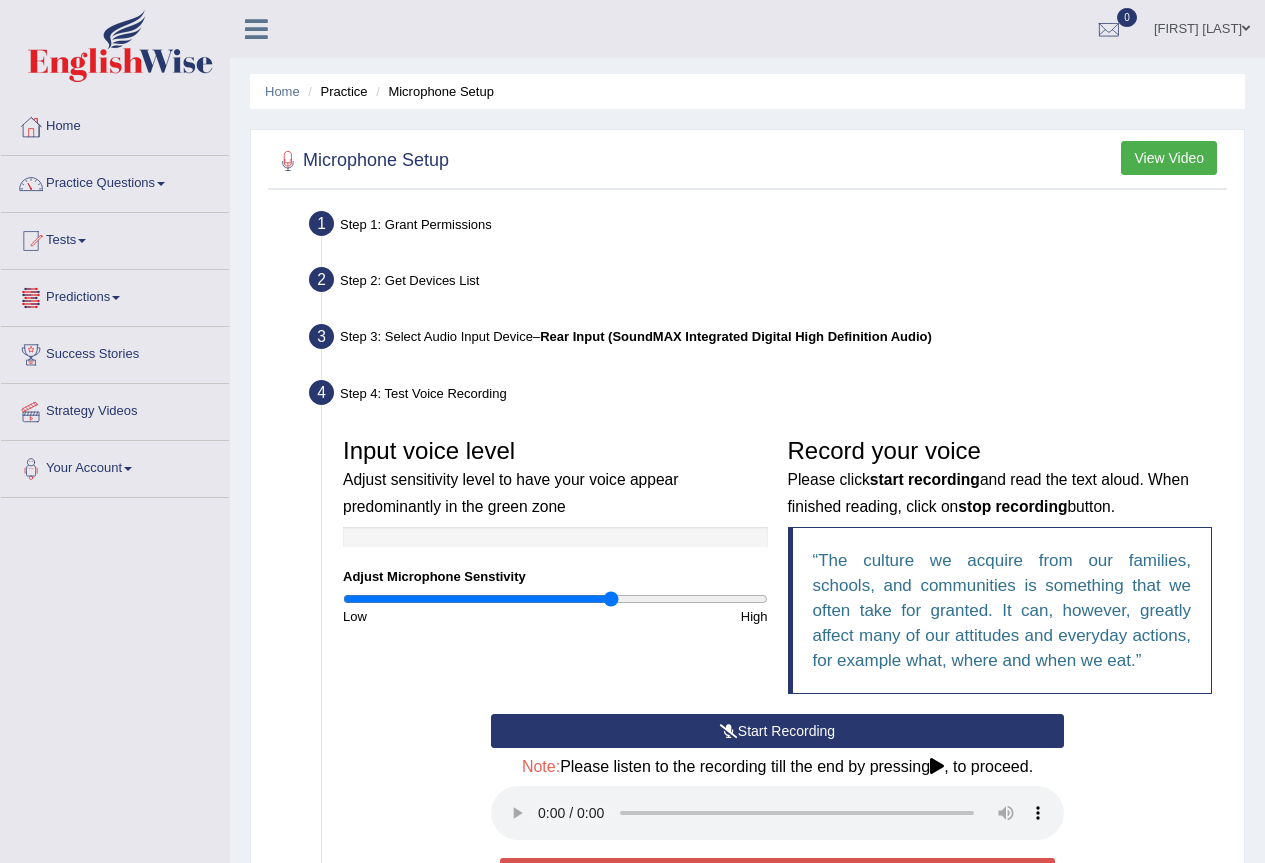 click on "Practice Questions" at bounding box center [115, 181] 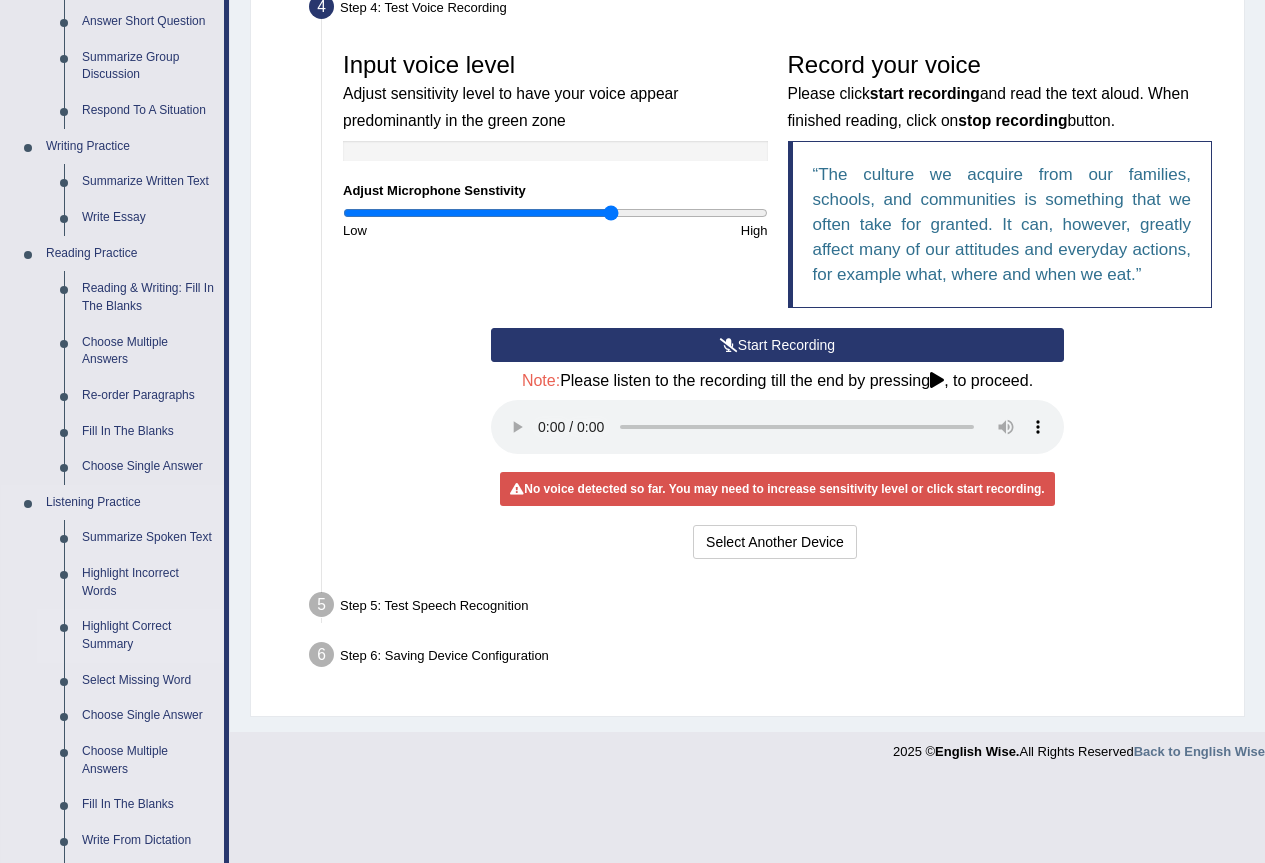 scroll, scrollTop: 400, scrollLeft: 0, axis: vertical 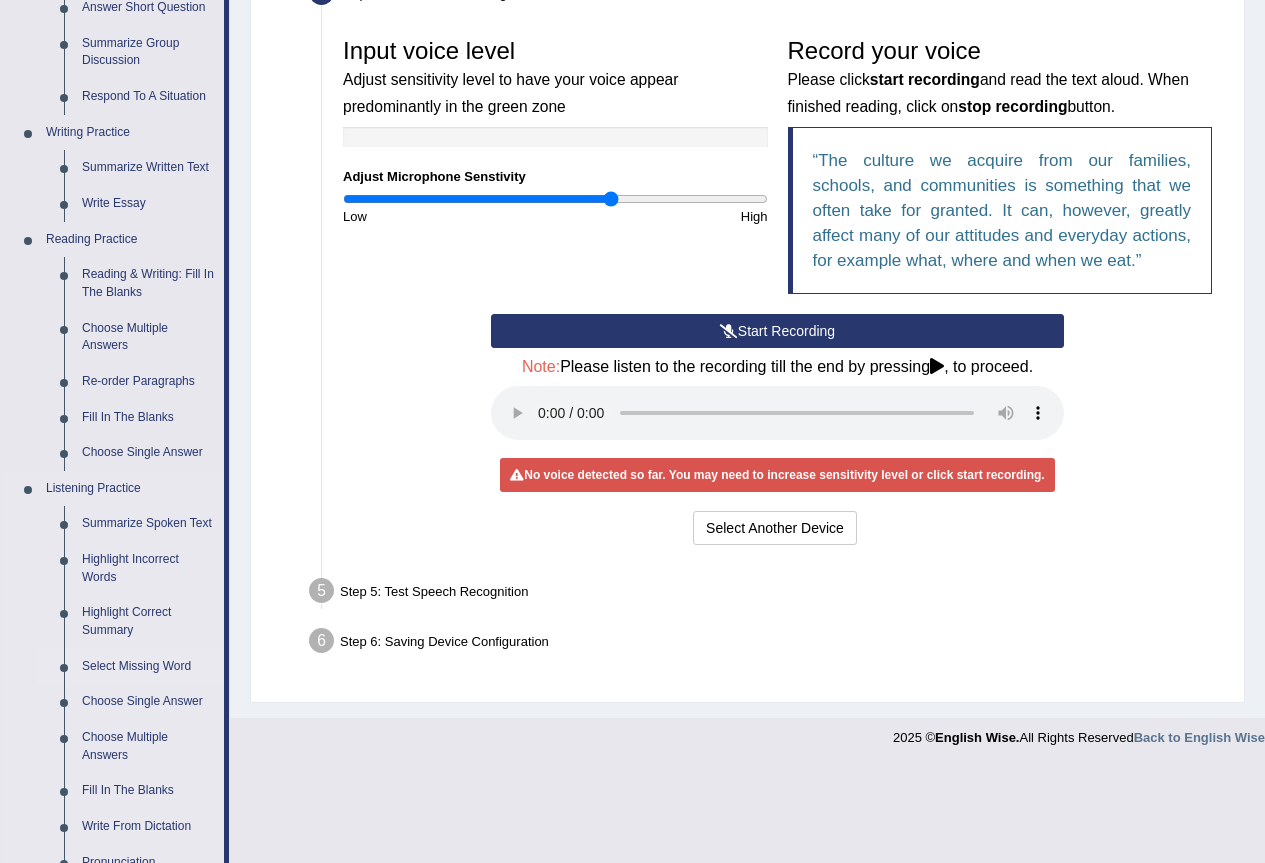 click on "Select Missing Word" at bounding box center [148, 667] 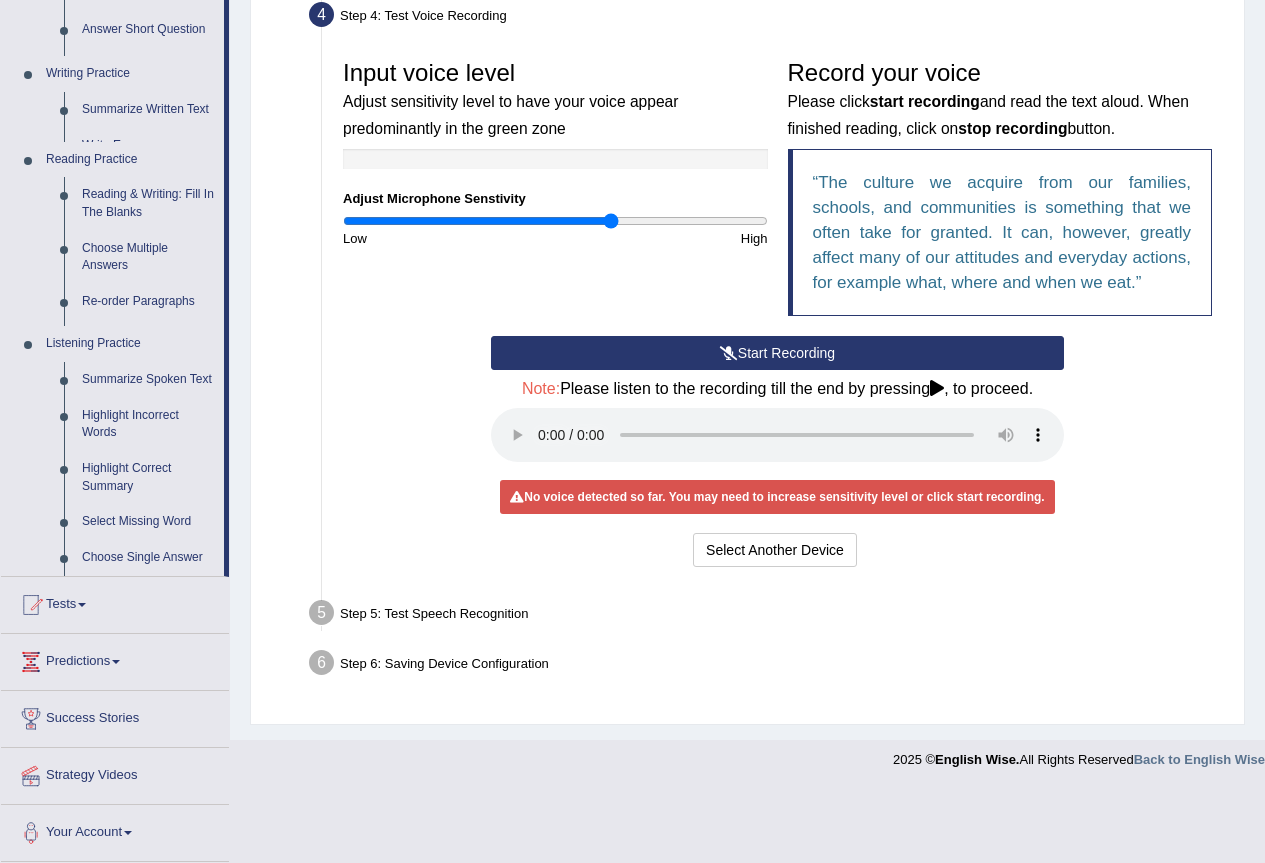 scroll, scrollTop: 305, scrollLeft: 0, axis: vertical 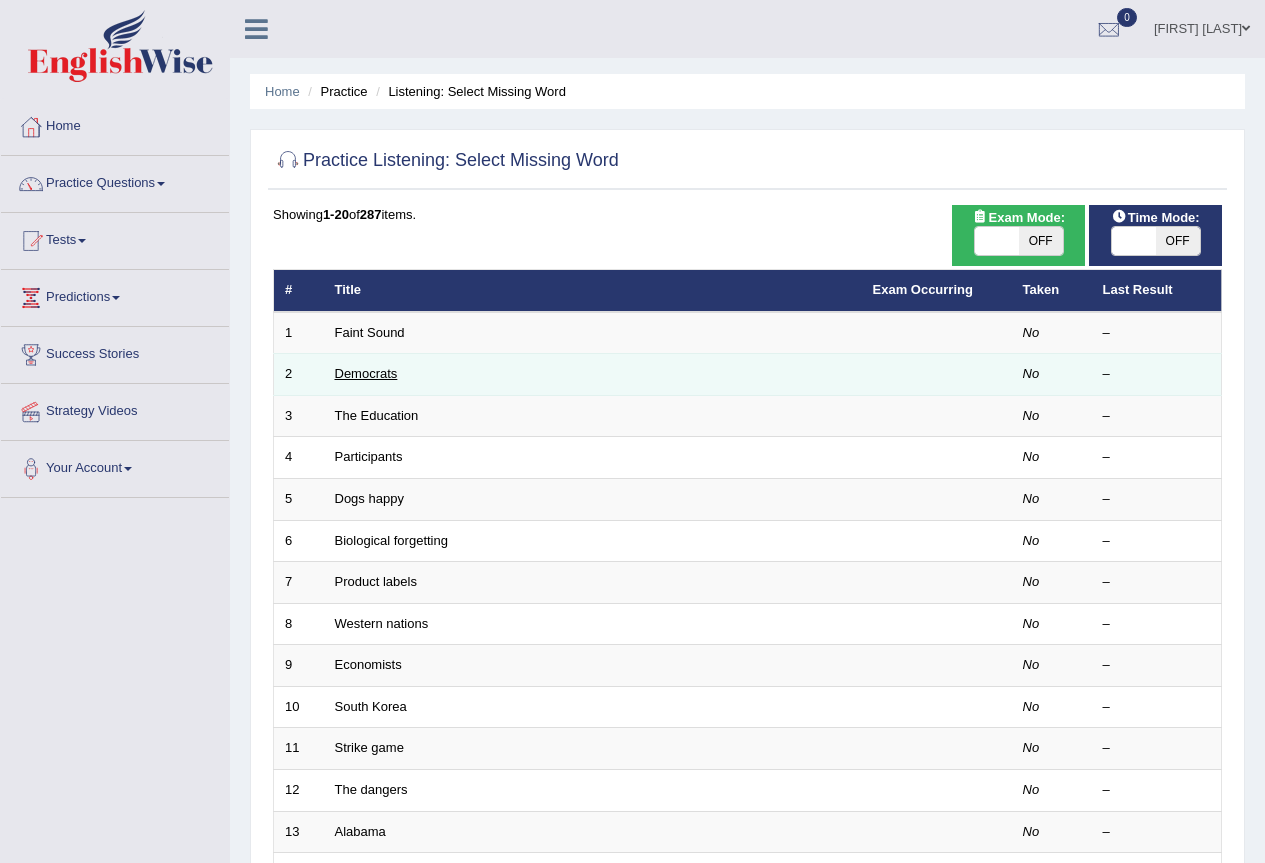 click on "Democrats" at bounding box center (366, 373) 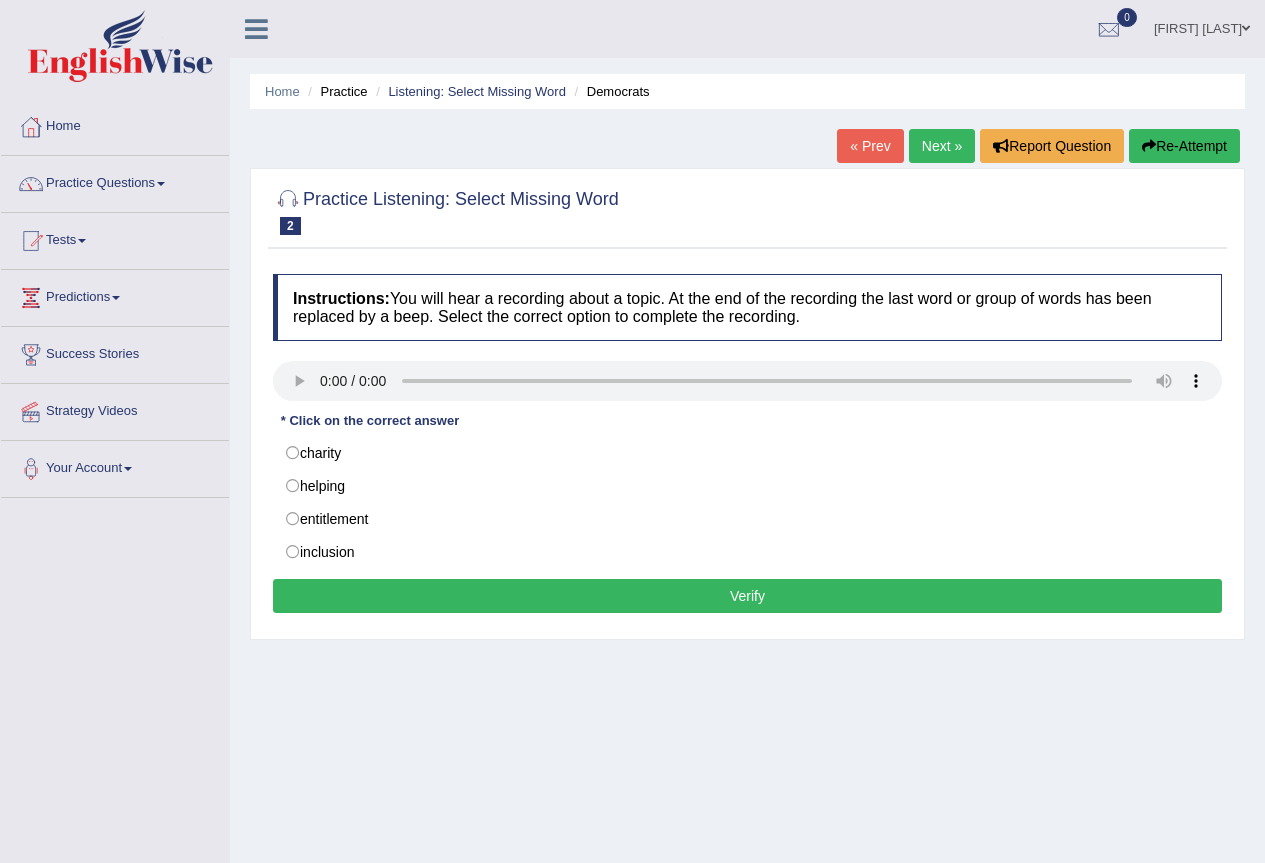scroll, scrollTop: 0, scrollLeft: 0, axis: both 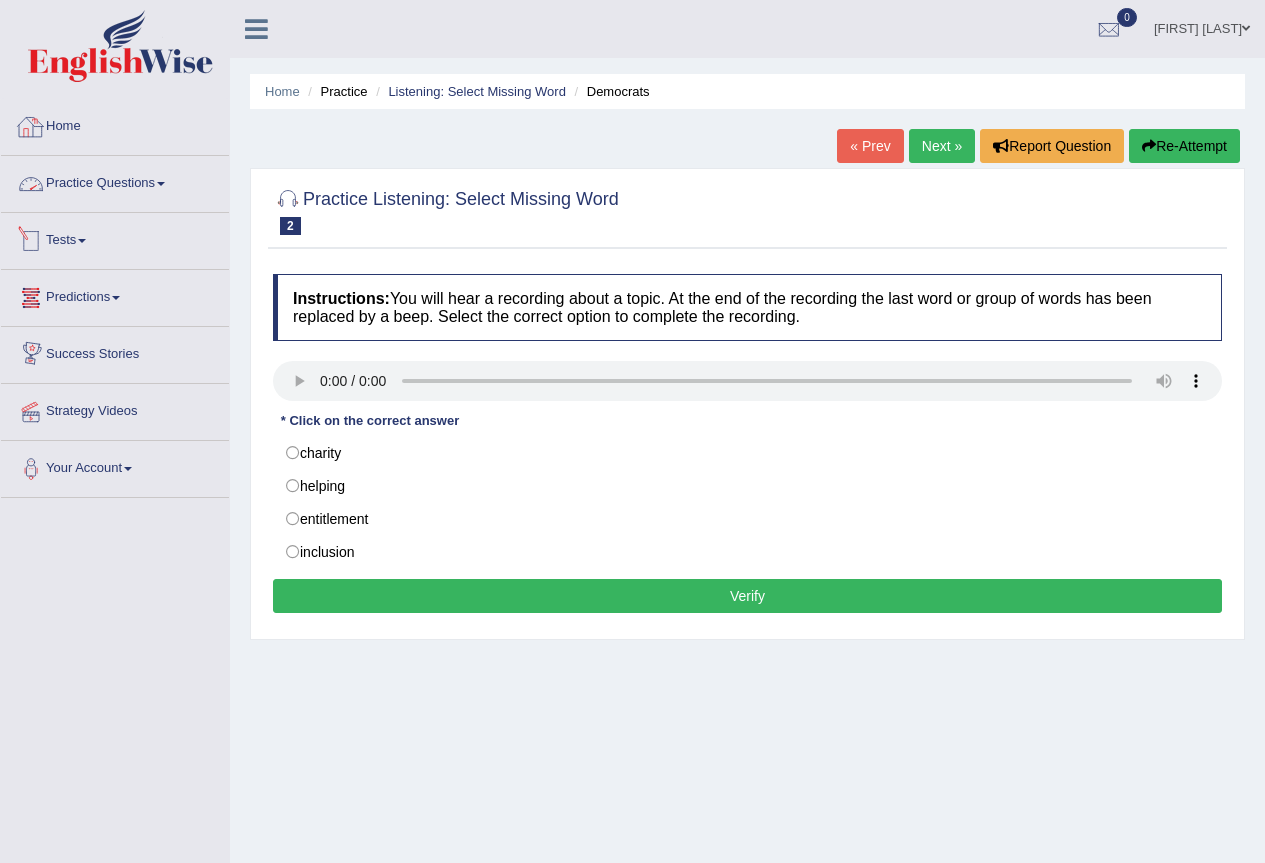 click on "Home" at bounding box center (115, 124) 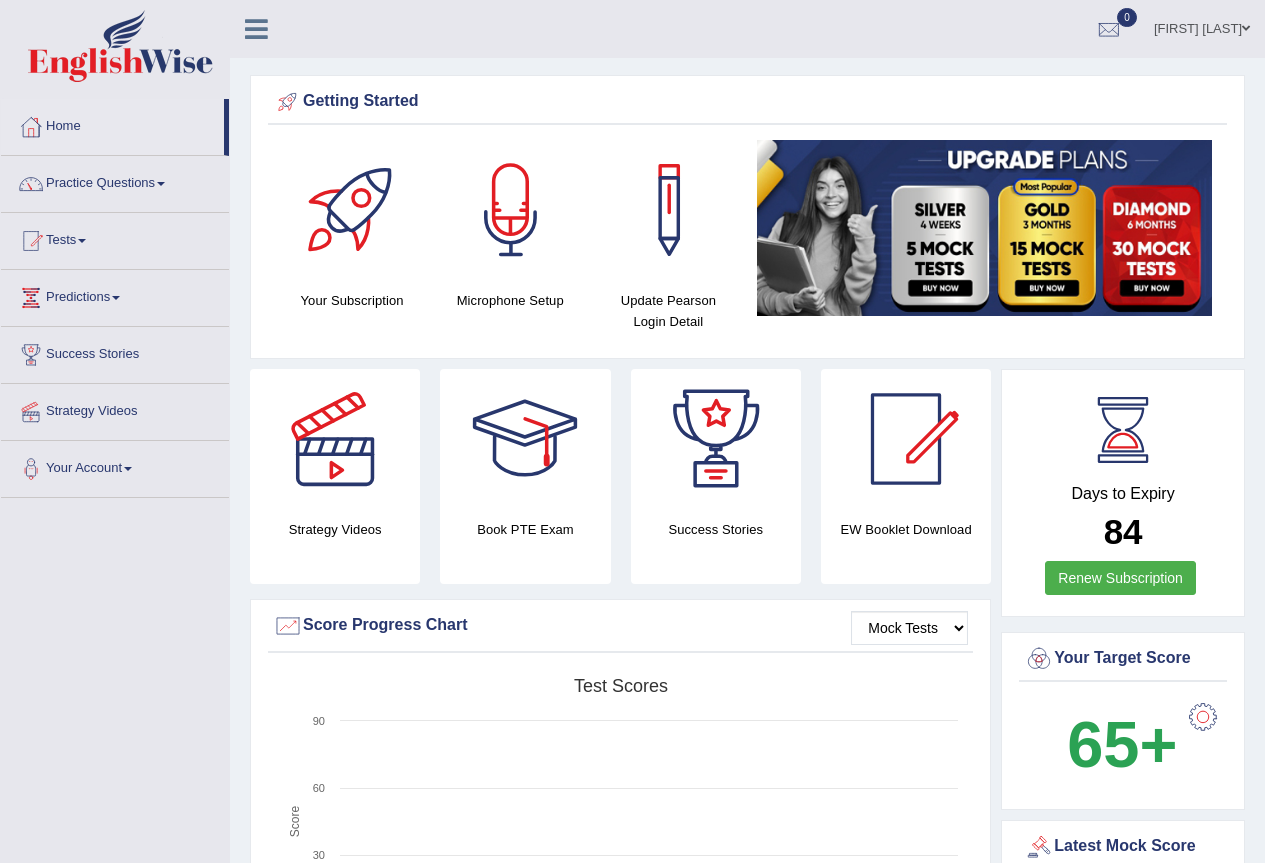 scroll, scrollTop: 0, scrollLeft: 0, axis: both 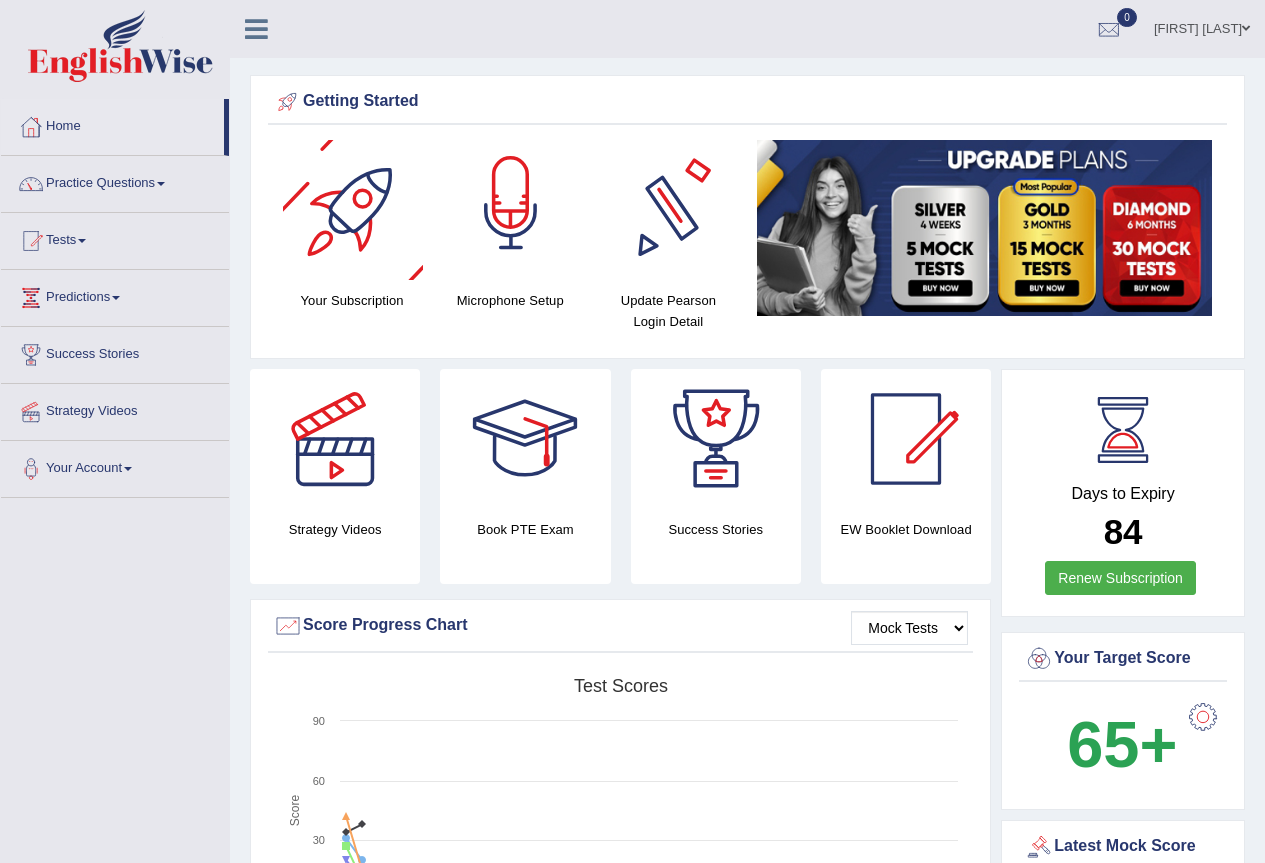 click at bounding box center (511, 210) 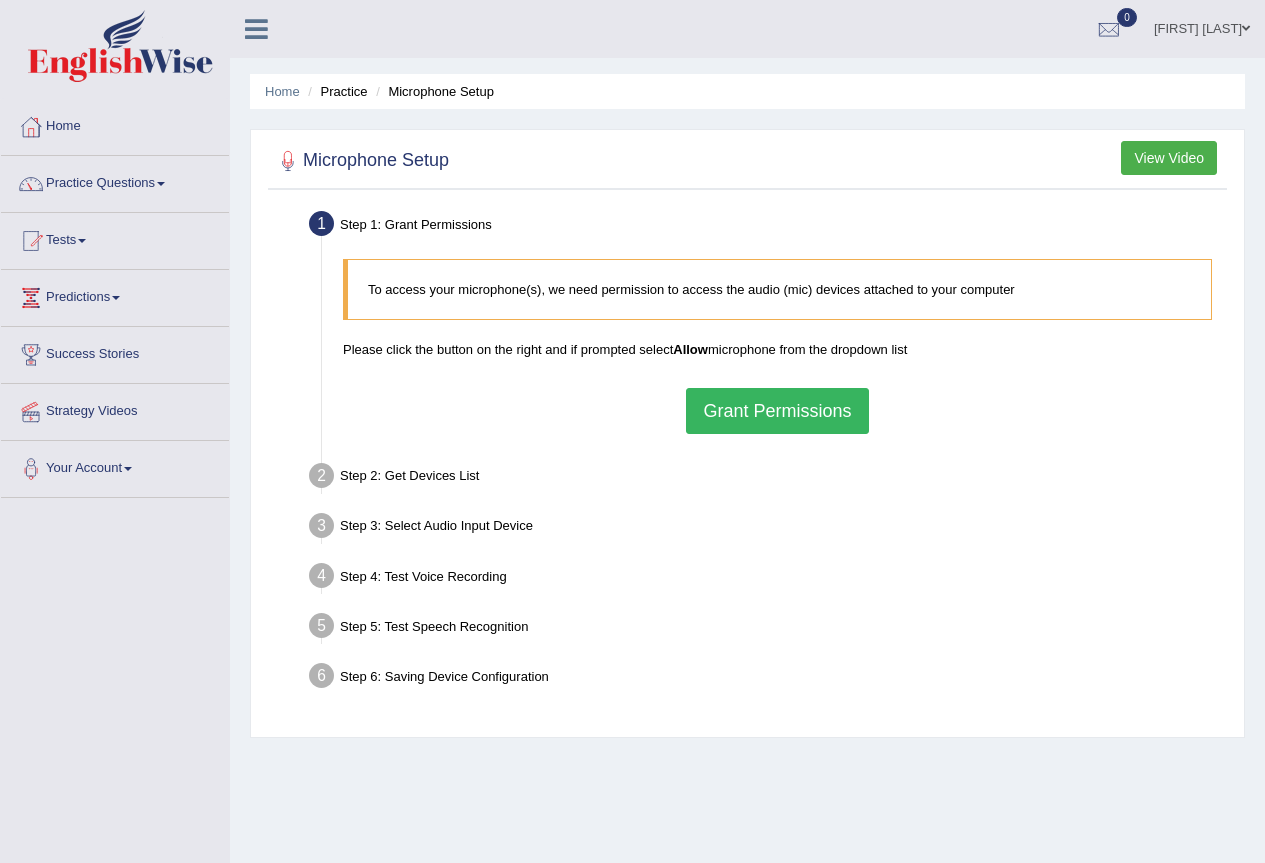 scroll, scrollTop: 0, scrollLeft: 0, axis: both 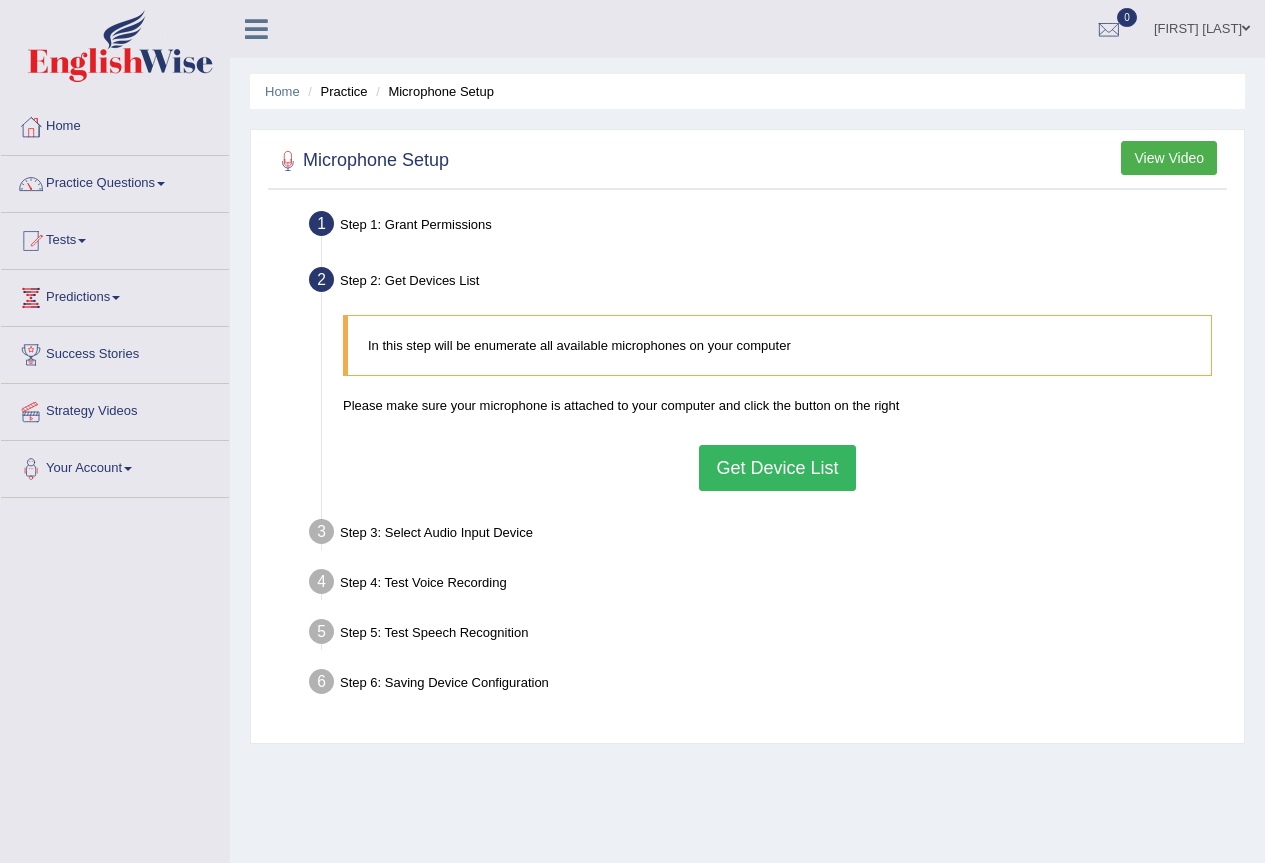 click on "Get Device List" at bounding box center (777, 468) 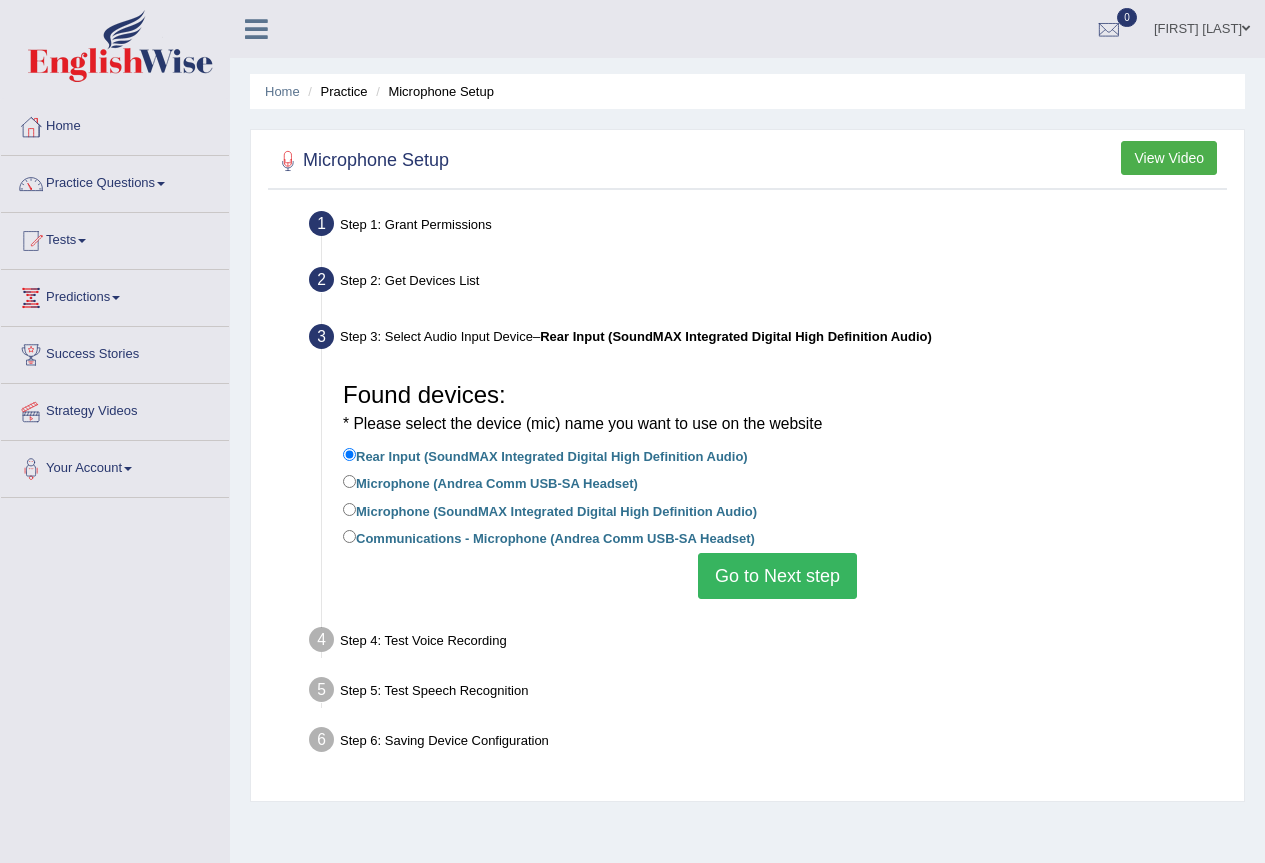 click on "Communications - Microphone (Andrea Comm USB-SA Headset)" at bounding box center (777, 539) 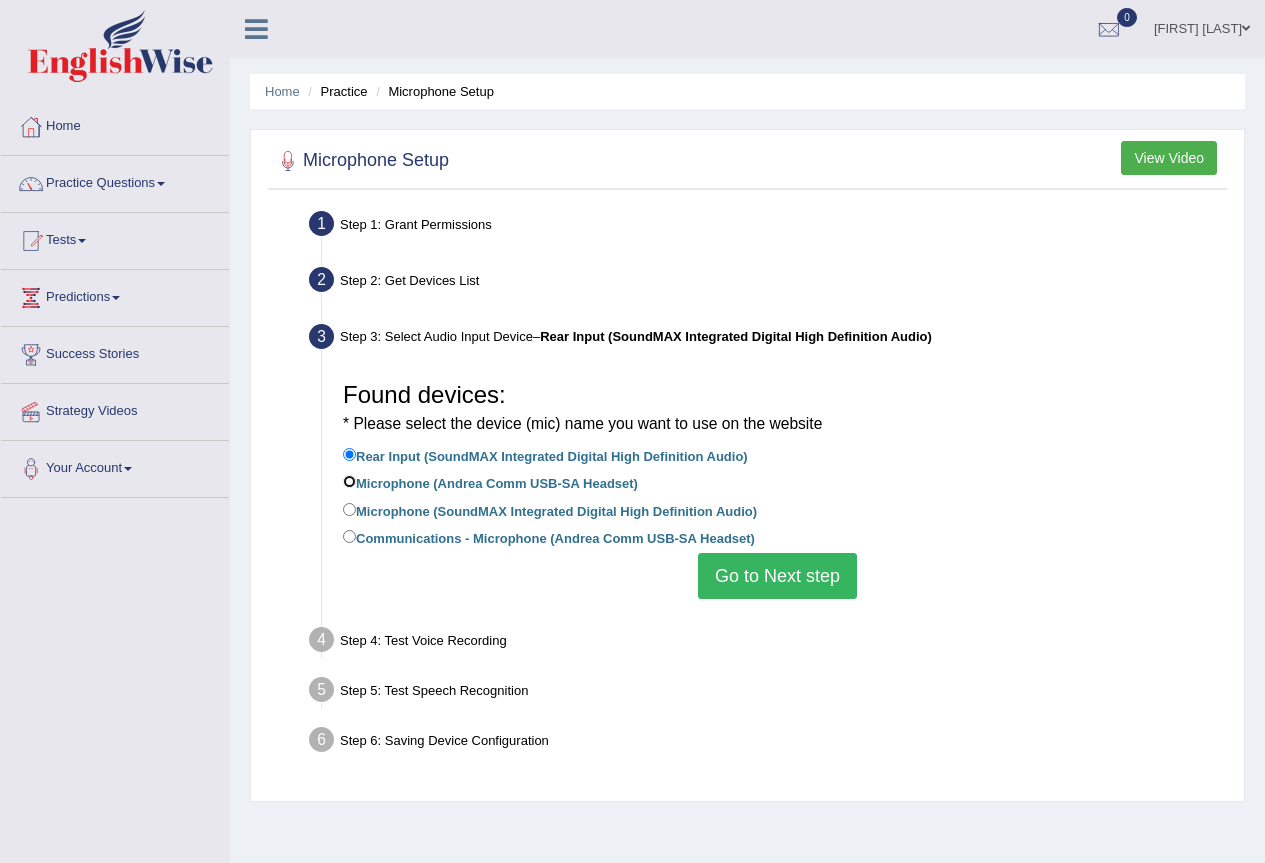 click on "Microphone (Andrea Comm USB-SA Headset)" at bounding box center (349, 481) 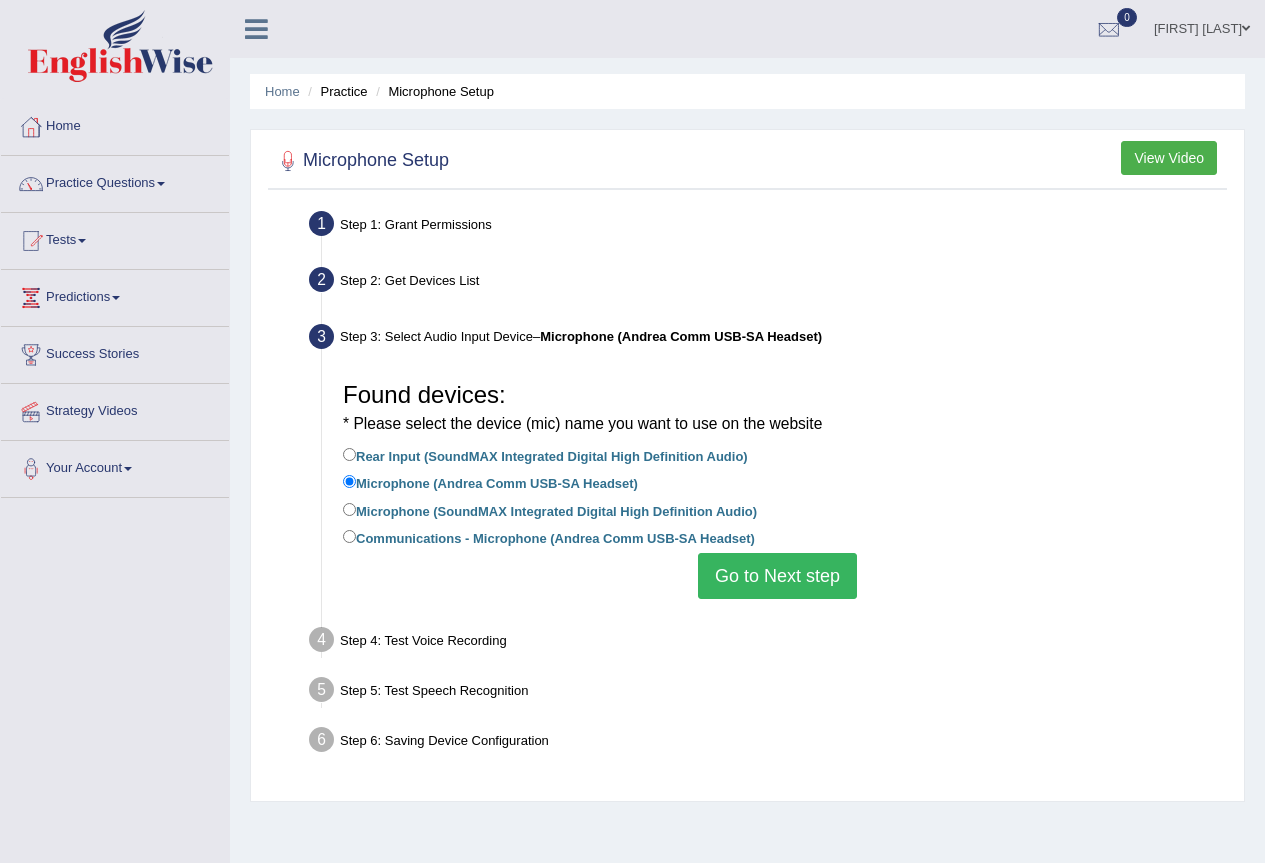 click on "Go to Next step" at bounding box center (777, 576) 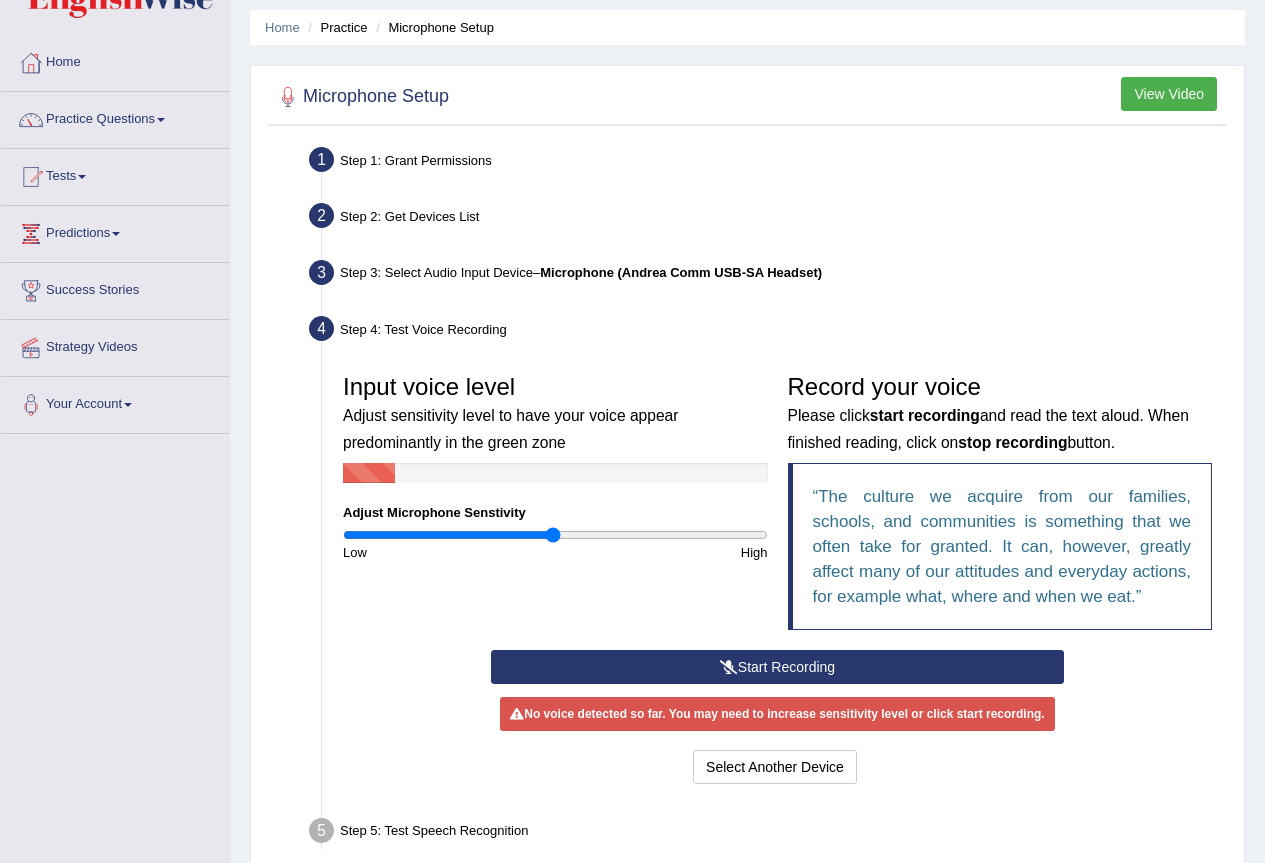 scroll, scrollTop: 100, scrollLeft: 0, axis: vertical 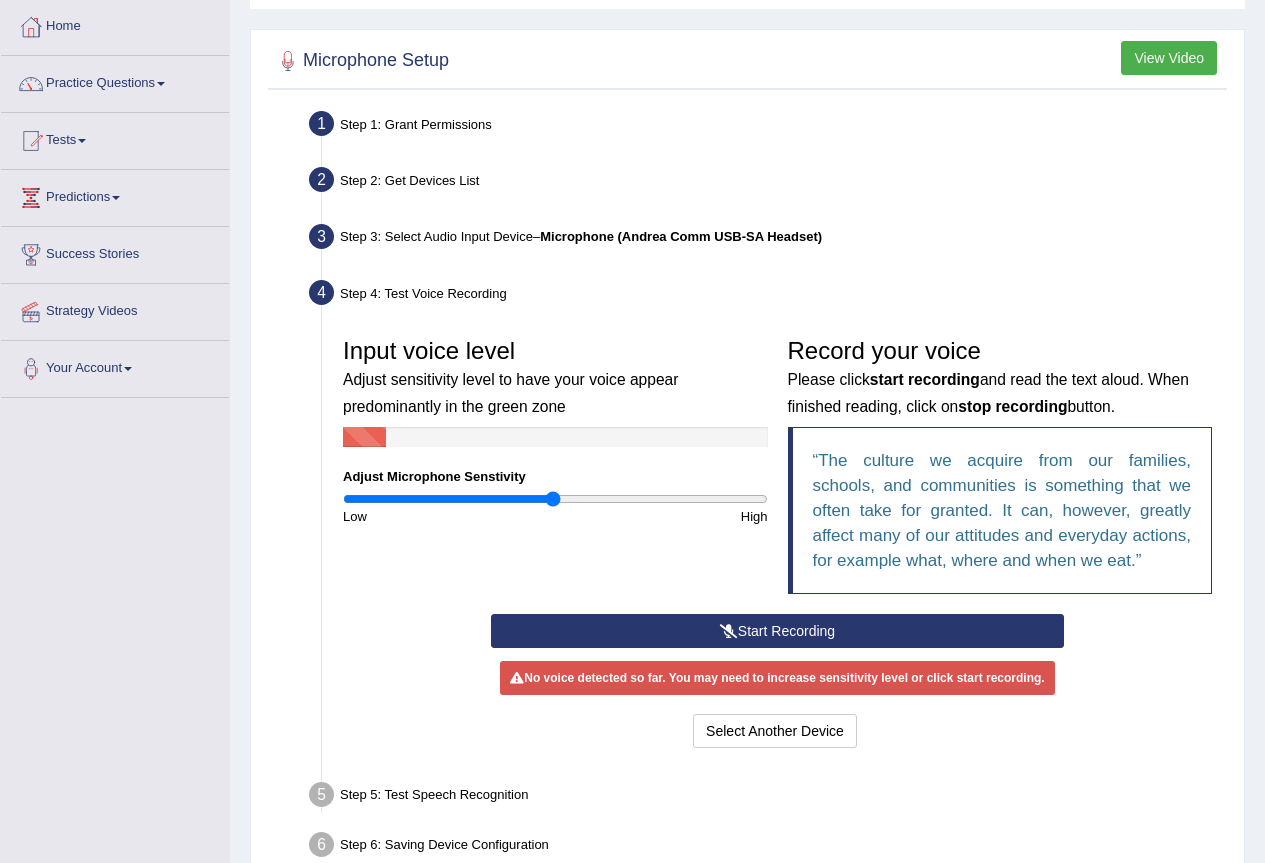 click on "Input voice level   Adjust sensitivity level to have your voice appear predominantly in the green zone     Adjust Microphone Senstivity     Low   High   Record your voice Please click  start recording  and read the text aloud. When finished reading, click on  stop recording  button.   The culture we acquire from our families, schools, and communities is something that we often take for granted. It can, however, greatly affect many of our attitudes and everyday actions, for example what, where and when we eat." at bounding box center (777, 471) 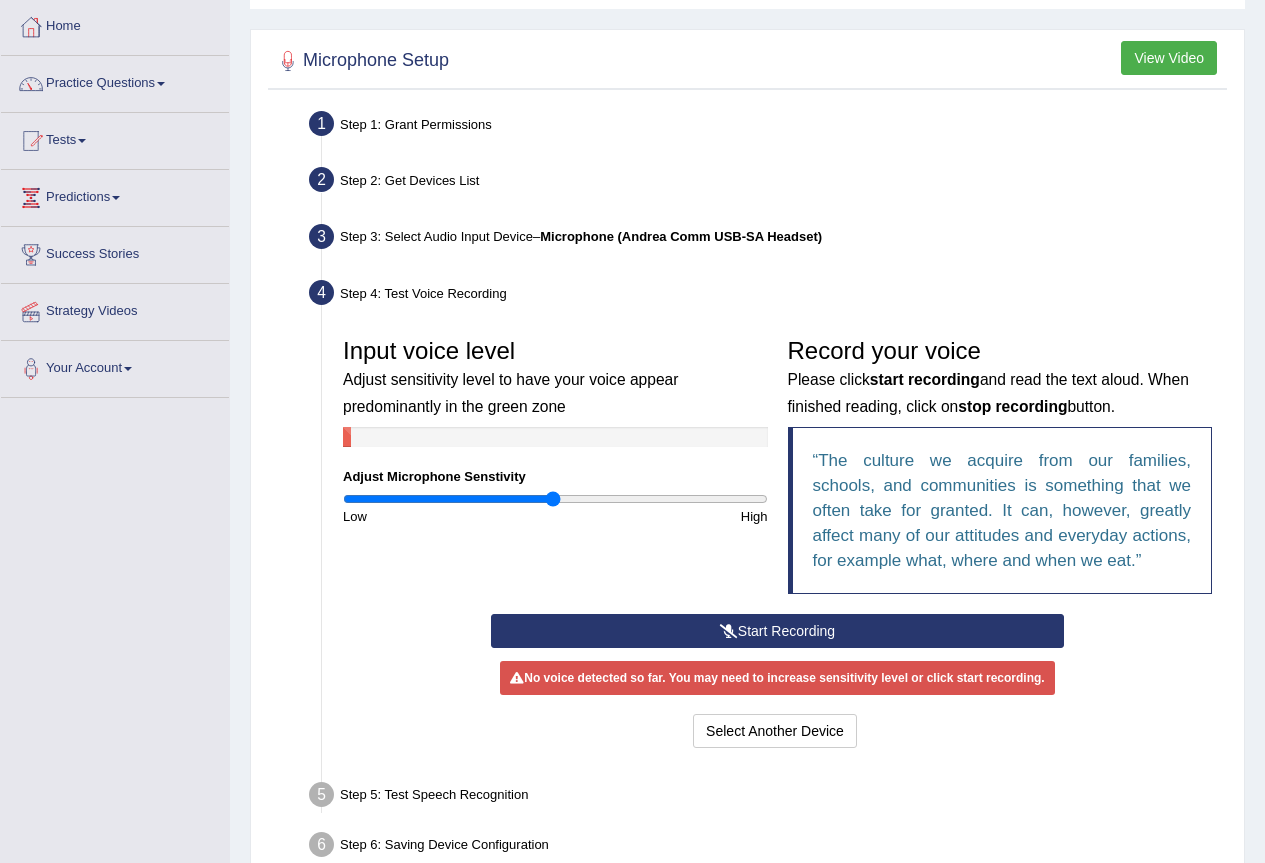 click on "Start Recording" at bounding box center [777, 631] 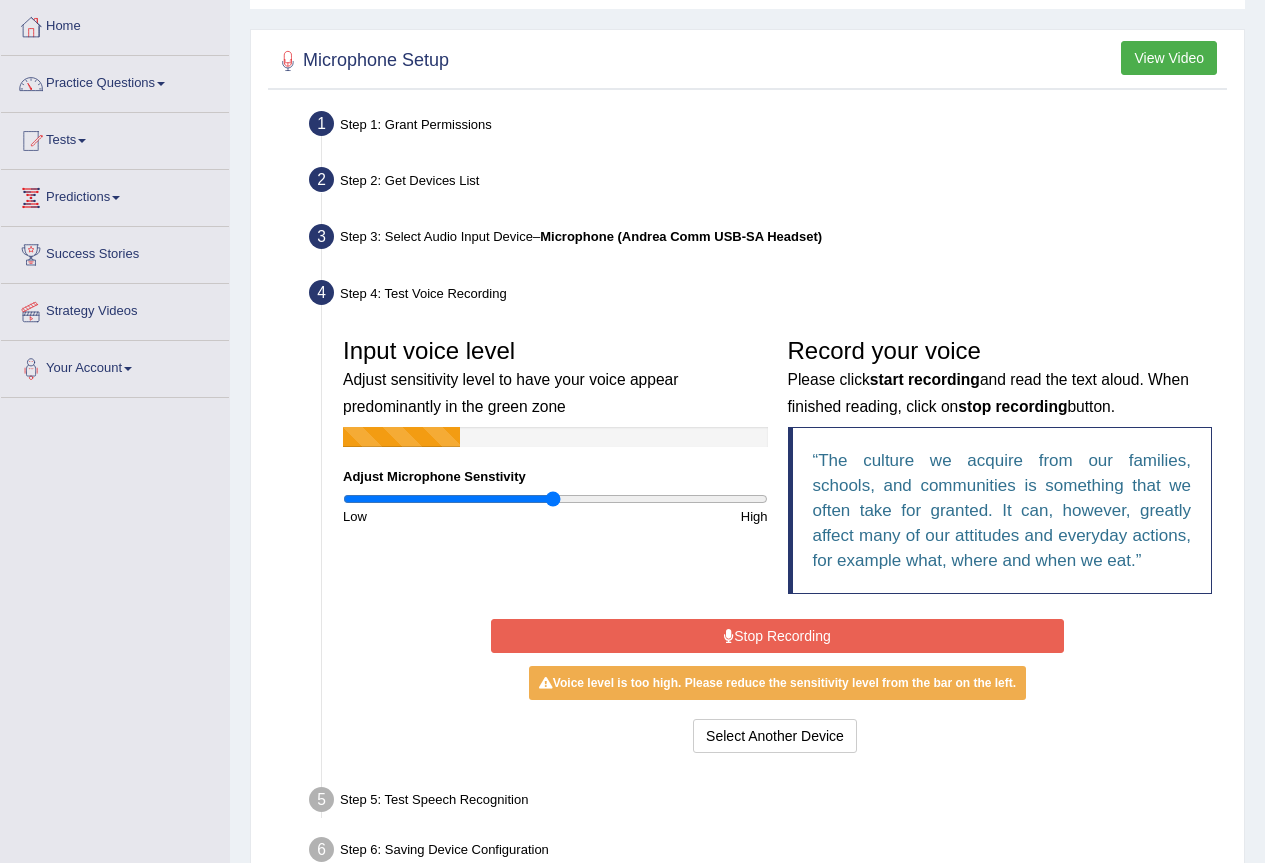 click on "Stop Recording" at bounding box center (777, 636) 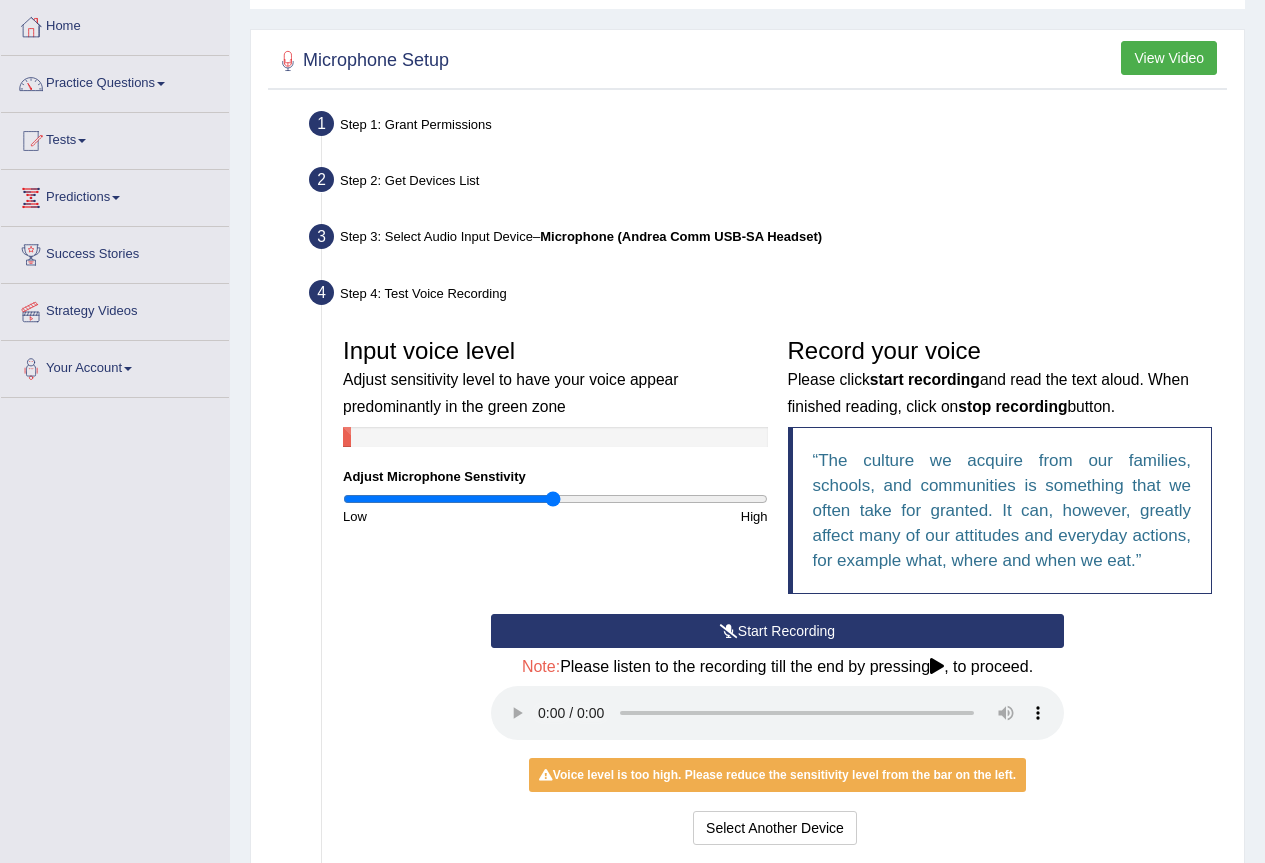 click on "Start Recording" at bounding box center (777, 631) 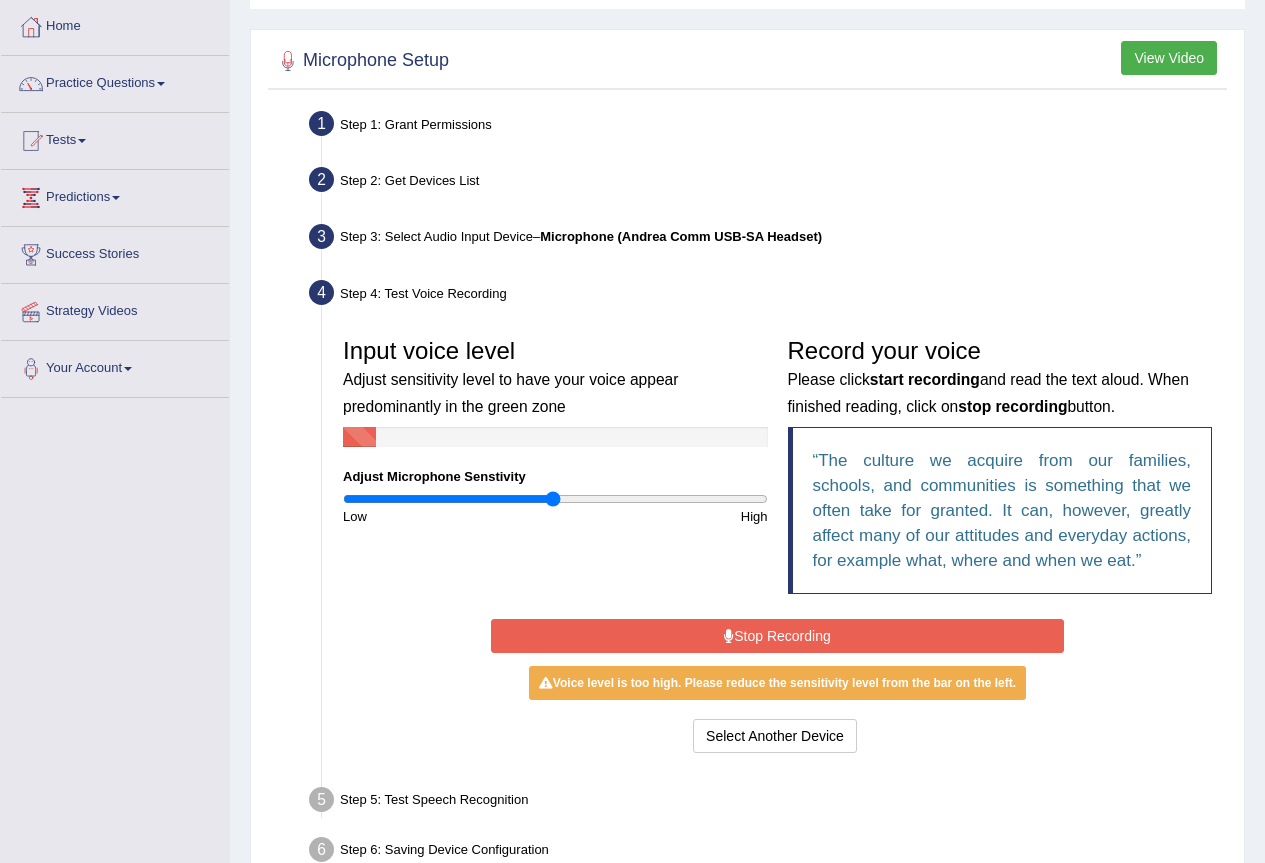 click on "Stop Recording" at bounding box center (777, 636) 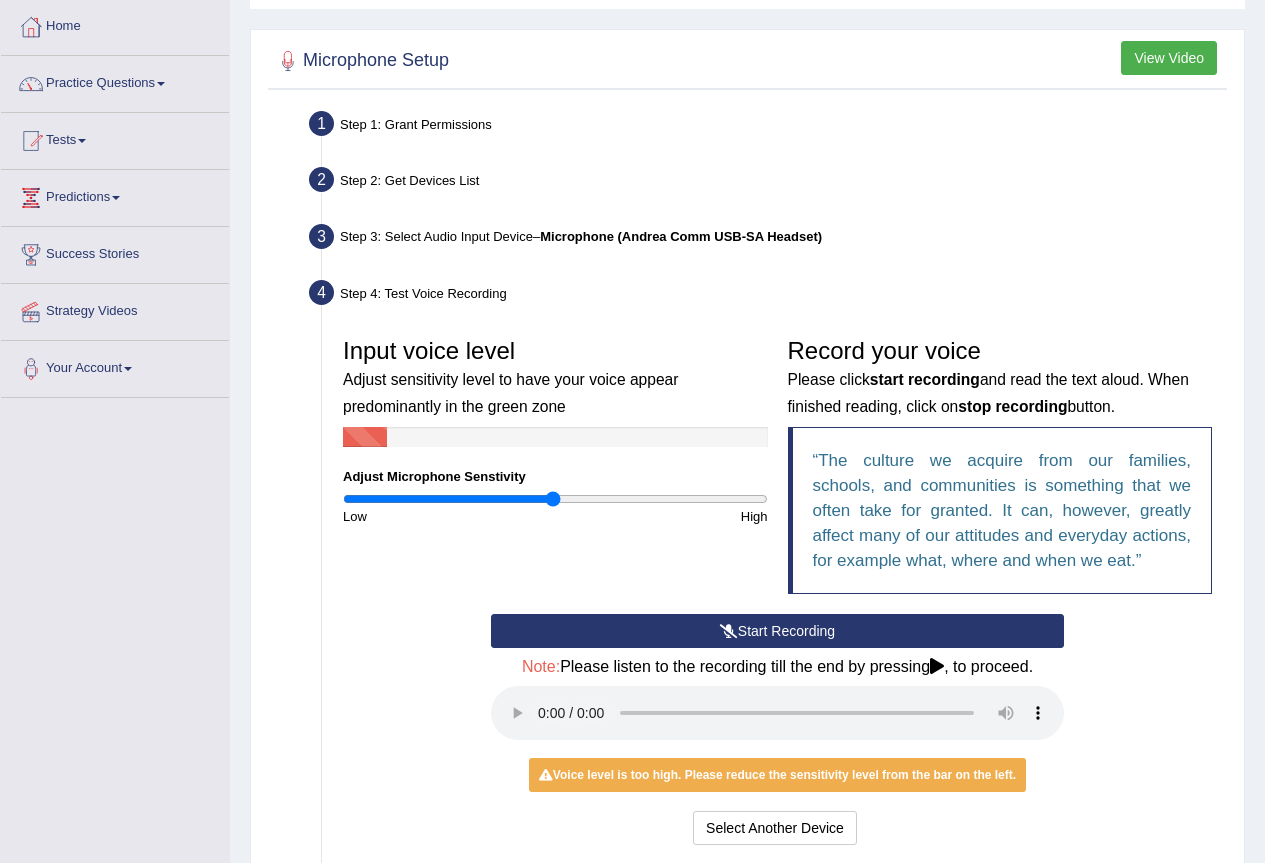 scroll, scrollTop: 200, scrollLeft: 0, axis: vertical 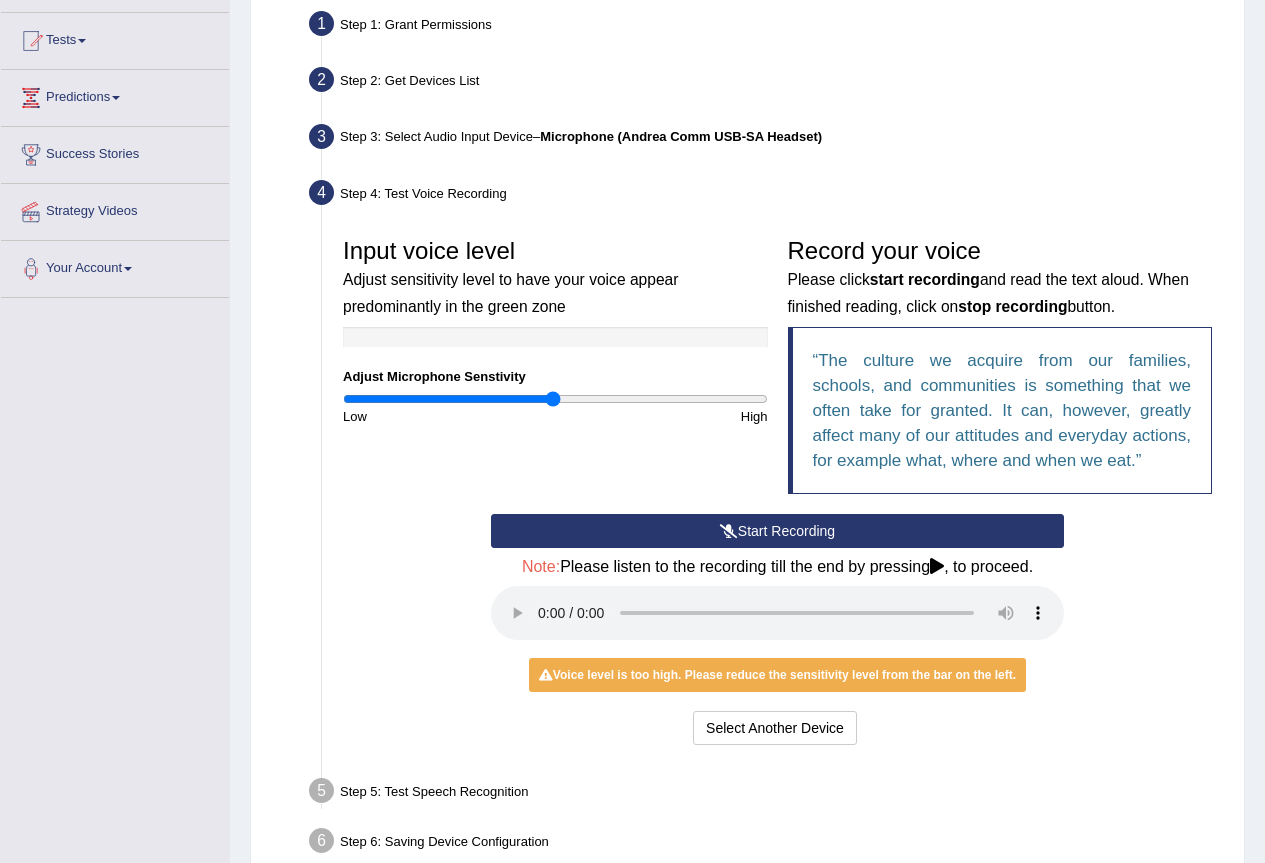 type 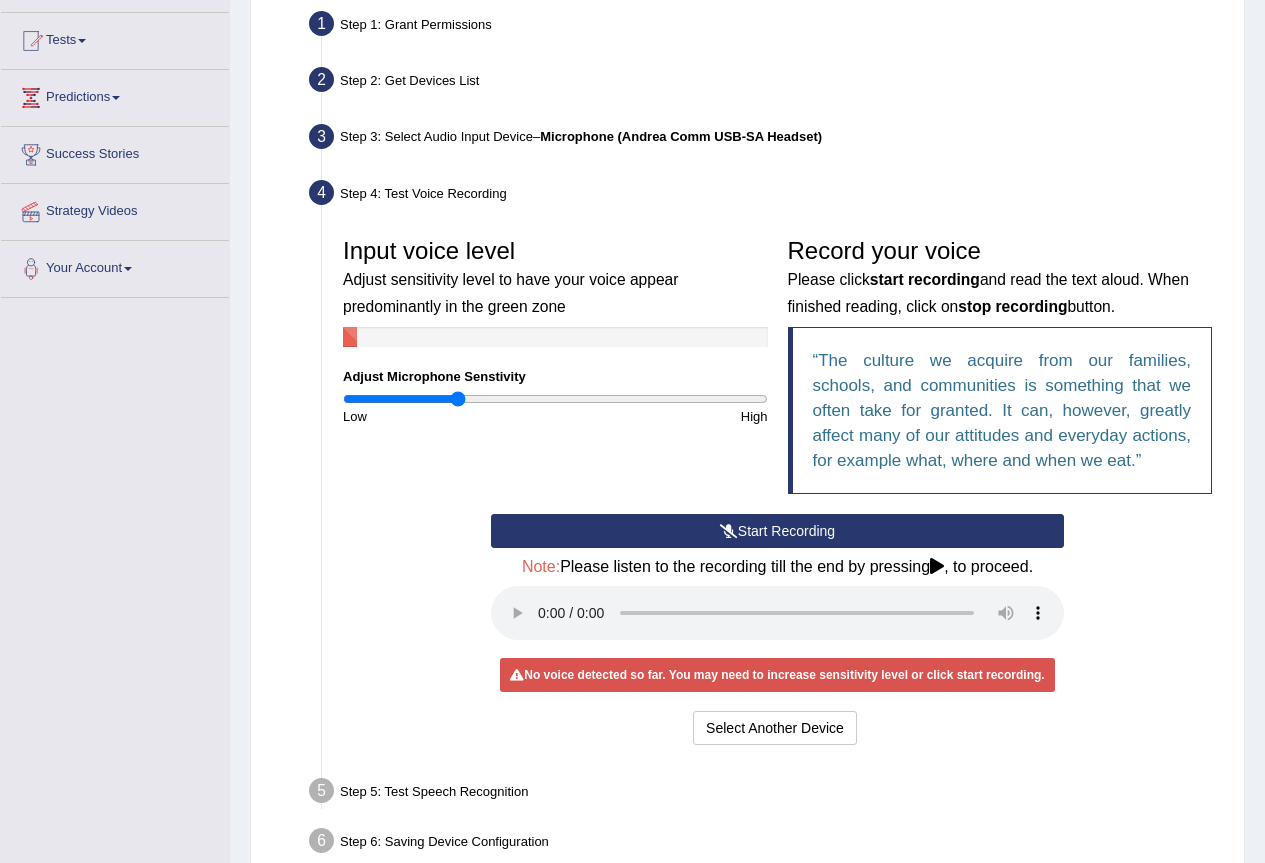 drag, startPoint x: 550, startPoint y: 394, endPoint x: 460, endPoint y: 405, distance: 90.66973 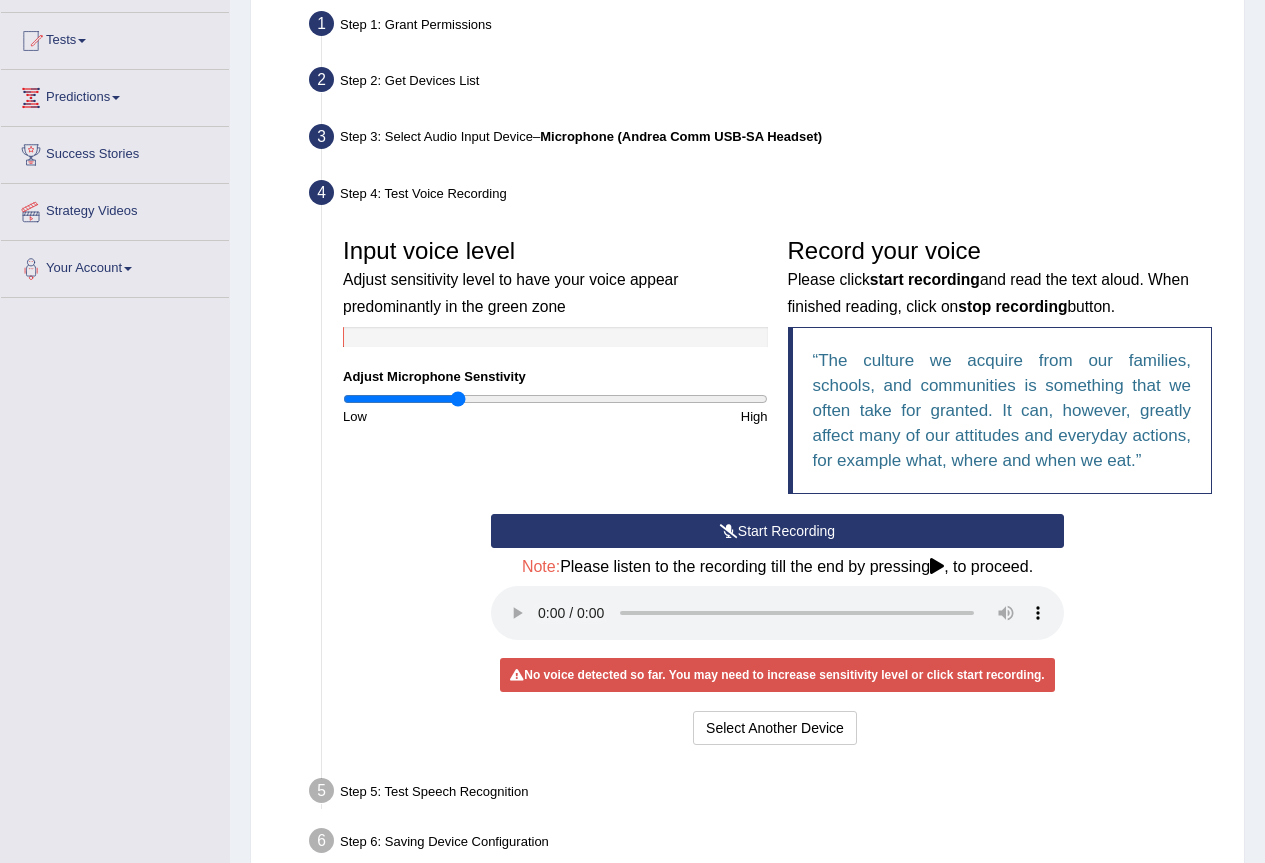 click on "Start Recording" at bounding box center [777, 531] 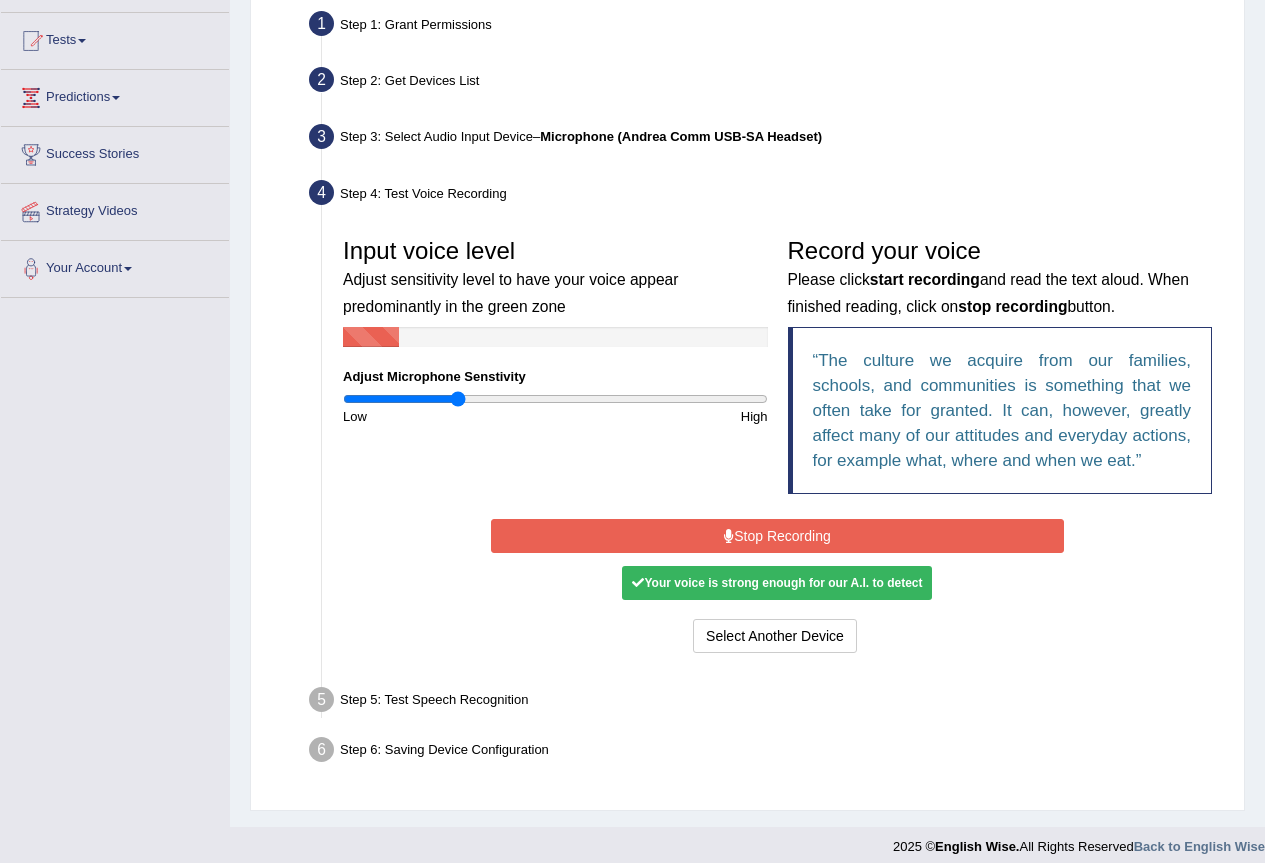 click on "Stop Recording" at bounding box center (777, 536) 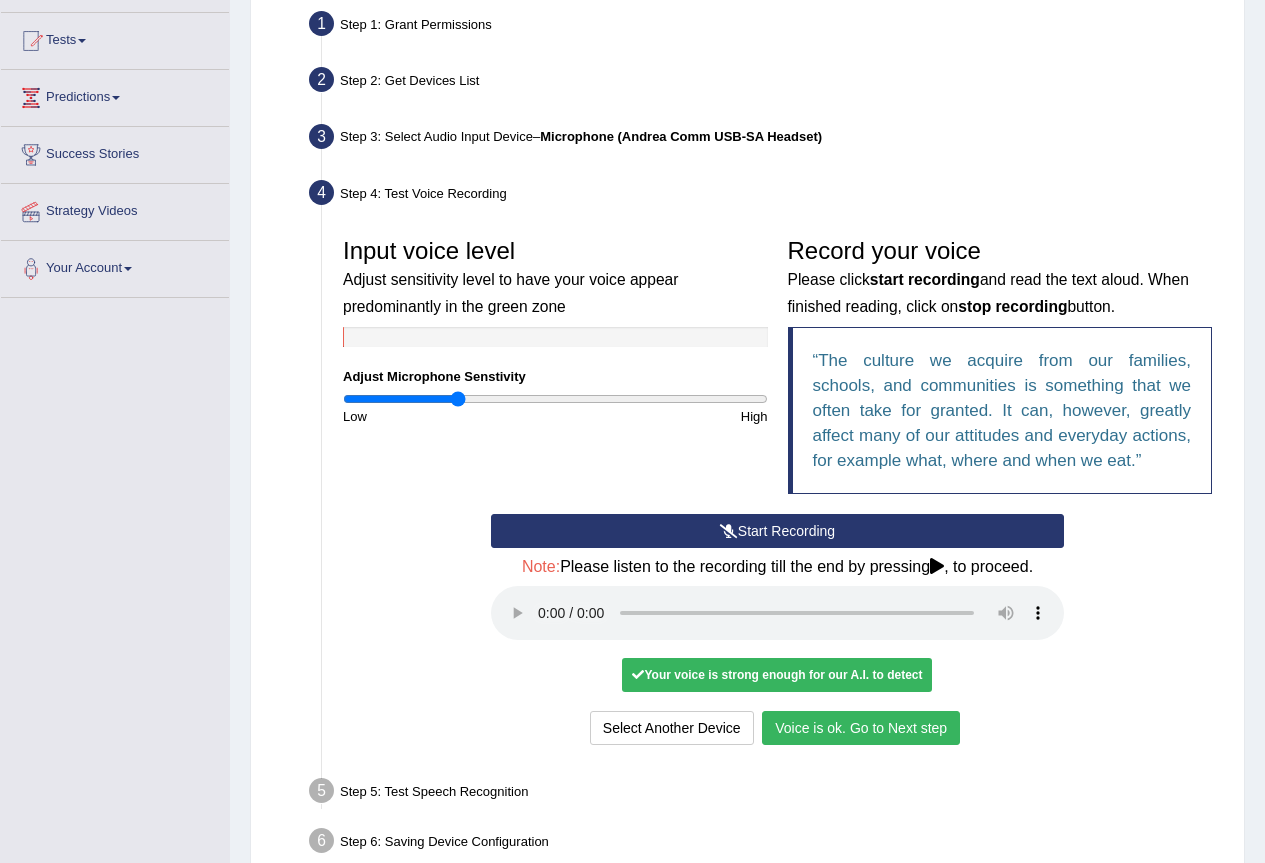 click on "Voice is ok. Go to Next step" at bounding box center (861, 728) 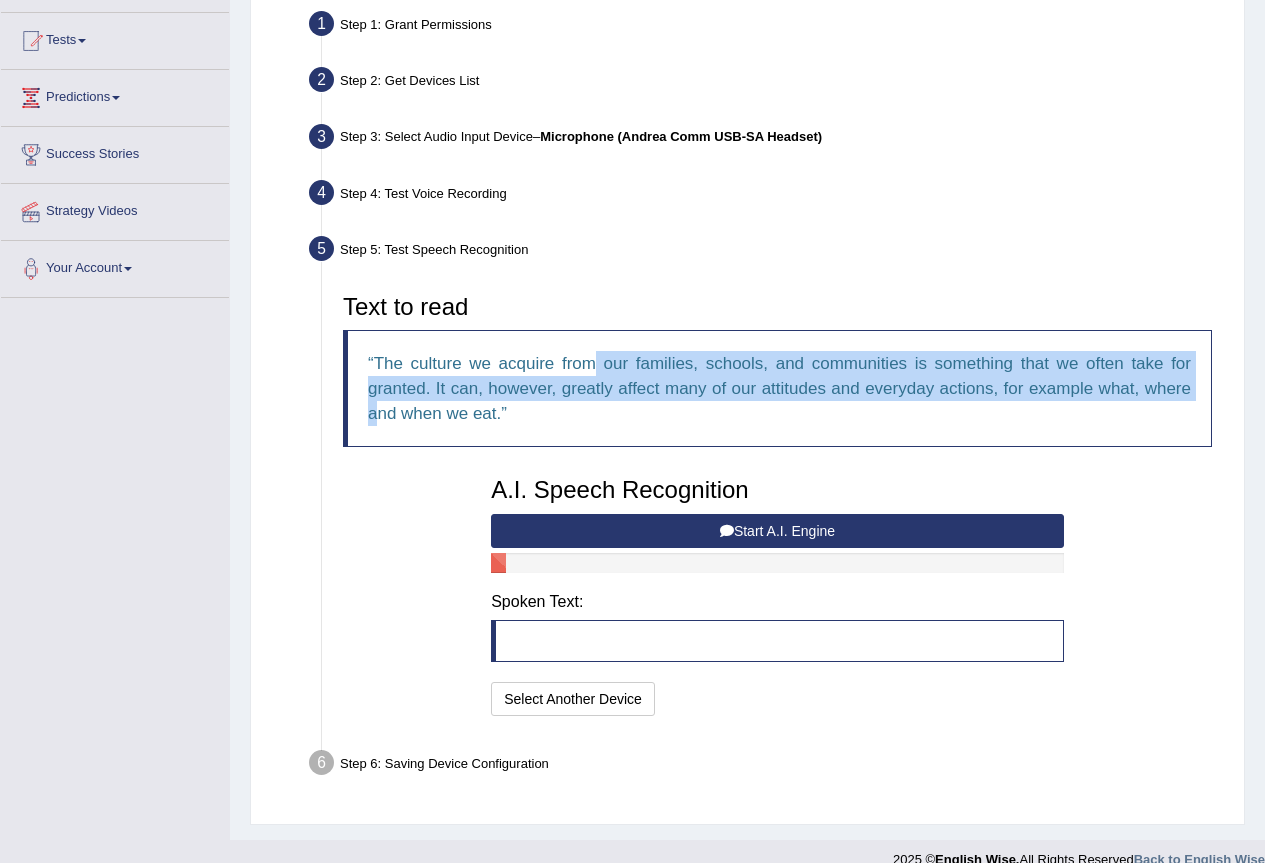 drag, startPoint x: 371, startPoint y: 359, endPoint x: 592, endPoint y: 365, distance: 221.08144 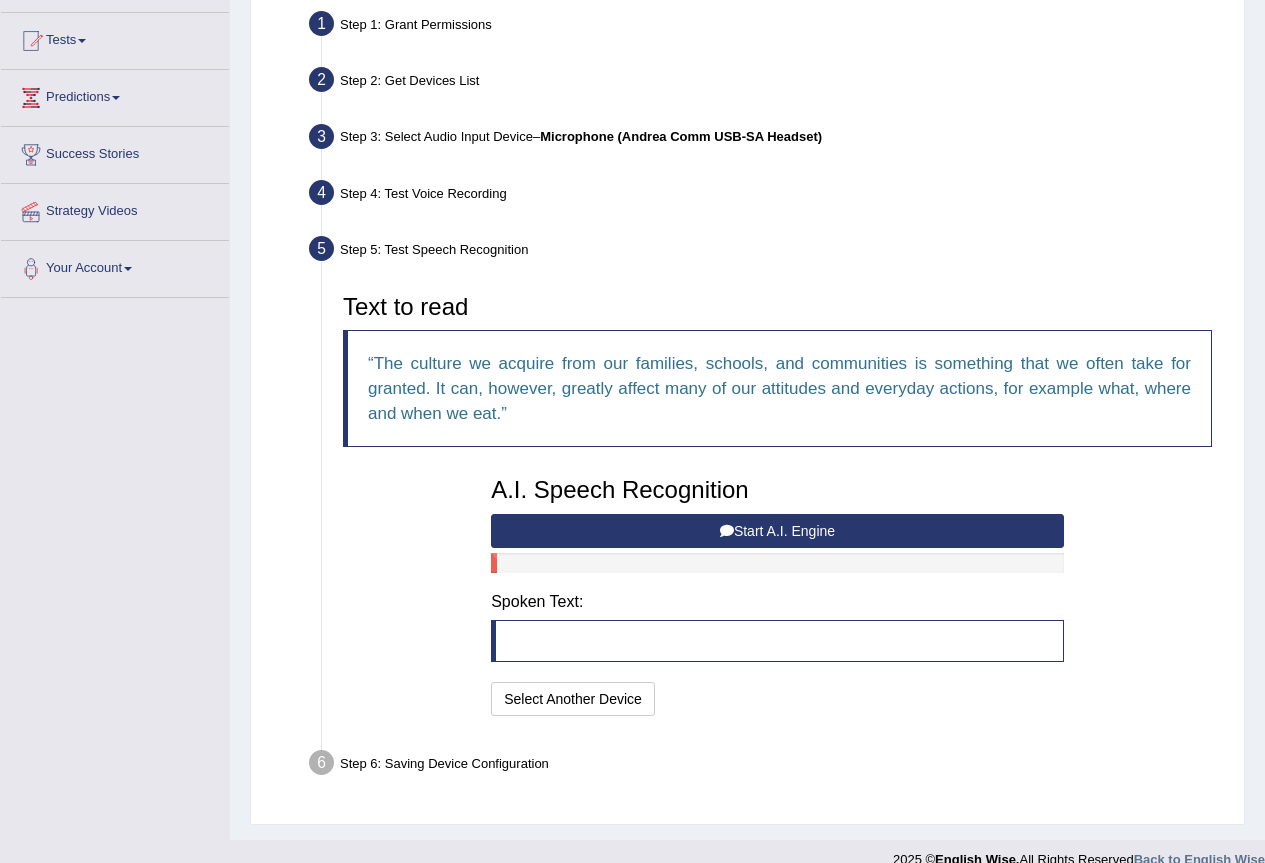 click on "The culture we acquire from our families, schools, and communities is something that we often take for granted. It can, however, greatly affect many of our attitudes and everyday actions, for example what, where and when we eat." at bounding box center [779, 388] 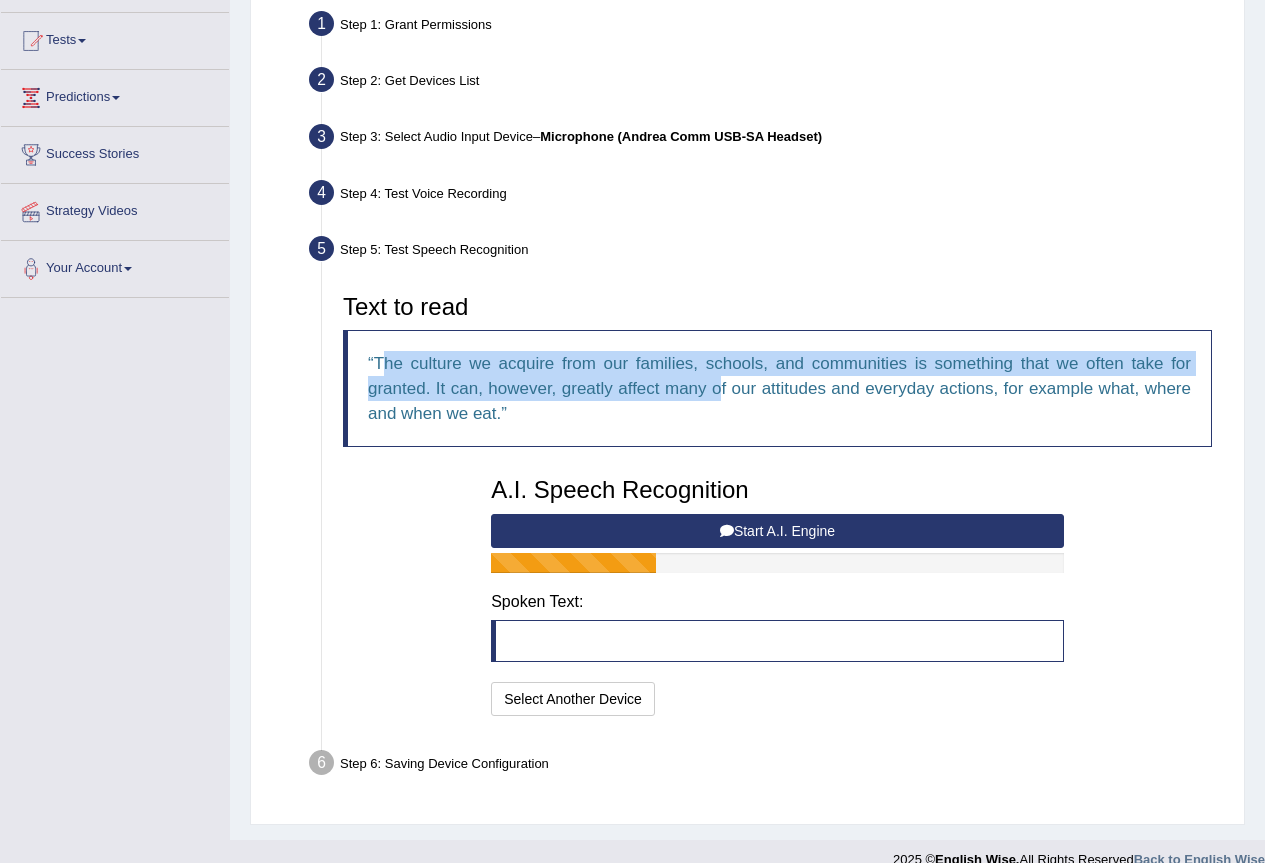 drag, startPoint x: 380, startPoint y: 363, endPoint x: 720, endPoint y: 377, distance: 340.28812 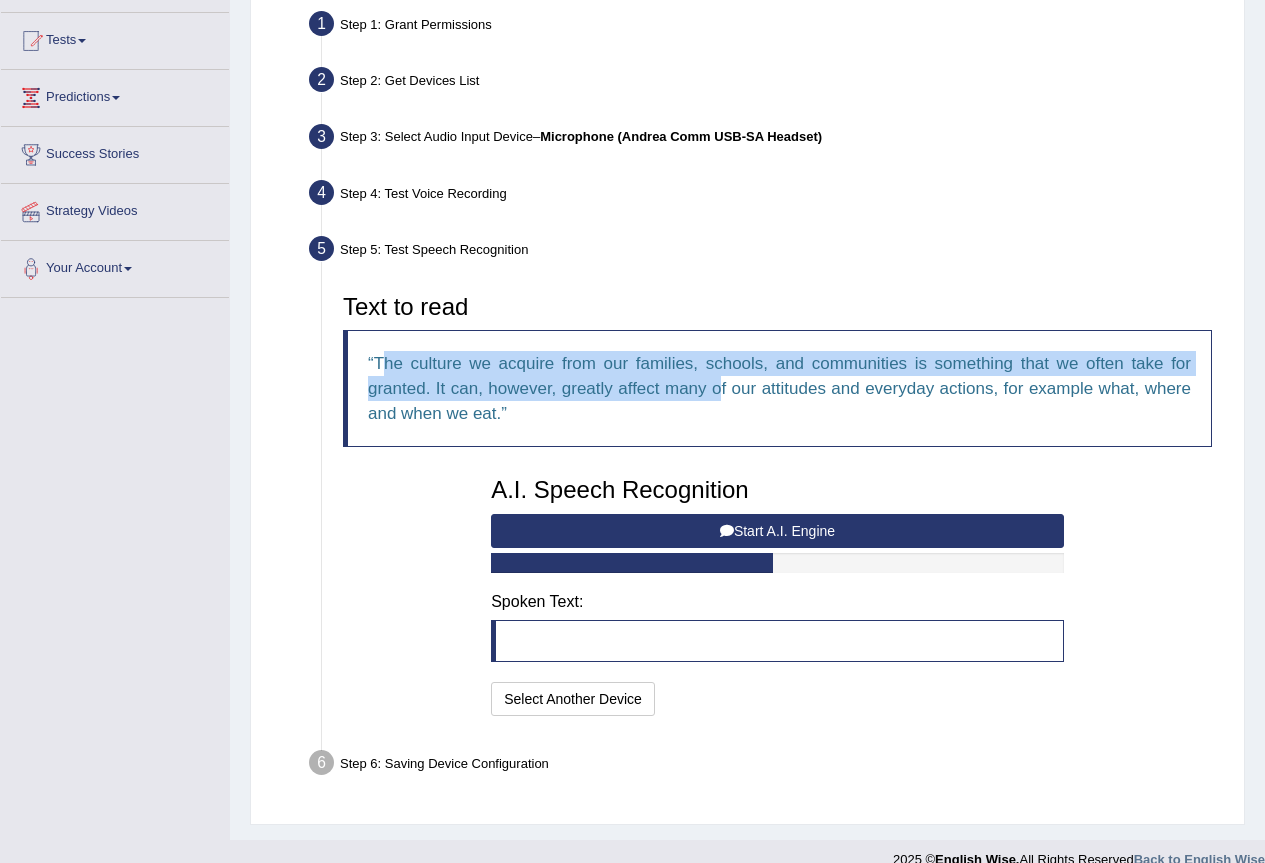 click on "Start A.I. Engine" at bounding box center [777, 531] 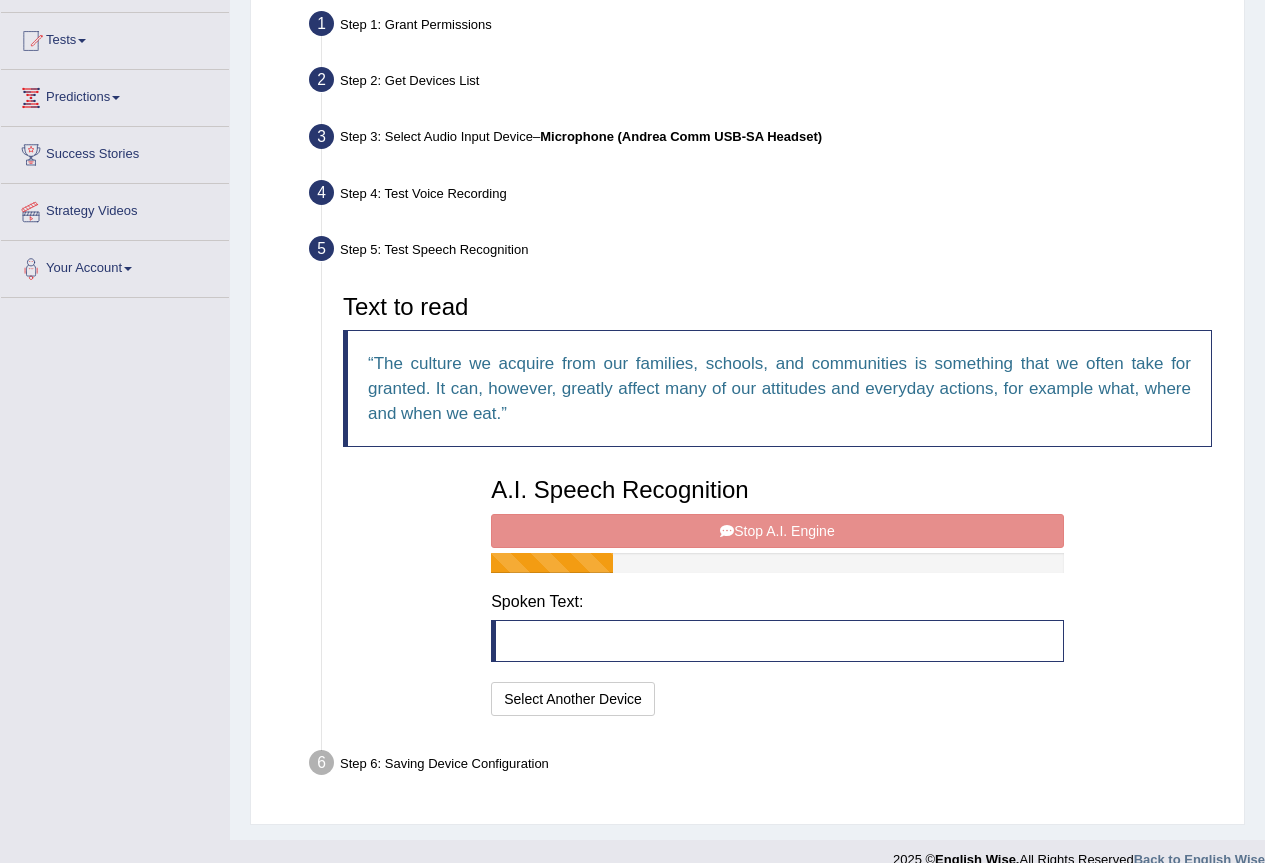 click on "A.I. Speech Recognition    Start A.I. Engine    Stop A.I. Engine     Note:  Please listen to the recording till the end by pressing  , to proceed.     Spoken Text:     I will practice without this feature   Select Another Device   Speech is ok. Go to Last step" at bounding box center [777, 594] 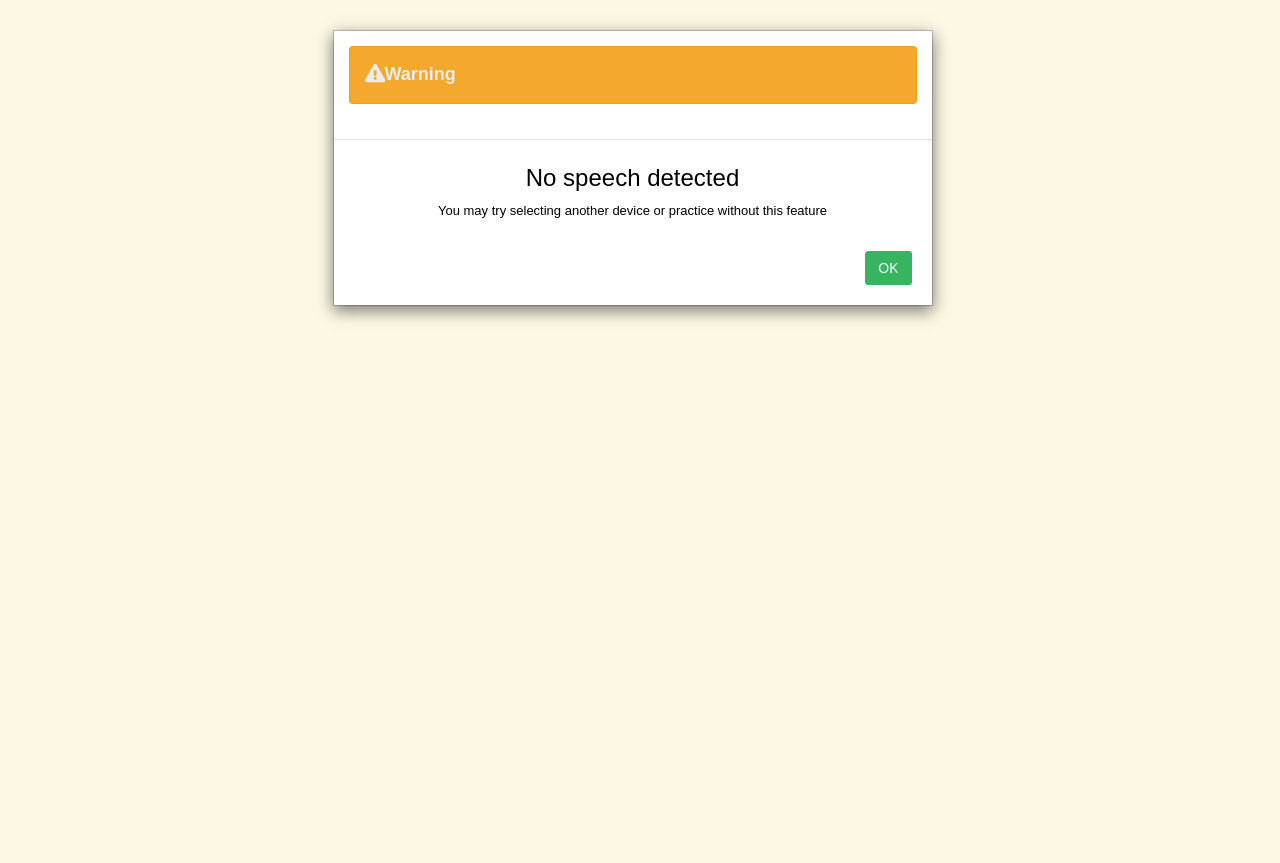 click on "No speech detected You may try selecting another device or practice without this feature" at bounding box center [633, 188] 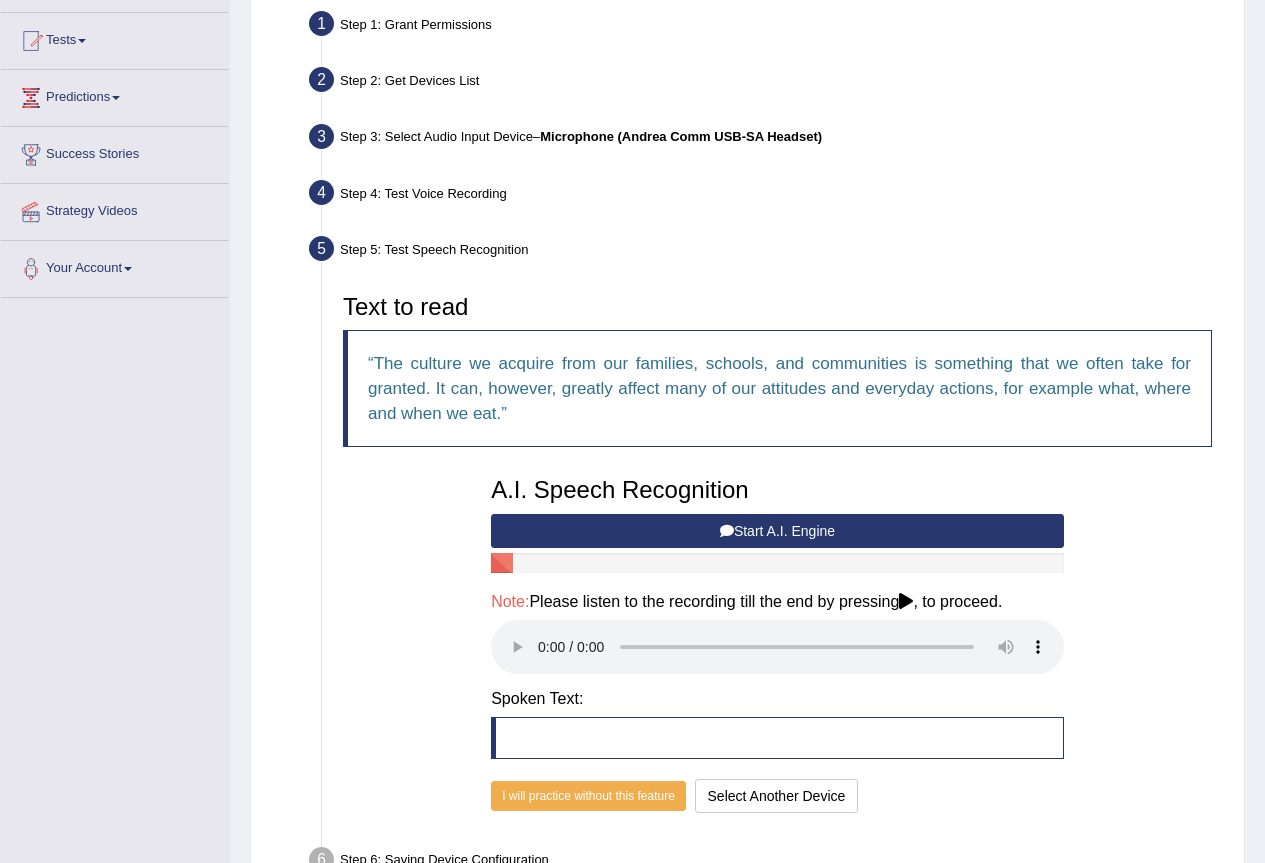 click on "Start A.I. Engine" at bounding box center [777, 531] 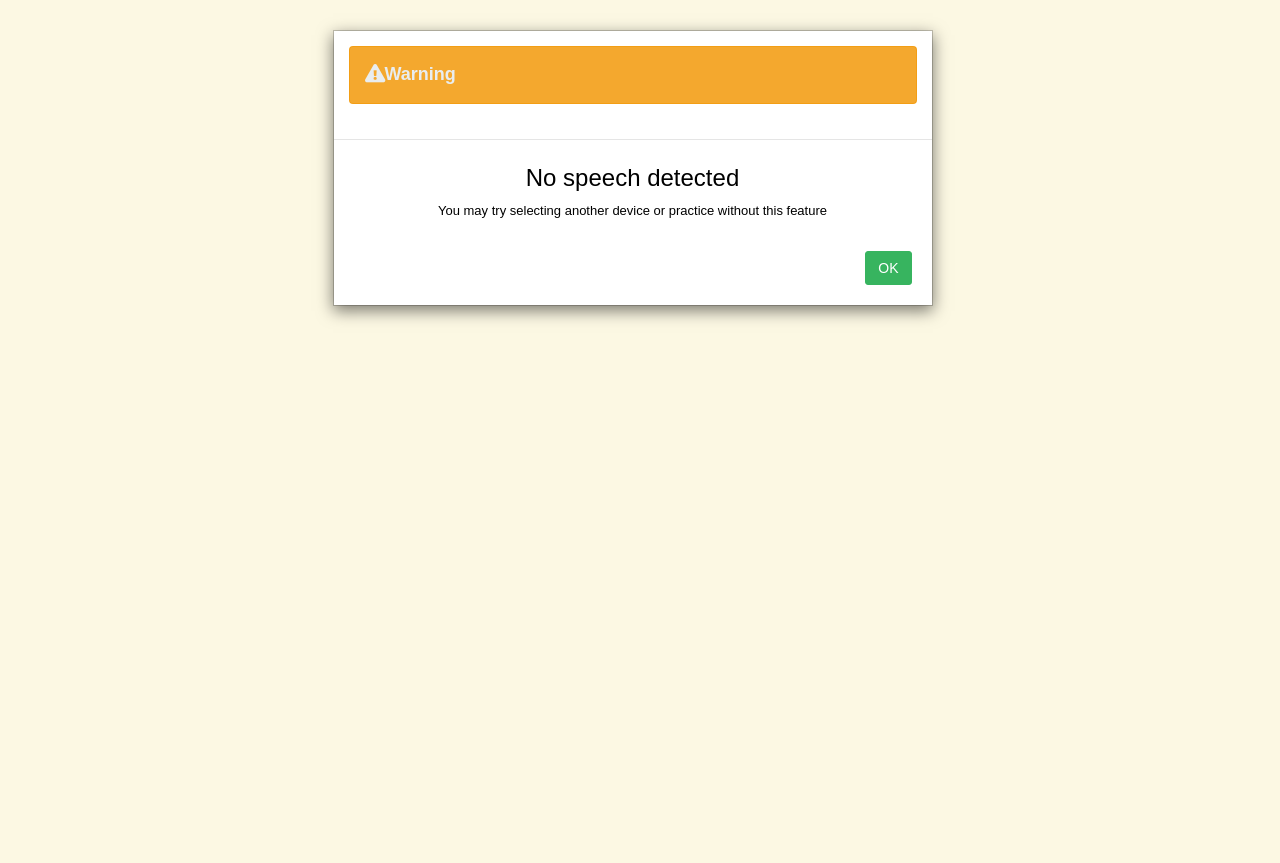 click on "OK" at bounding box center (888, 268) 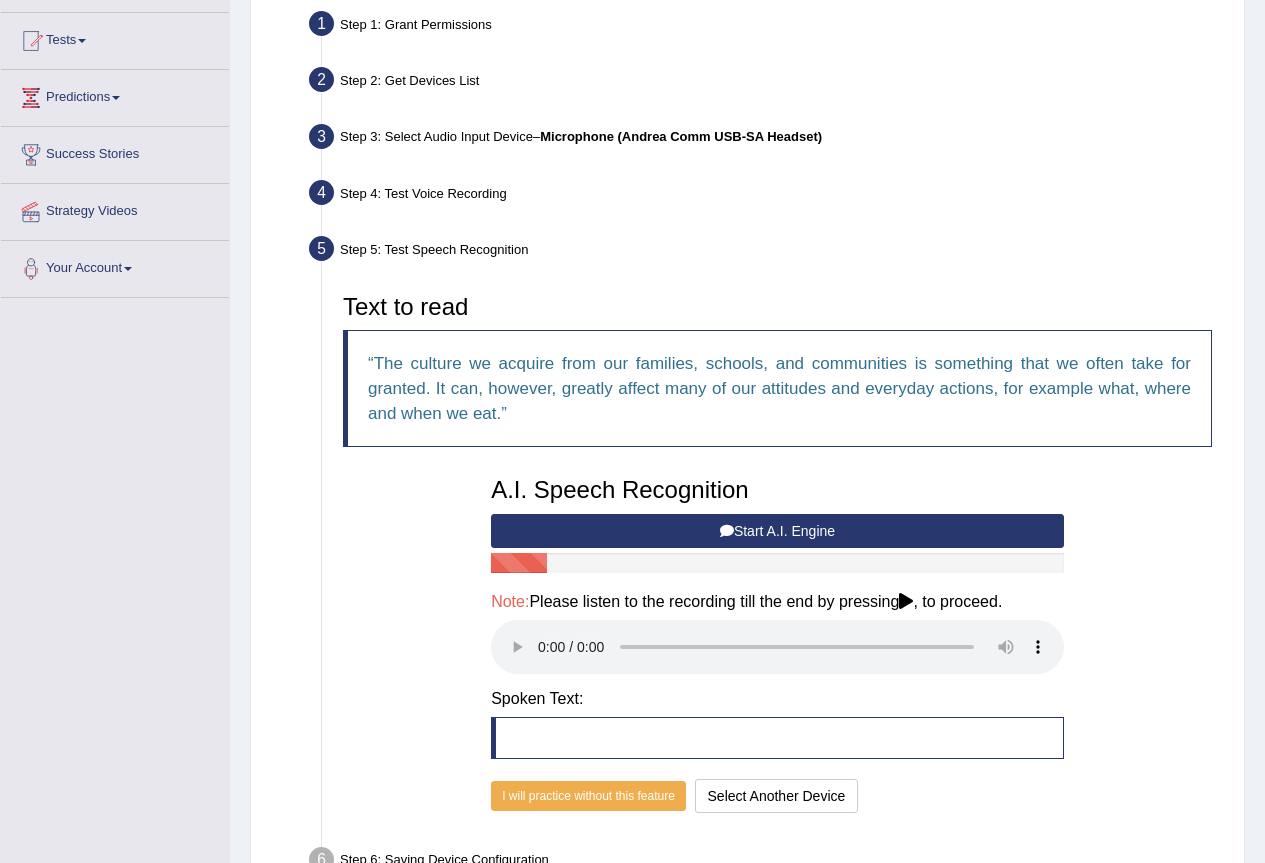 scroll, scrollTop: 300, scrollLeft: 0, axis: vertical 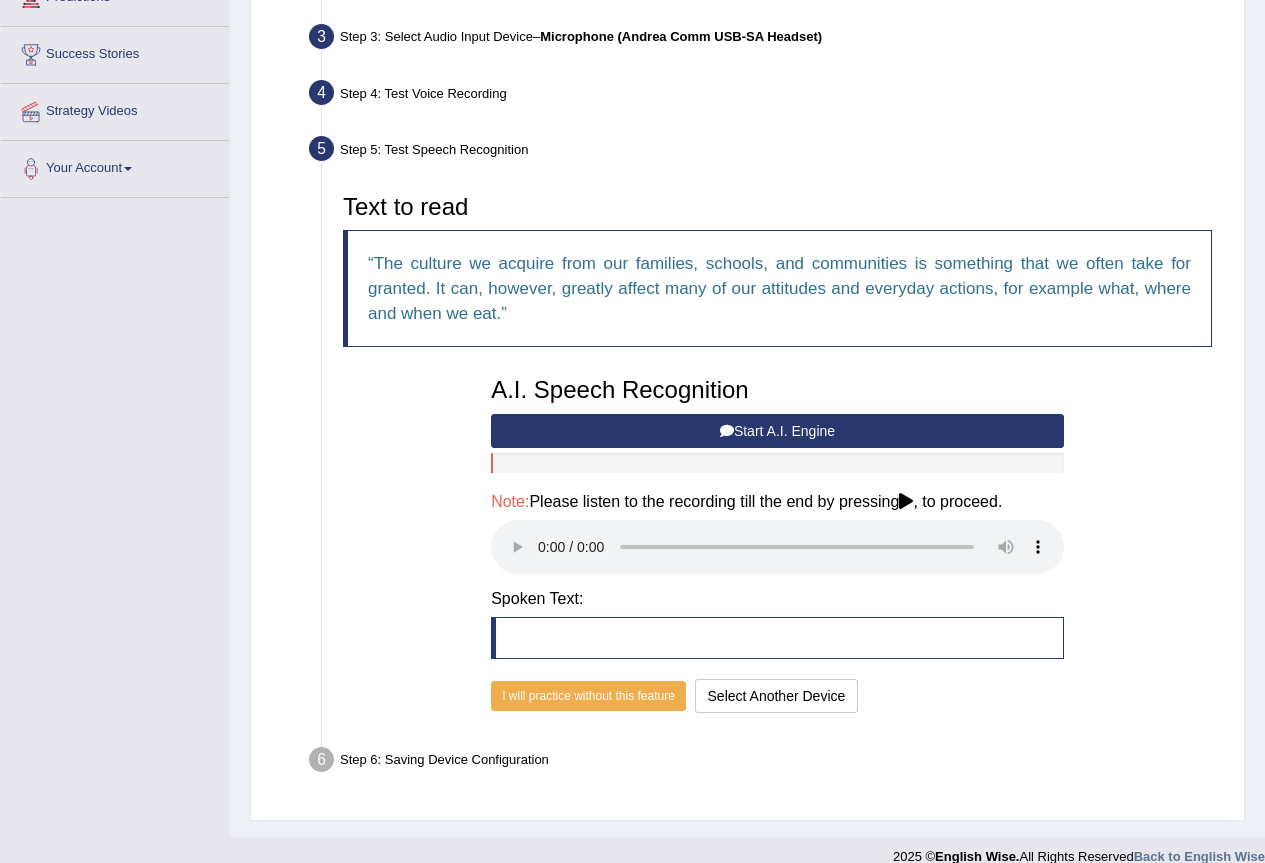 click on "Start A.I. Engine" at bounding box center (777, 431) 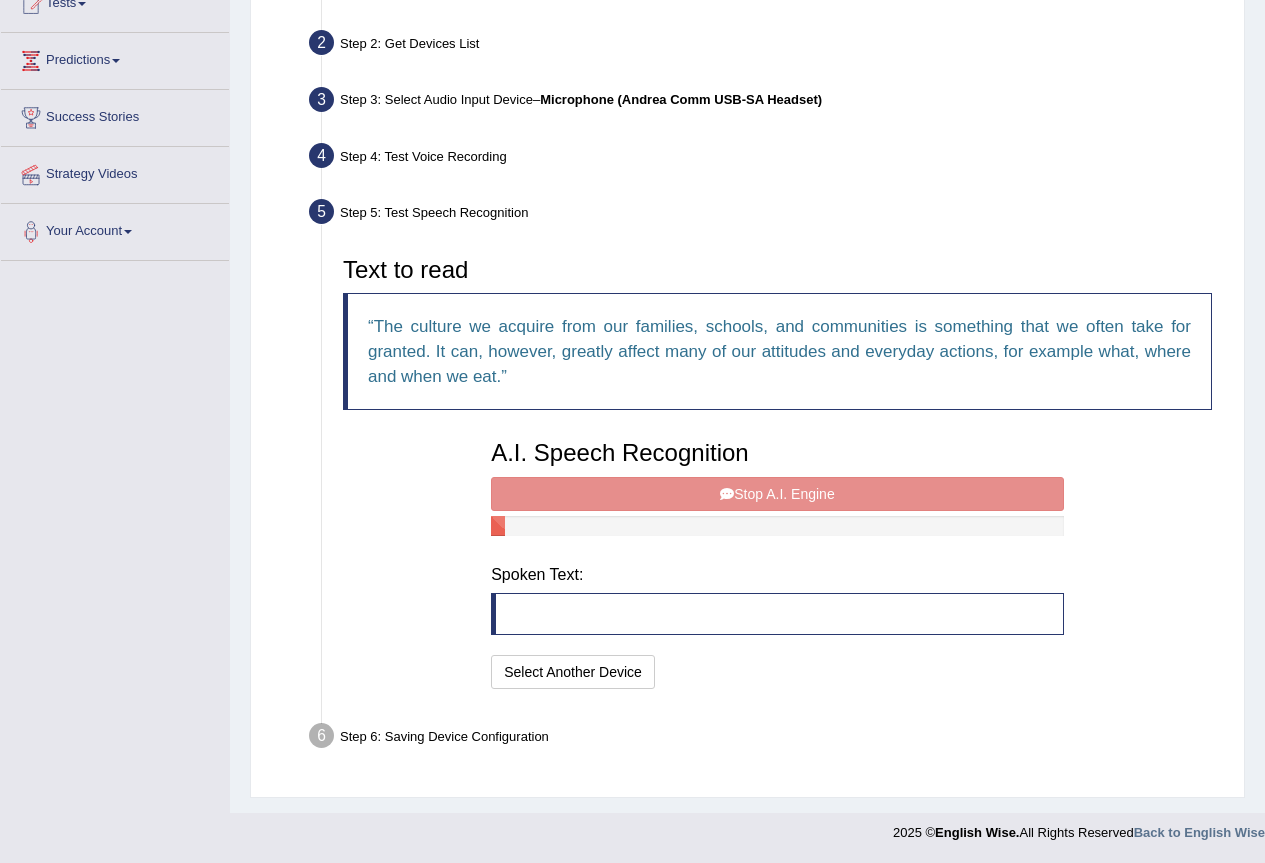 scroll, scrollTop: 227, scrollLeft: 0, axis: vertical 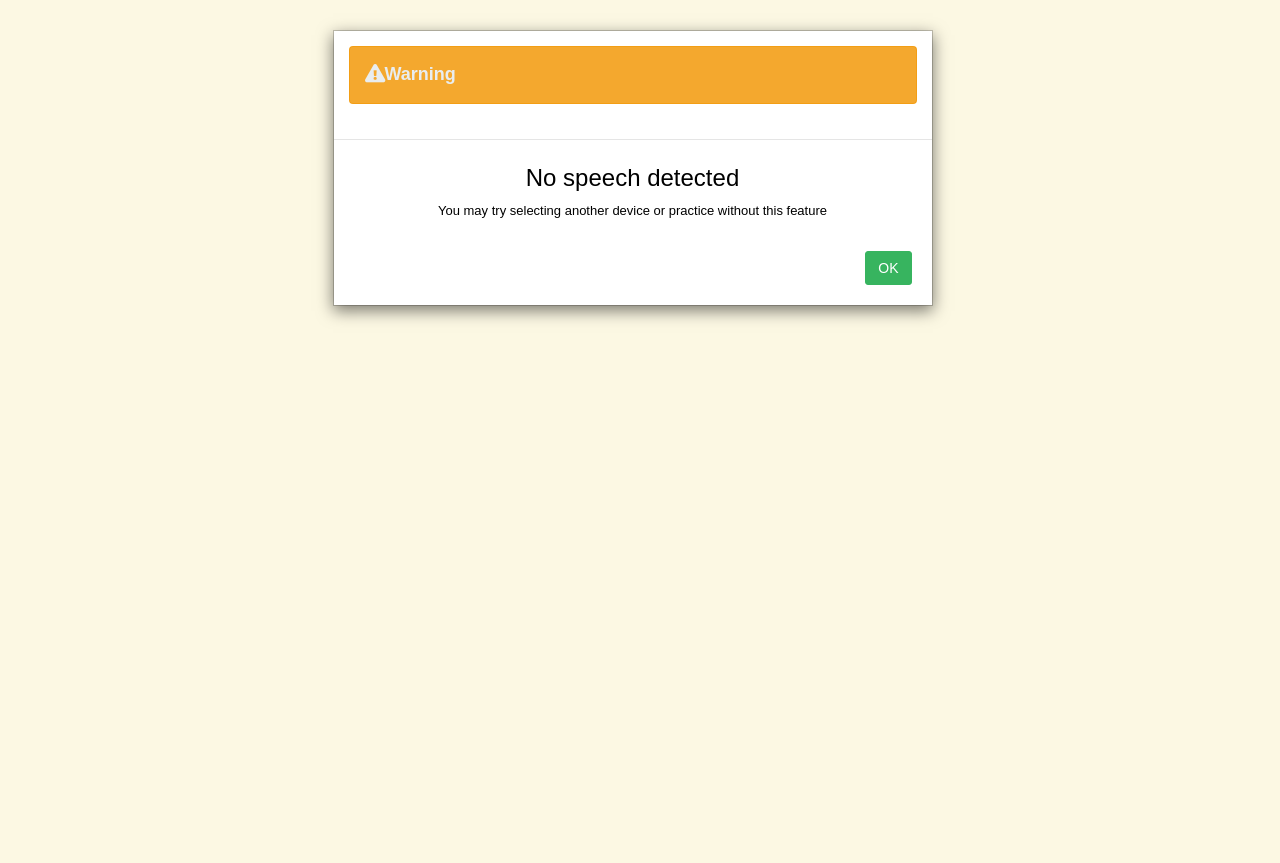 click on "OK" at bounding box center [888, 268] 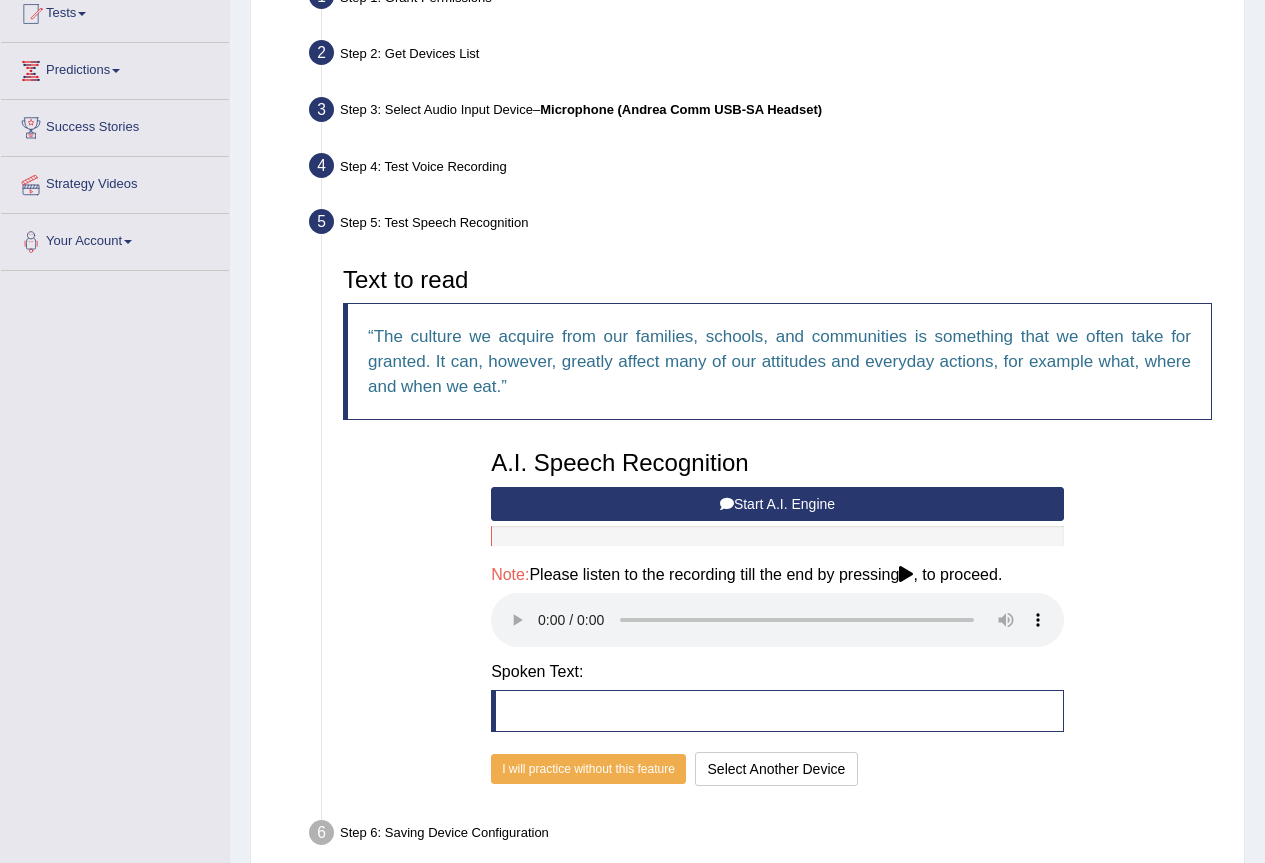 click on "Start A.I. Engine" at bounding box center [777, 504] 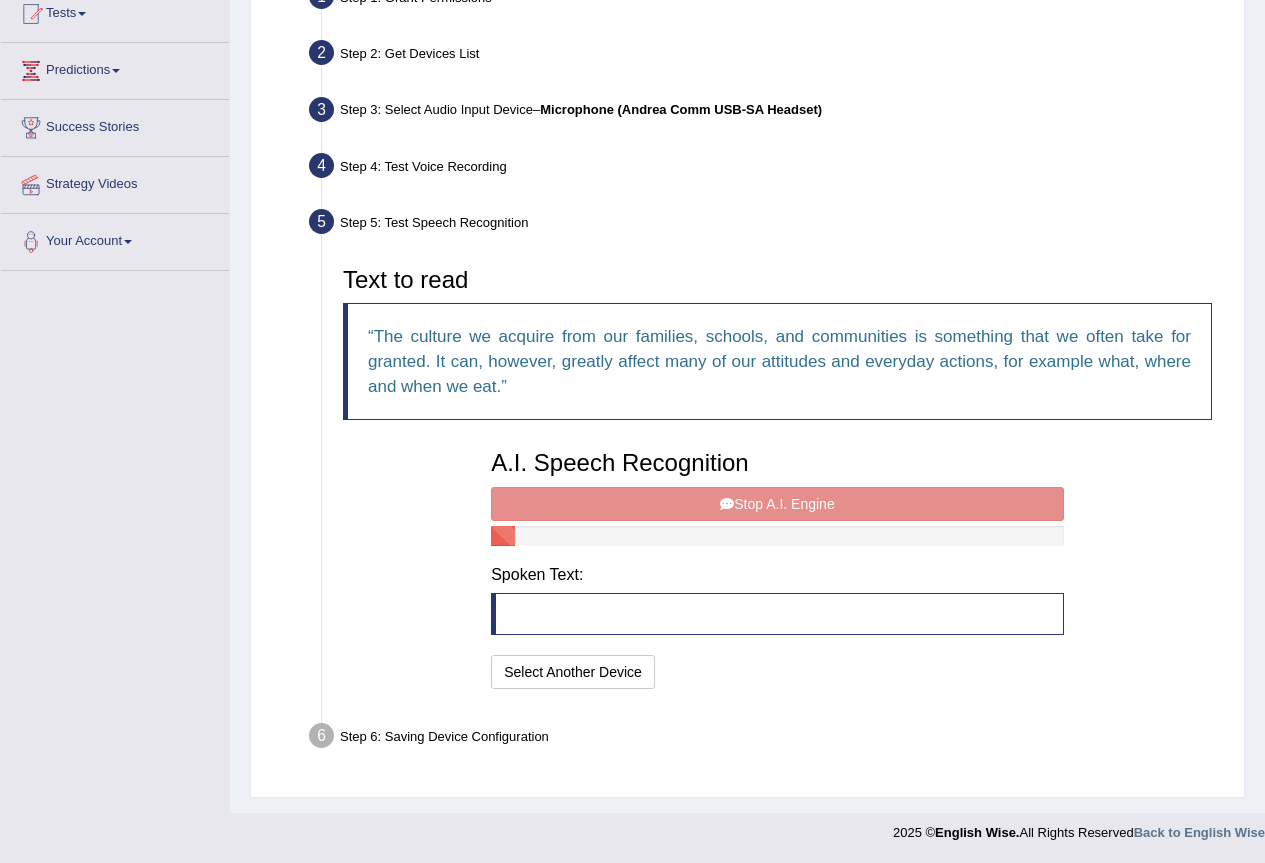 click on "A.I. Speech Recognition    Start A.I. Engine    Stop A.I. Engine     Note:  Please listen to the recording till the end by pressing  , to proceed.     Spoken Text:     I will practice without this feature   Select Another Device   Speech is ok. Go to Last step" at bounding box center [777, 567] 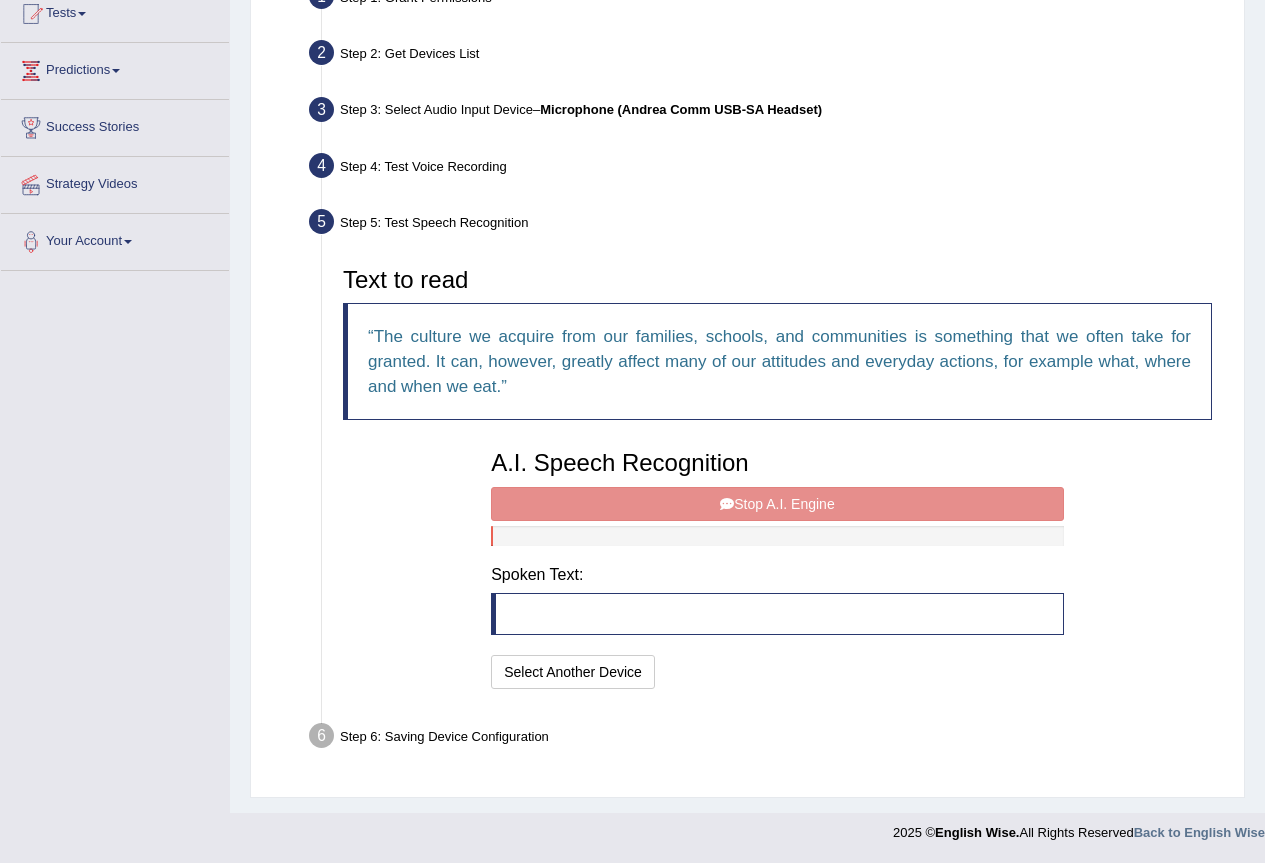 click on "A.I. Speech Recognition    Start A.I. Engine    Stop A.I. Engine     Note:  Please listen to the recording till the end by pressing  , to proceed.     Spoken Text:     I will practice without this feature   Select Another Device   Speech is ok. Go to Last step" at bounding box center [777, 567] 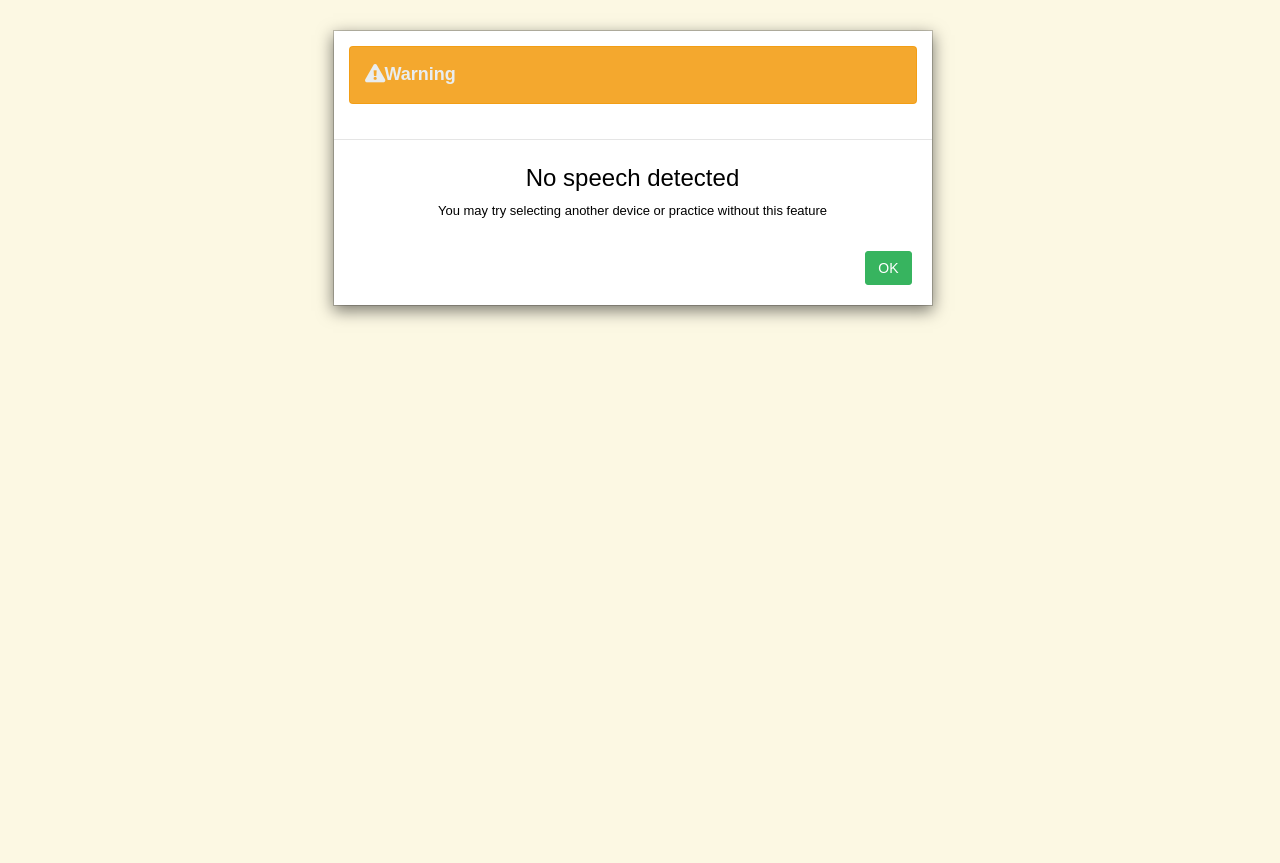 click on "OK" at bounding box center (888, 268) 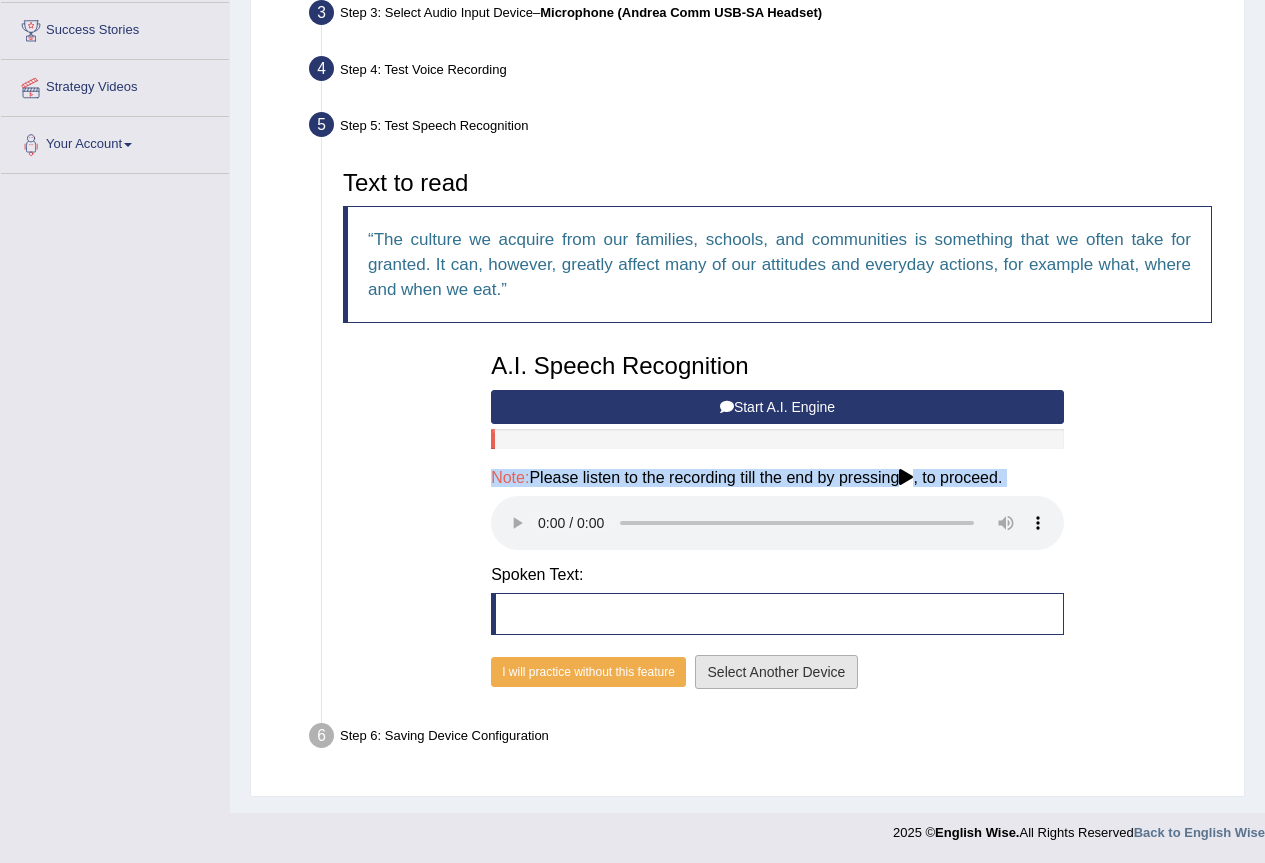 click on "Select Another Device" at bounding box center [777, 672] 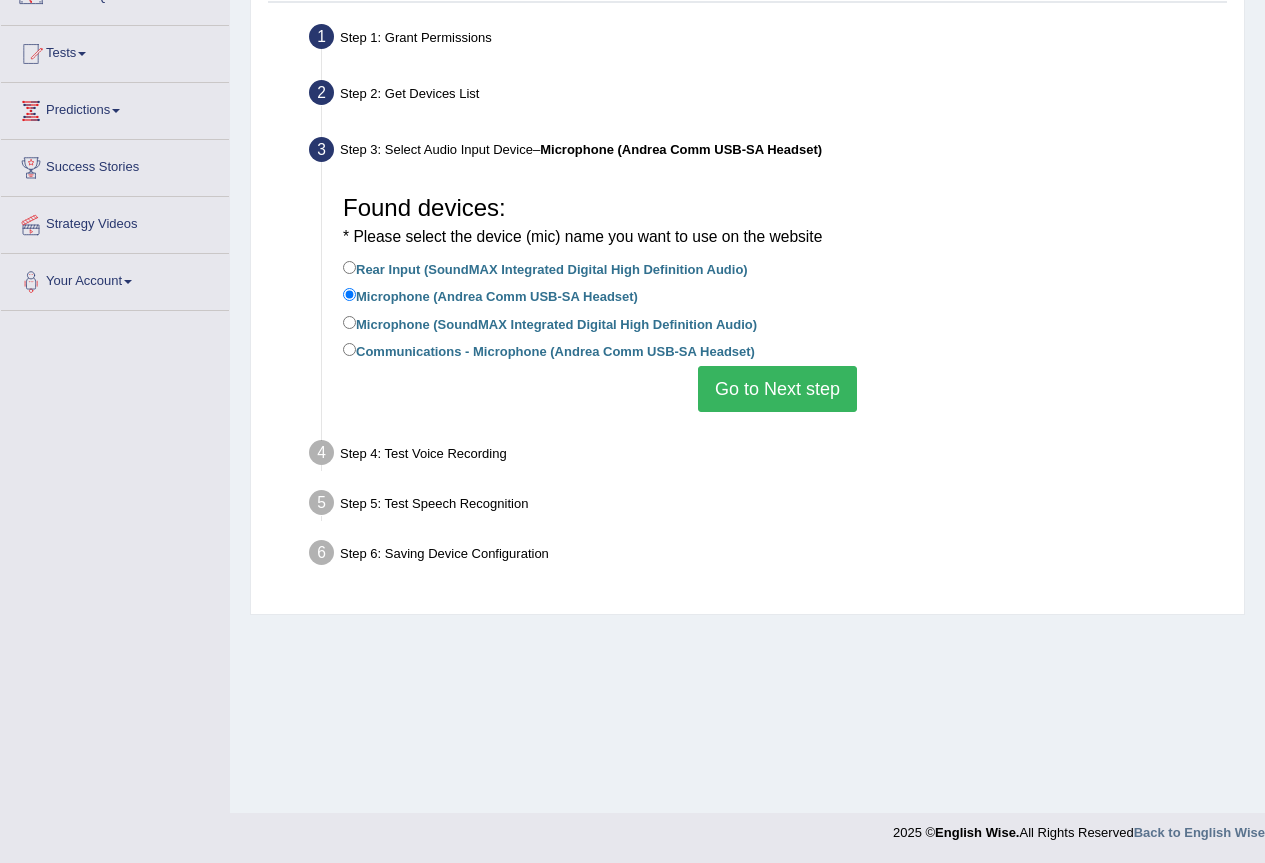 click on "Microphone (SoundMAX Integrated Digital High Definition Audio)" at bounding box center (550, 323) 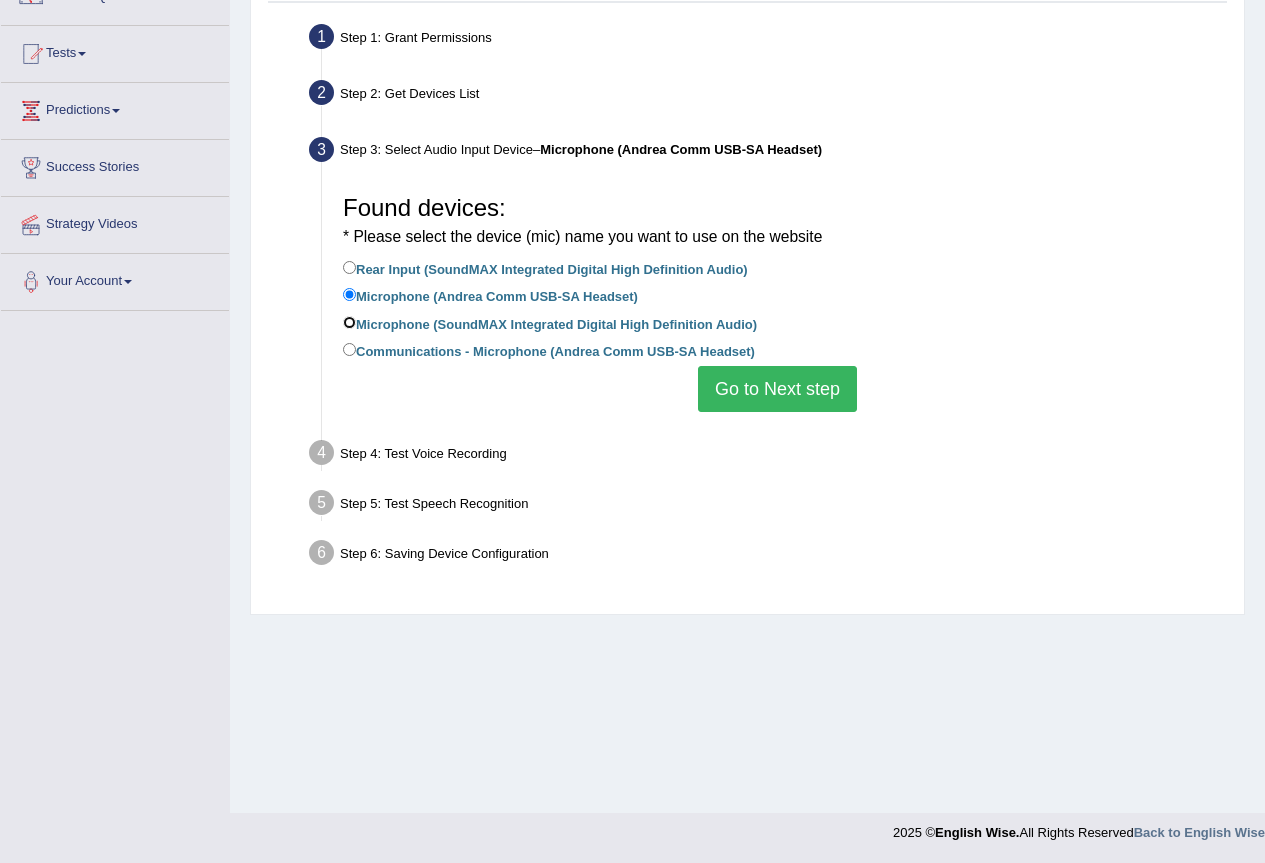 click on "Microphone (SoundMAX Integrated Digital High Definition Audio)" at bounding box center [349, 322] 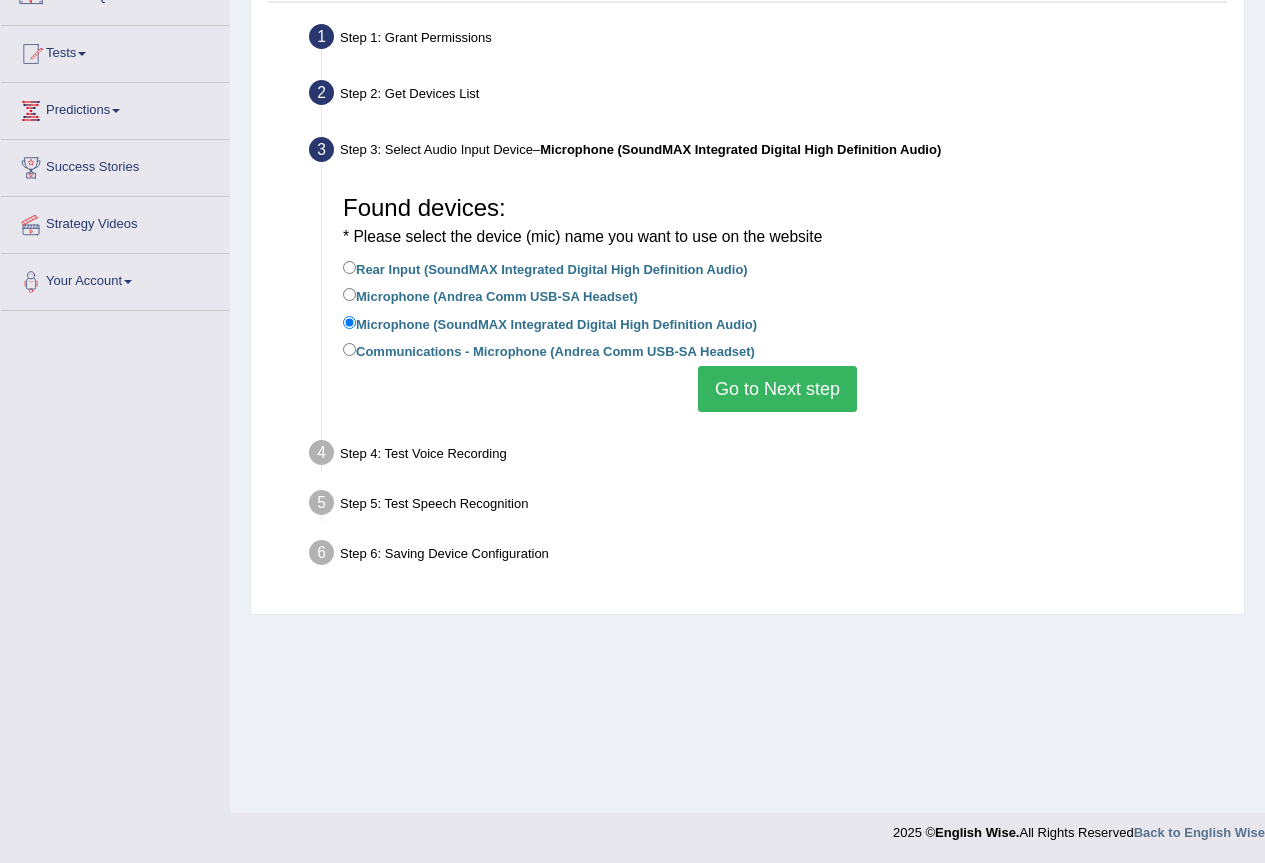 click on "Go to Next step" at bounding box center (777, 389) 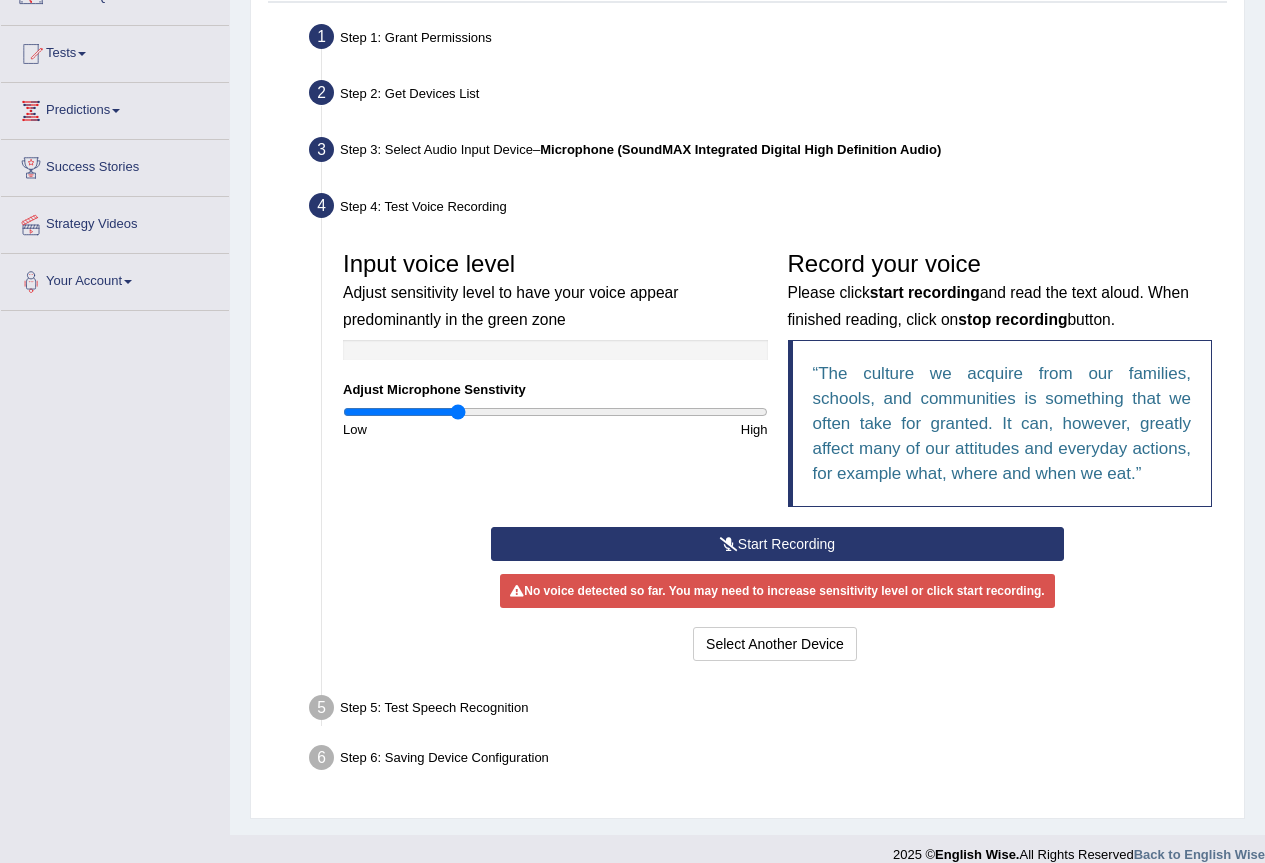 click on "Start Recording" at bounding box center (777, 544) 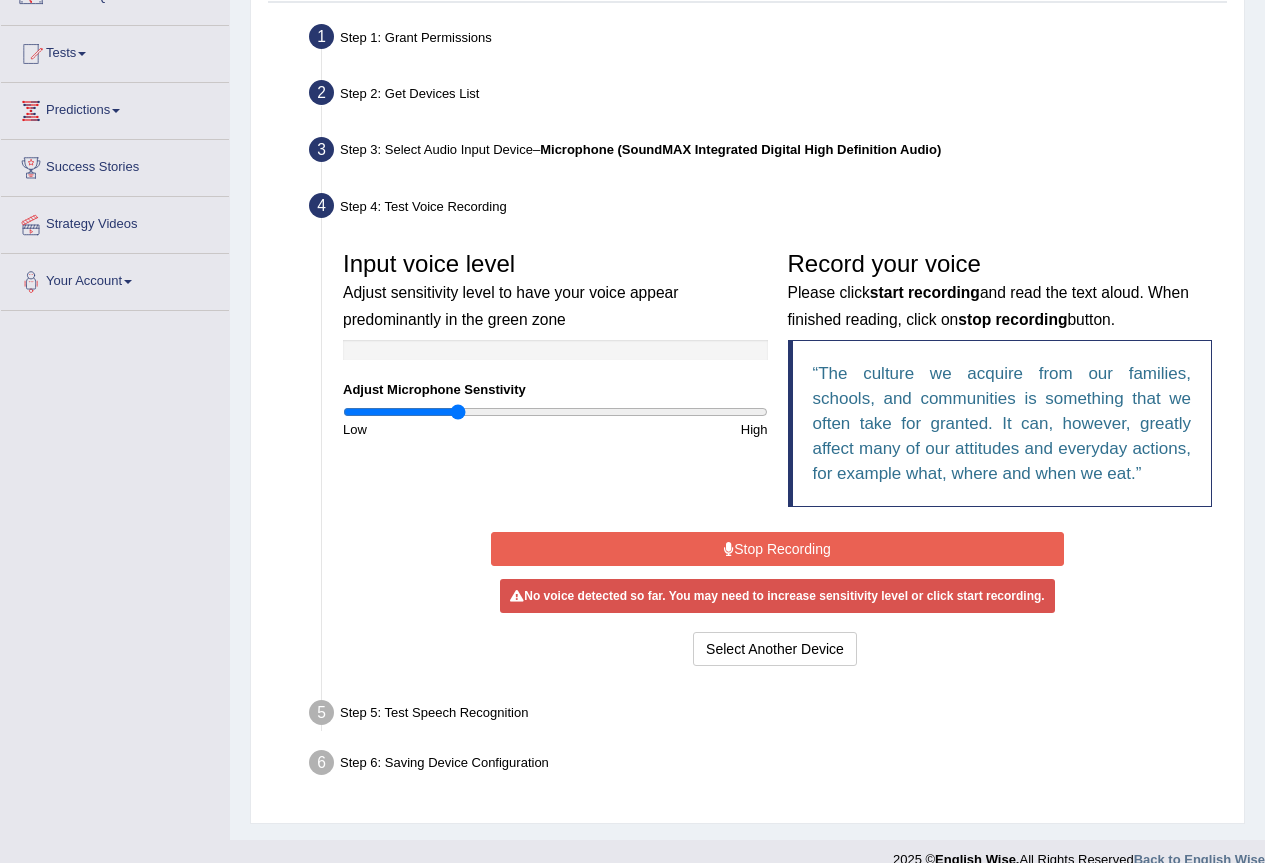 click on "Stop Recording" at bounding box center [777, 549] 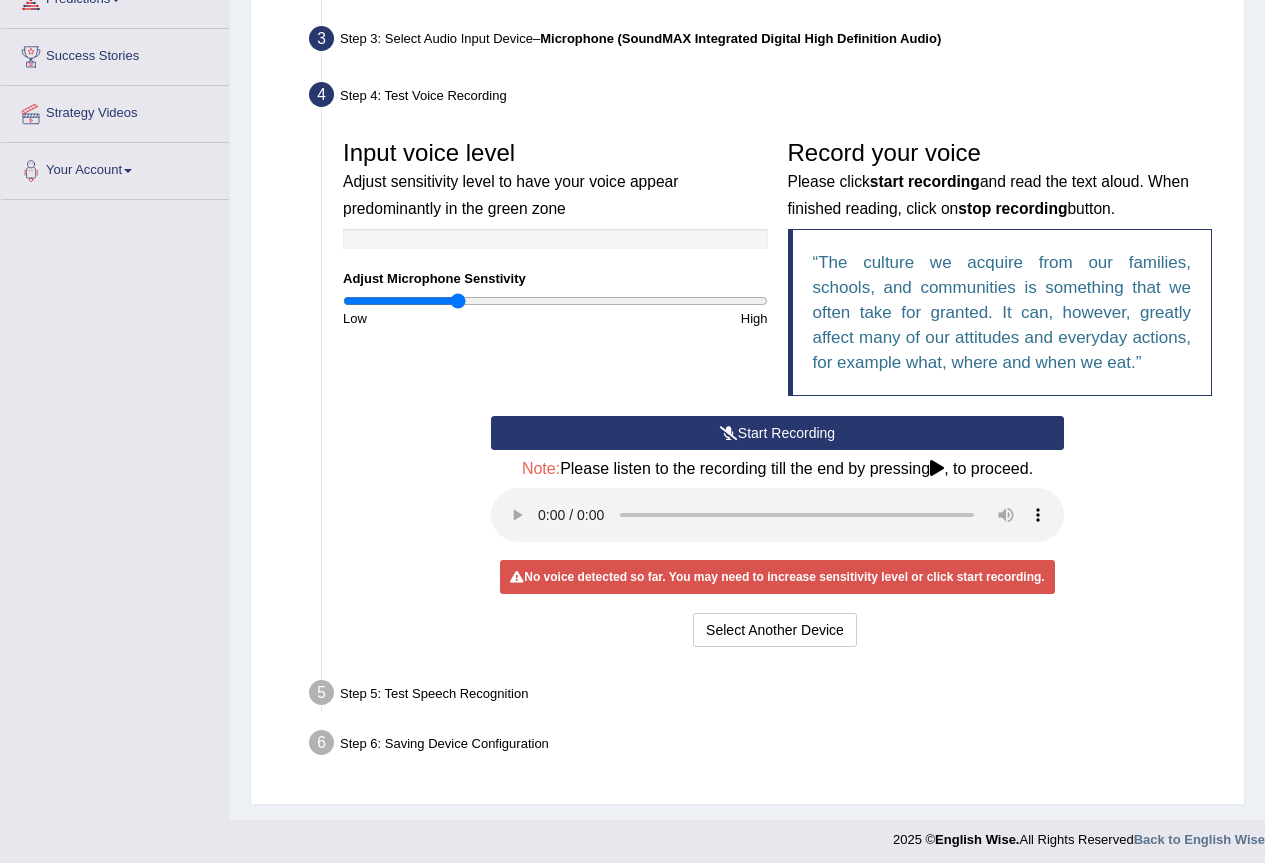scroll, scrollTop: 305, scrollLeft: 0, axis: vertical 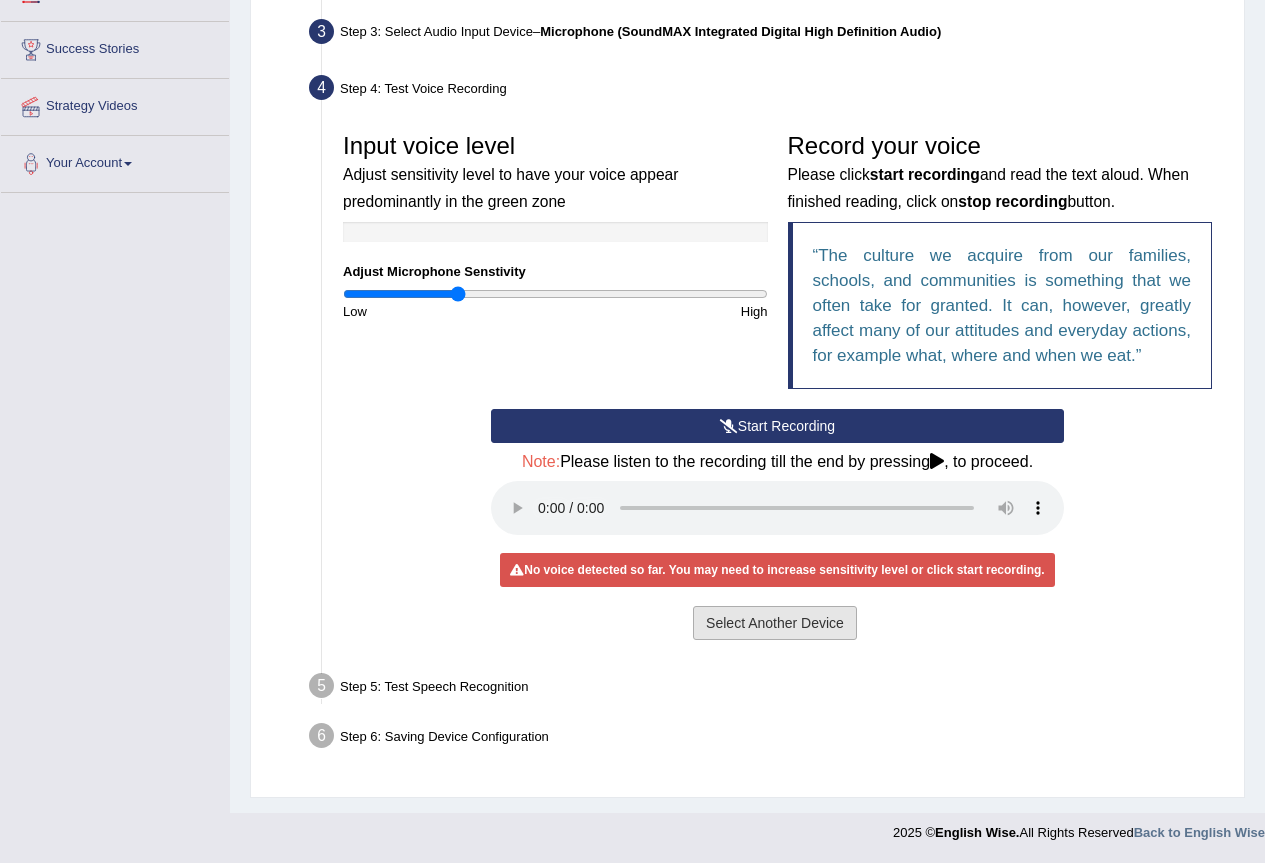 click on "Select Another Device" at bounding box center [775, 623] 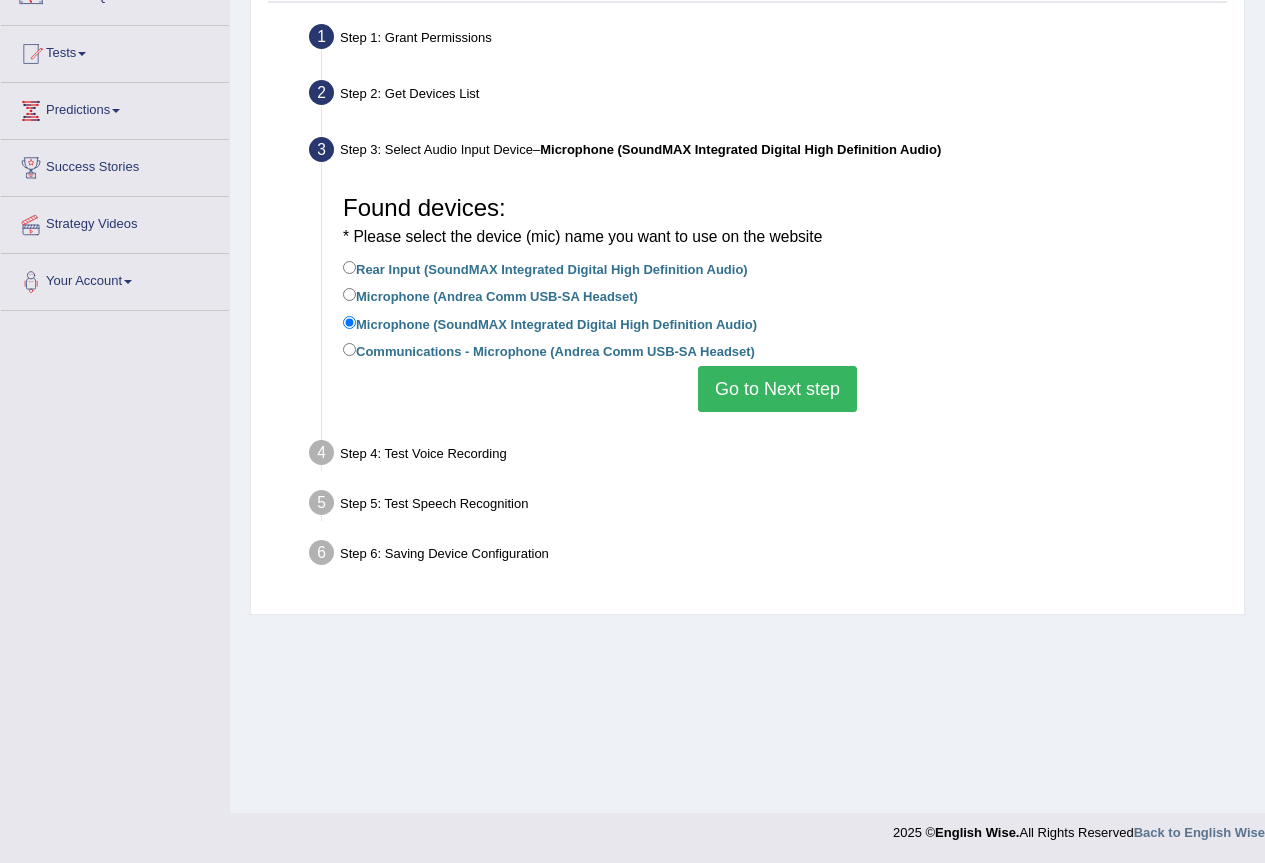 drag, startPoint x: 489, startPoint y: 268, endPoint x: 486, endPoint y: 299, distance: 31.144823 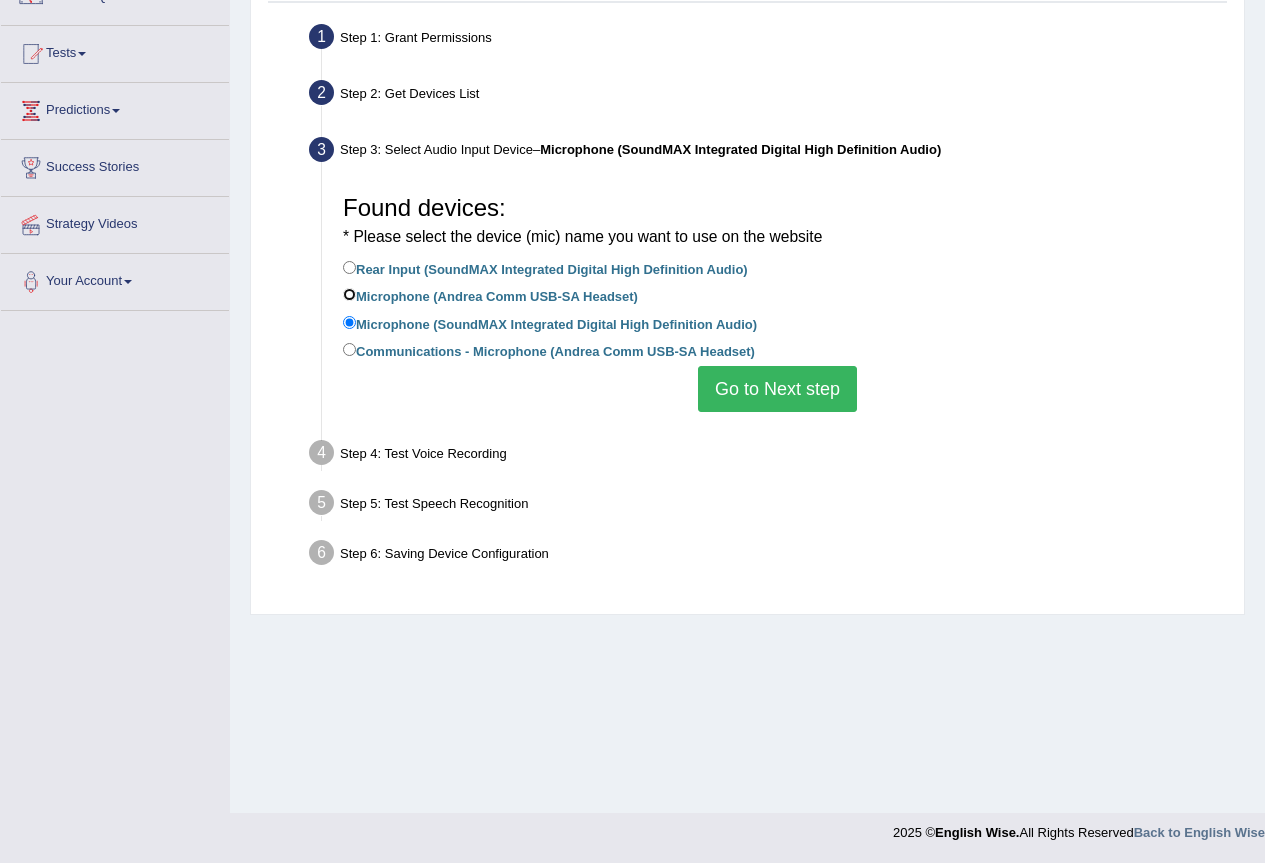 click on "Microphone (Andrea Comm USB-SA Headset)" at bounding box center [349, 294] 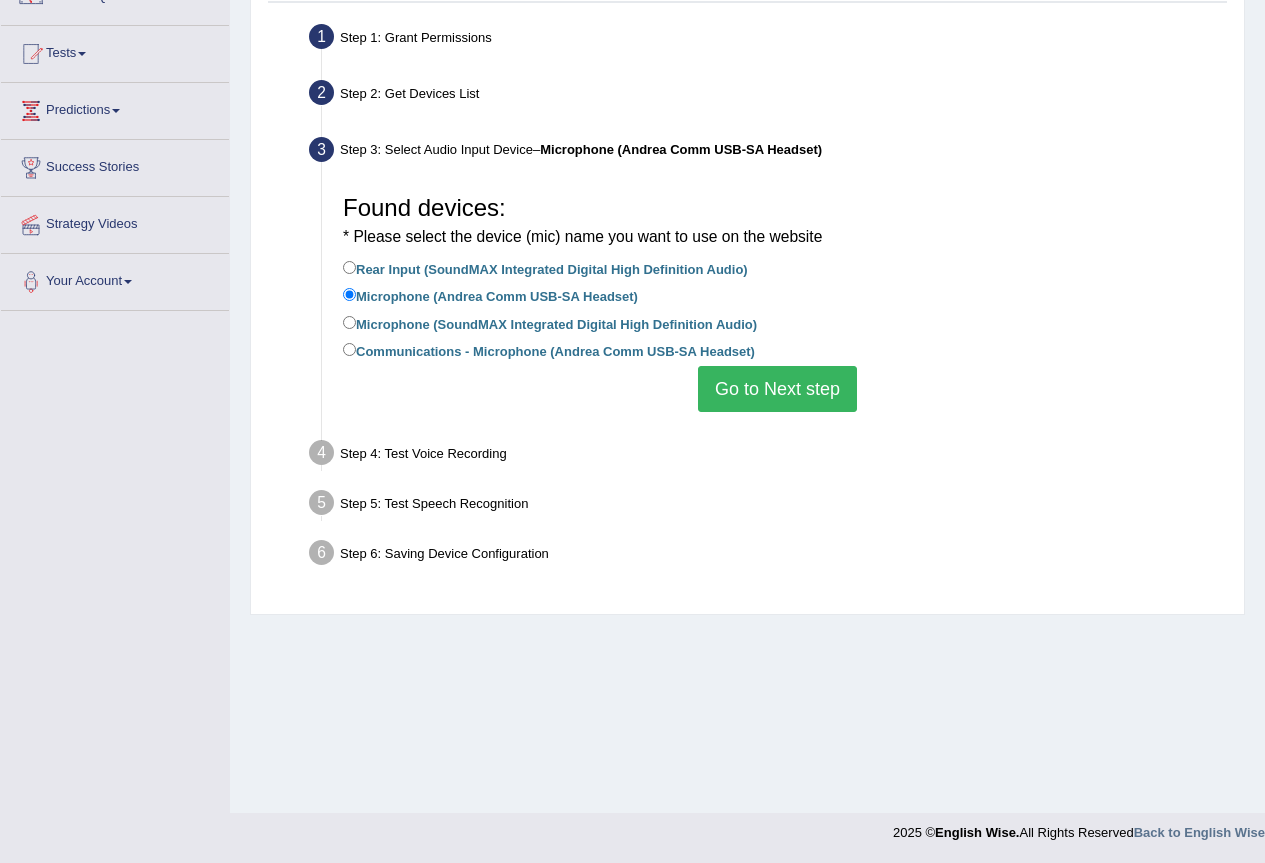 click on "Go to Next step" at bounding box center (777, 389) 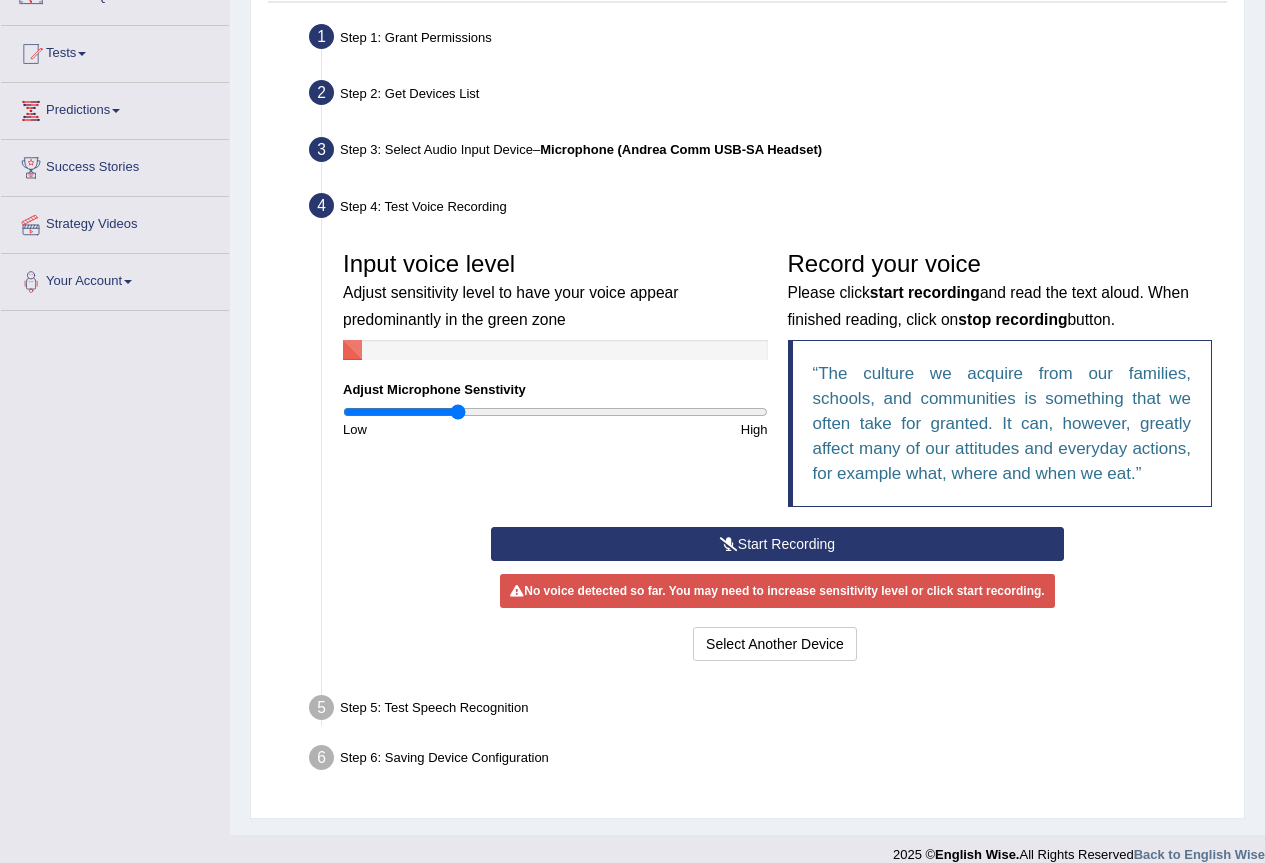 click on "Start Recording" at bounding box center [777, 544] 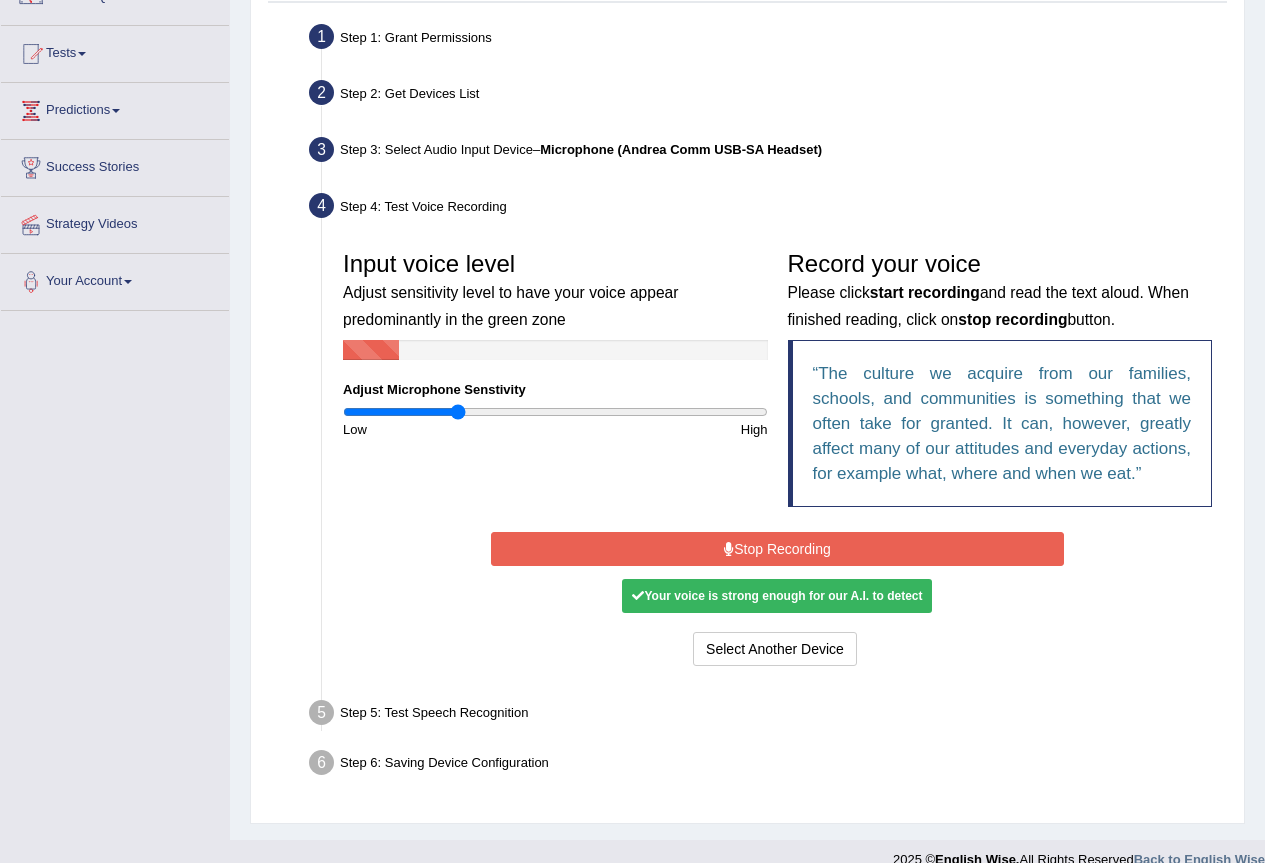 click on "Stop Recording" at bounding box center [777, 549] 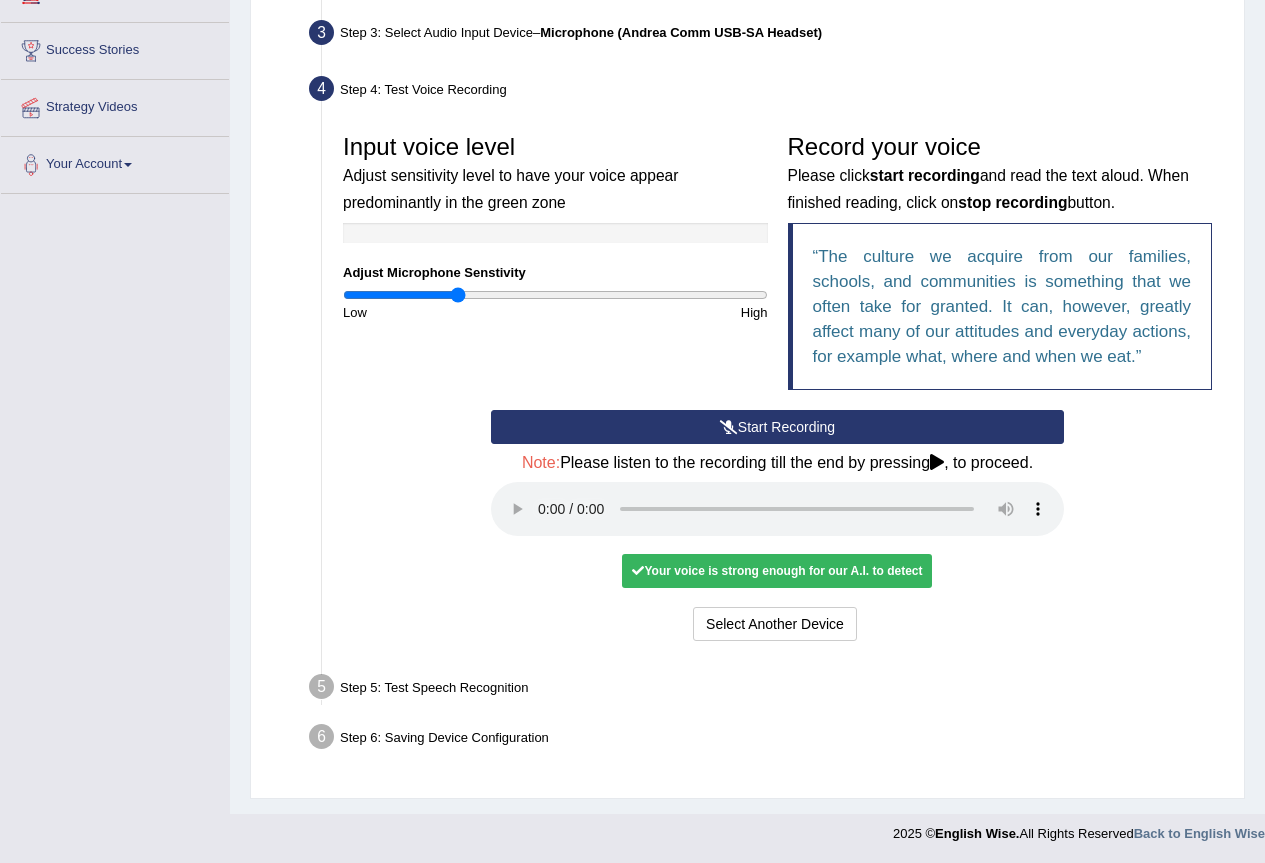 scroll, scrollTop: 305, scrollLeft: 0, axis: vertical 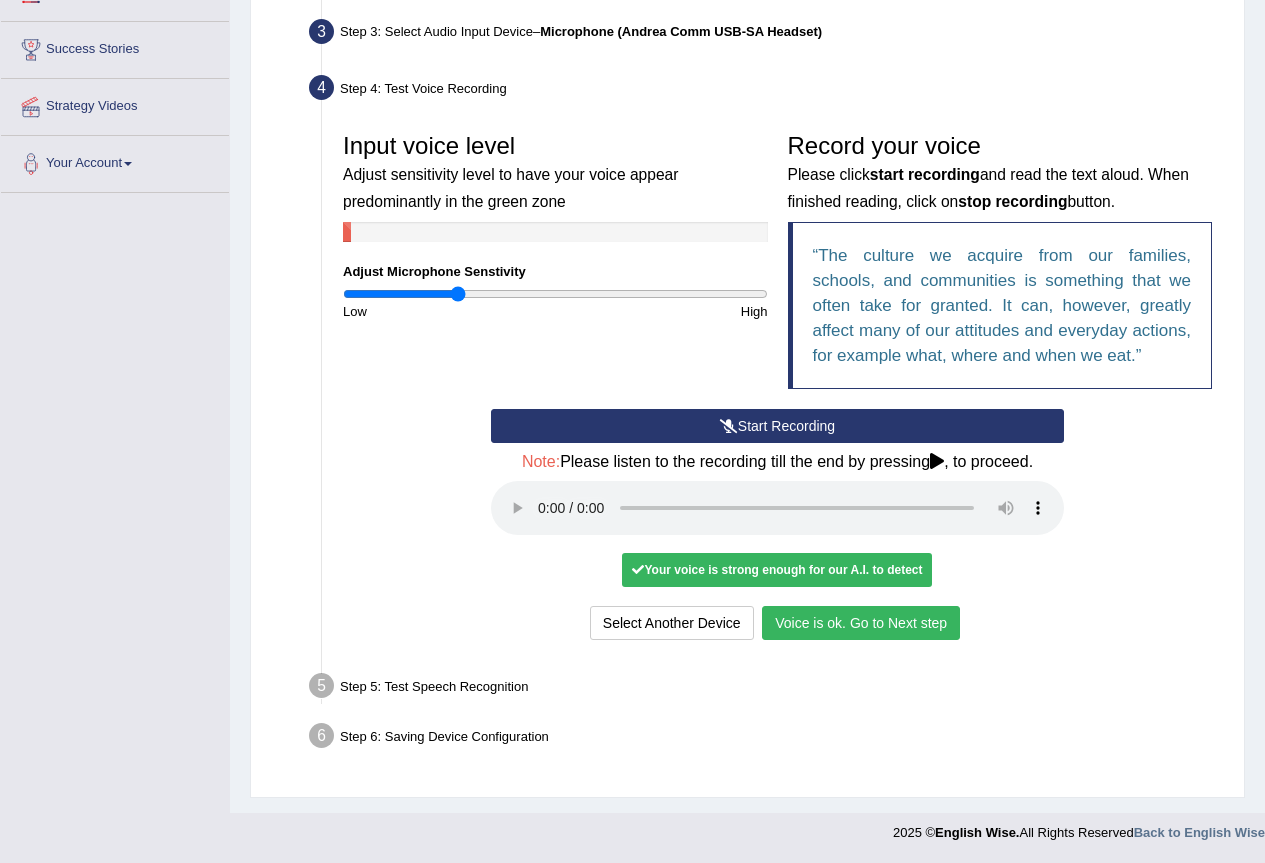click on "Voice is ok. Go to Next step" at bounding box center [861, 623] 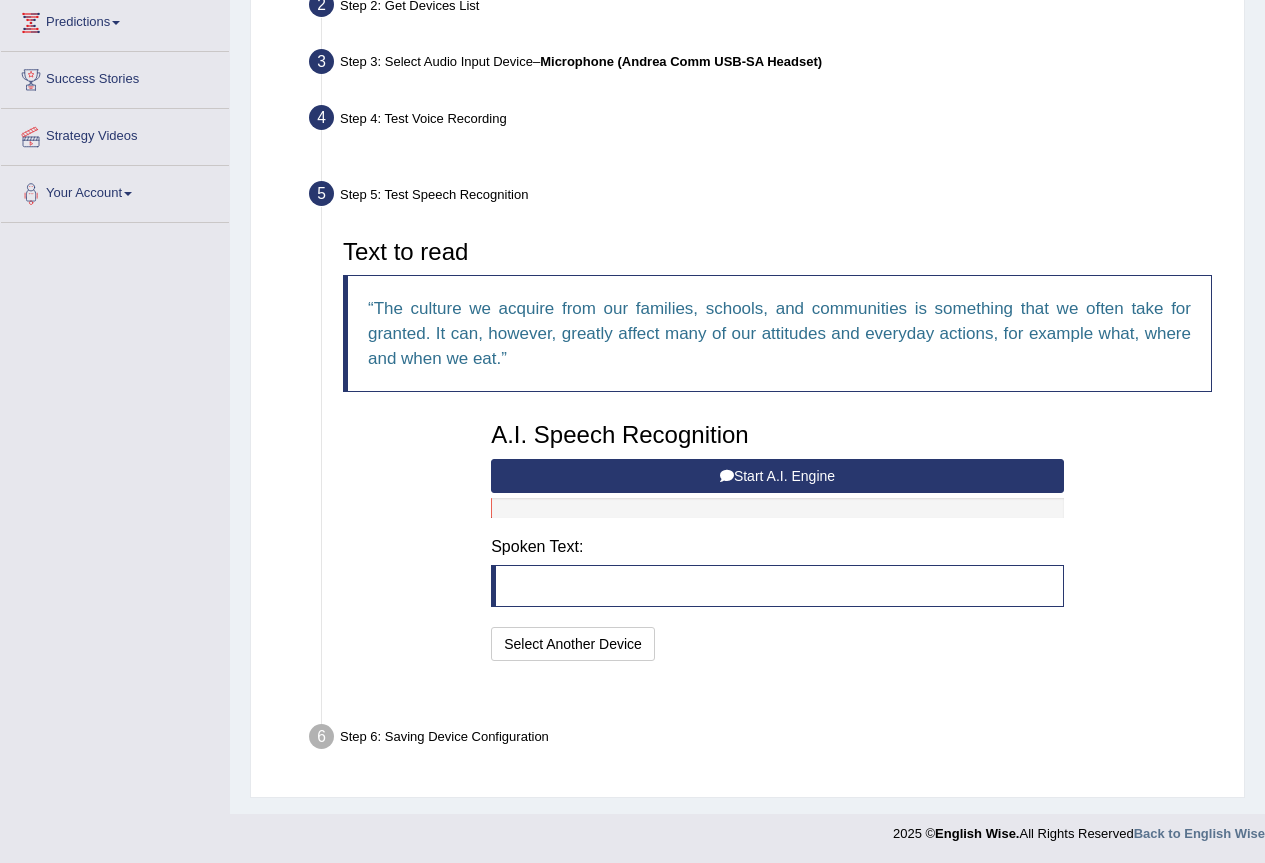 scroll, scrollTop: 227, scrollLeft: 0, axis: vertical 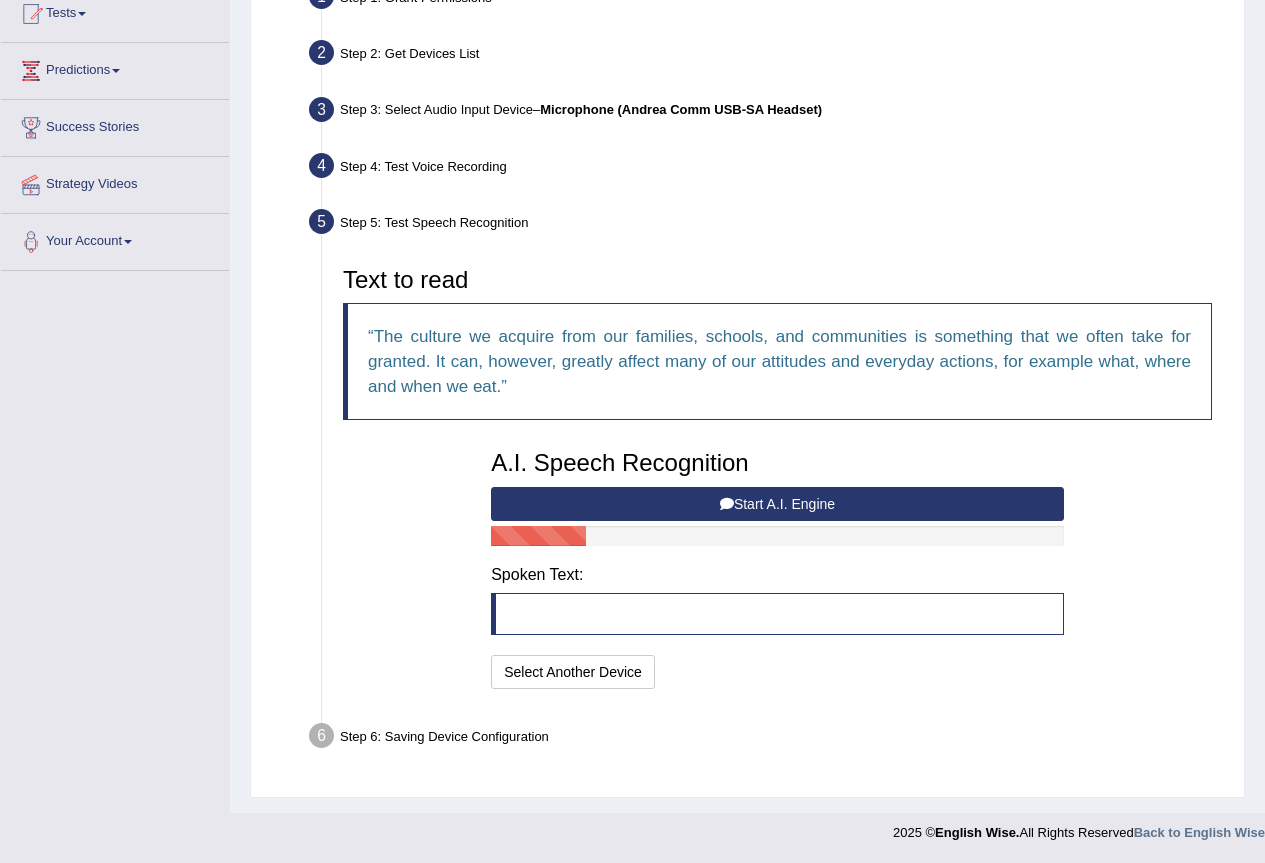 click on "Start A.I. Engine" at bounding box center [777, 504] 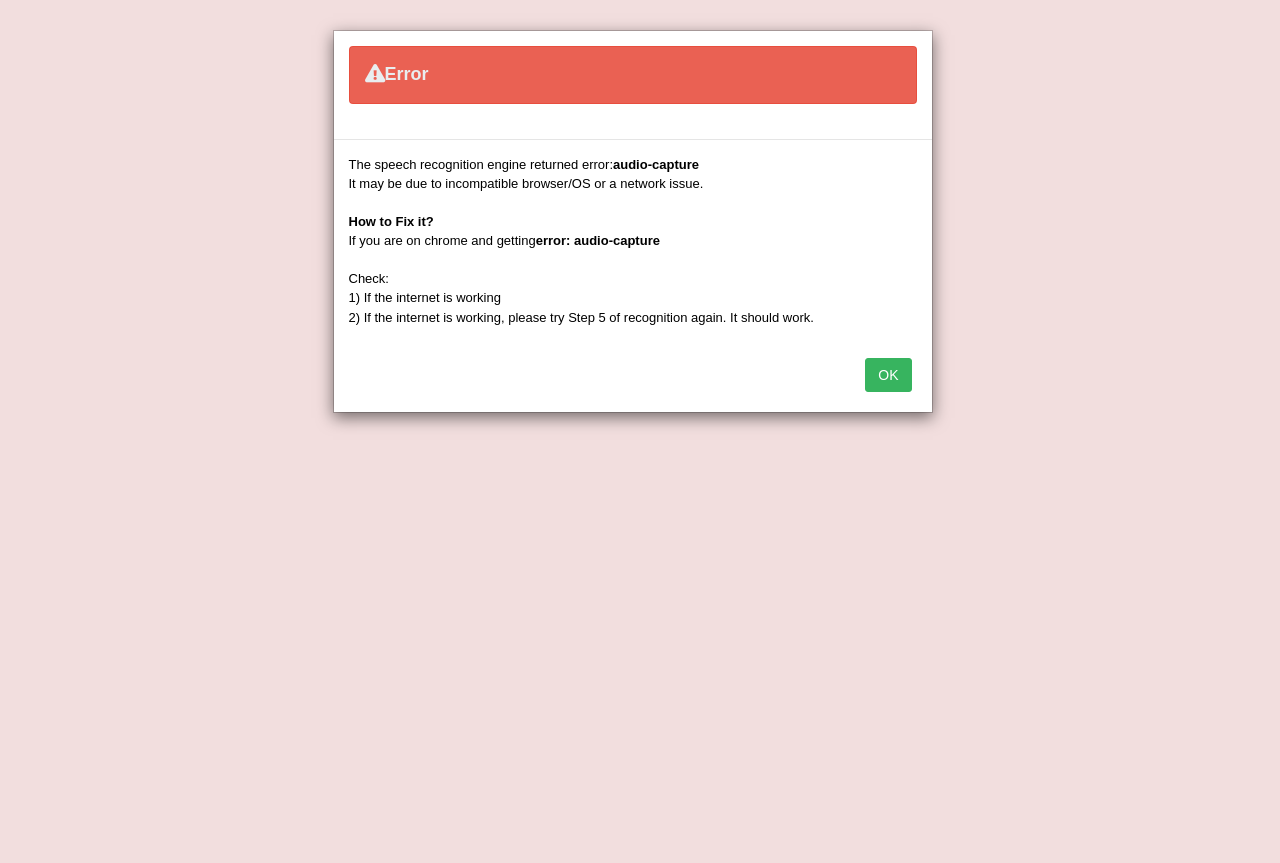click on "OK" at bounding box center [888, 375] 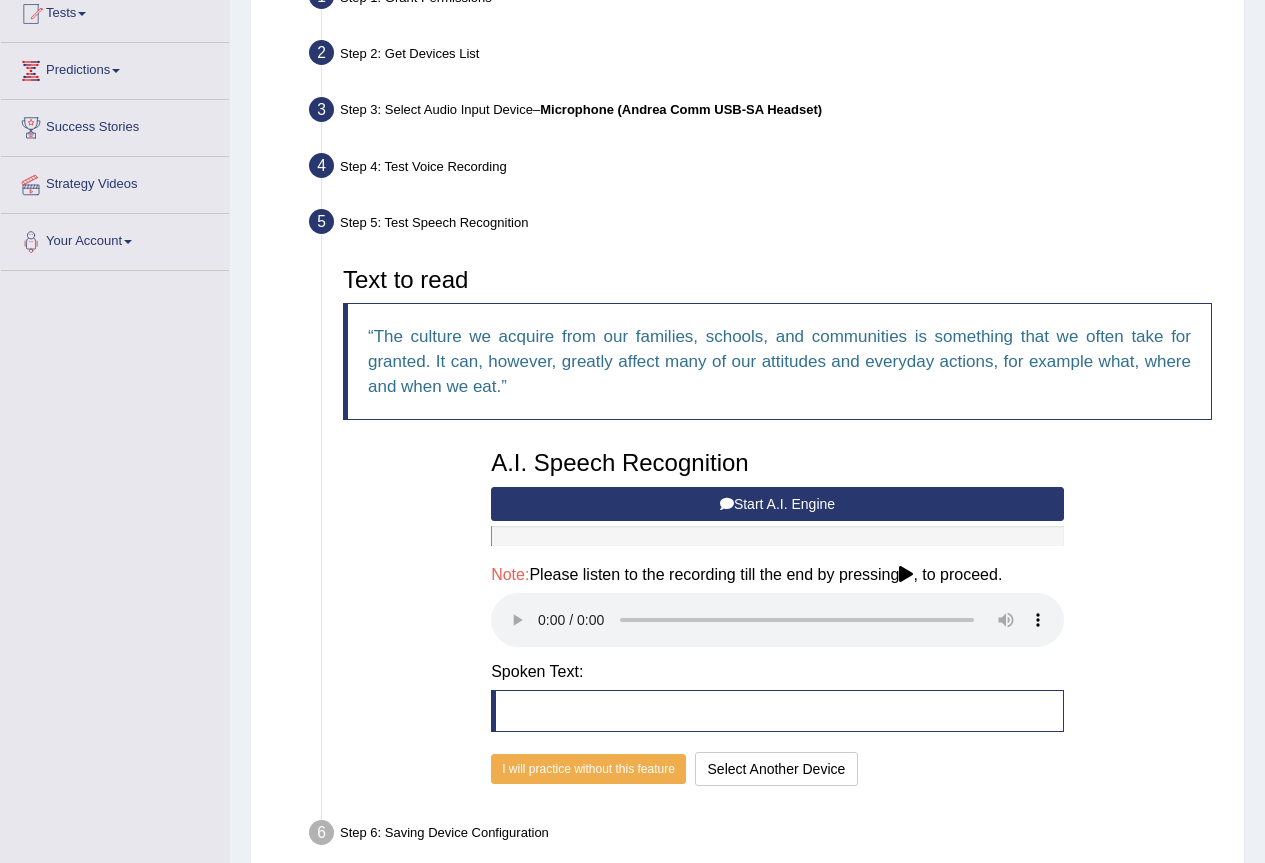 click on "Start A.I. Engine" at bounding box center [777, 504] 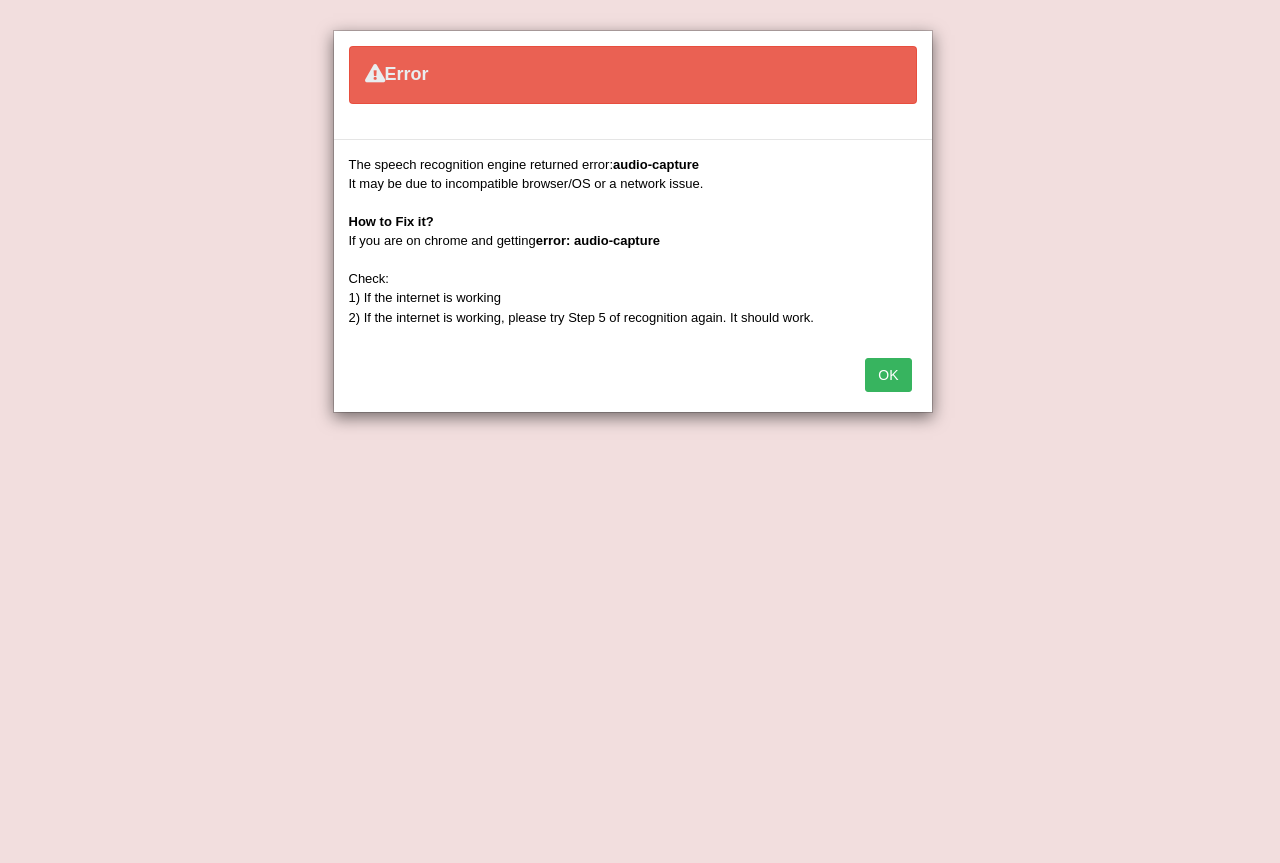 click on "OK" at bounding box center (888, 375) 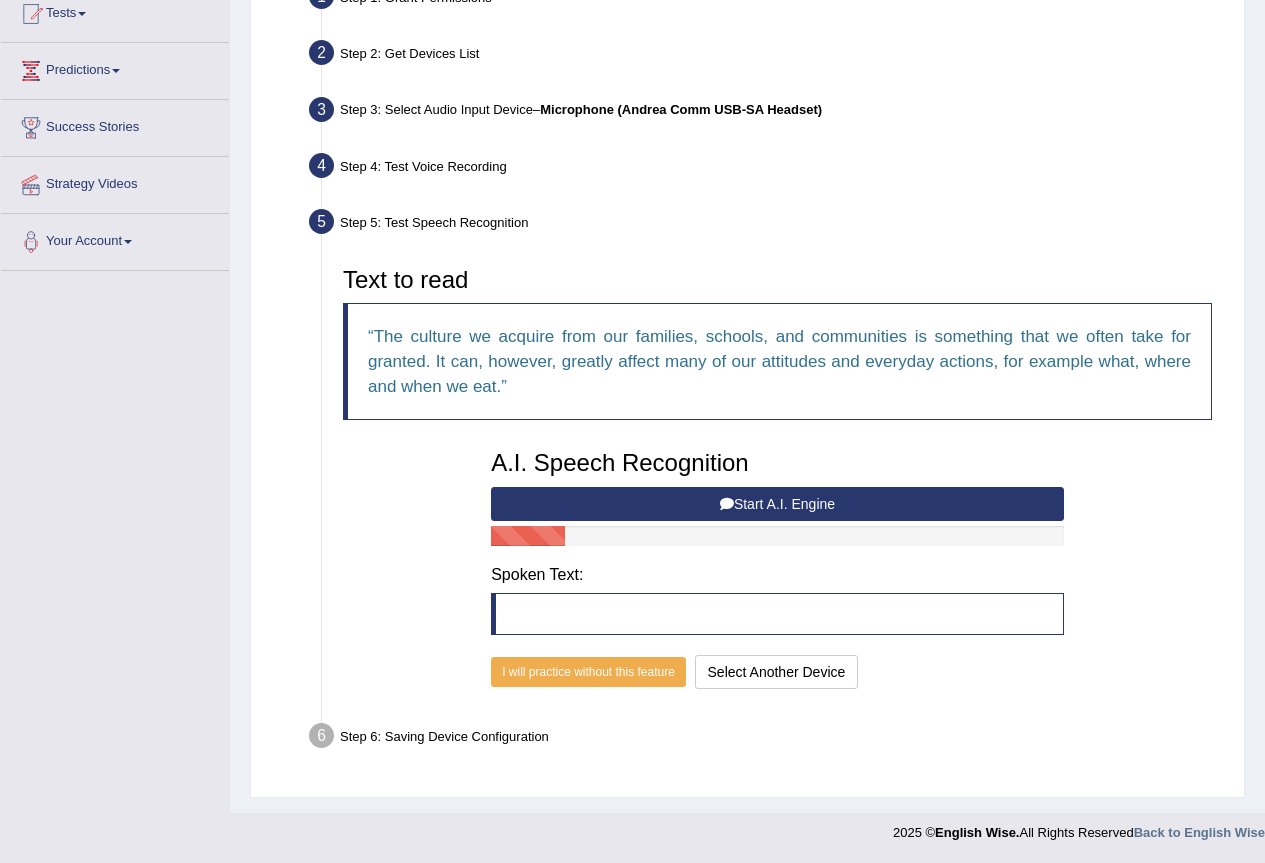click on "Start A.I. Engine" at bounding box center (777, 504) 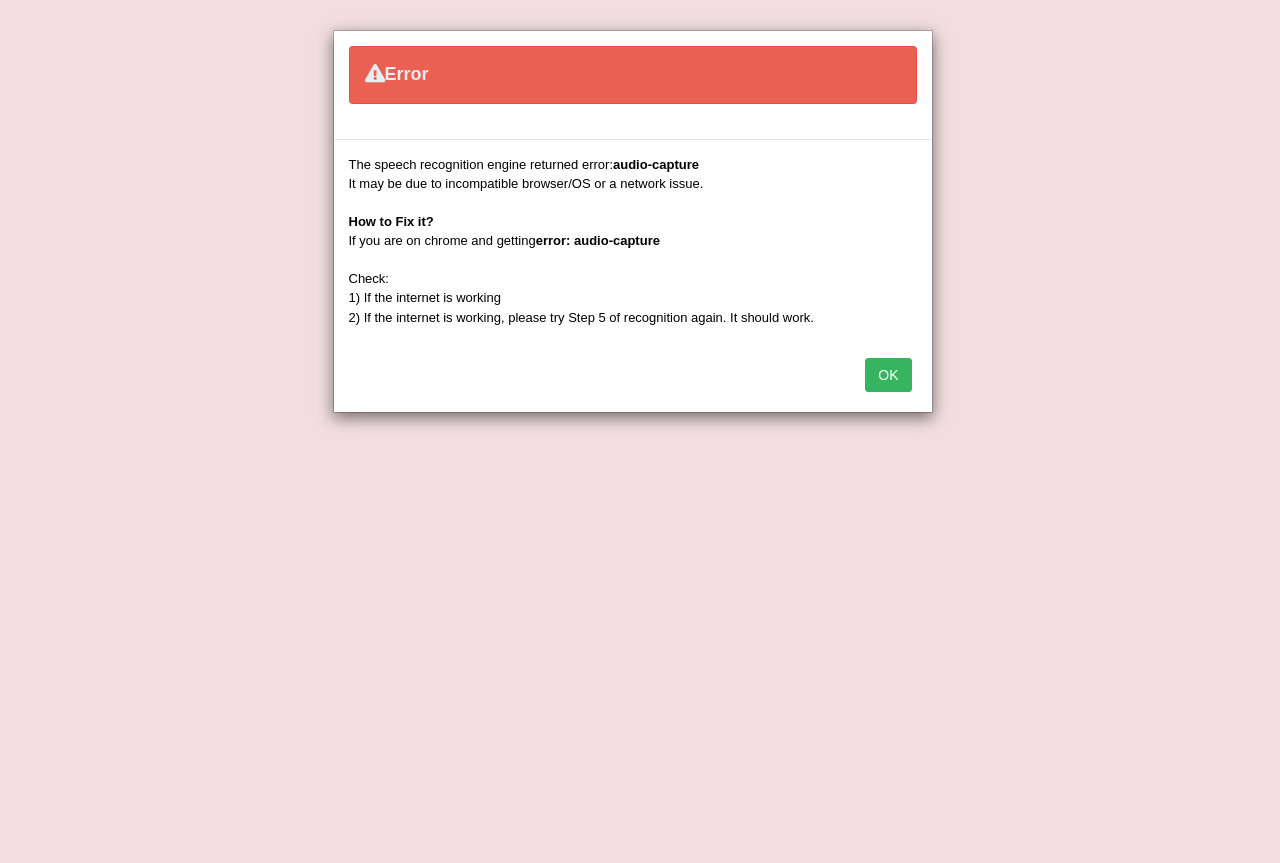click on "OK" at bounding box center (888, 375) 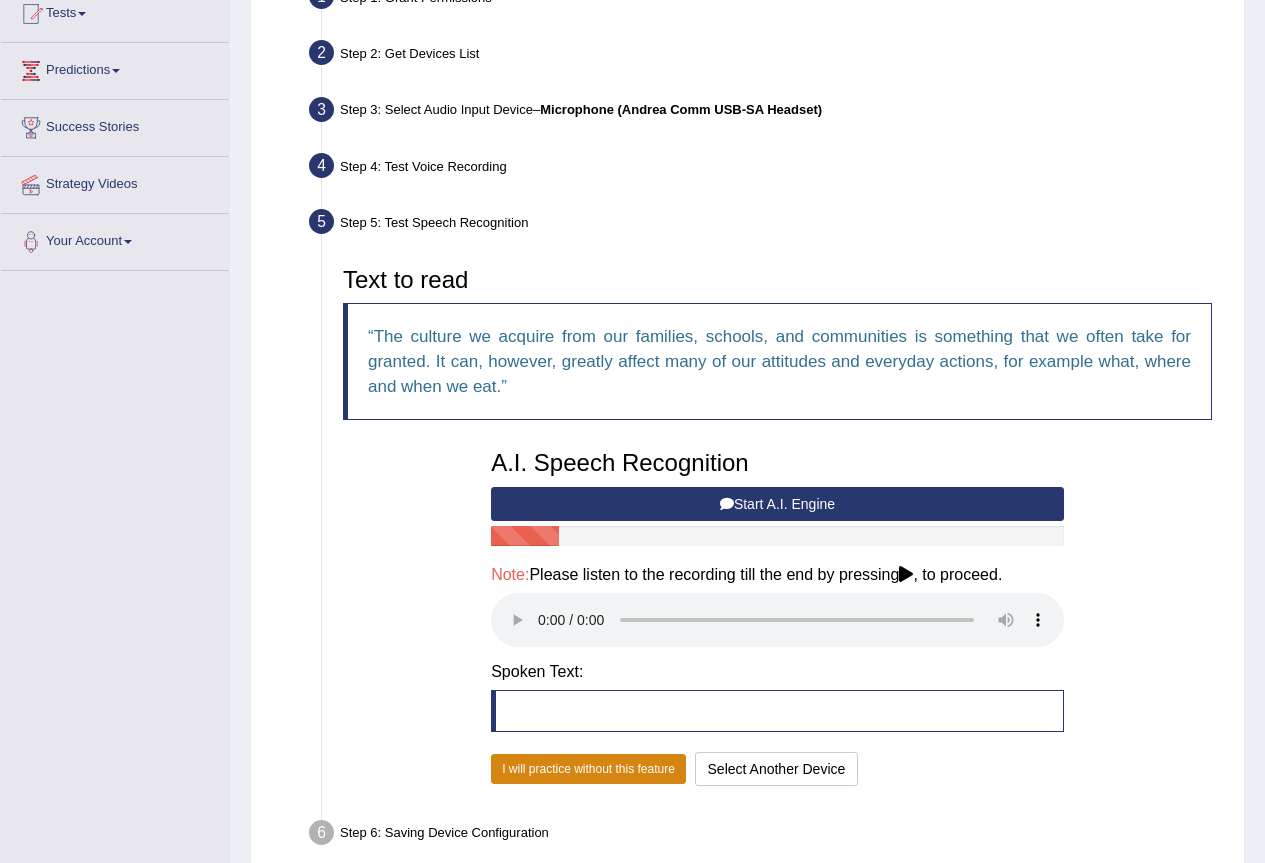 click on "I will practice without this feature" at bounding box center (588, 769) 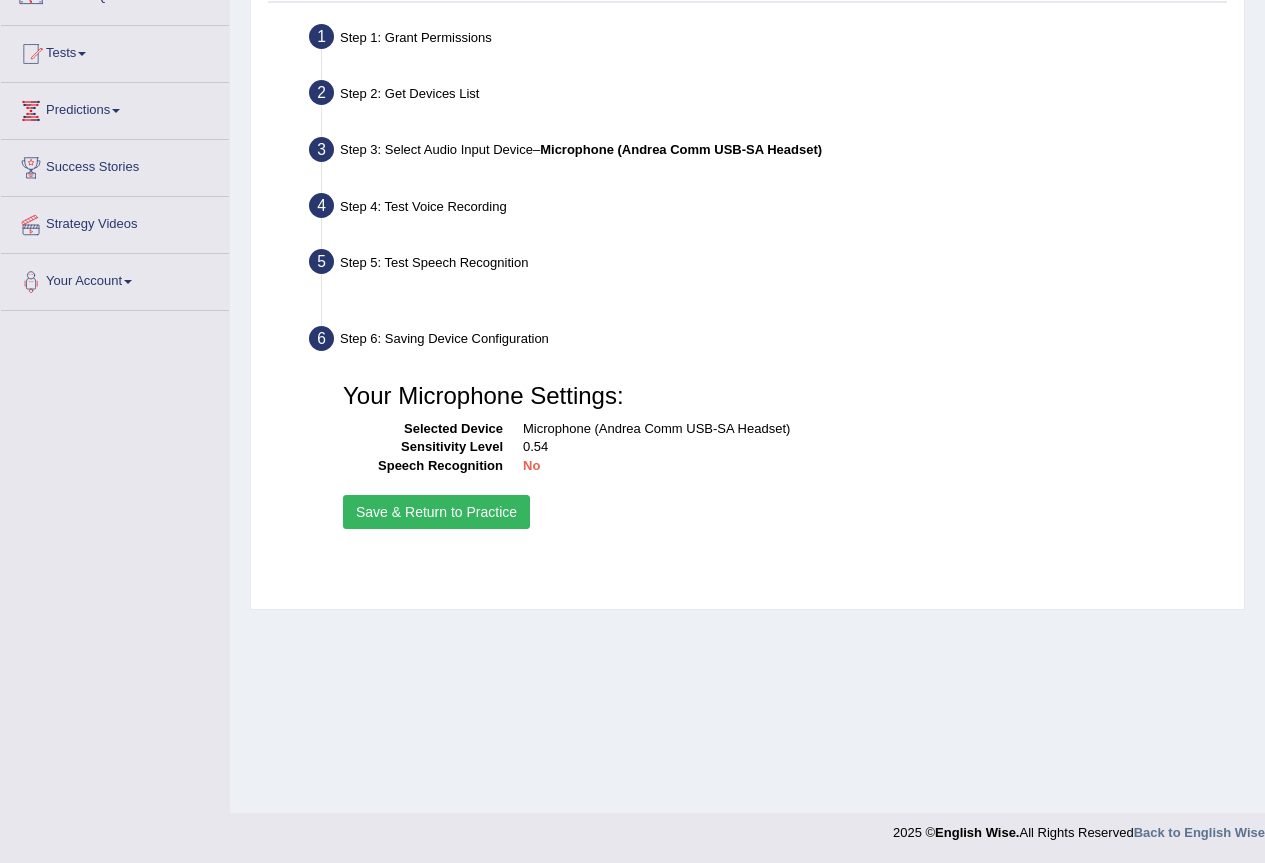 scroll, scrollTop: 187, scrollLeft: 0, axis: vertical 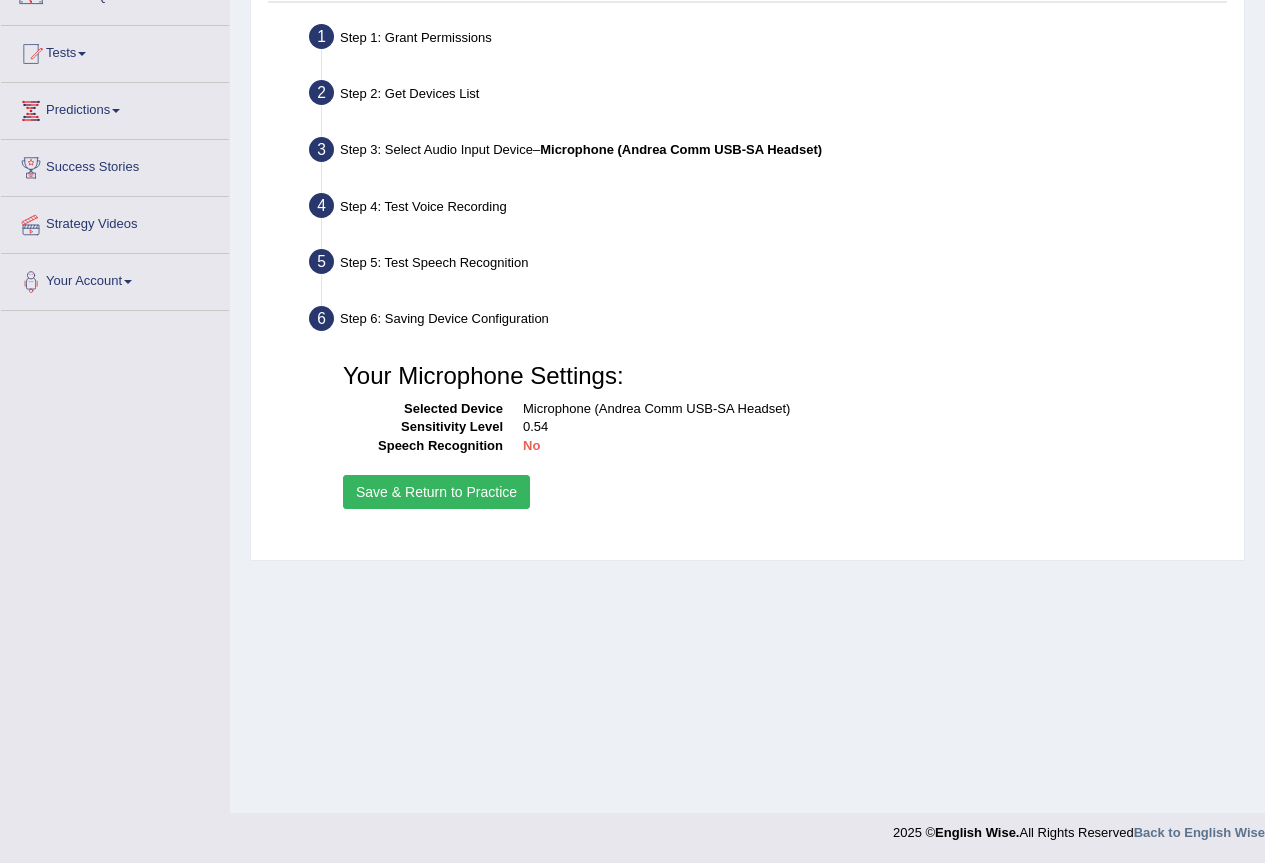 click on "Save & Return to Practice" at bounding box center (436, 492) 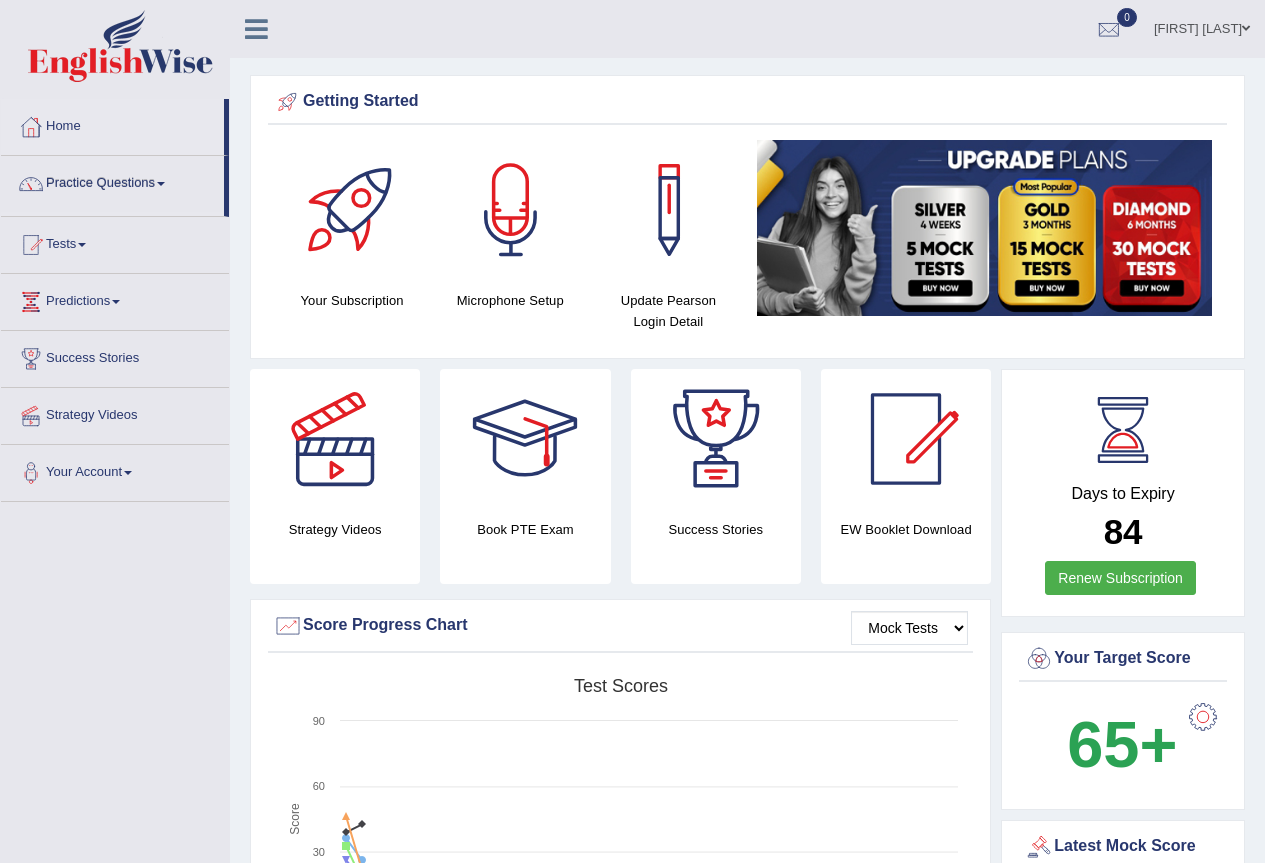 scroll, scrollTop: 0, scrollLeft: 0, axis: both 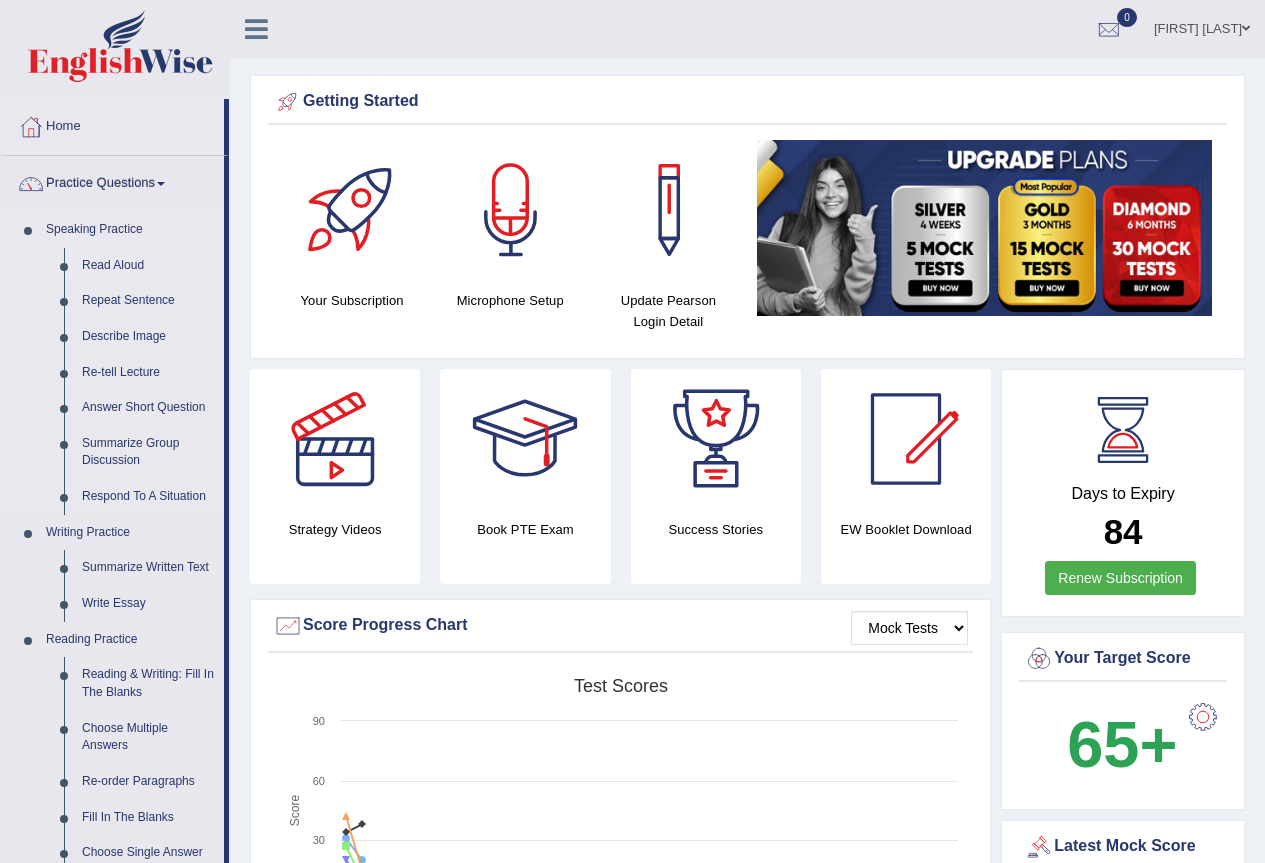 click on "Read Aloud" at bounding box center [148, 266] 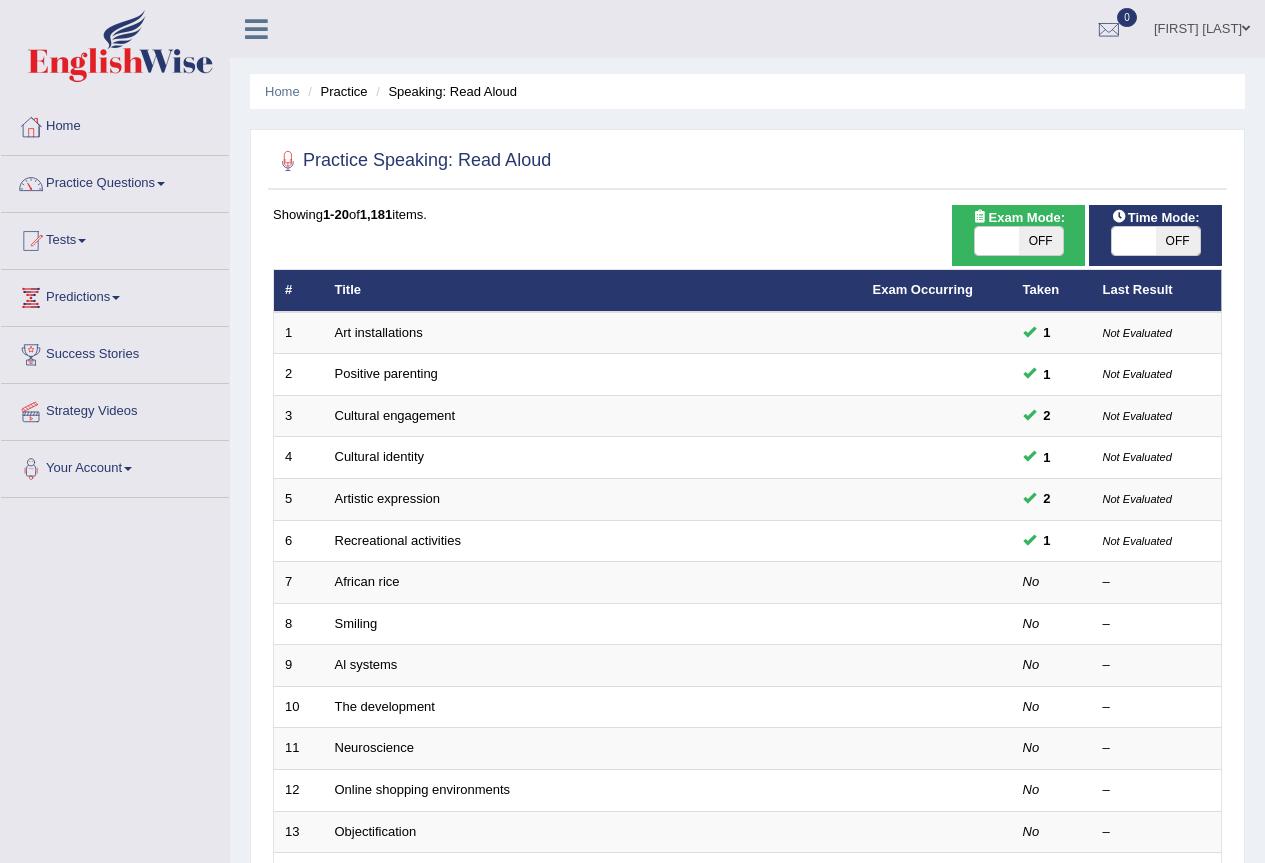 scroll, scrollTop: 0, scrollLeft: 0, axis: both 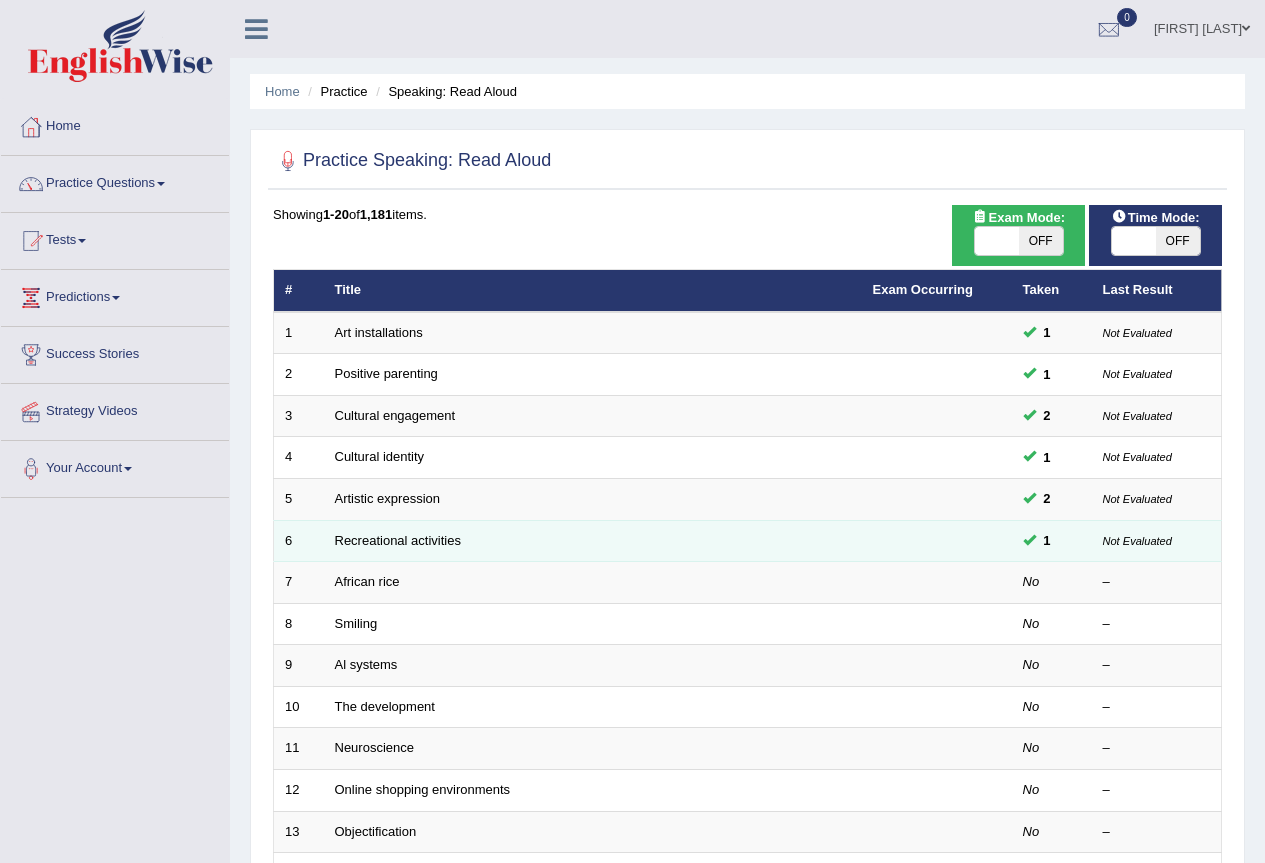 click on "Recreational activities" at bounding box center [593, 541] 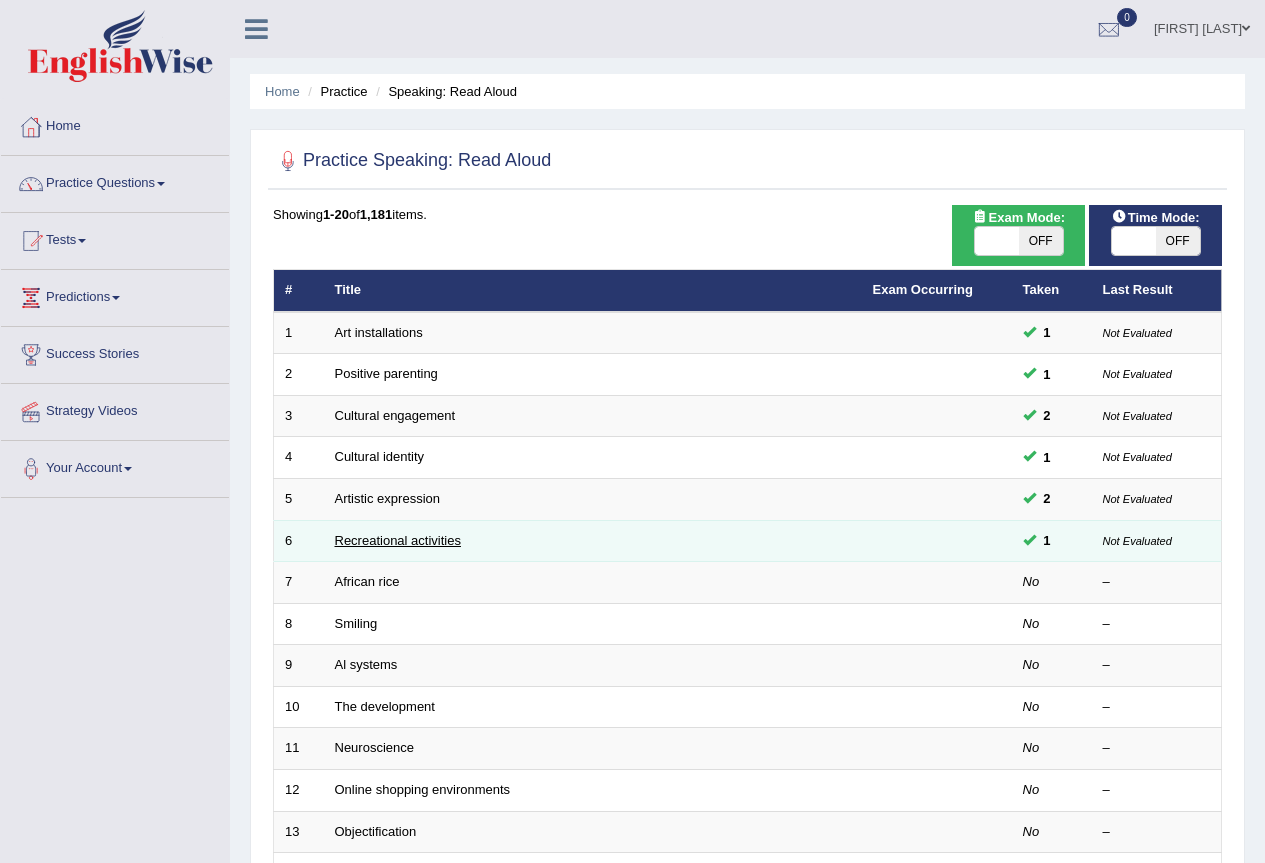 click on "Recreational activities" at bounding box center (398, 540) 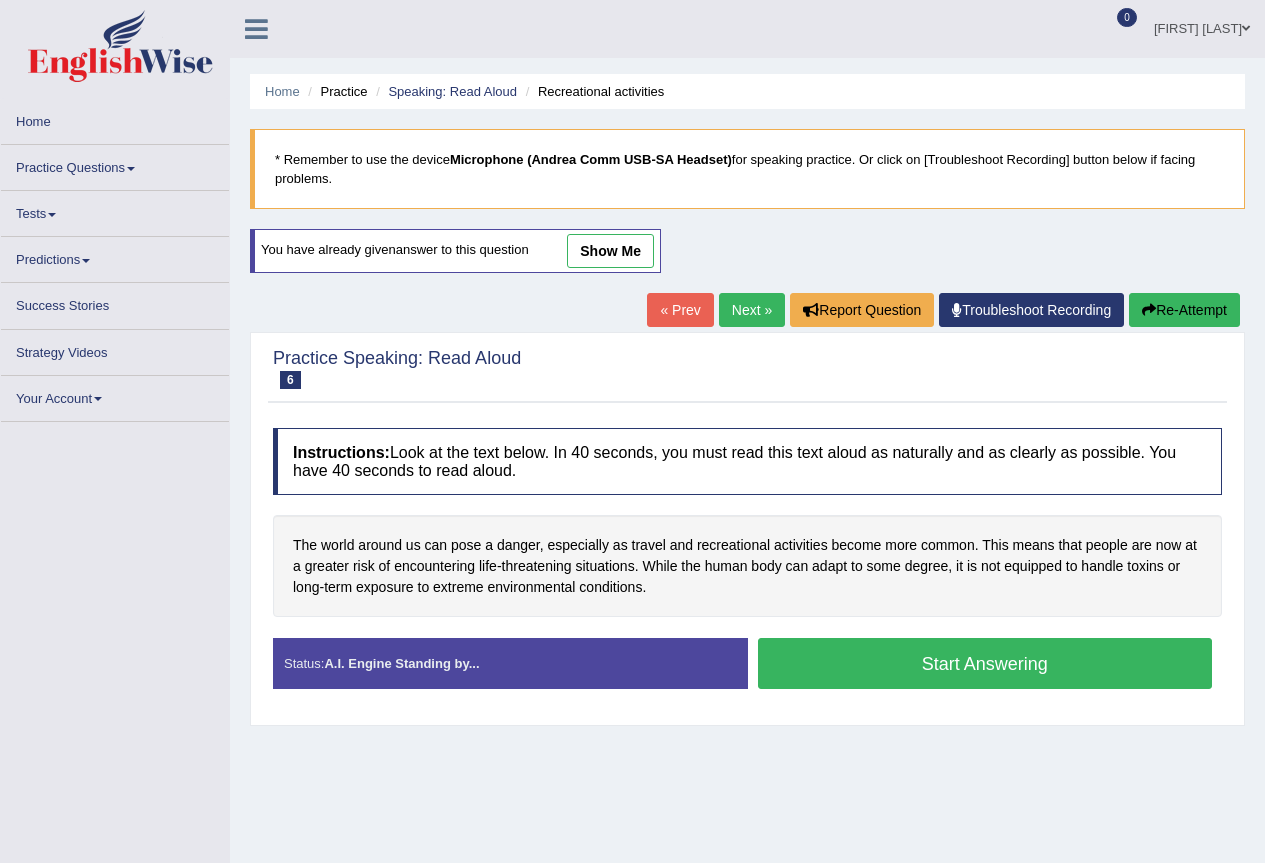 scroll, scrollTop: 0, scrollLeft: 0, axis: both 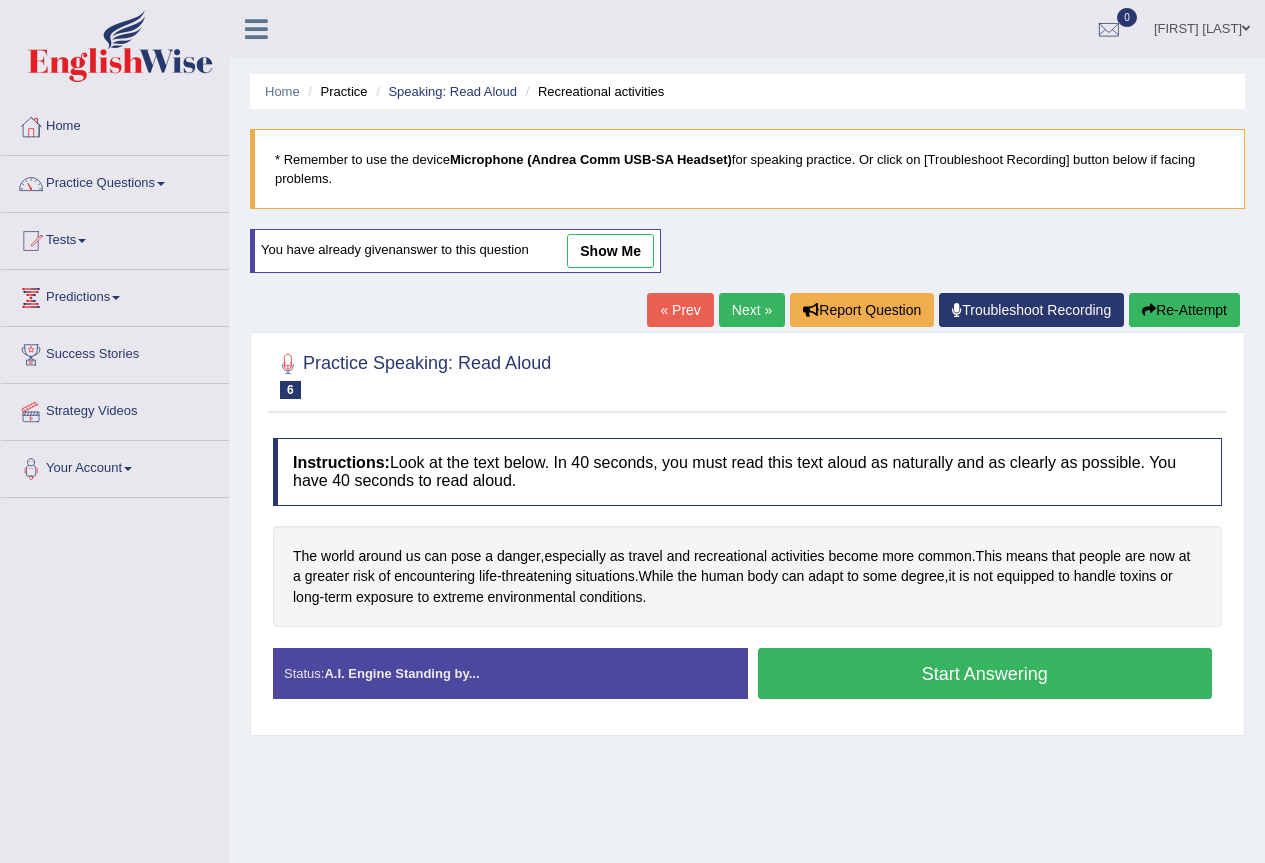 click on "Start Answering" at bounding box center (985, 673) 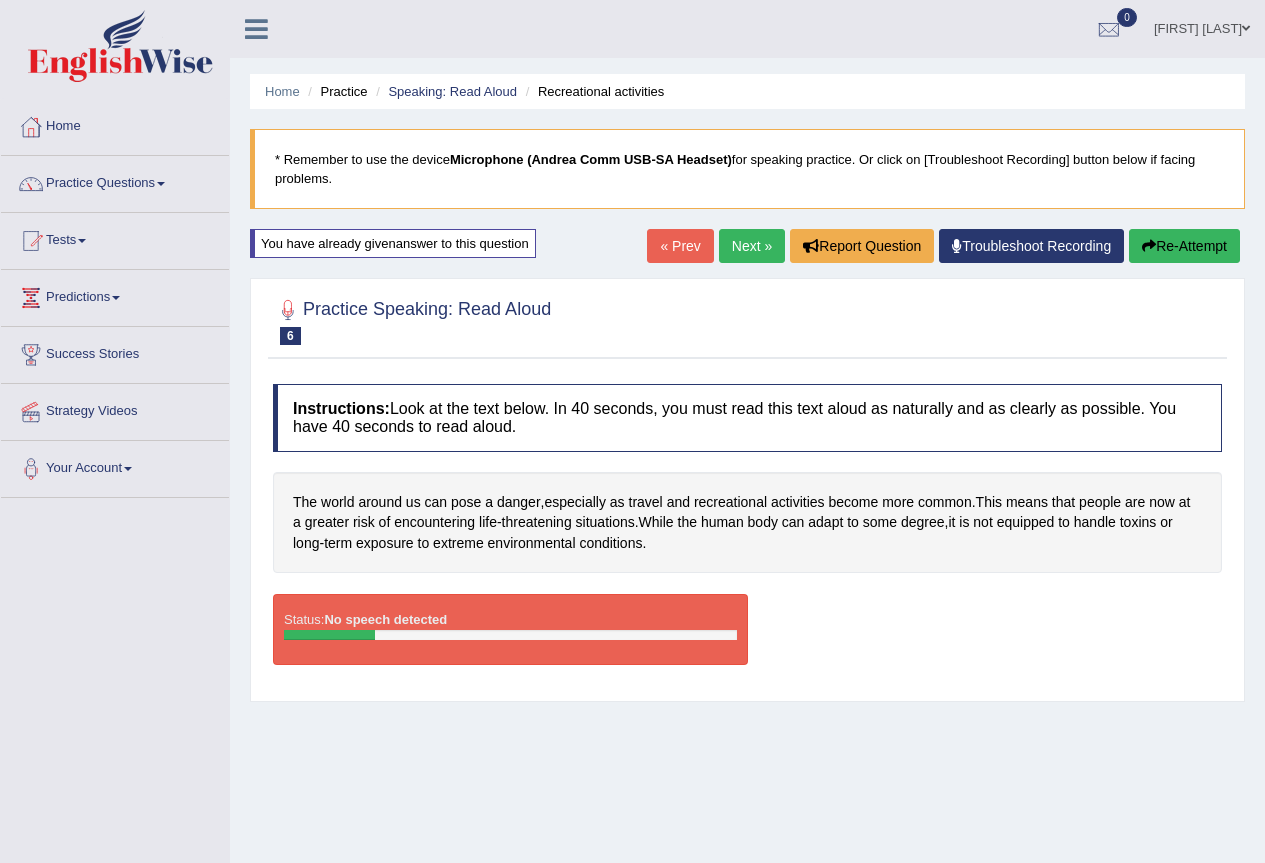 drag, startPoint x: 611, startPoint y: 647, endPoint x: 591, endPoint y: 654, distance: 21.189621 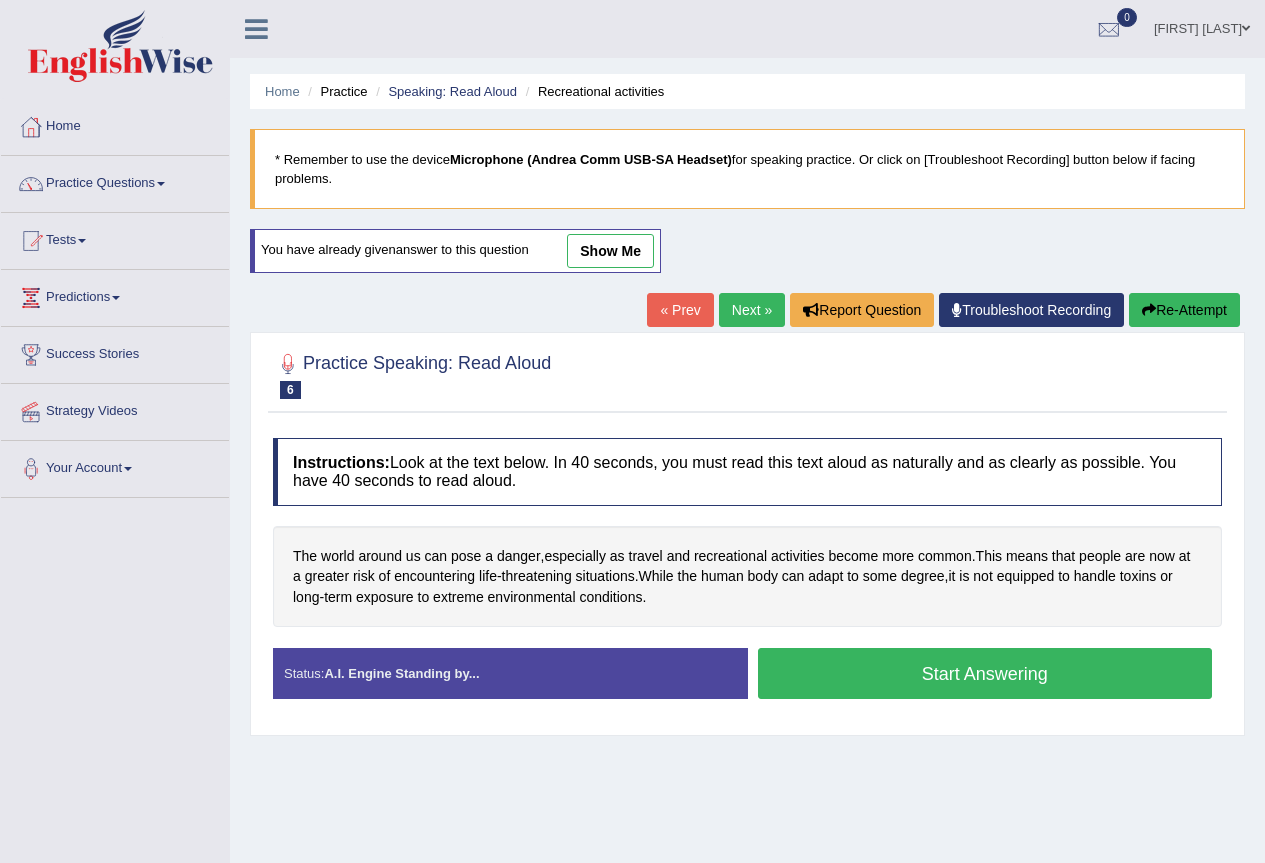 scroll, scrollTop: 0, scrollLeft: 0, axis: both 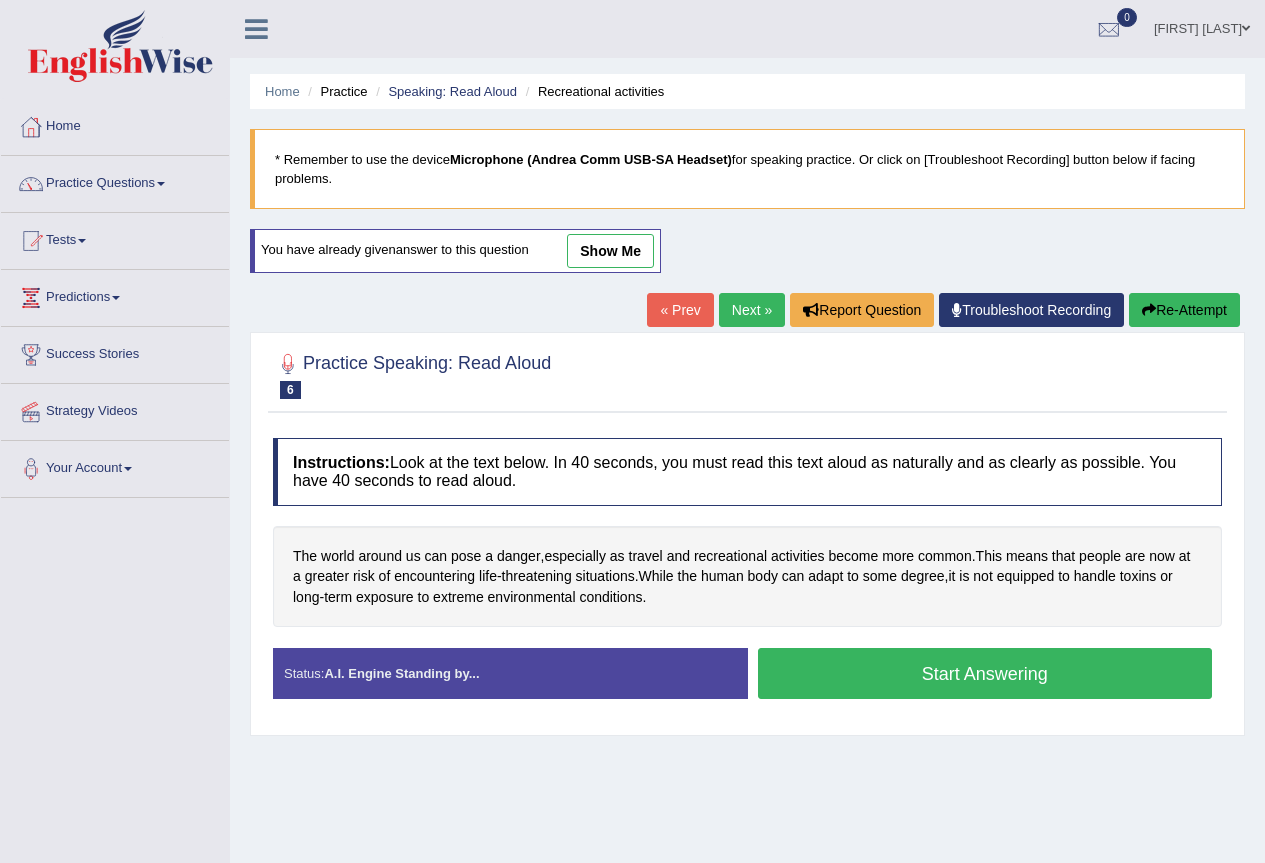 click on "Start Answering" at bounding box center (985, 673) 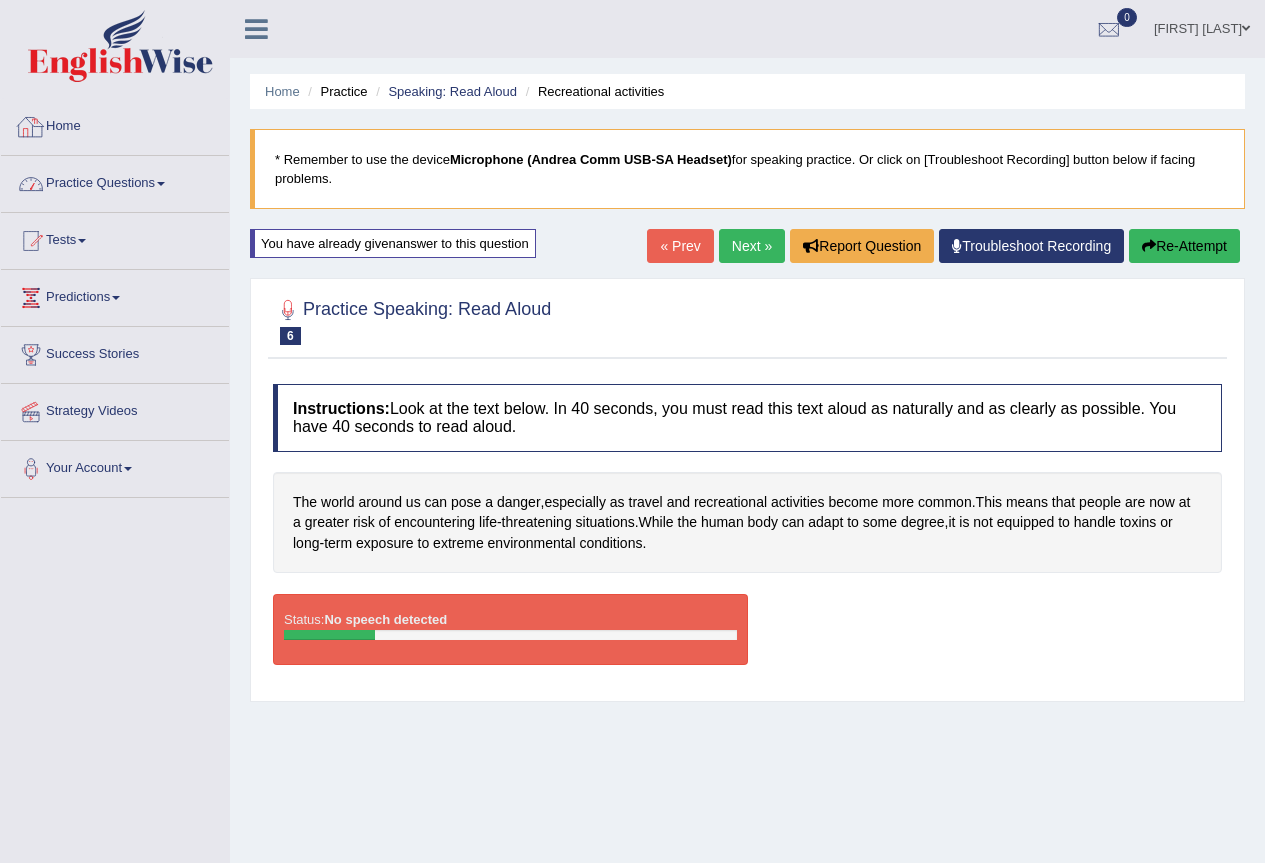 click on "Practice Questions" at bounding box center (115, 181) 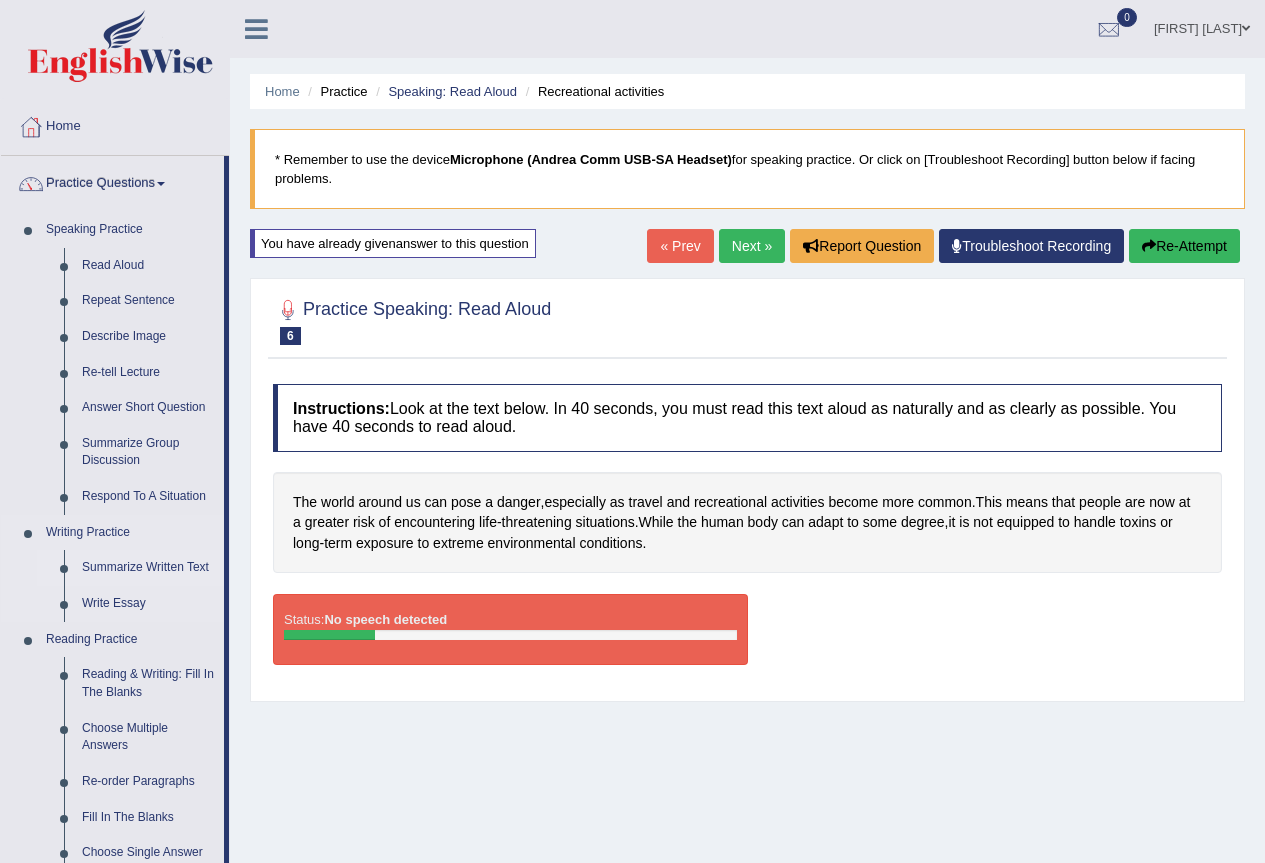 click on "Summarize Written Text" at bounding box center [148, 568] 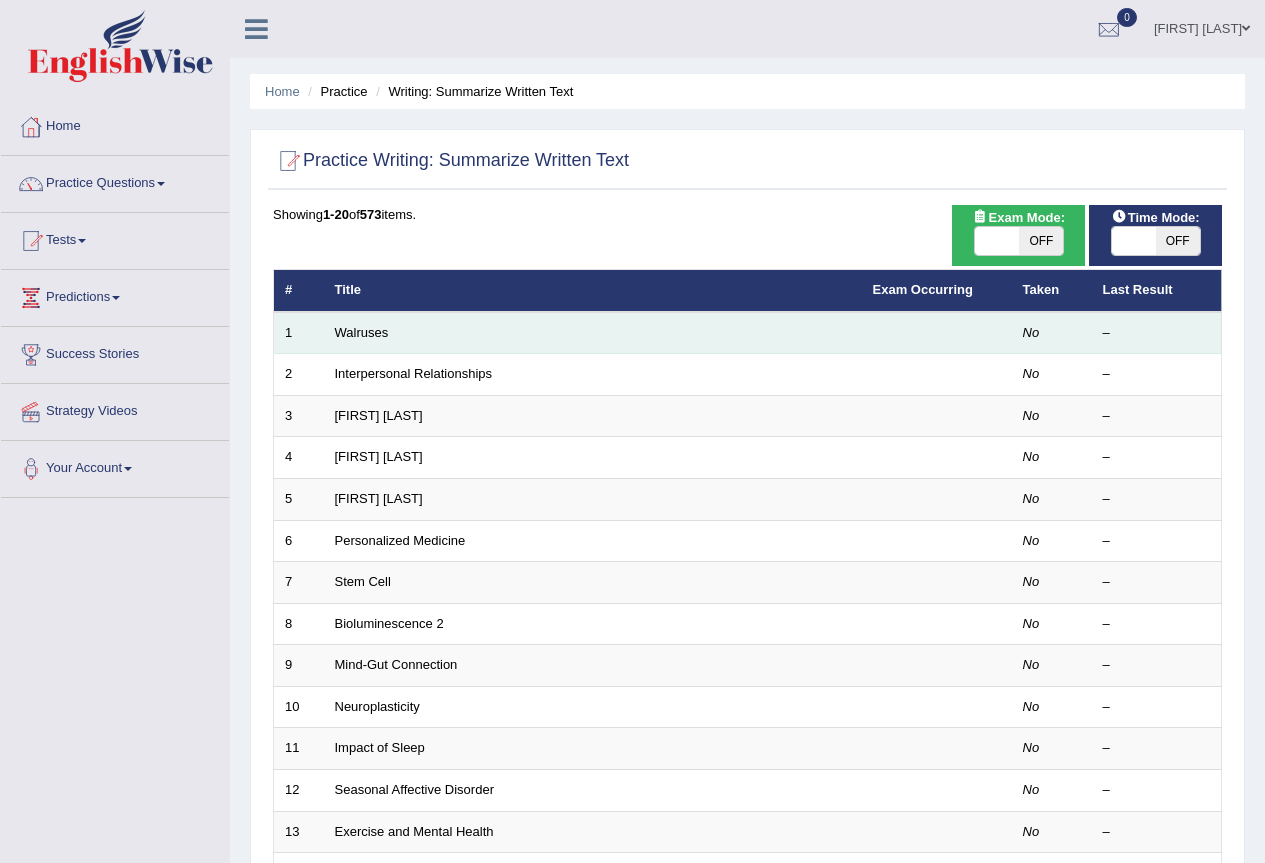 scroll, scrollTop: 0, scrollLeft: 0, axis: both 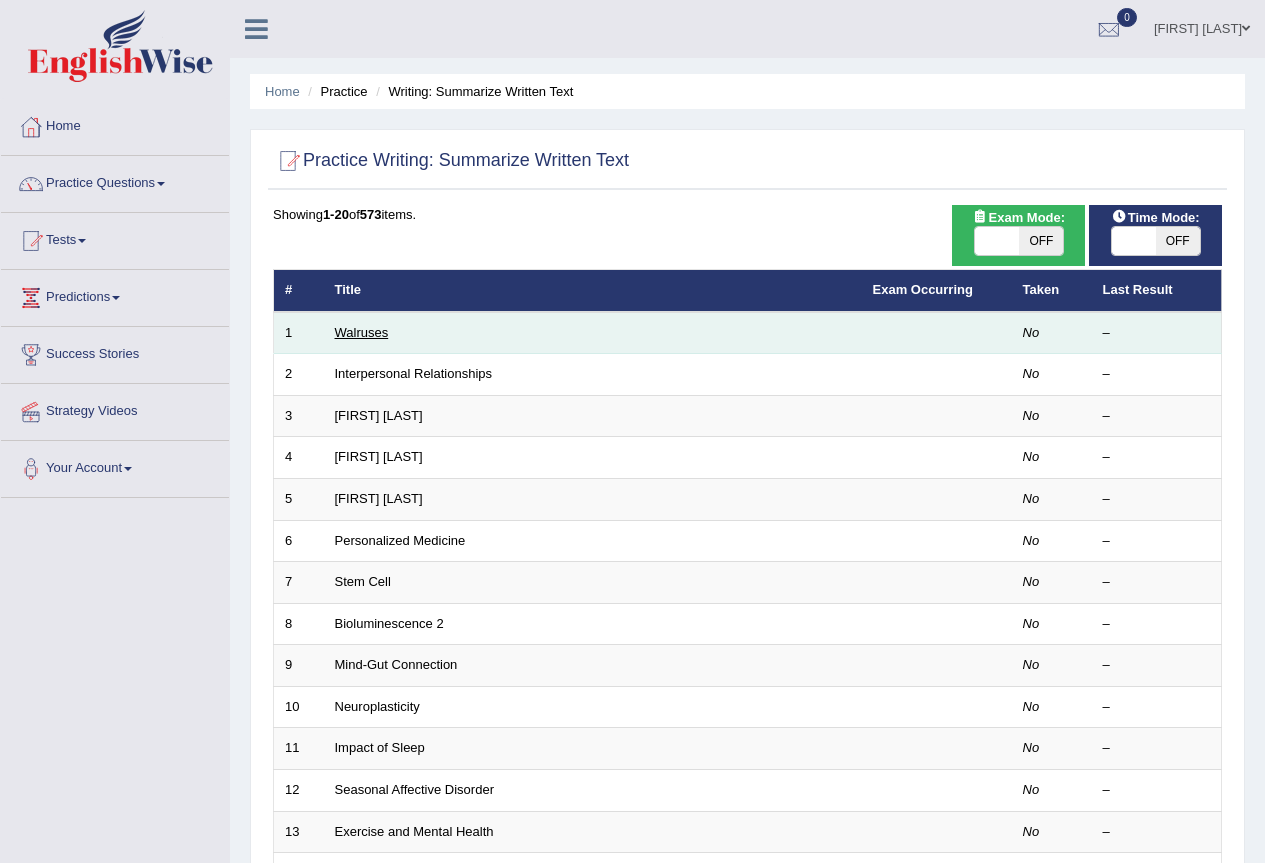 click on "Walruses" at bounding box center (362, 332) 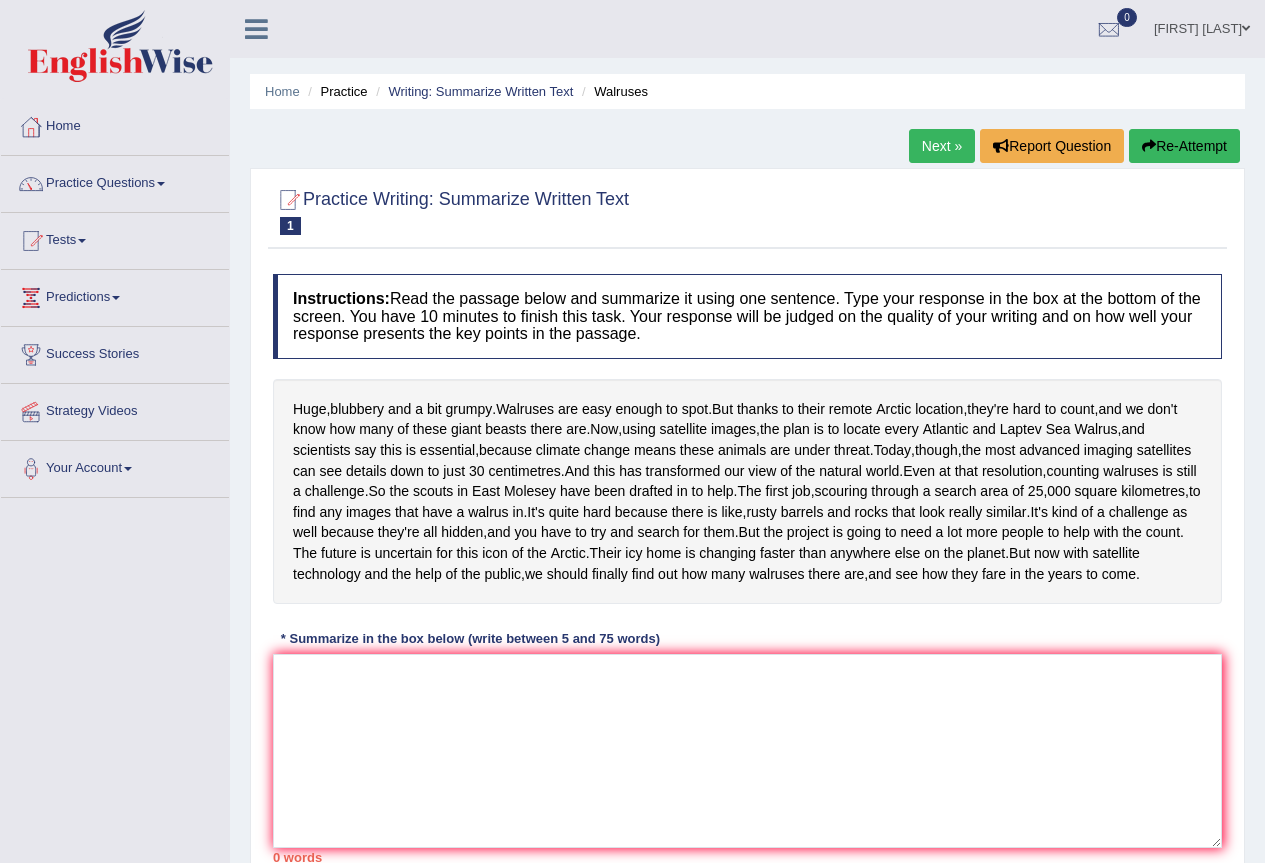 scroll, scrollTop: 0, scrollLeft: 0, axis: both 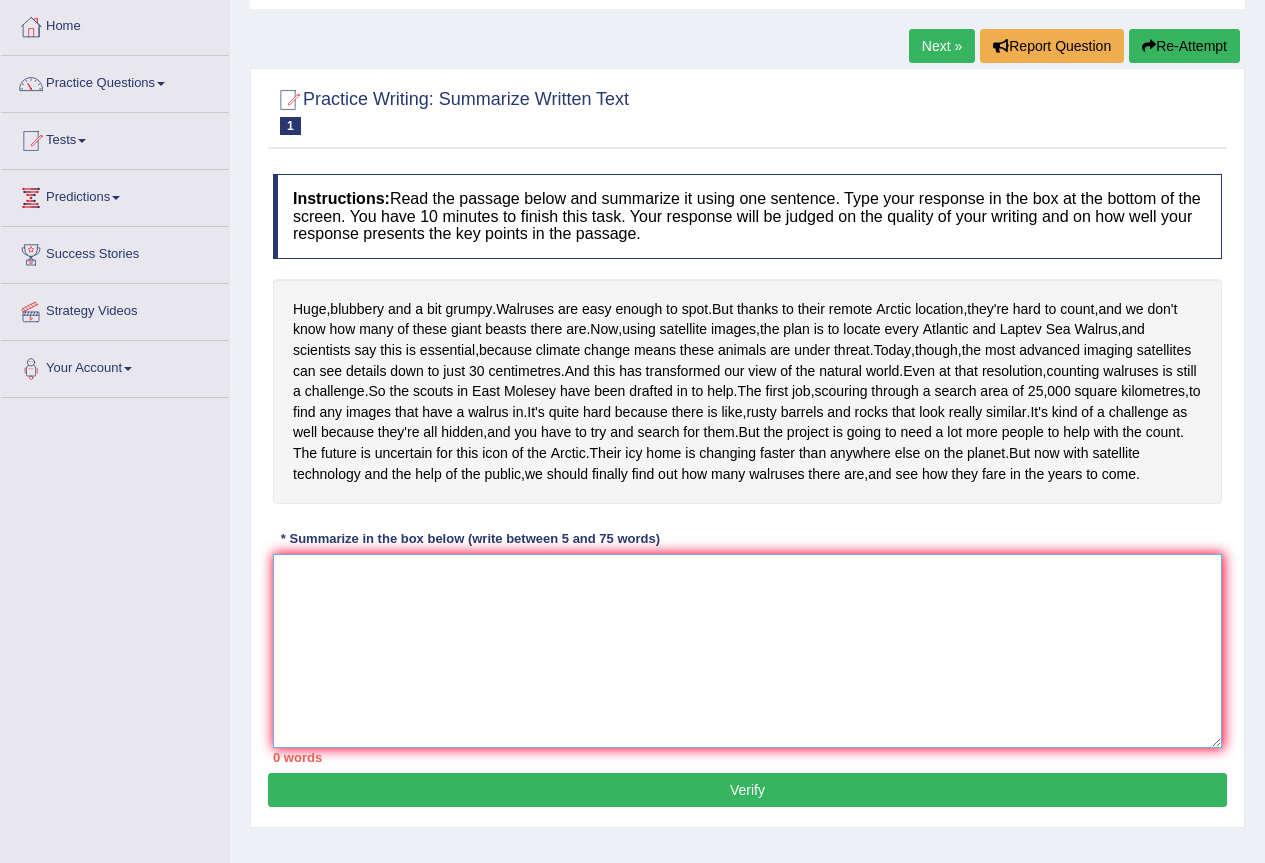 click at bounding box center (747, 651) 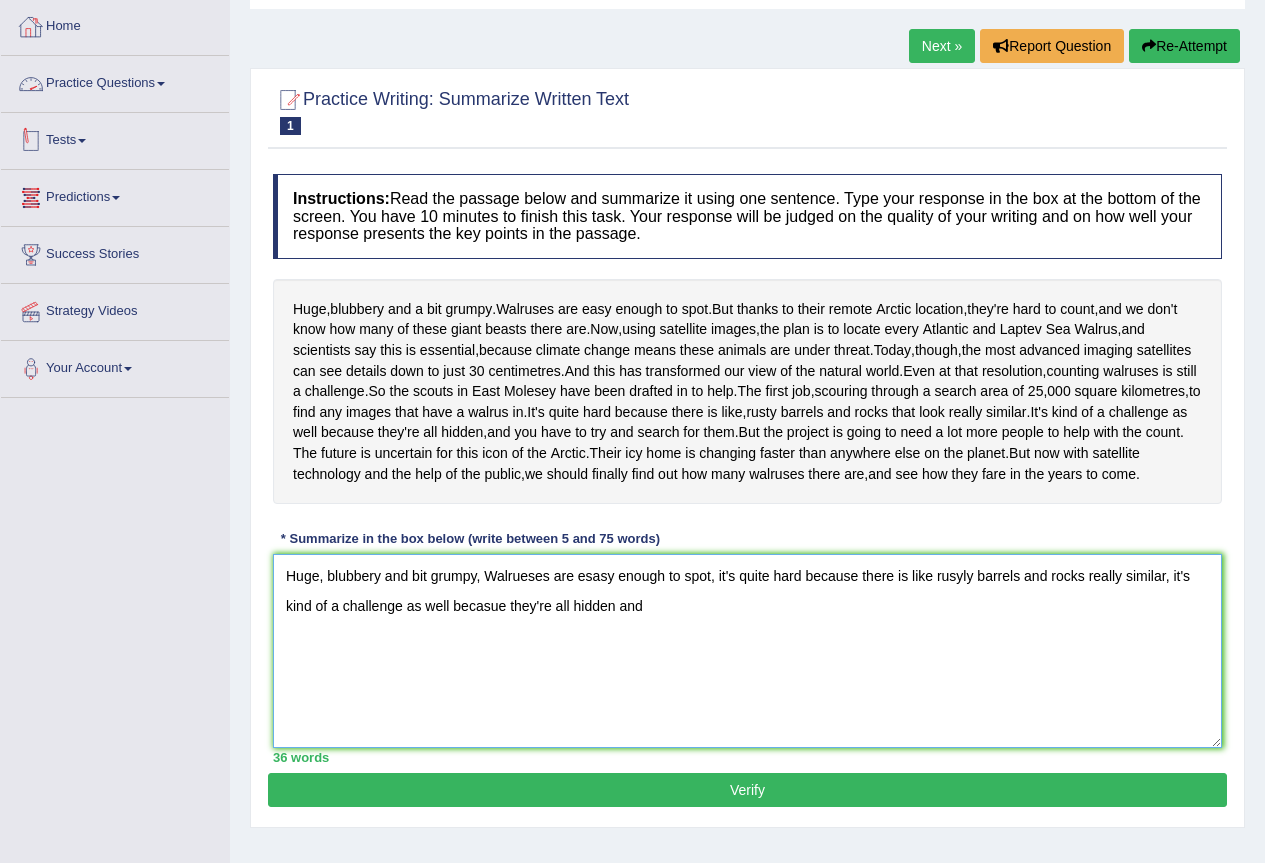 type on "Huge, blubbery and bit grumpy, Walrueses are esasy enough to spot, it's quite hard because there is like rusyly barrels and rocks really similar, it's kind of a challenge as well becasue they're all hidden and" 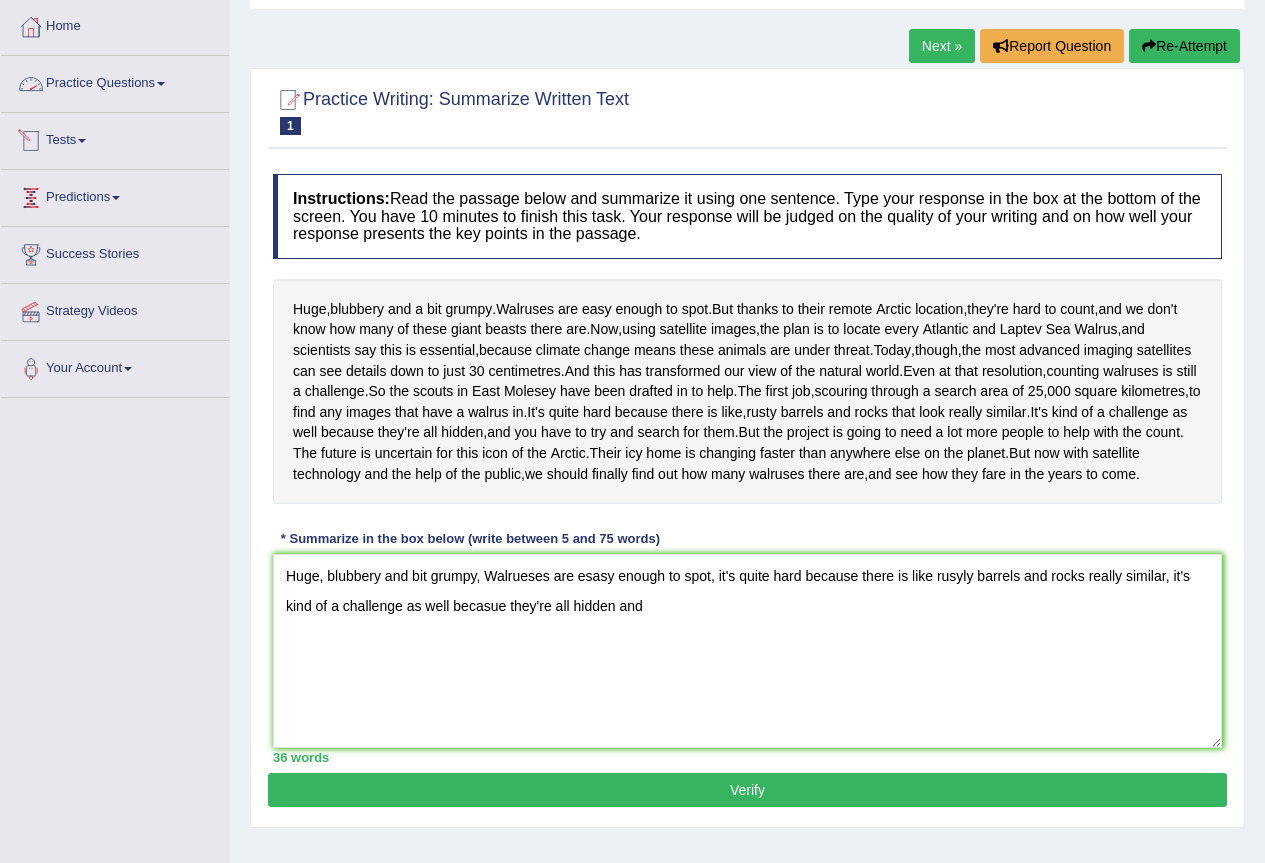 click on "Practice Questions" at bounding box center [115, 81] 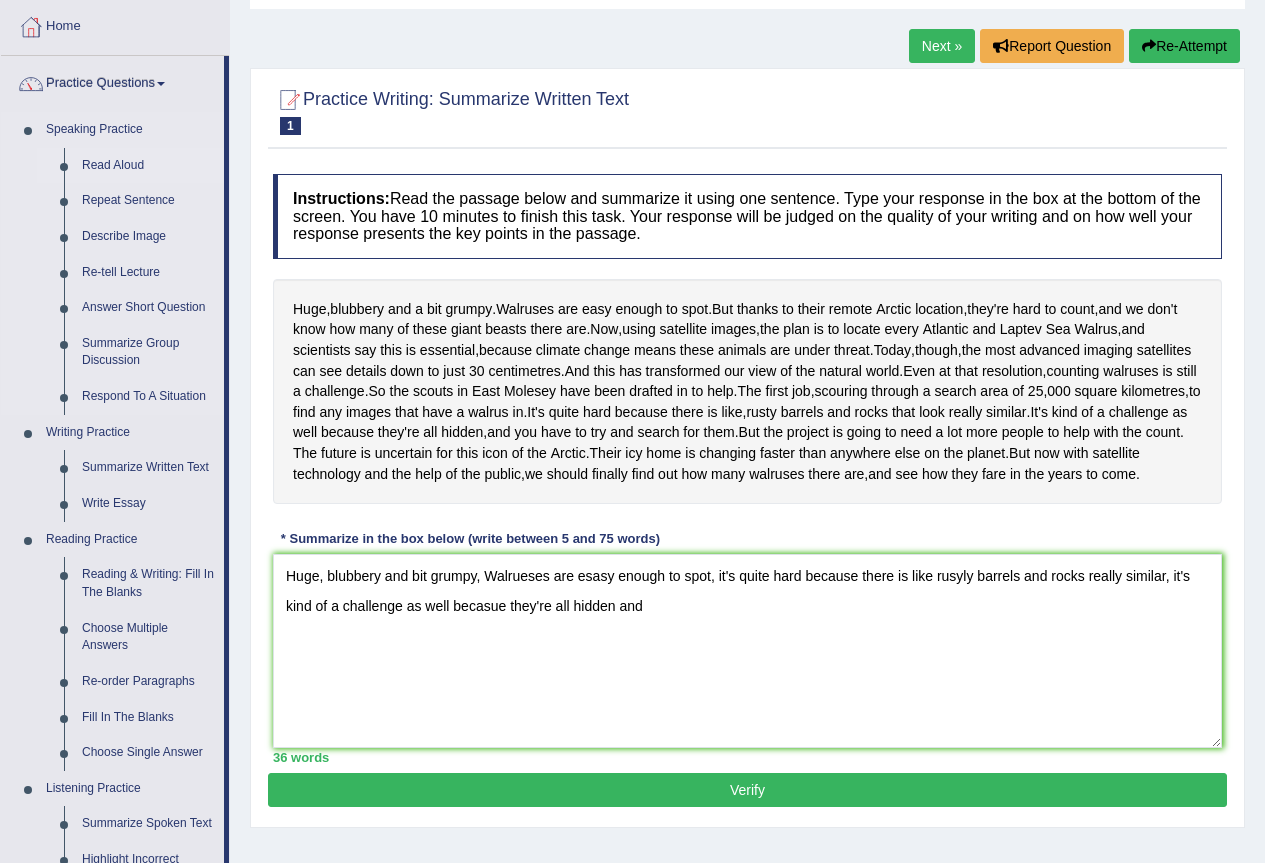 click on "Read Aloud" at bounding box center [148, 166] 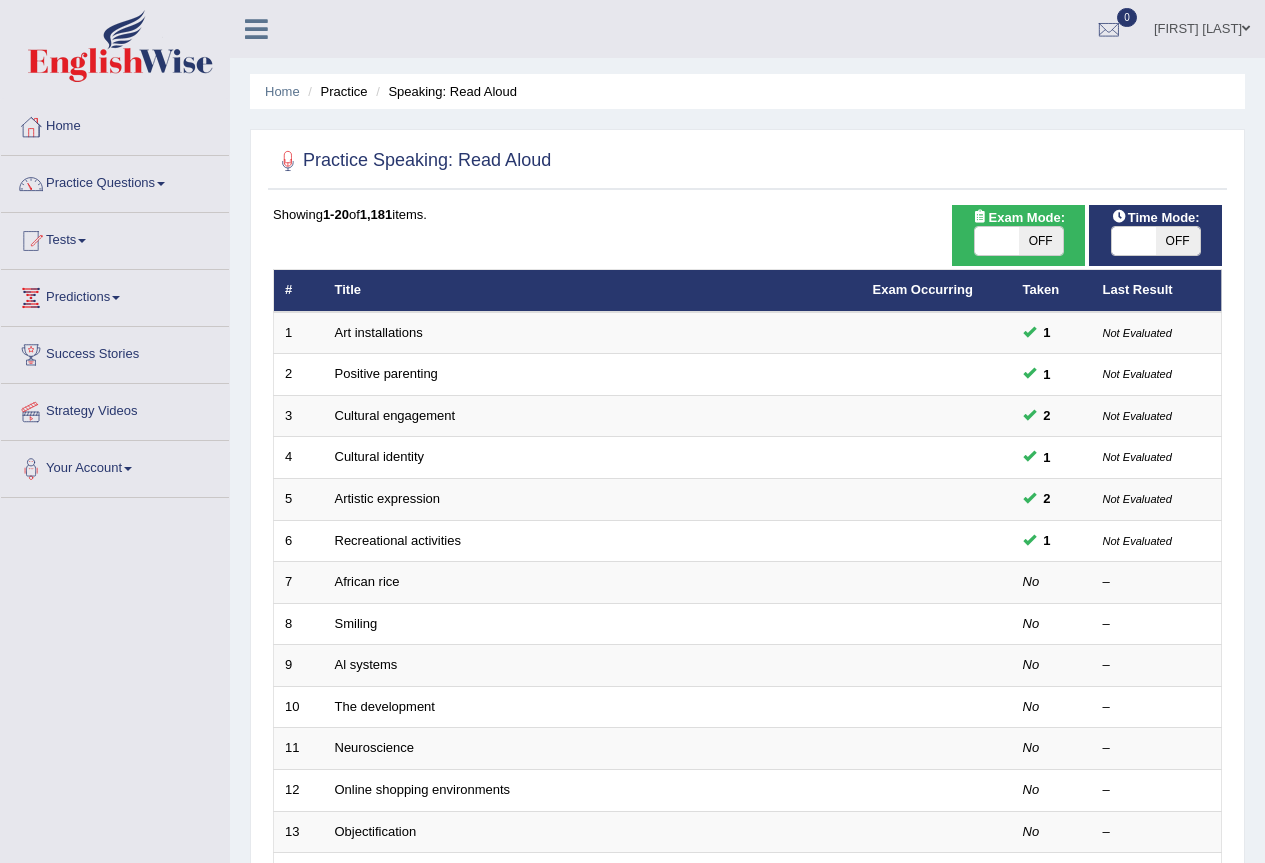 scroll, scrollTop: 0, scrollLeft: 0, axis: both 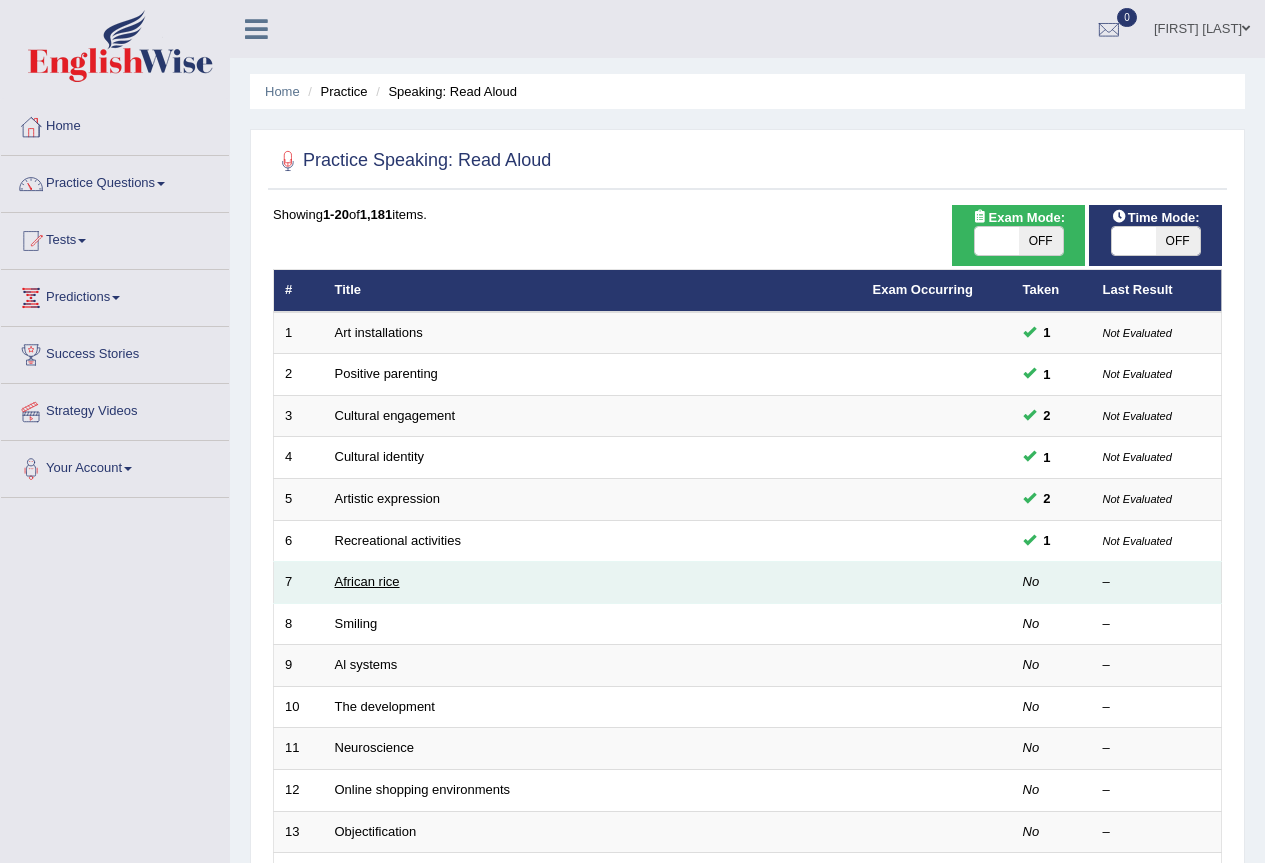 click on "African rice" at bounding box center (367, 581) 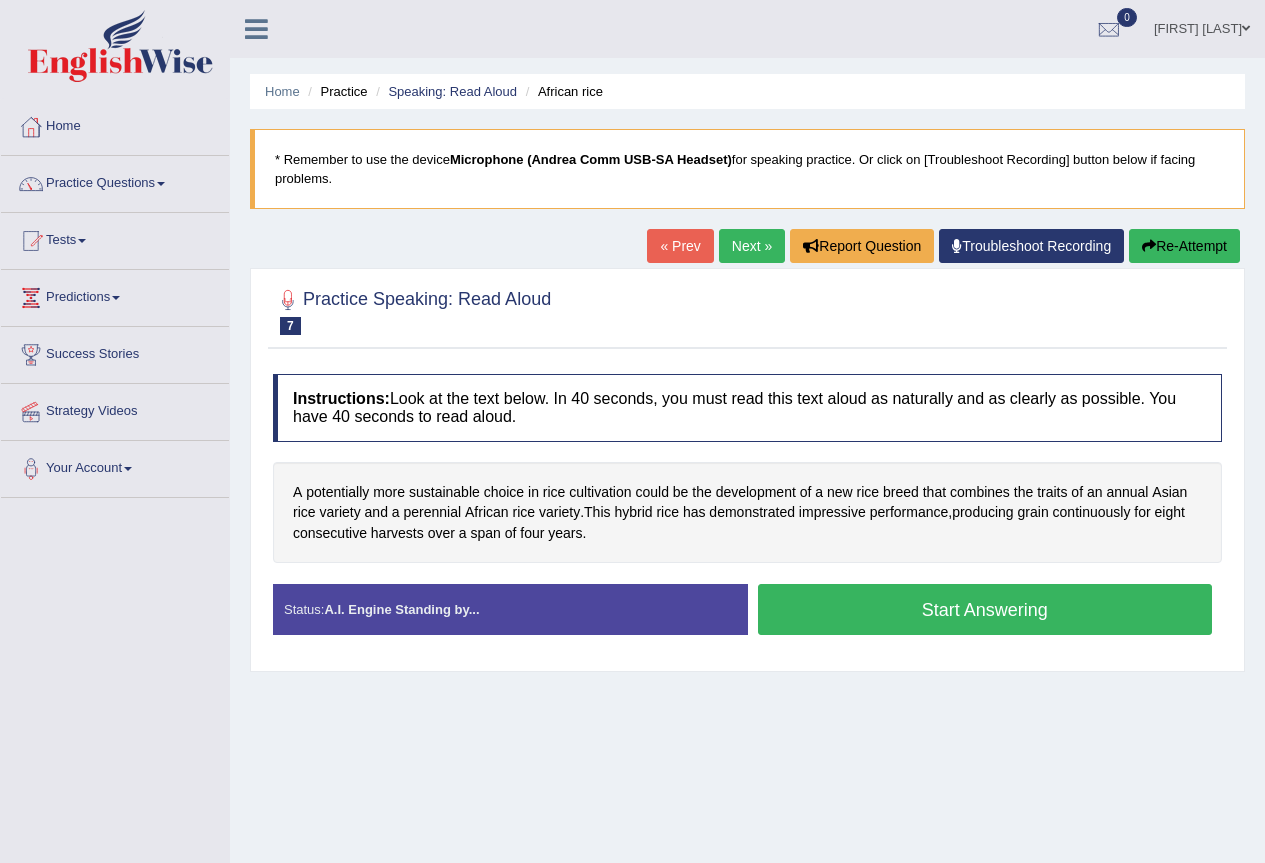 scroll, scrollTop: 0, scrollLeft: 0, axis: both 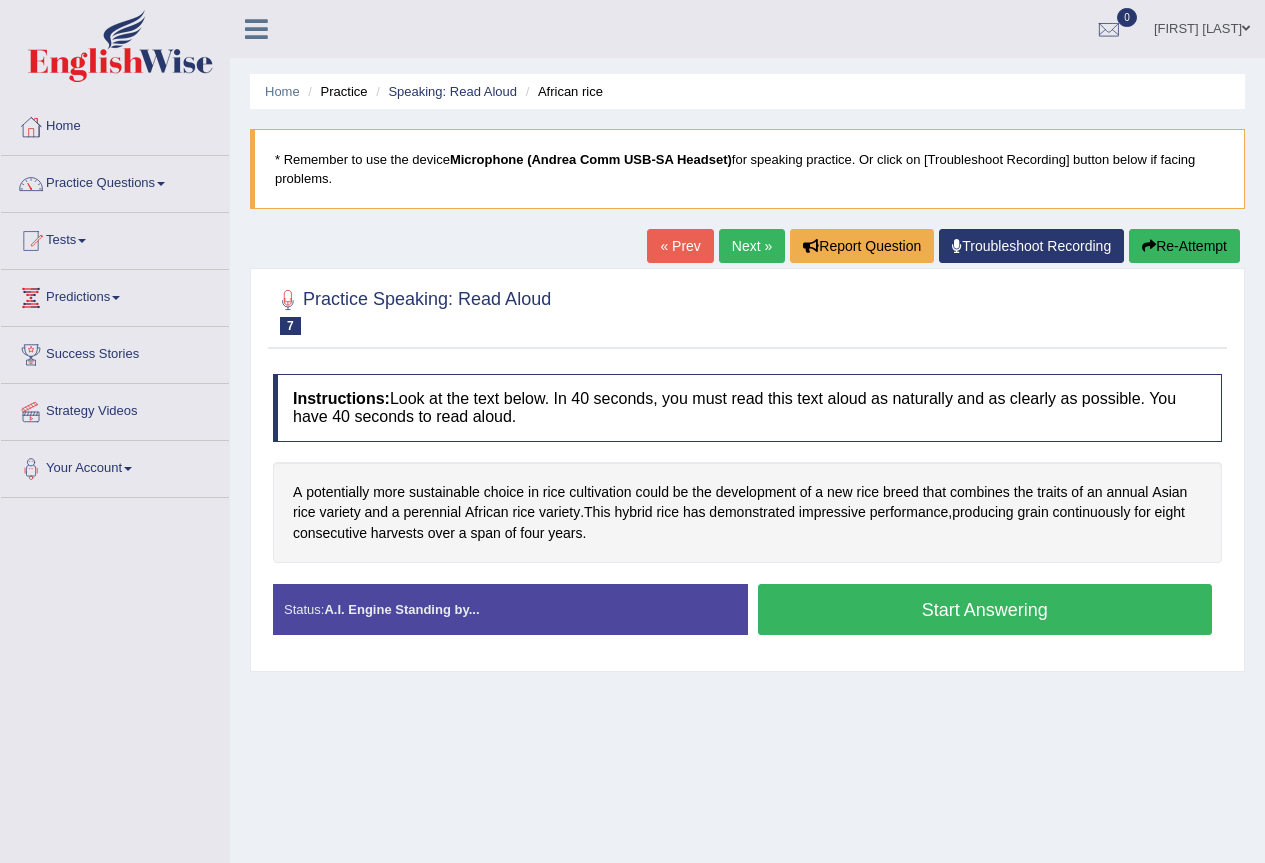 click on "Start Answering" at bounding box center (985, 609) 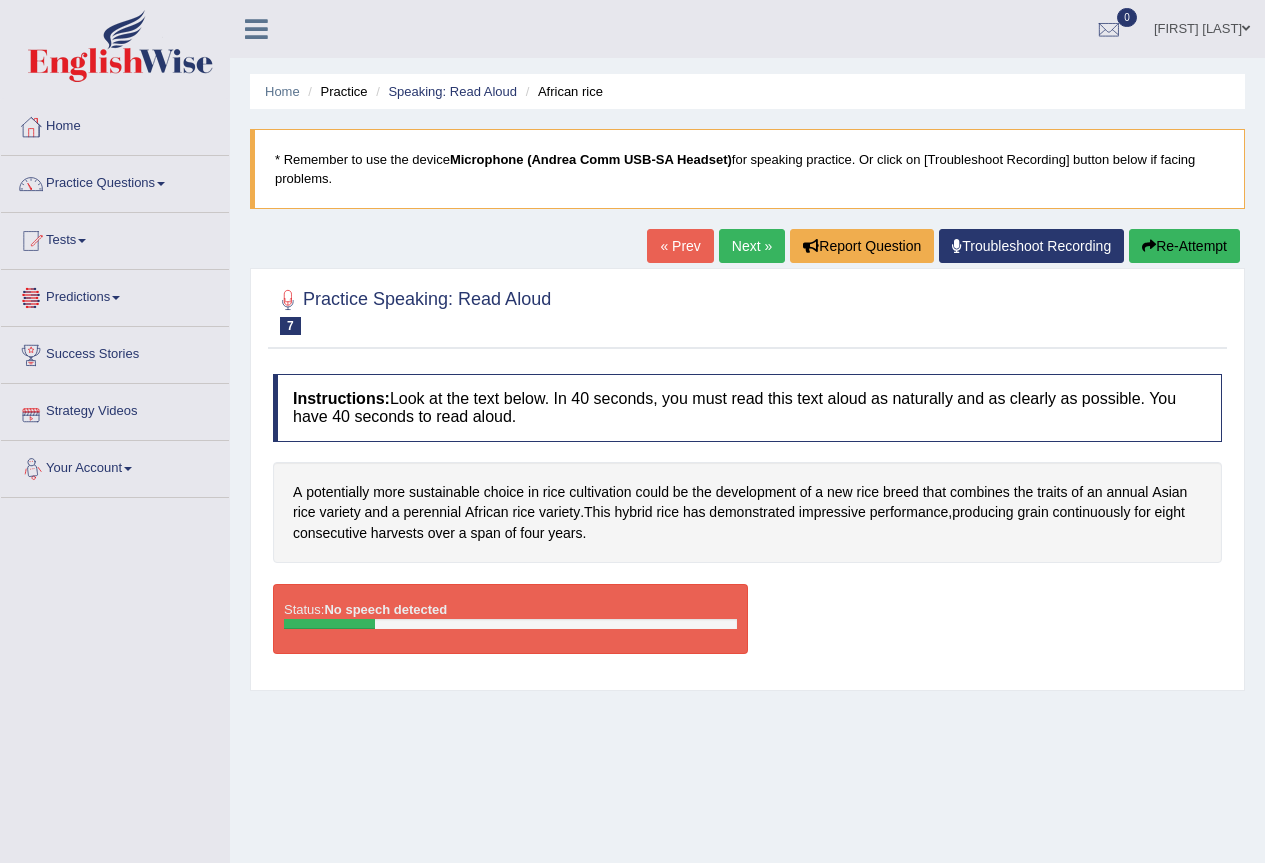 click on "Your Account" at bounding box center (115, 466) 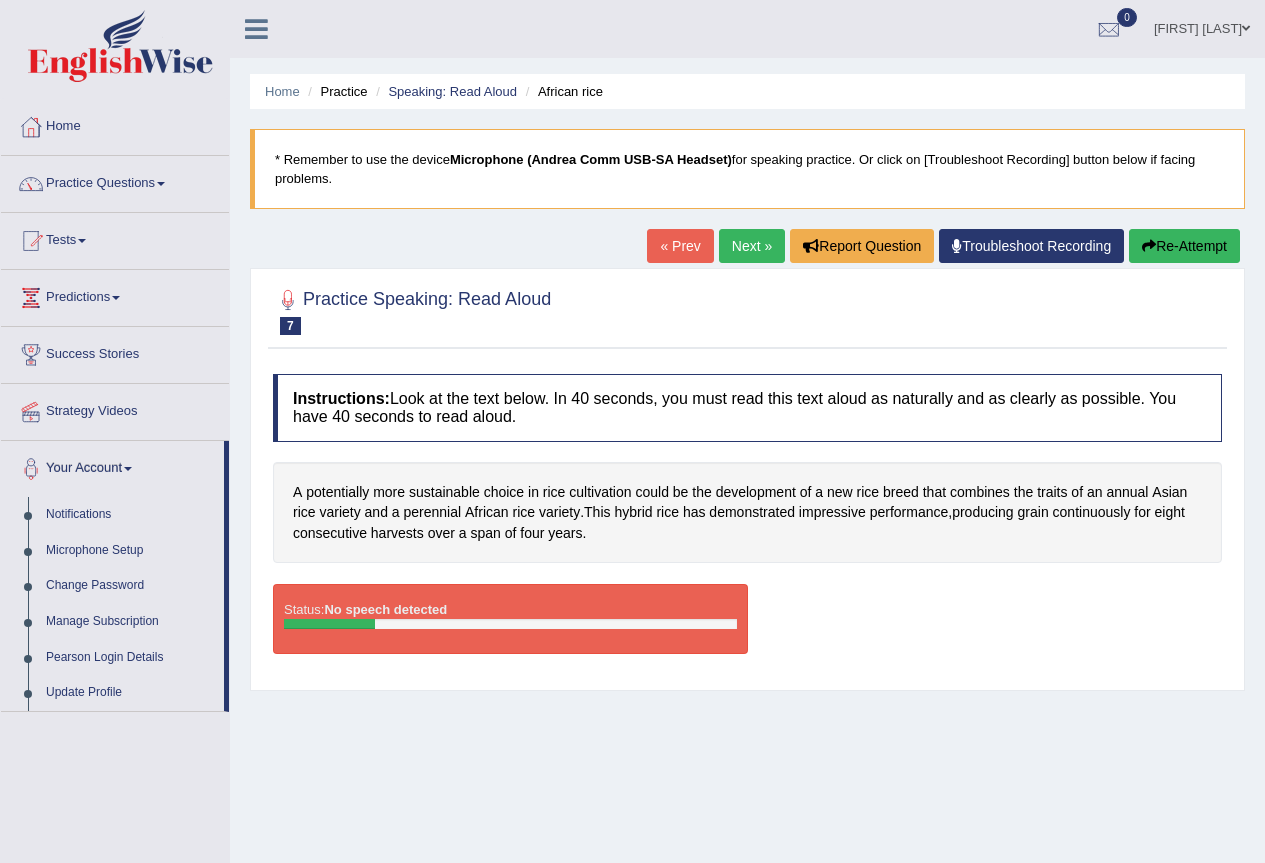 click at bounding box center [510, 624] 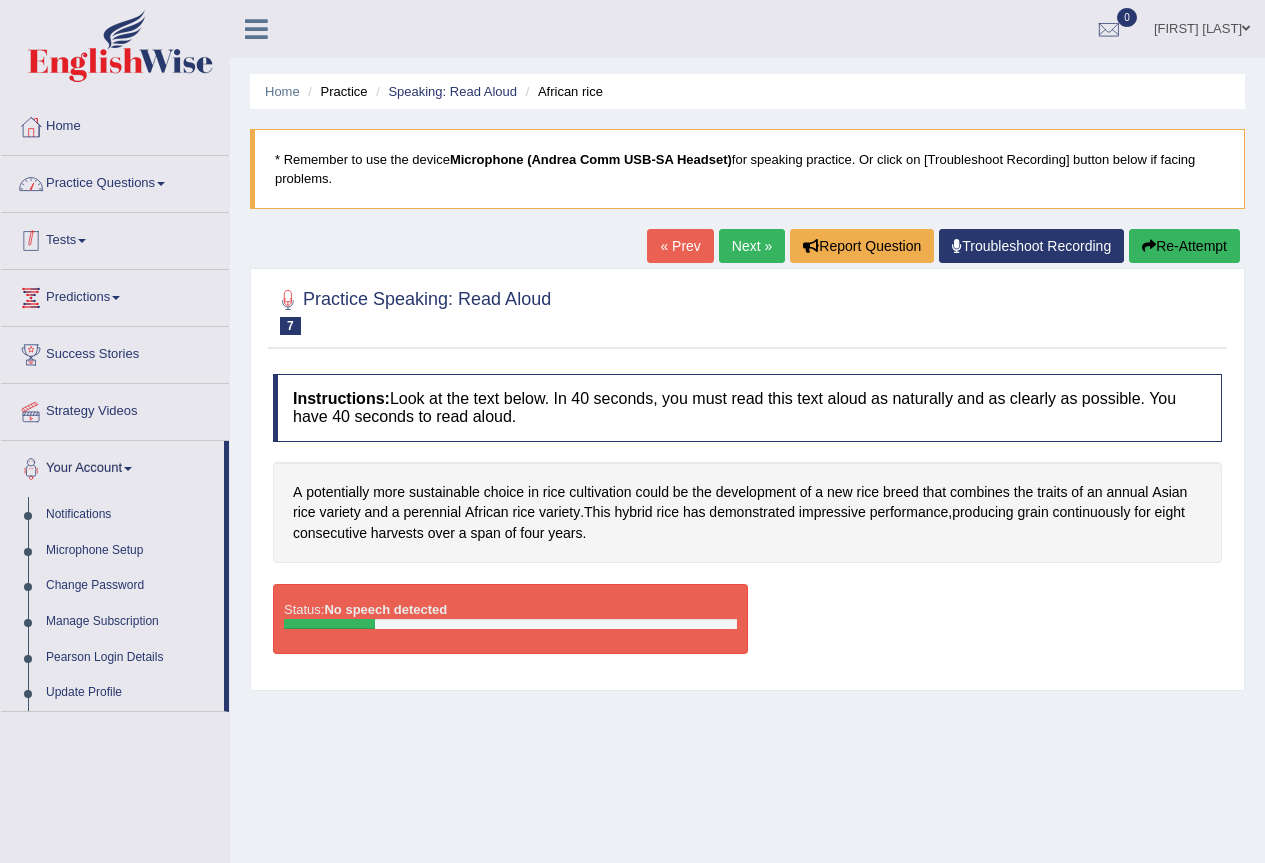 click on "Practice Questions" at bounding box center (115, 181) 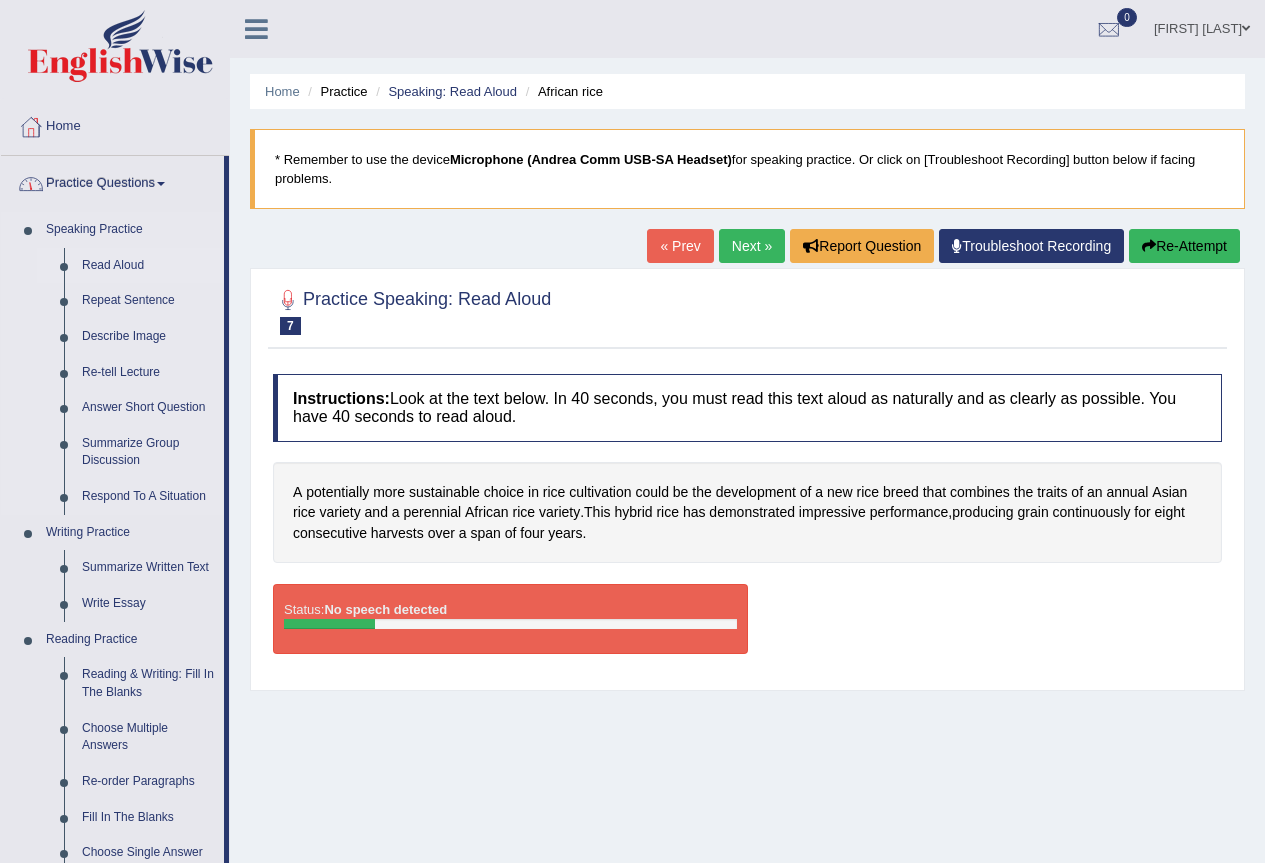 click on "Read Aloud" at bounding box center (148, 266) 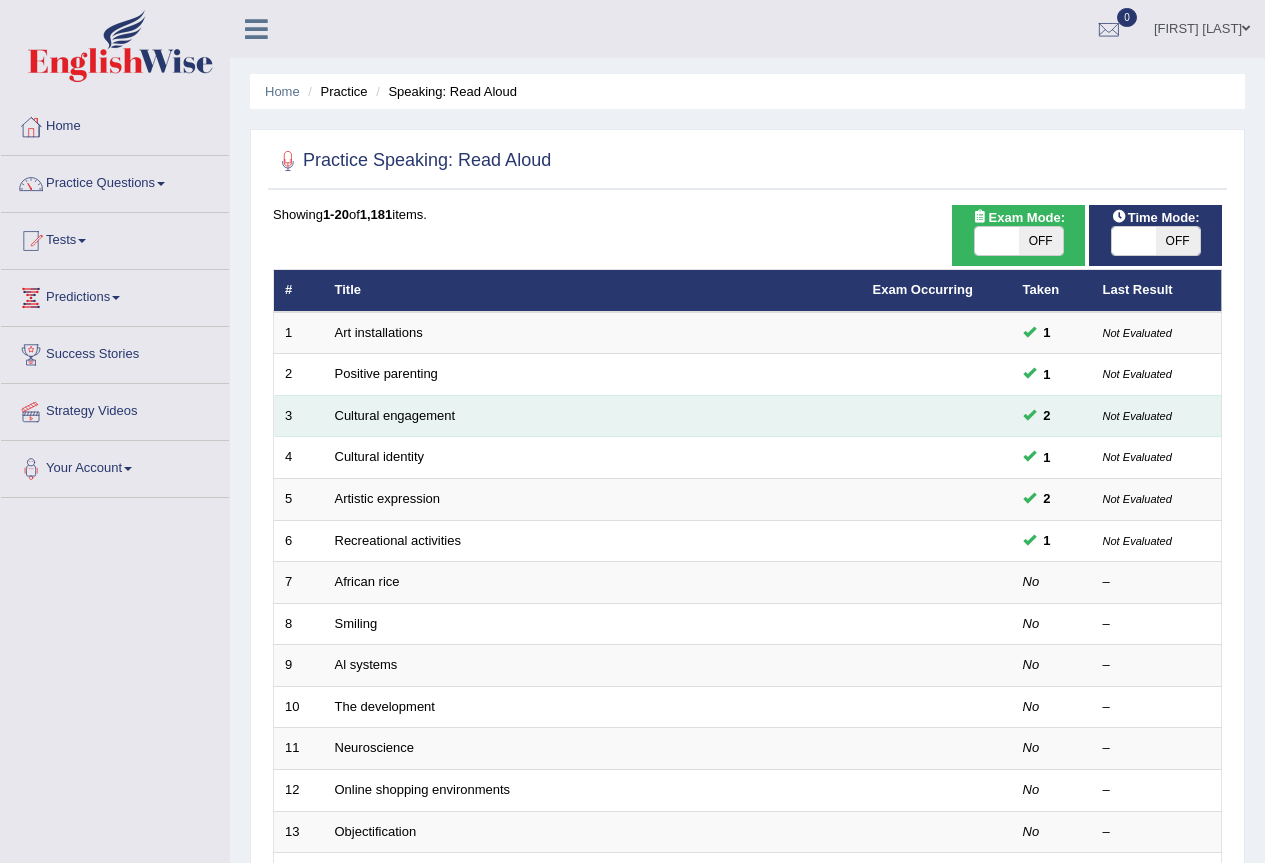 scroll, scrollTop: 0, scrollLeft: 0, axis: both 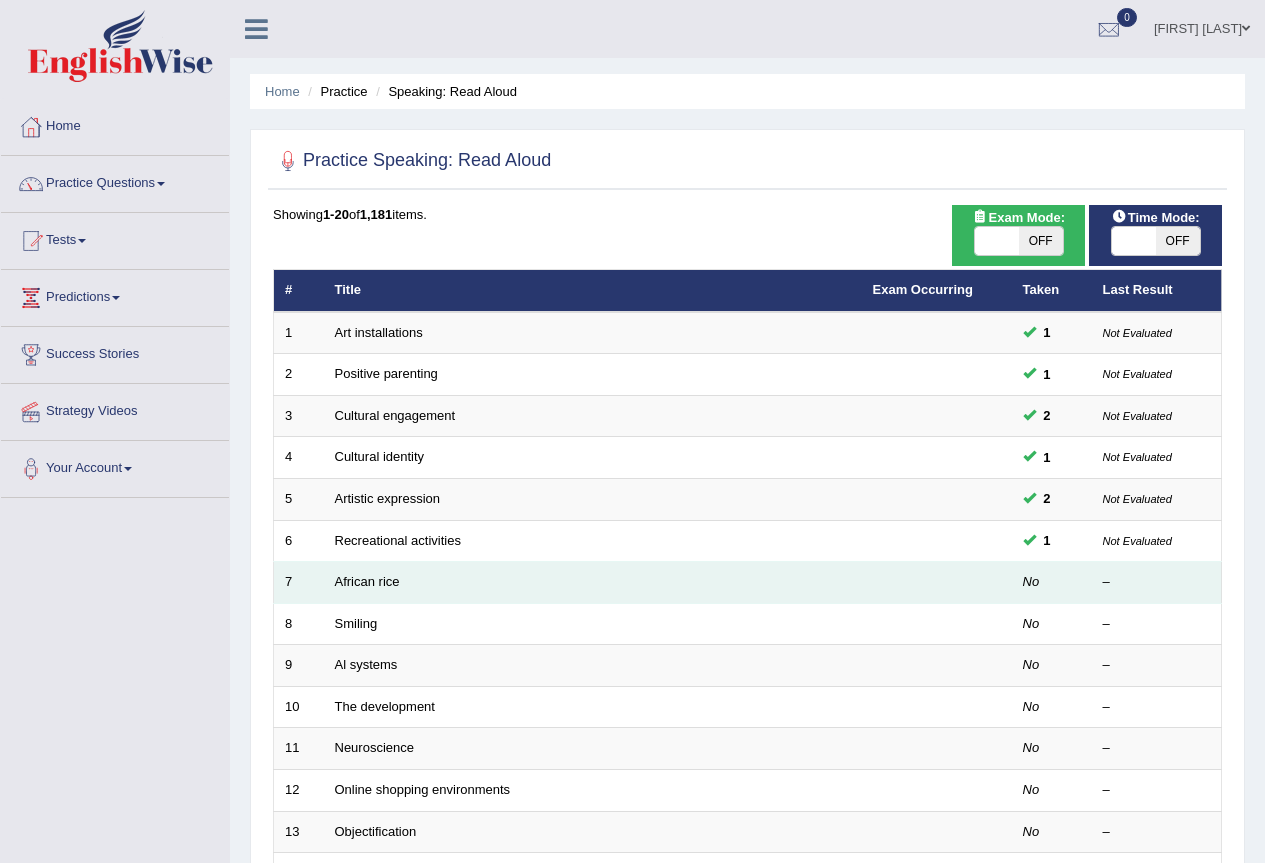 click at bounding box center [937, 583] 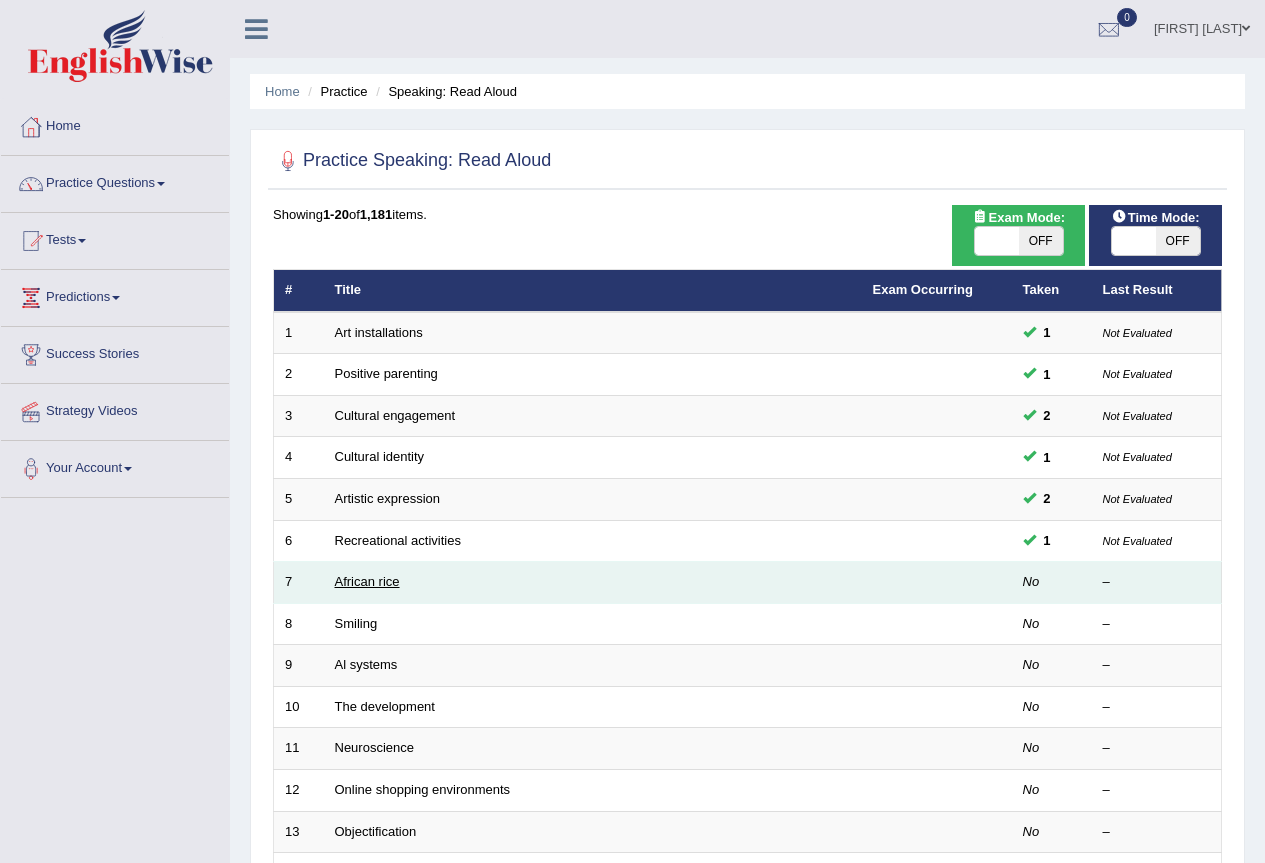 click on "African rice" at bounding box center (367, 581) 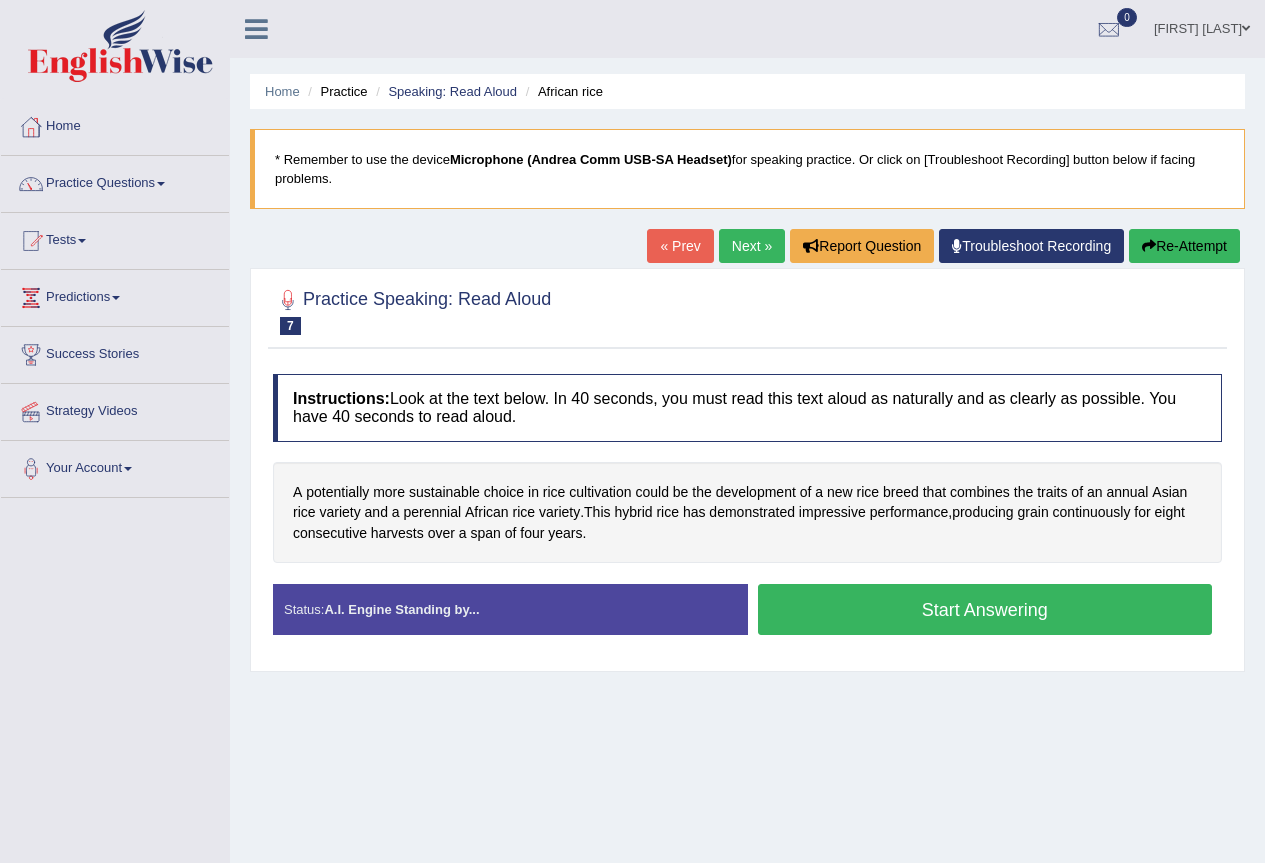 scroll, scrollTop: 0, scrollLeft: 0, axis: both 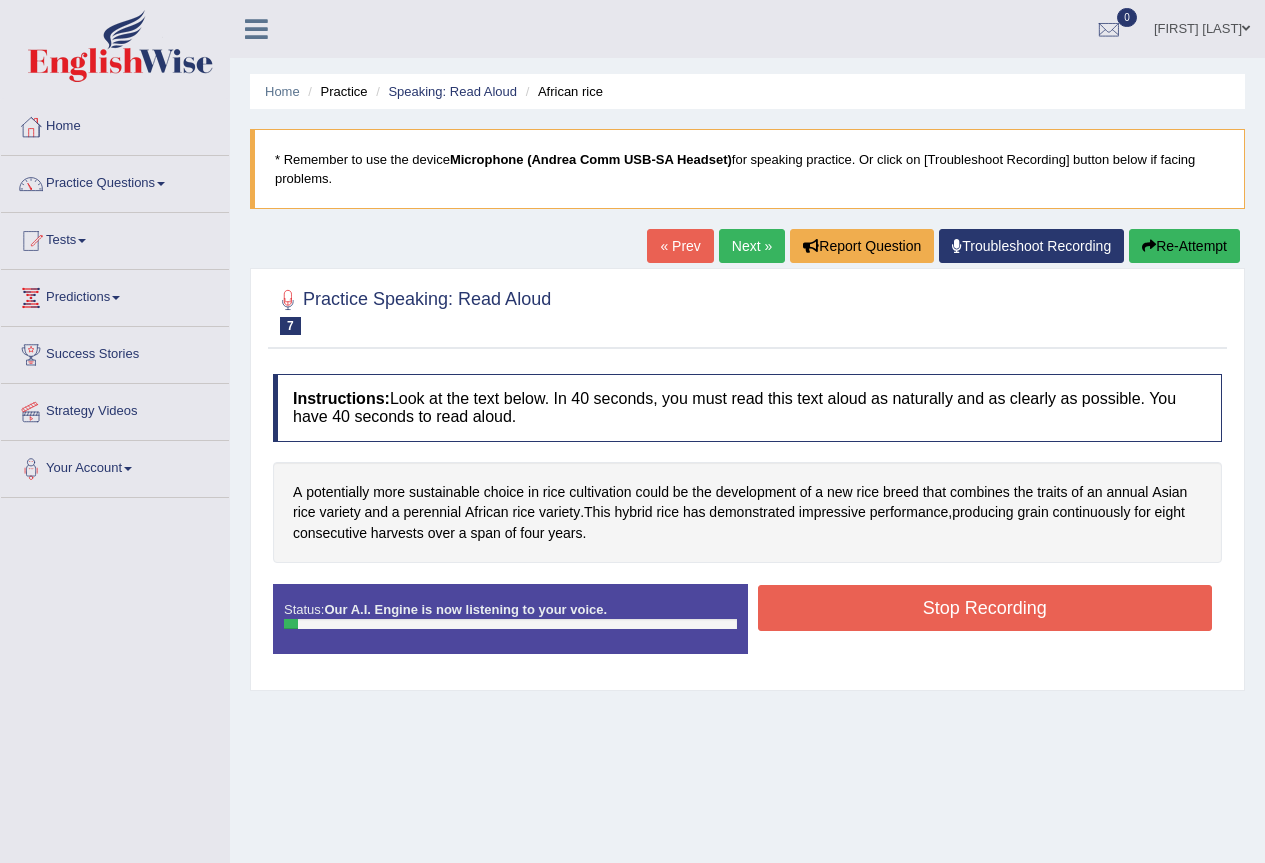 click on "Stop Recording" at bounding box center [985, 608] 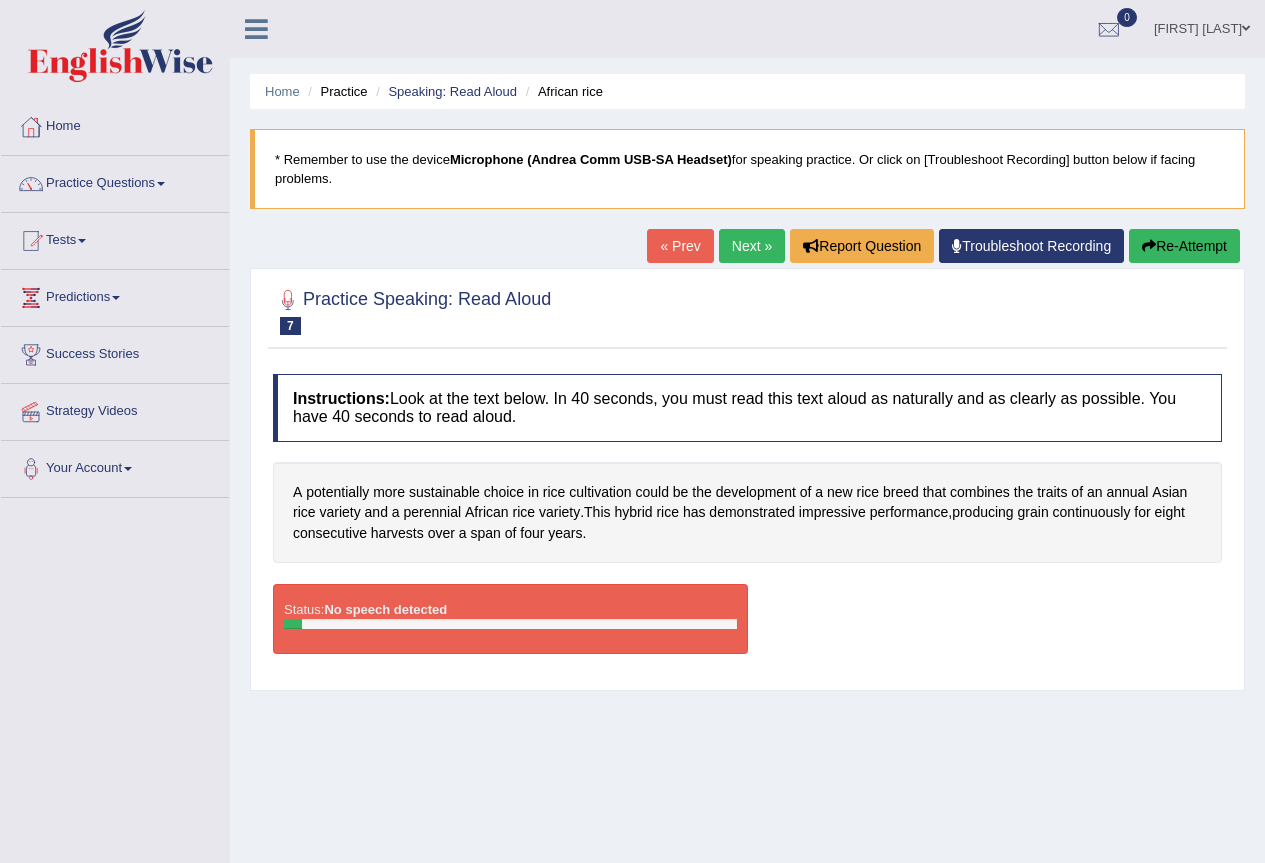 click at bounding box center (256, 29) 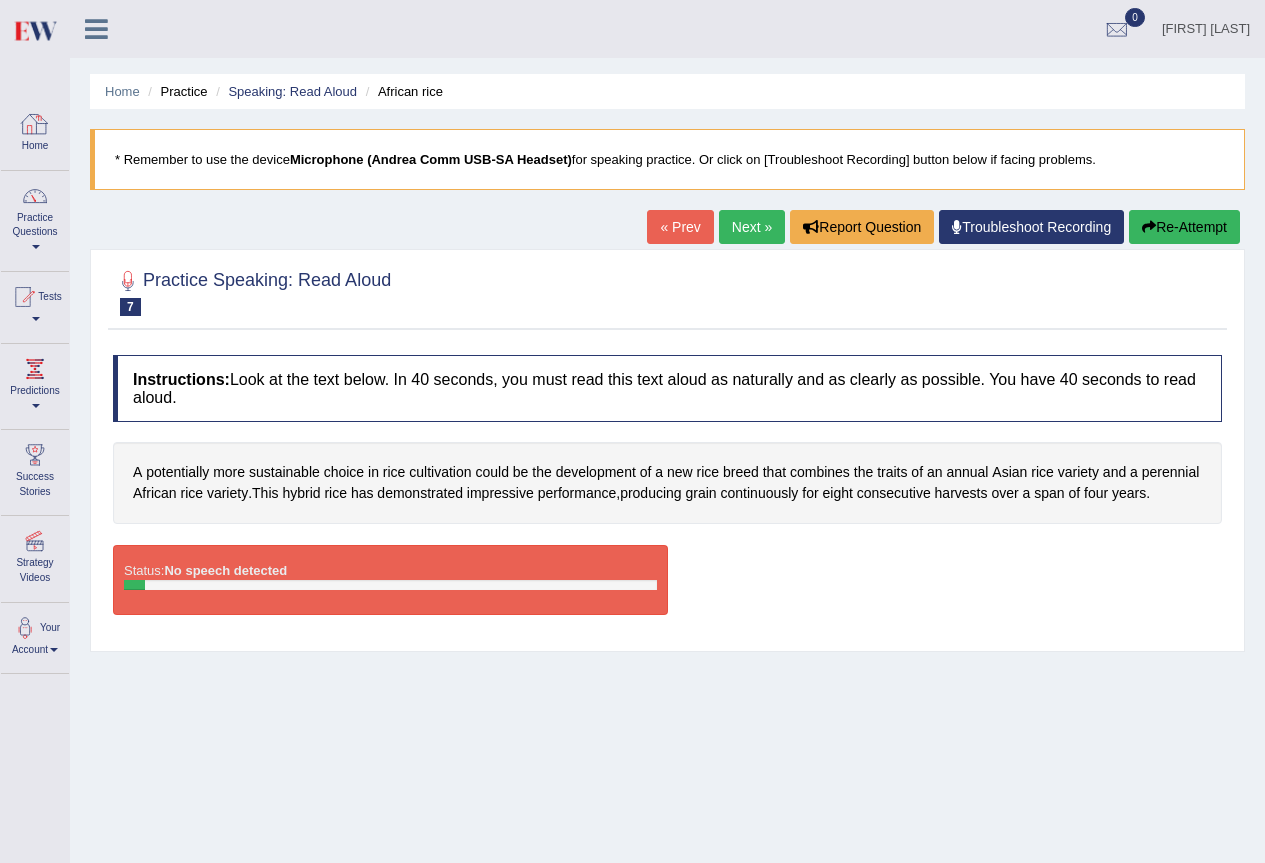 click at bounding box center [105, 22] 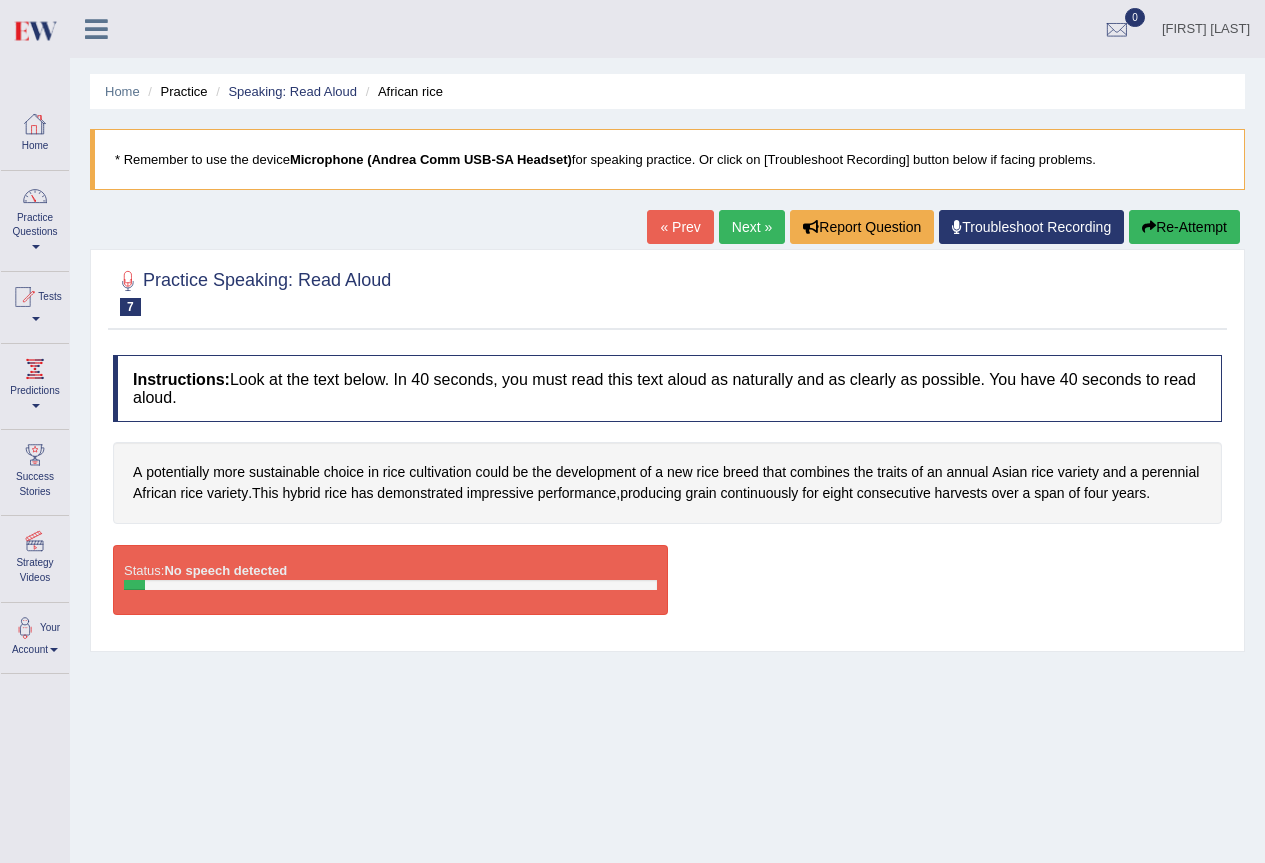 click at bounding box center [96, 29] 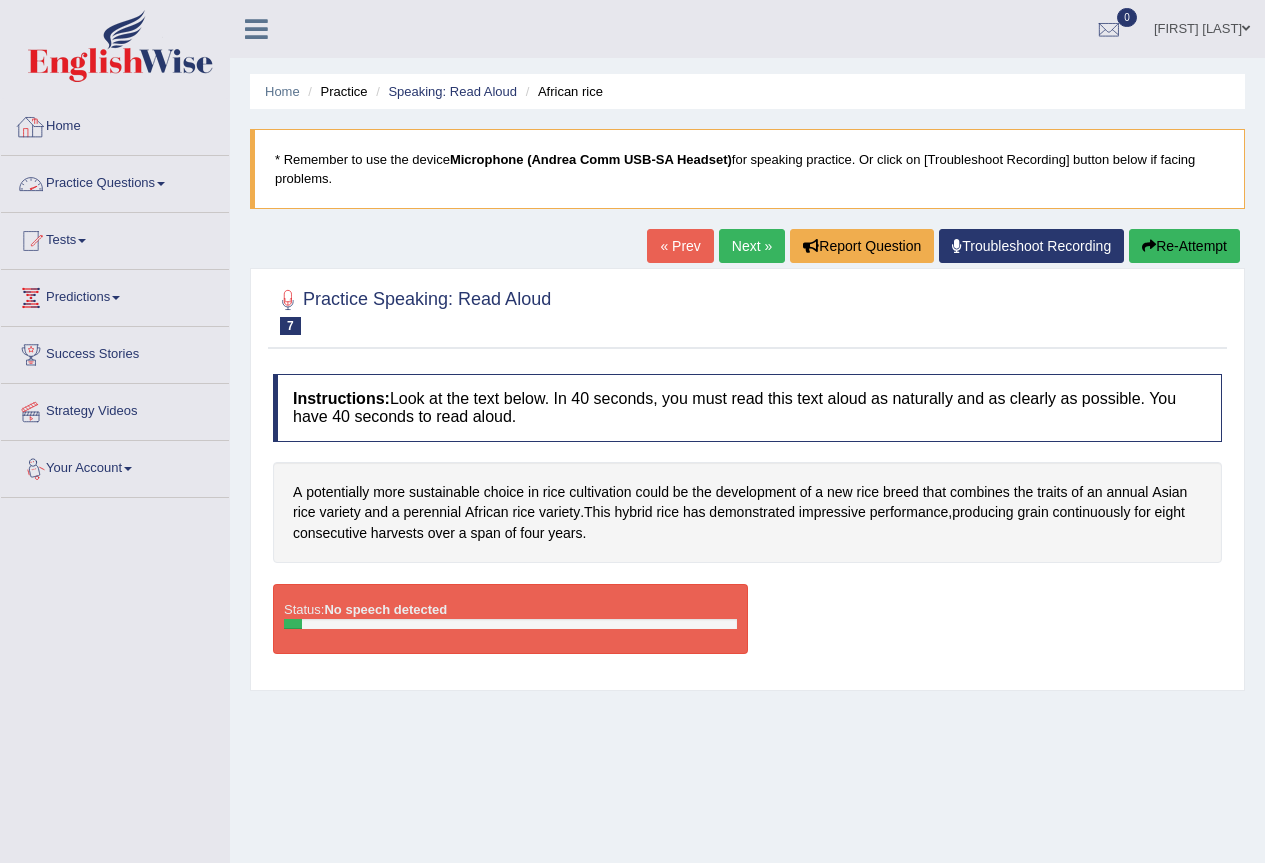 click on "Home" at bounding box center (115, 124) 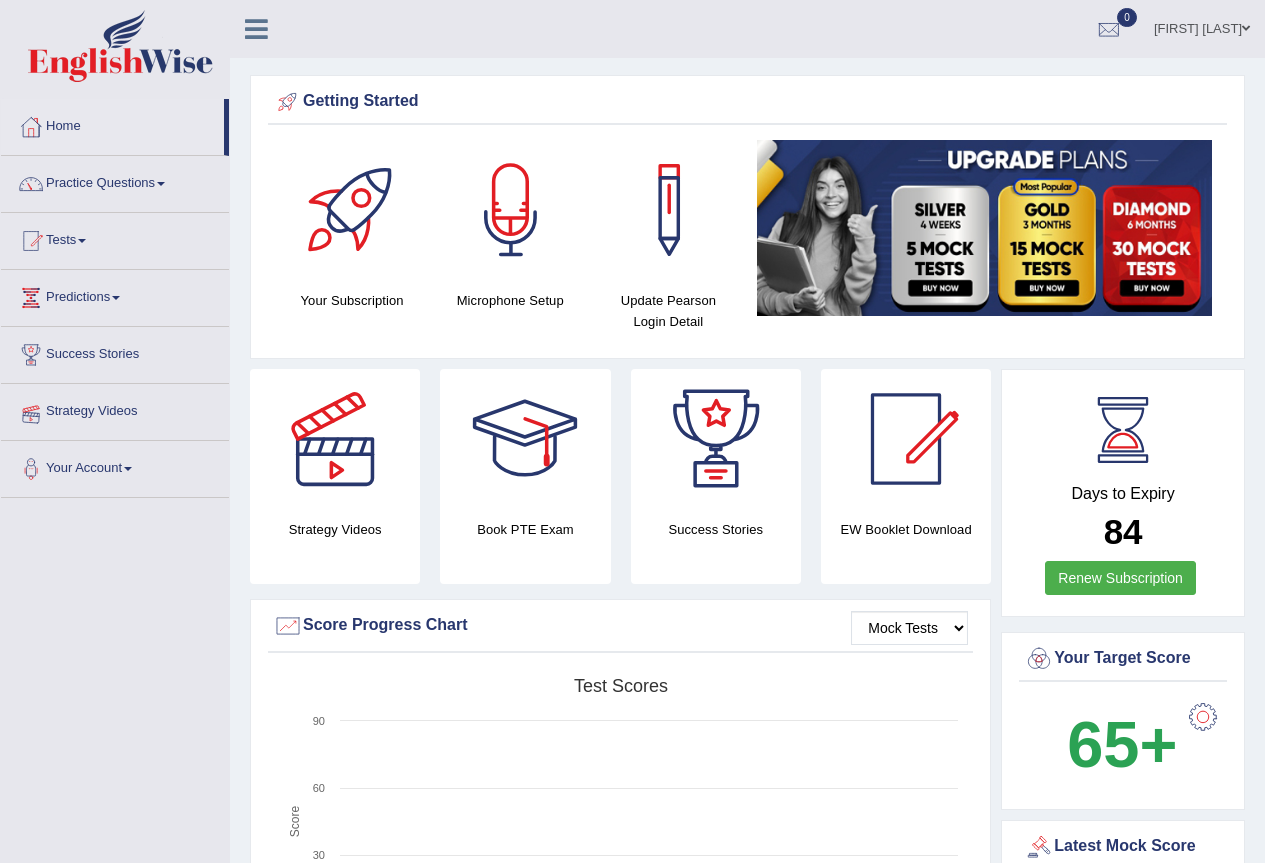scroll, scrollTop: 0, scrollLeft: 0, axis: both 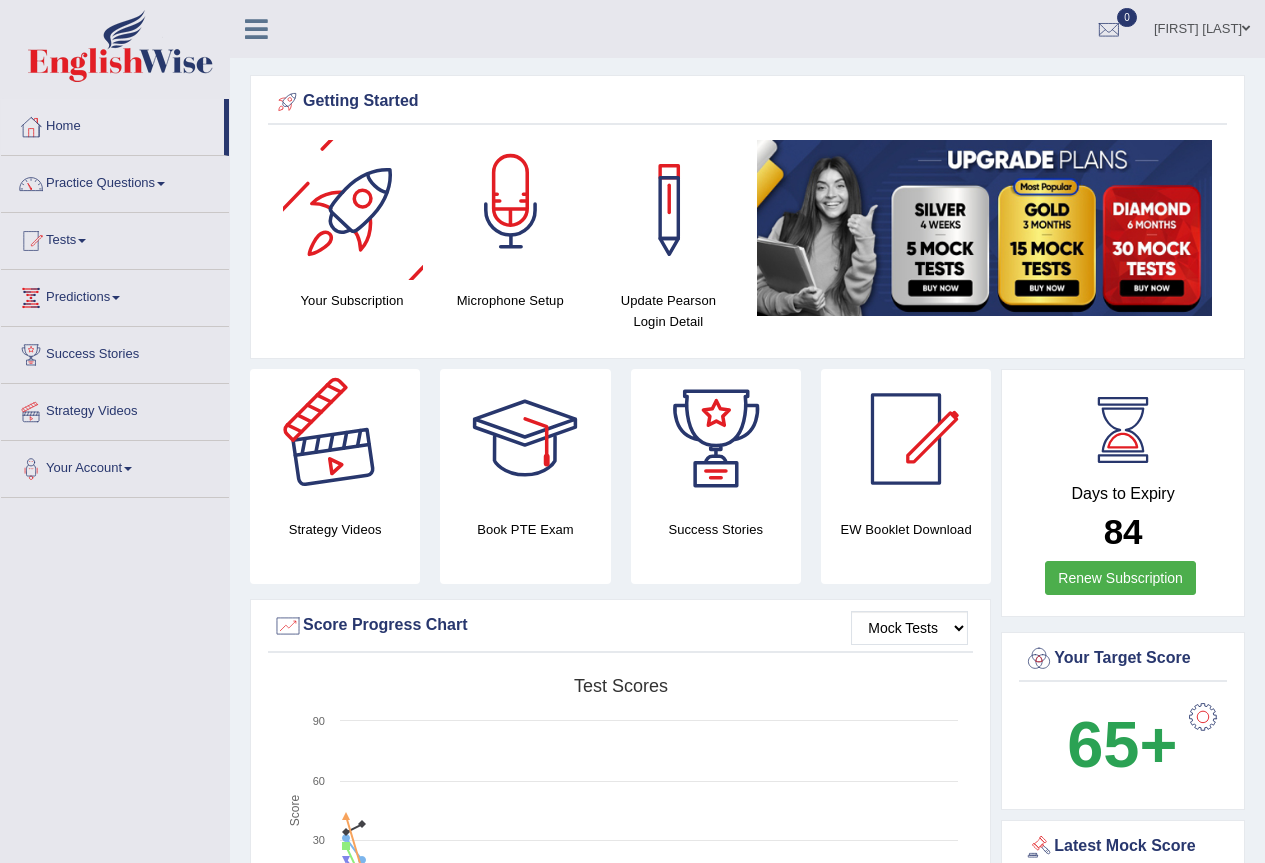 click at bounding box center [511, 210] 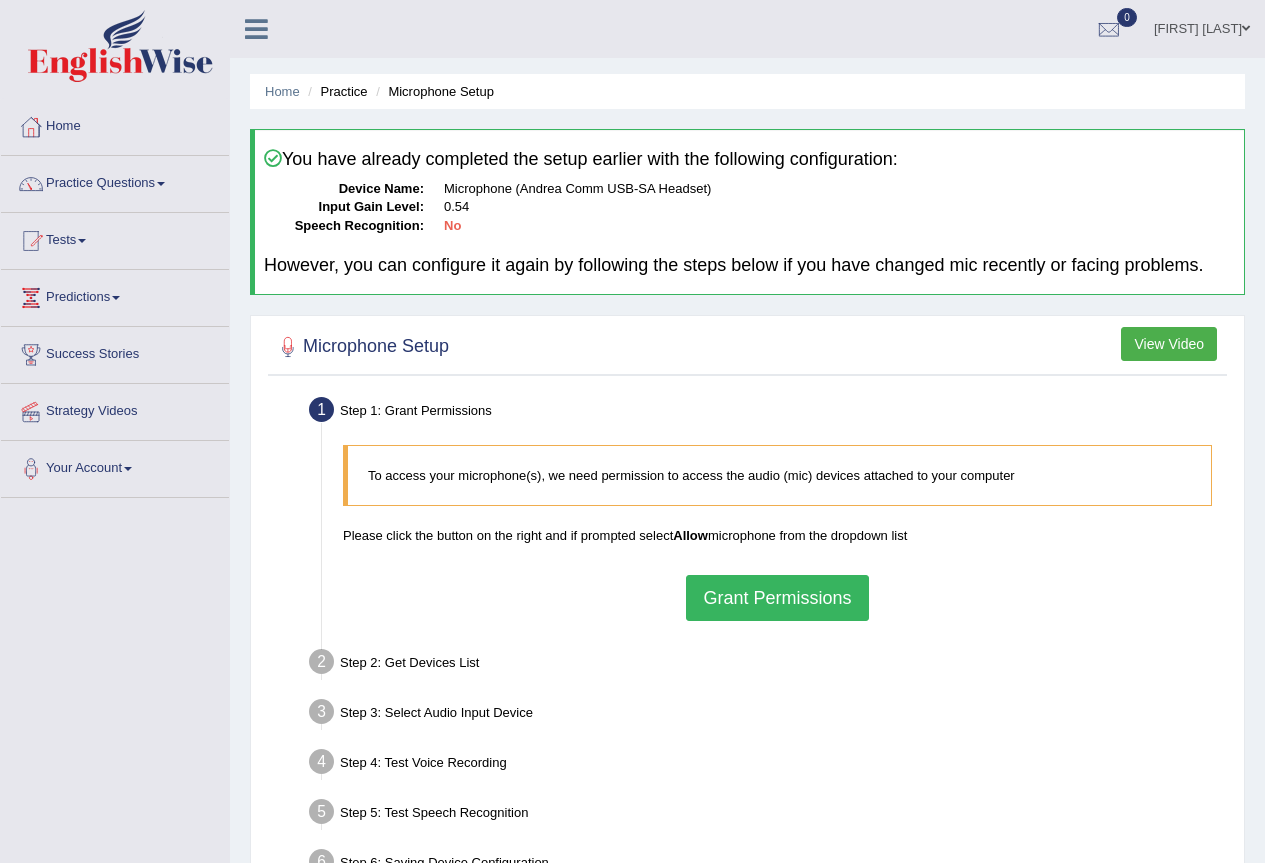 scroll, scrollTop: 0, scrollLeft: 0, axis: both 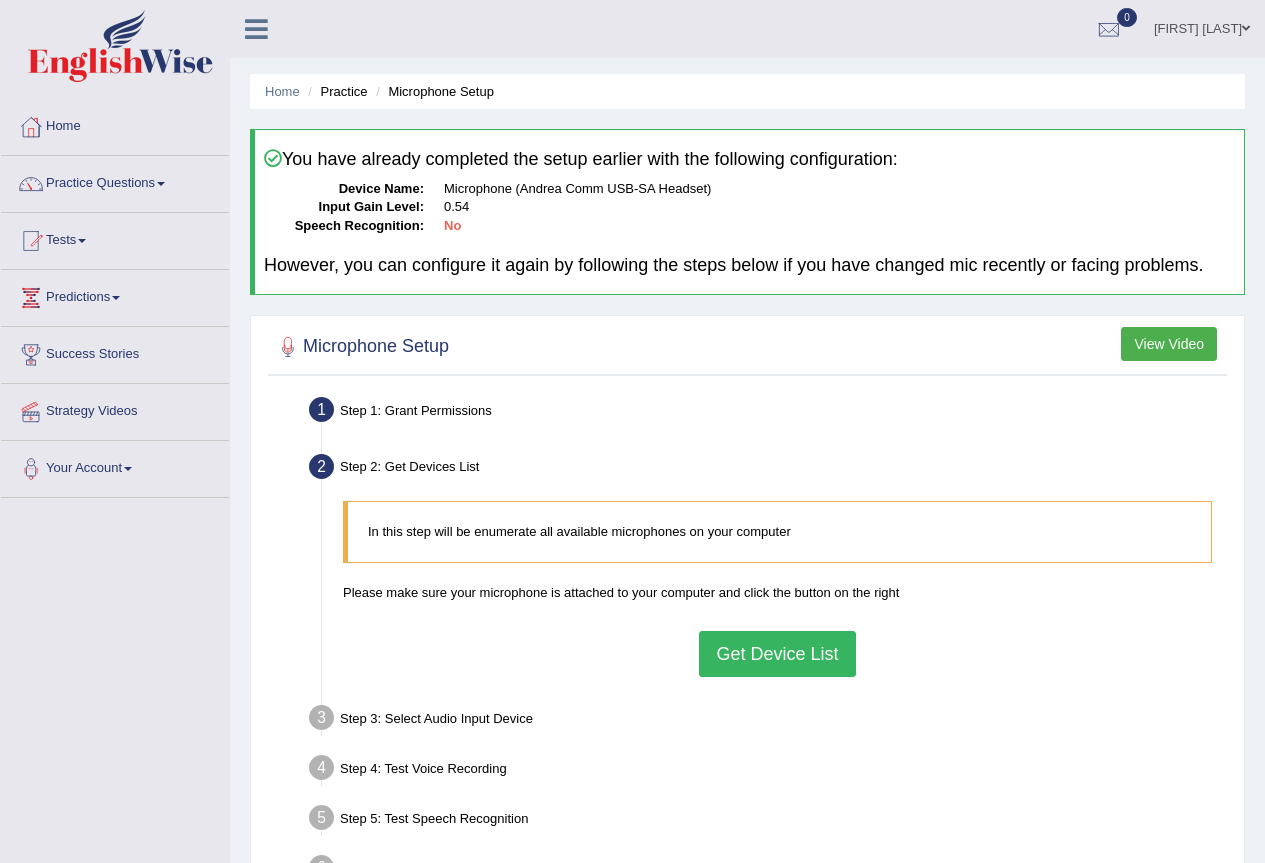 click on "Get Device List" at bounding box center (777, 654) 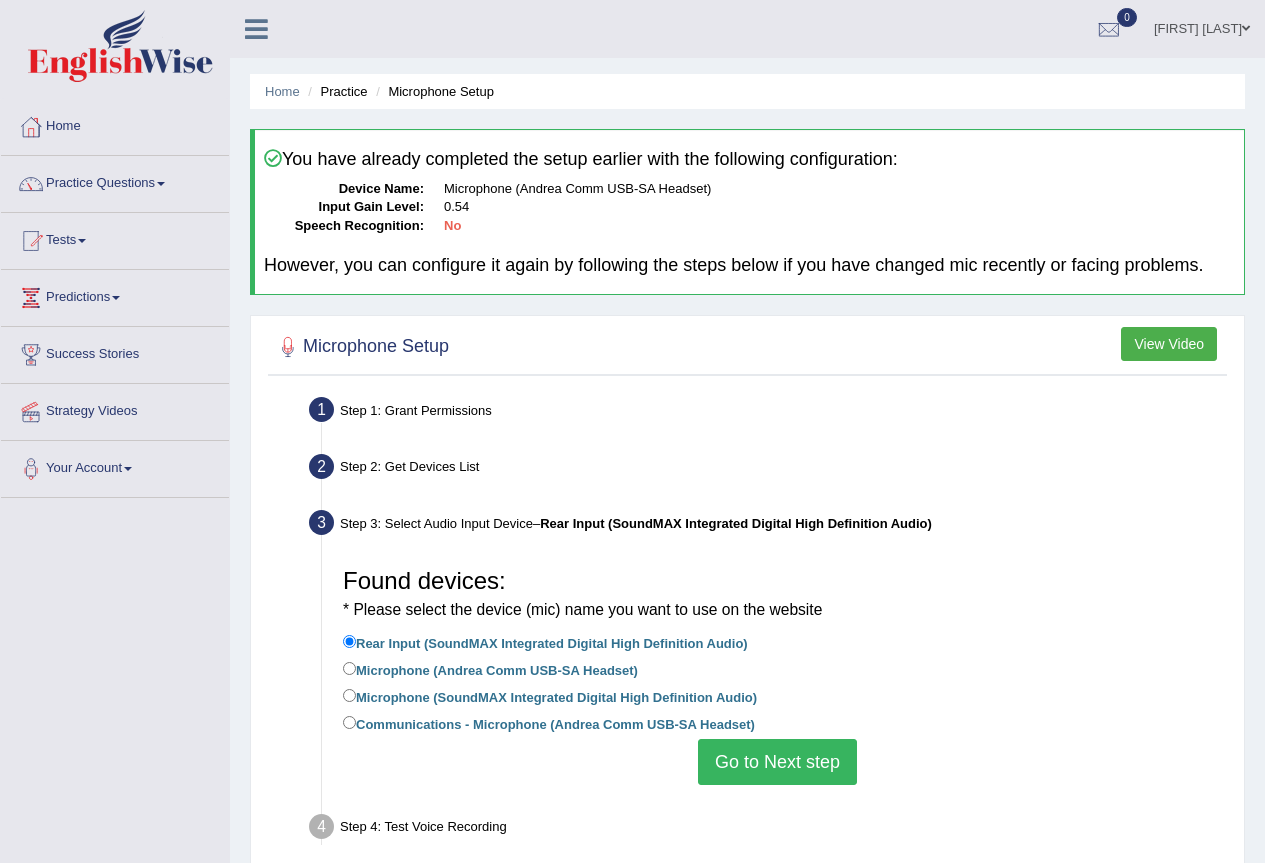 click on "Go to Next step" at bounding box center (777, 762) 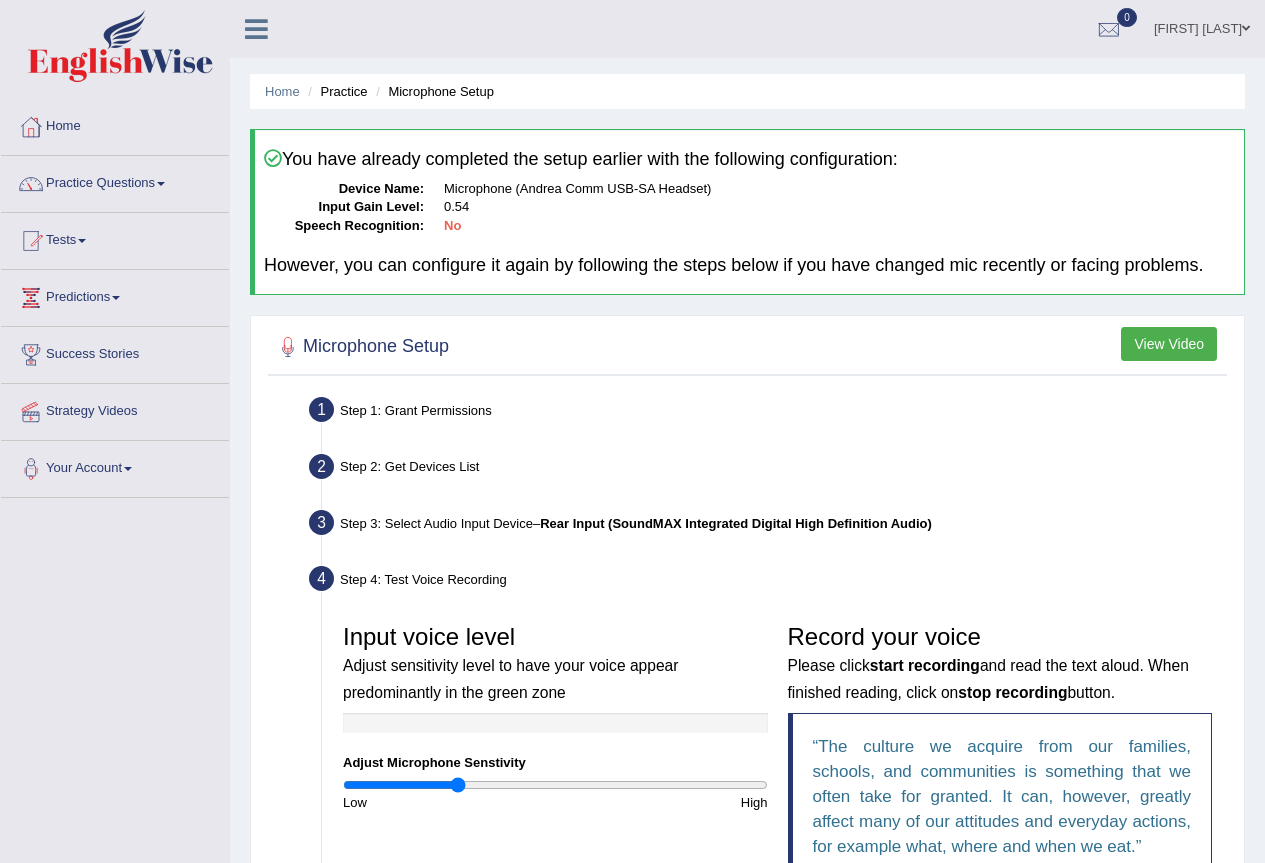scroll, scrollTop: 300, scrollLeft: 0, axis: vertical 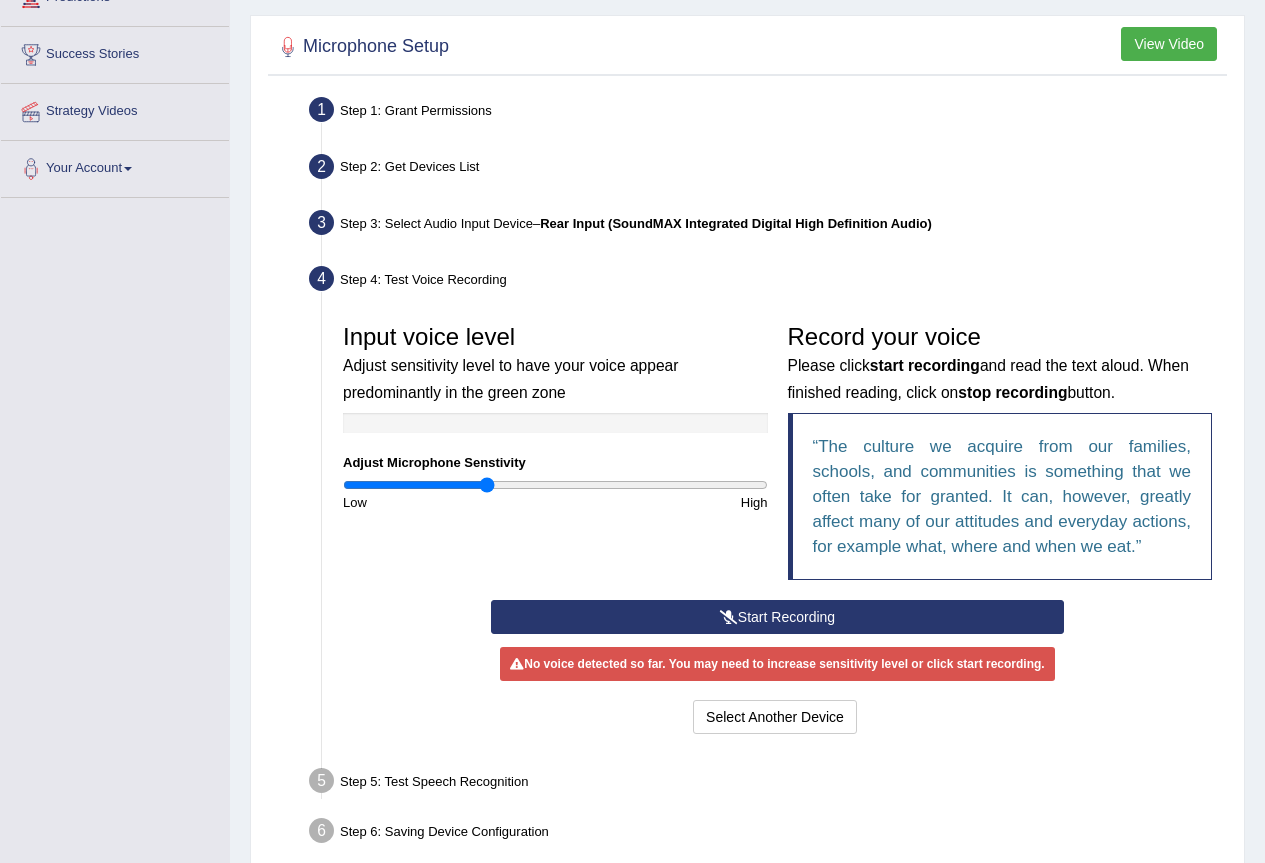 type on "0.68" 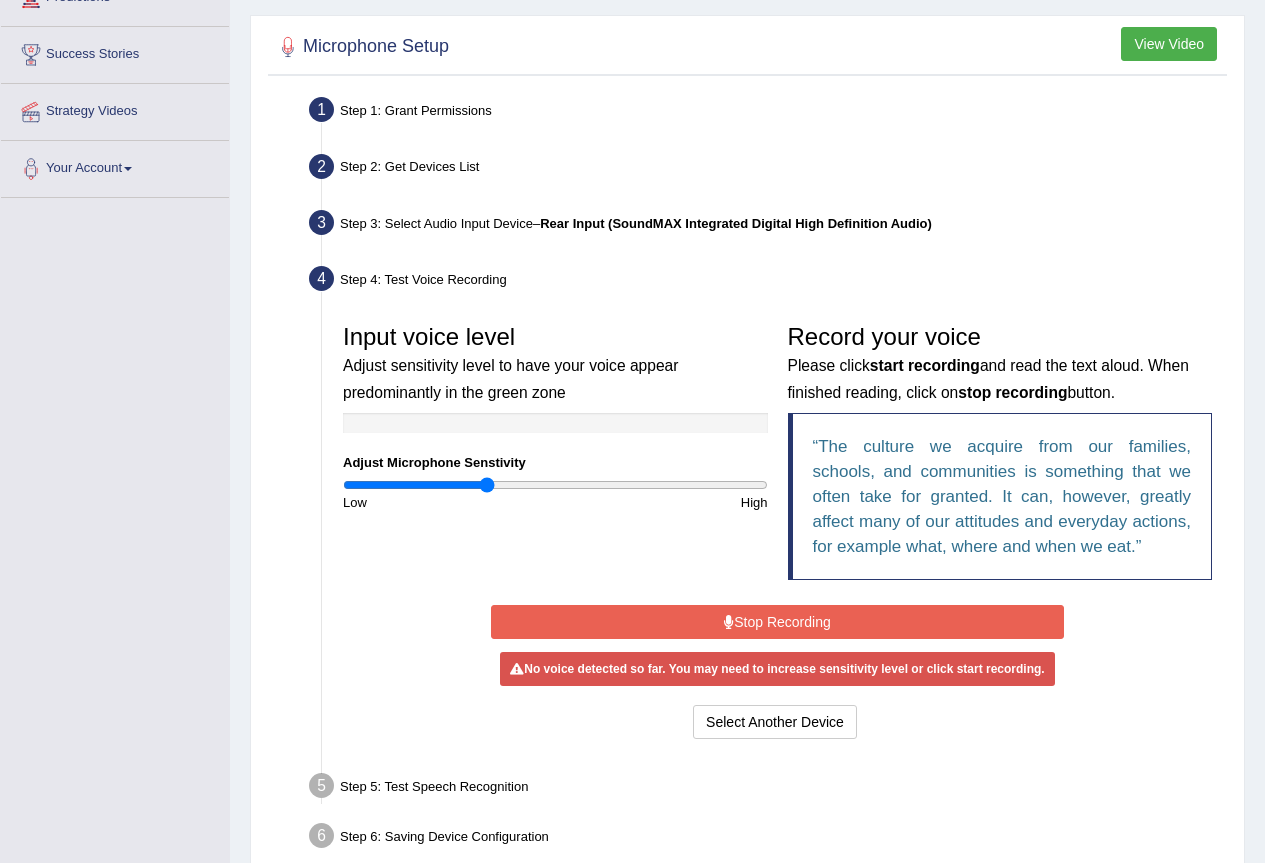 click on "No voice detected so far. You may need to increase sensitivity level or click start recording." at bounding box center [777, 669] 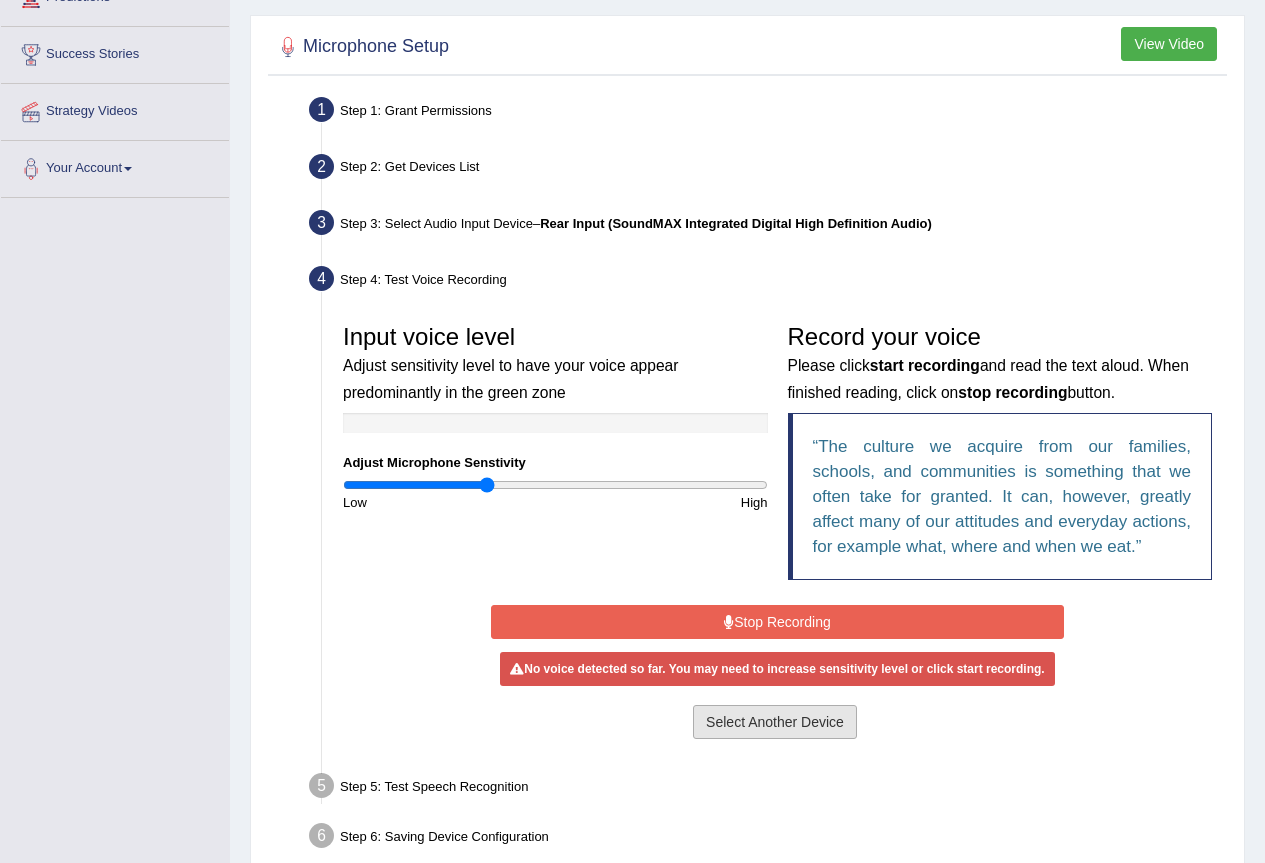 click on "Select Another Device" at bounding box center (775, 722) 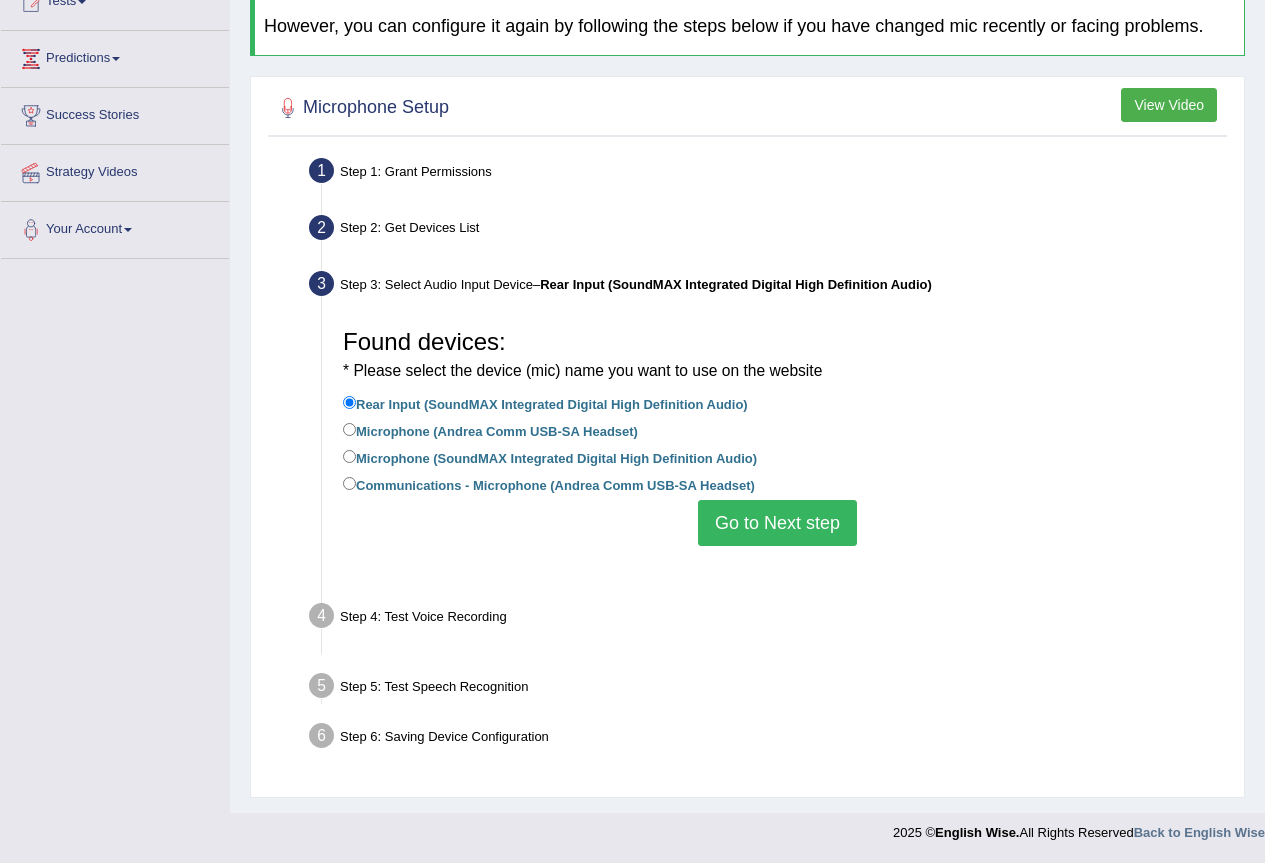scroll, scrollTop: 191, scrollLeft: 0, axis: vertical 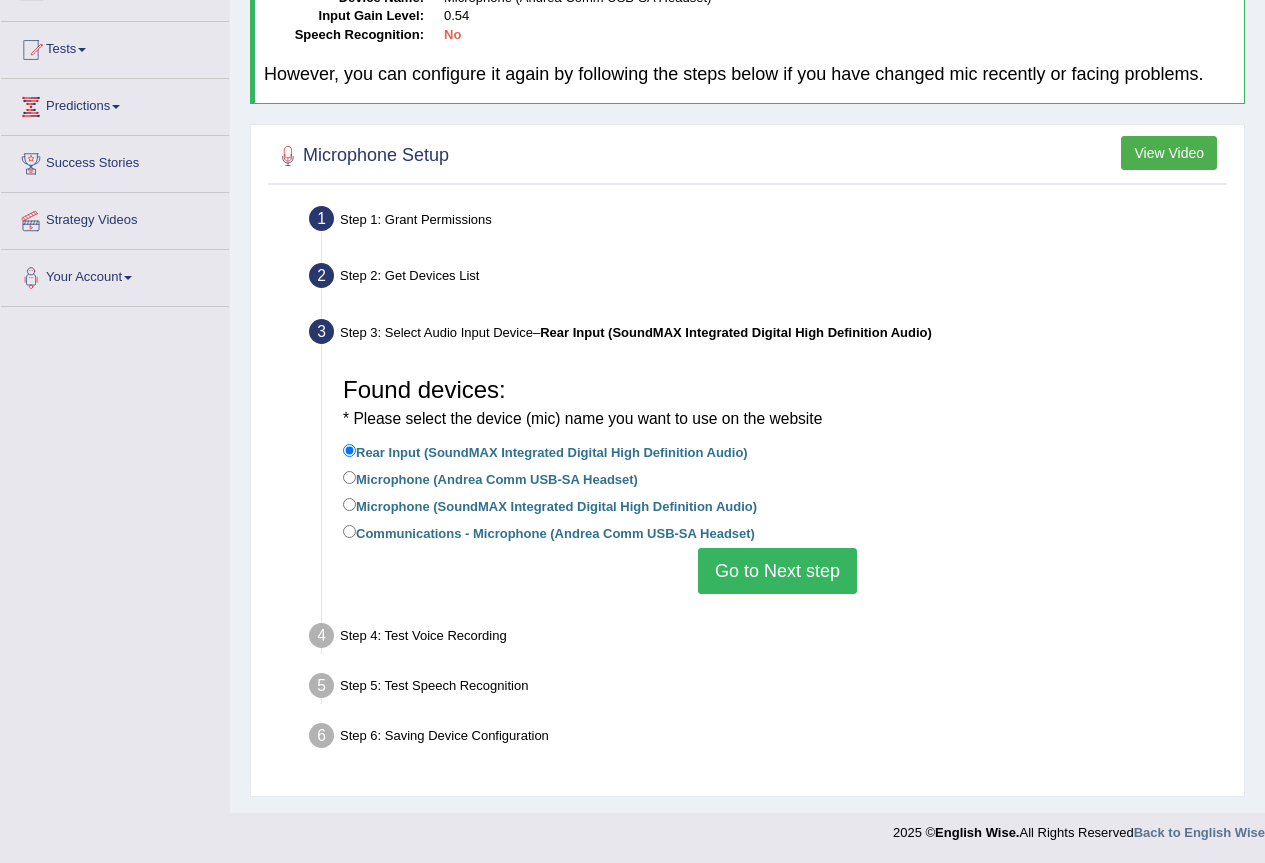click on "Microphone (Andrea Comm USB-SA Headset)" at bounding box center [490, 478] 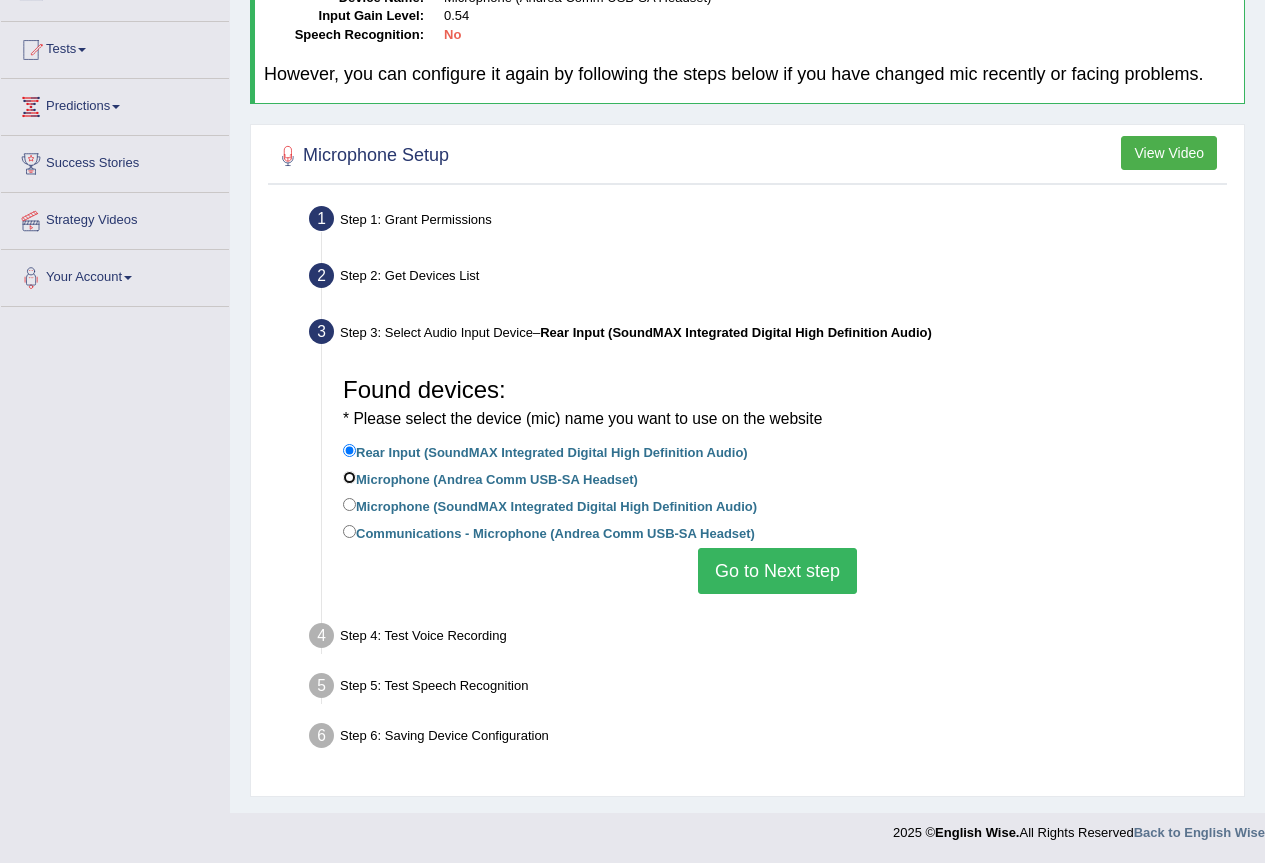 click on "Microphone (Andrea Comm USB-SA Headset)" at bounding box center (349, 477) 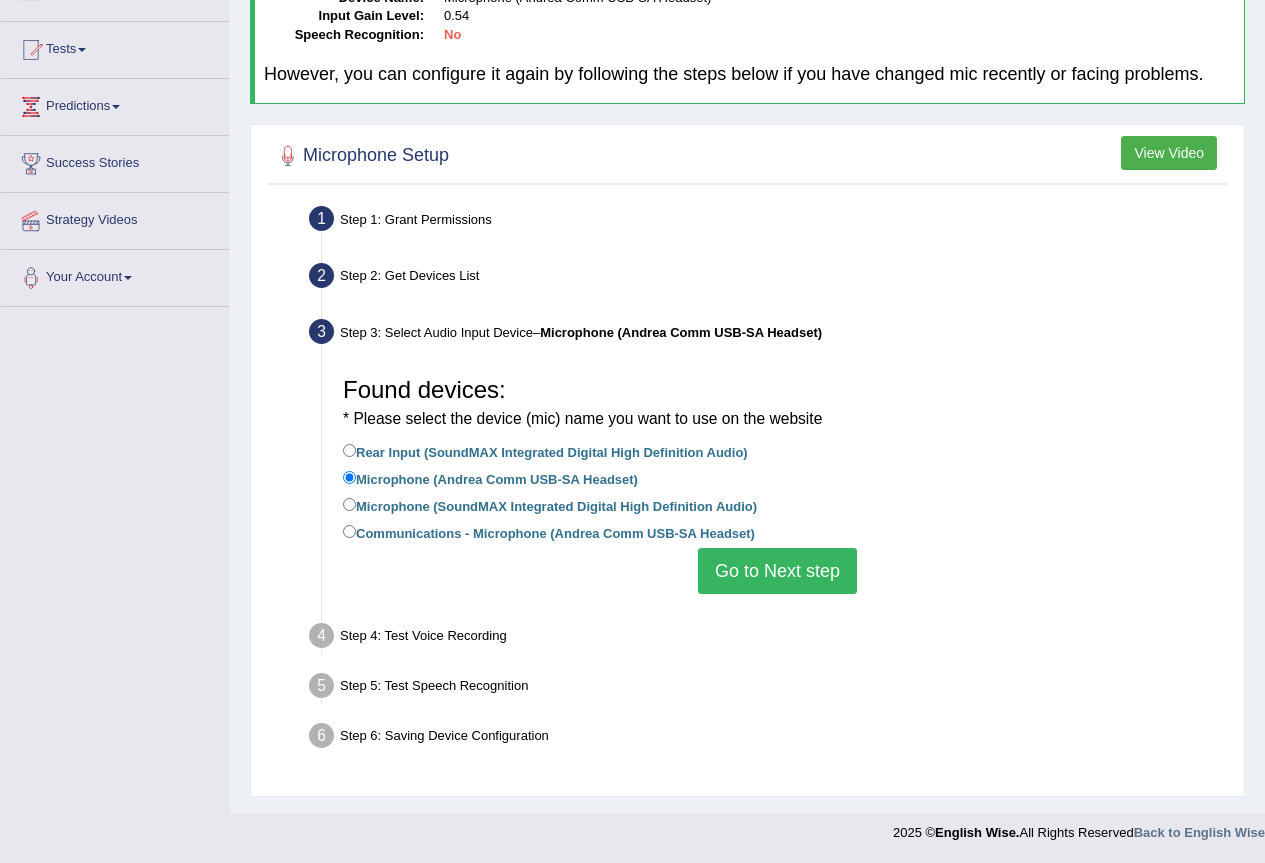 click on "Go to Next step" at bounding box center (777, 571) 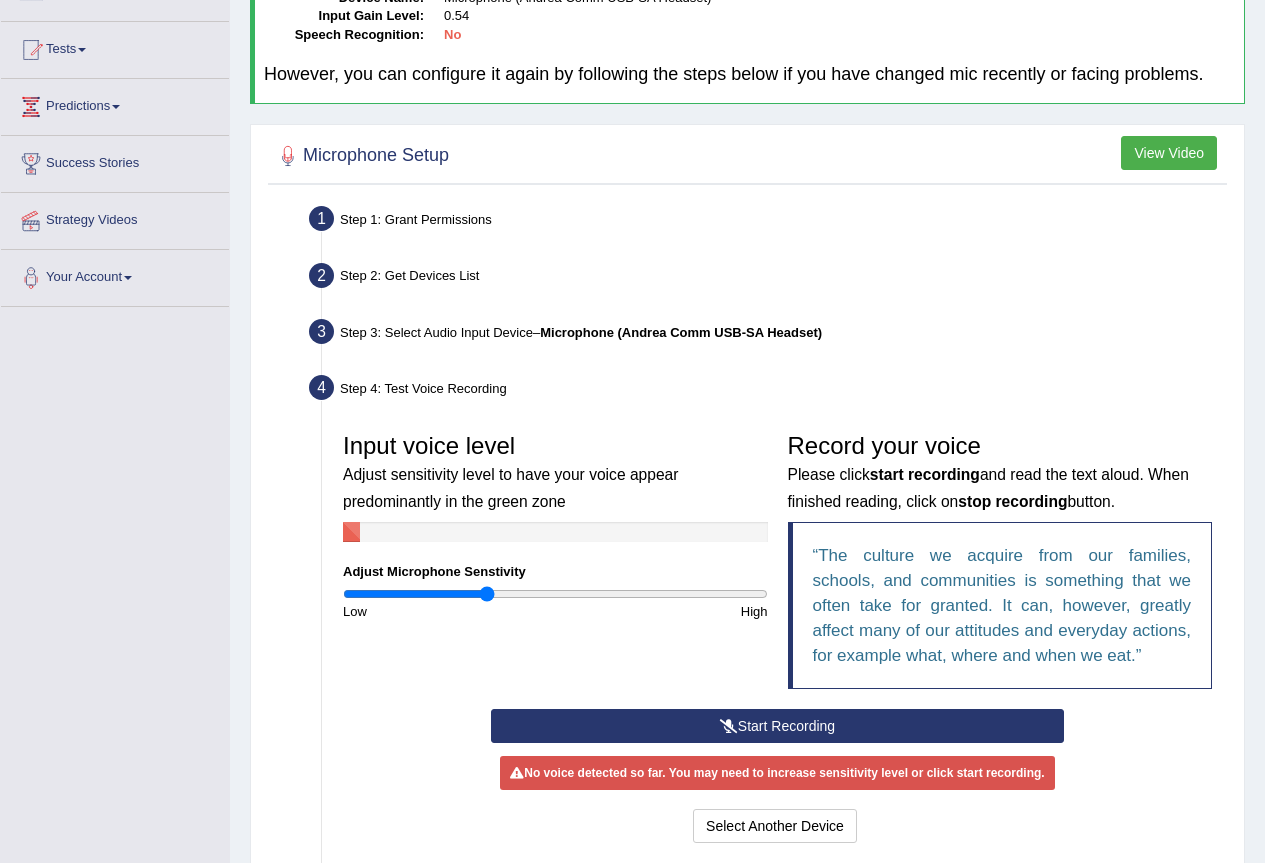 click on "Start Recording" at bounding box center [777, 726] 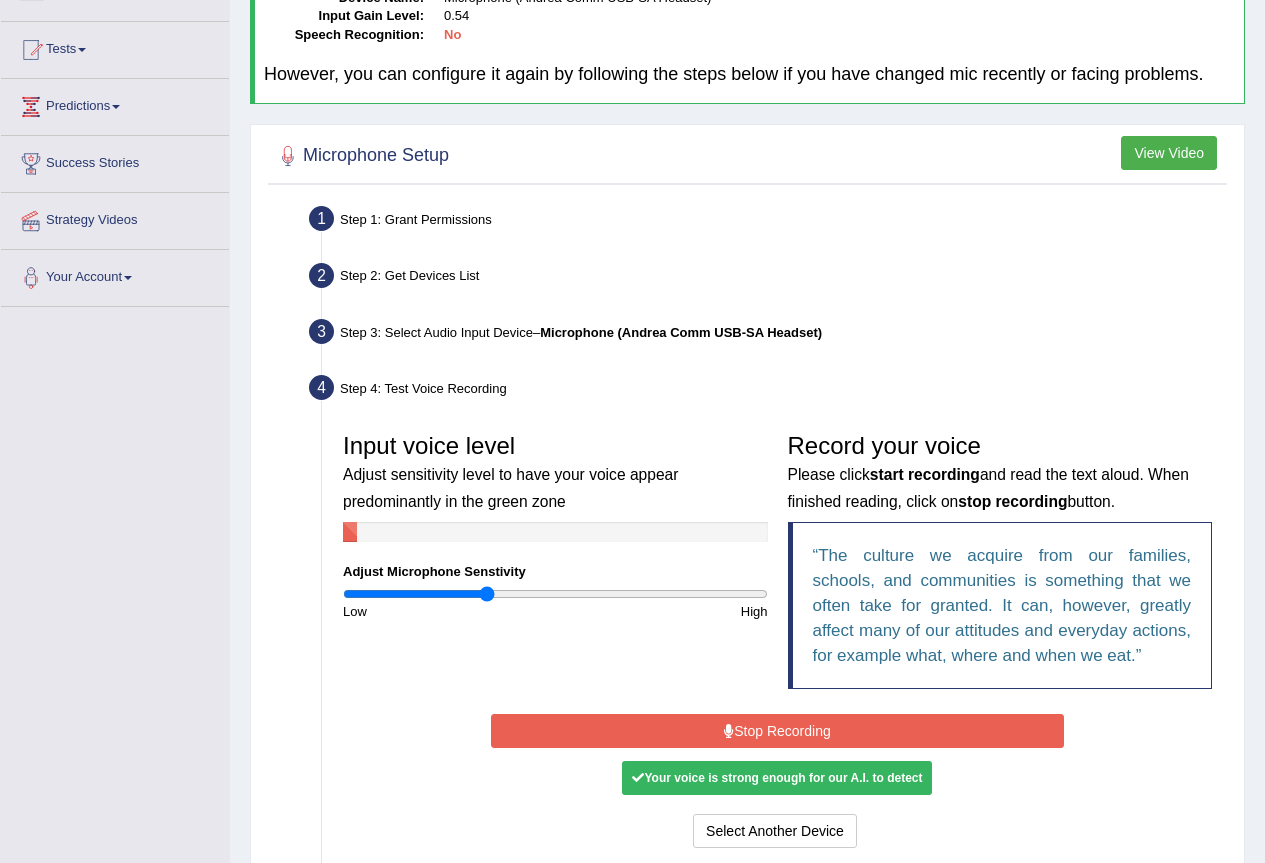 click on "Stop Recording" at bounding box center (777, 731) 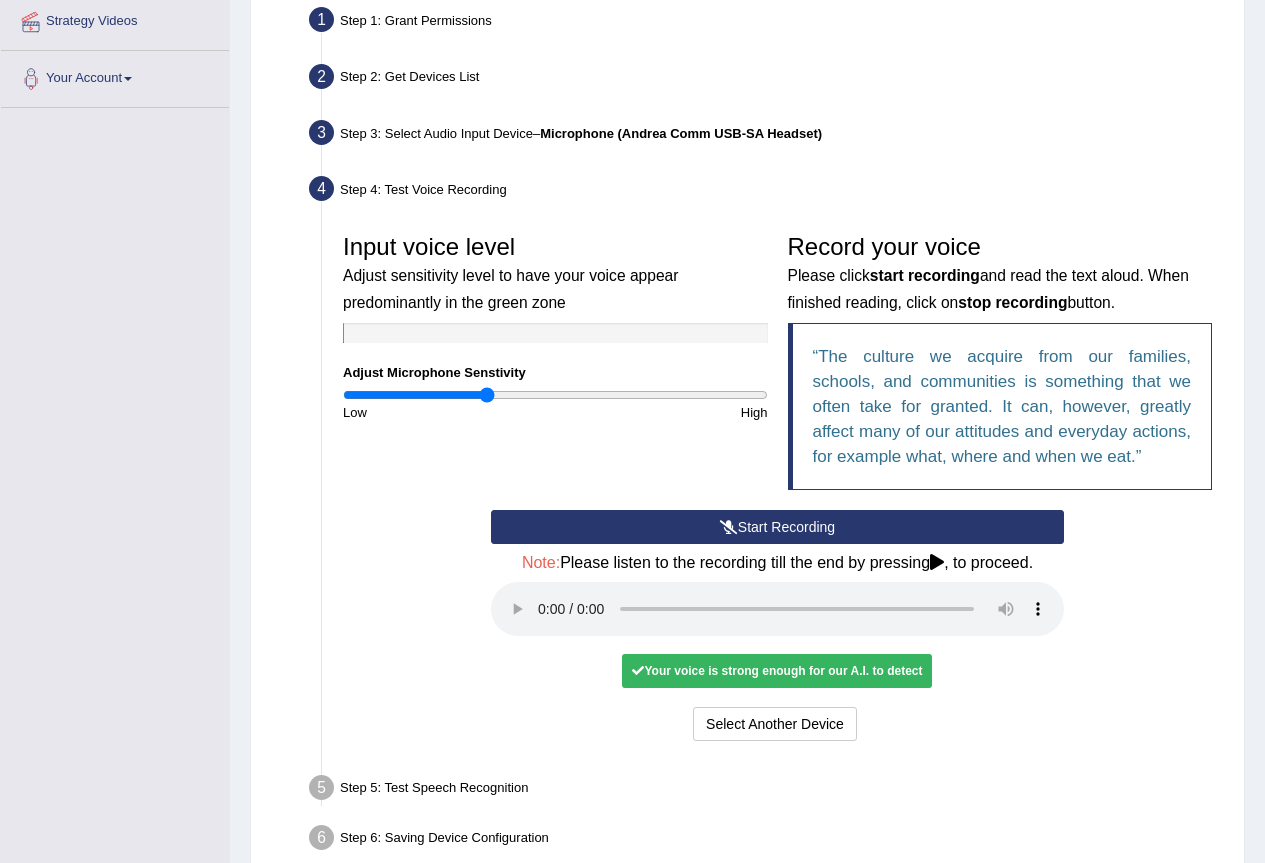 scroll, scrollTop: 391, scrollLeft: 0, axis: vertical 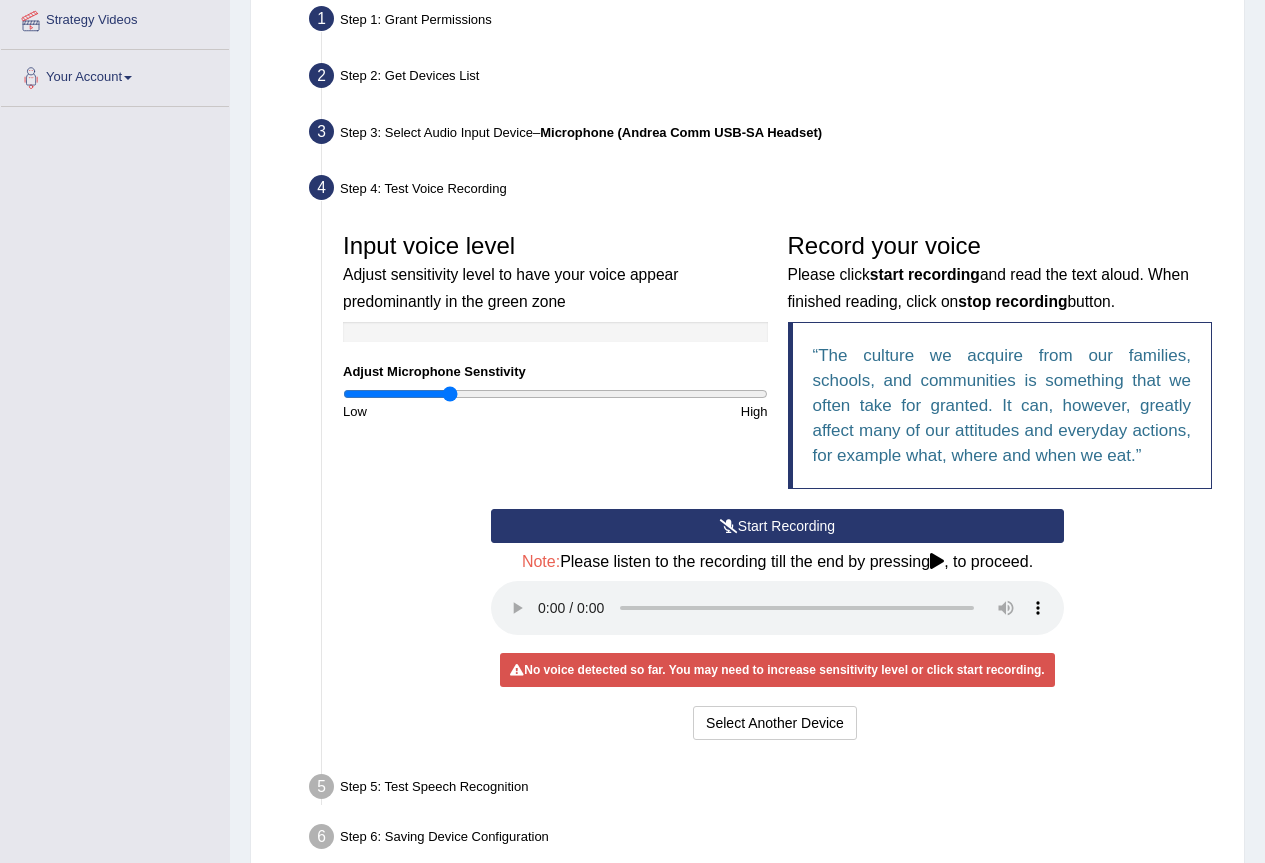 click at bounding box center (555, 394) 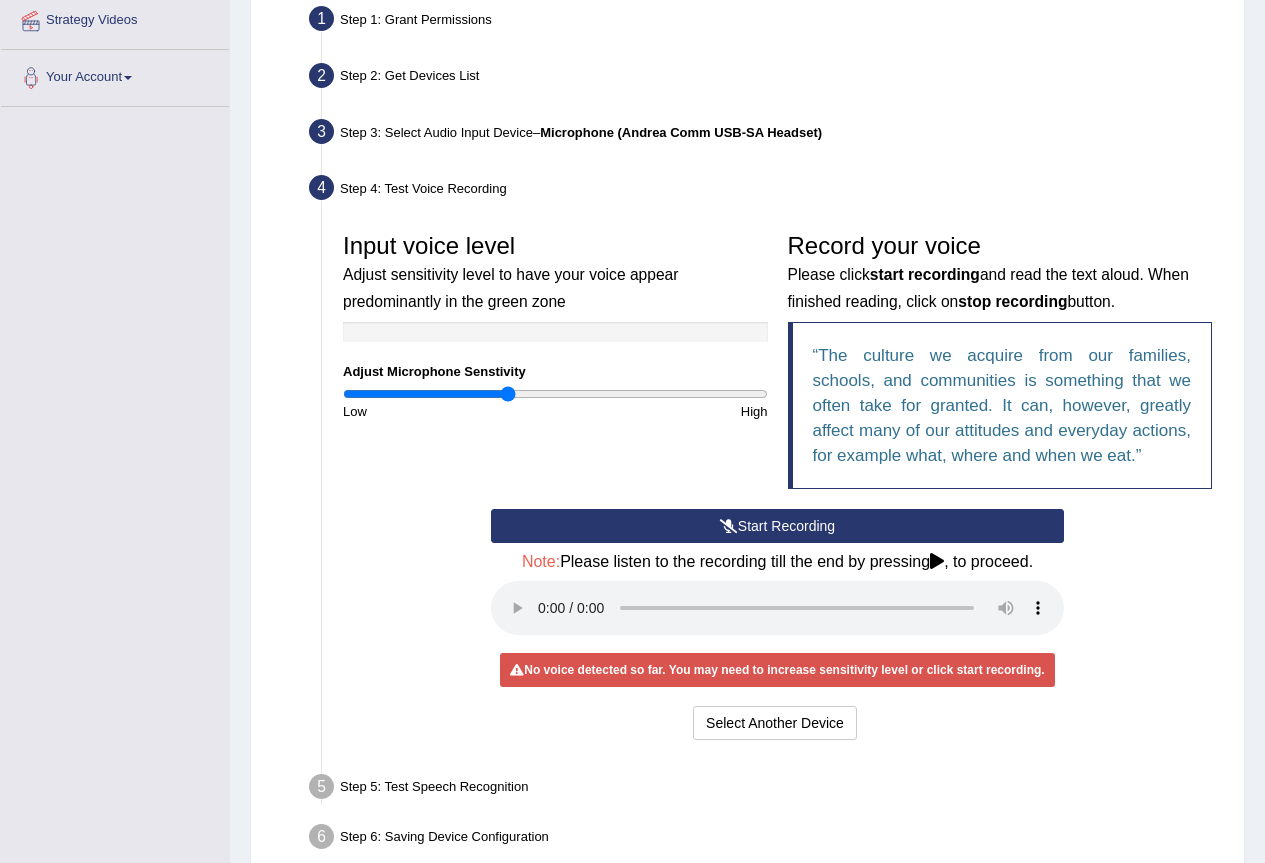 click at bounding box center (555, 394) 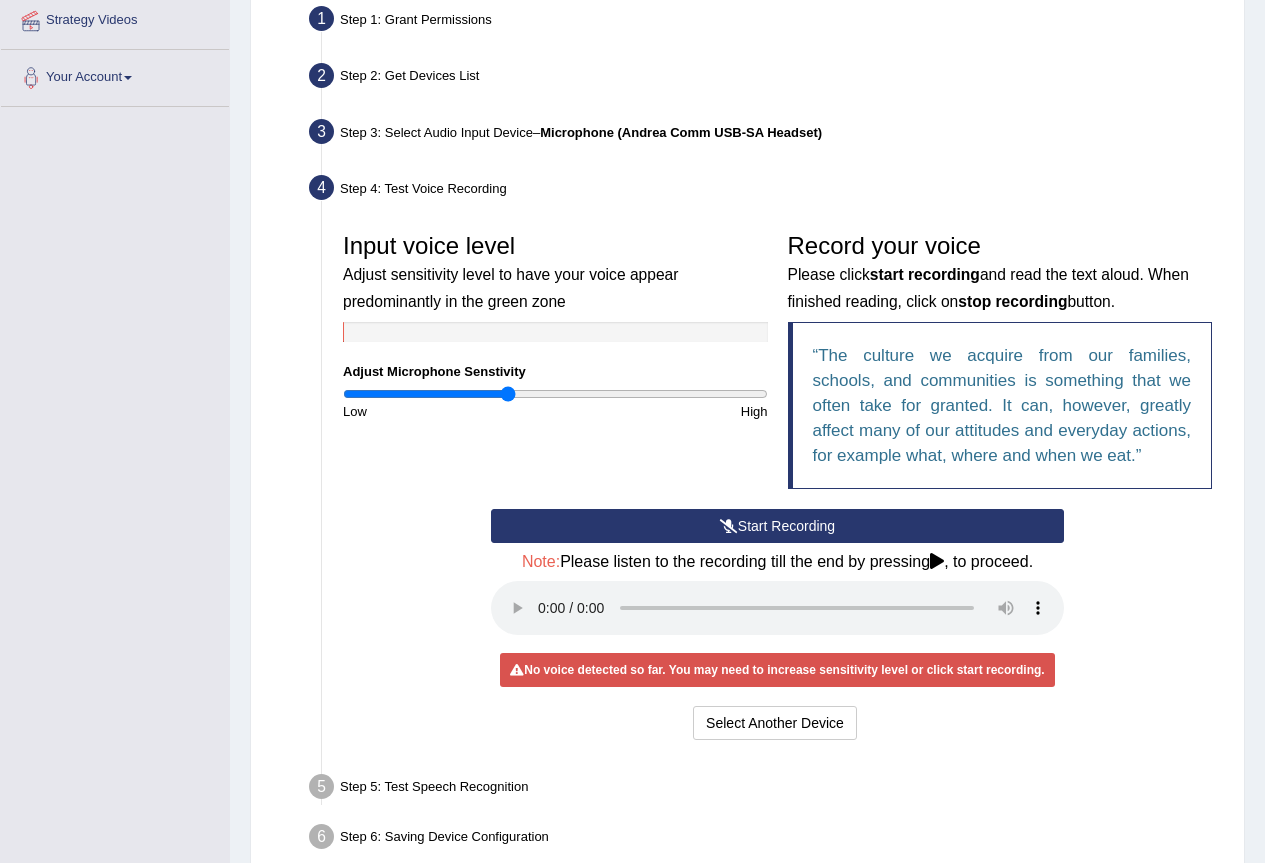click at bounding box center (729, 526) 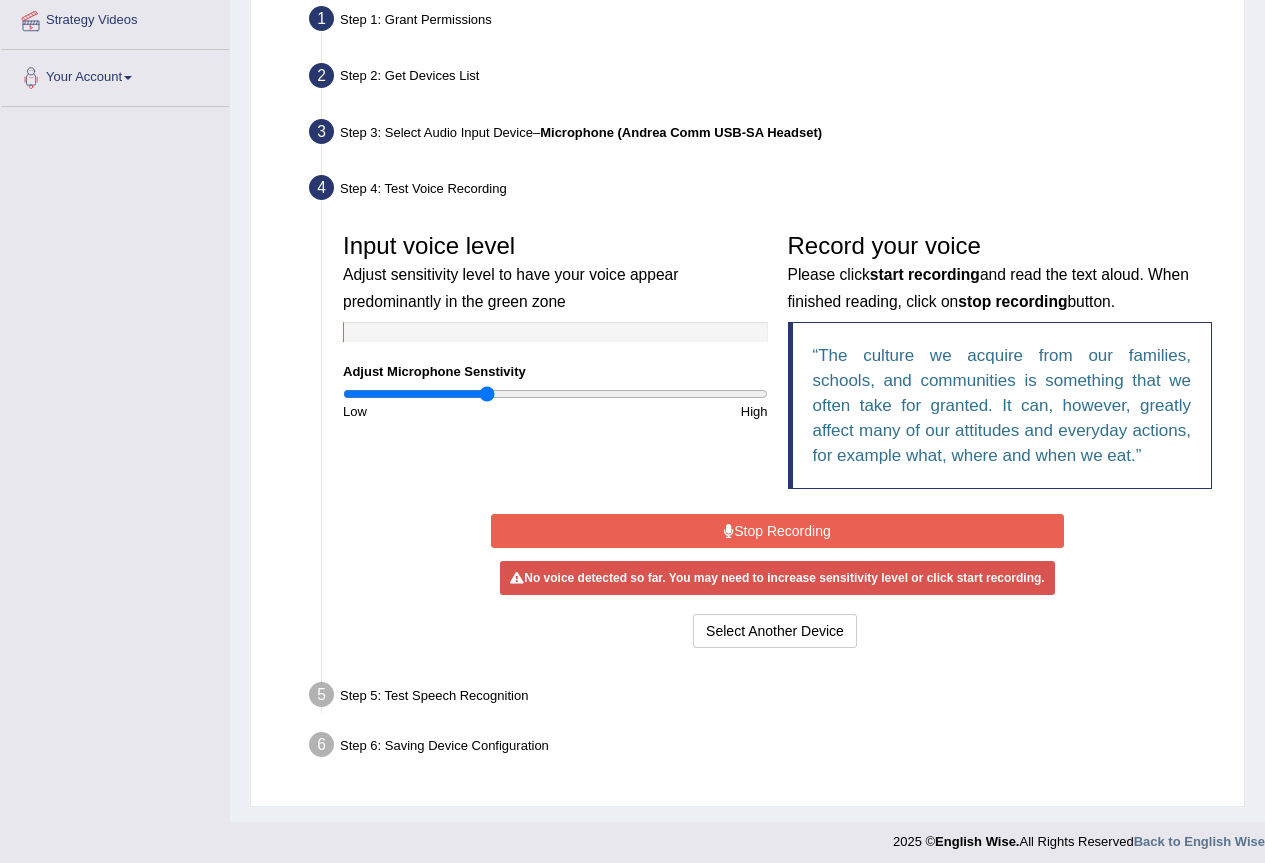 click at bounding box center [555, 394] 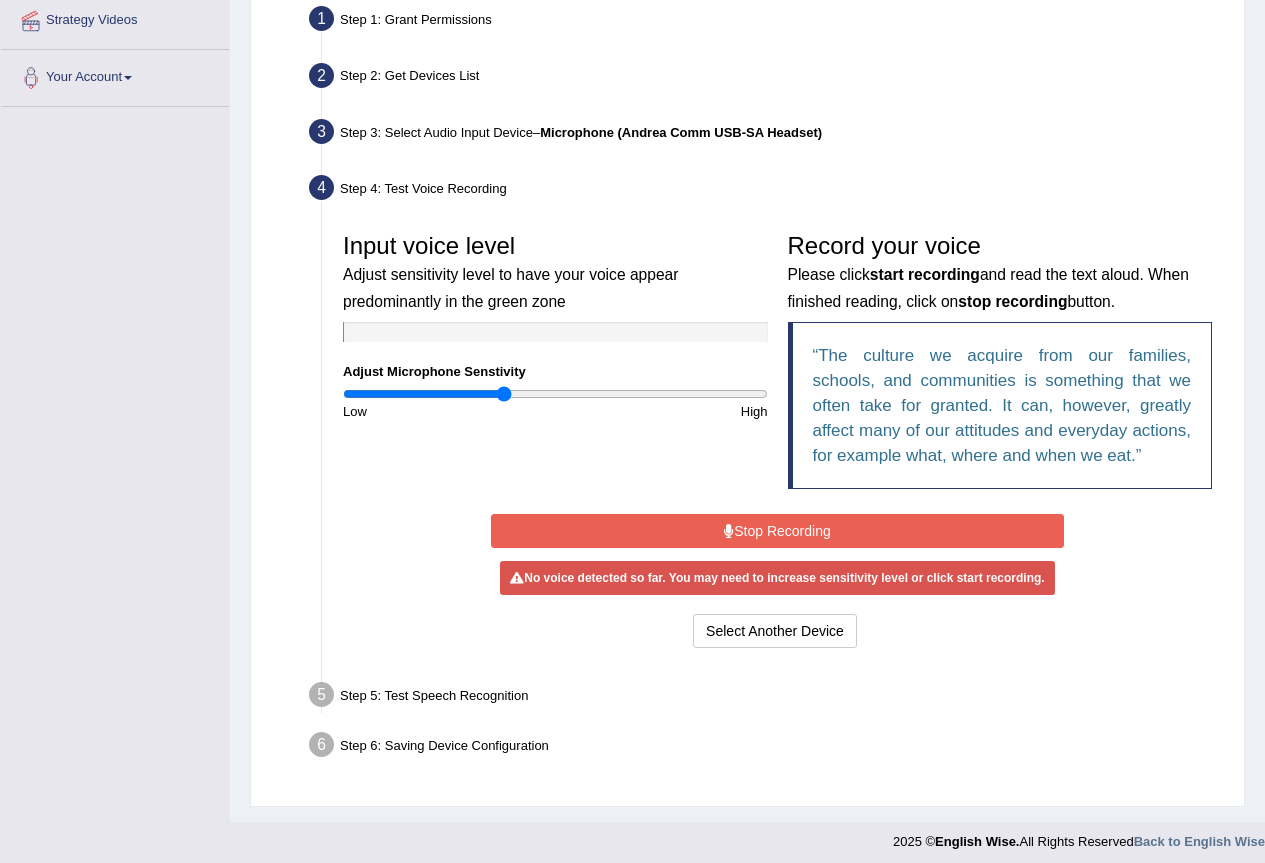 type on "0.76" 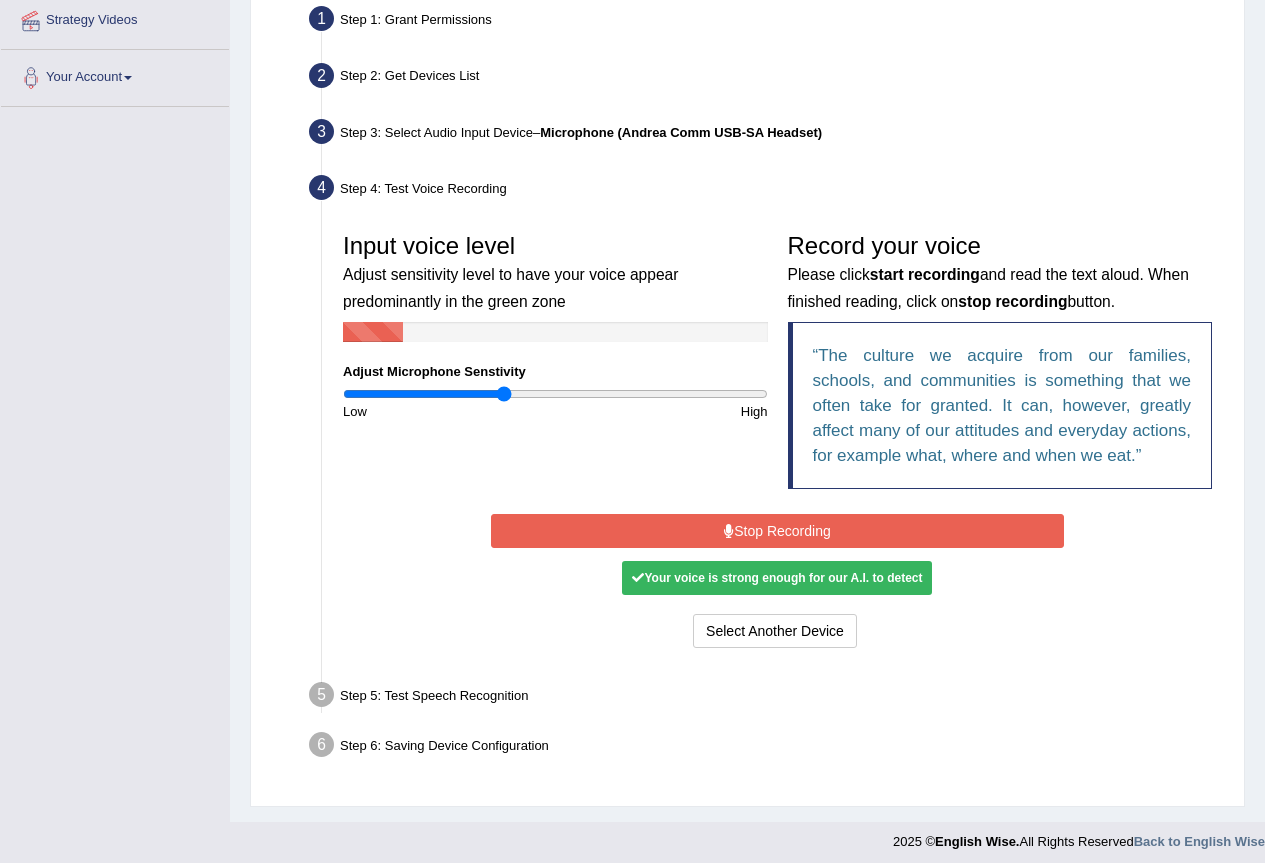 click on "Stop Recording" at bounding box center (777, 531) 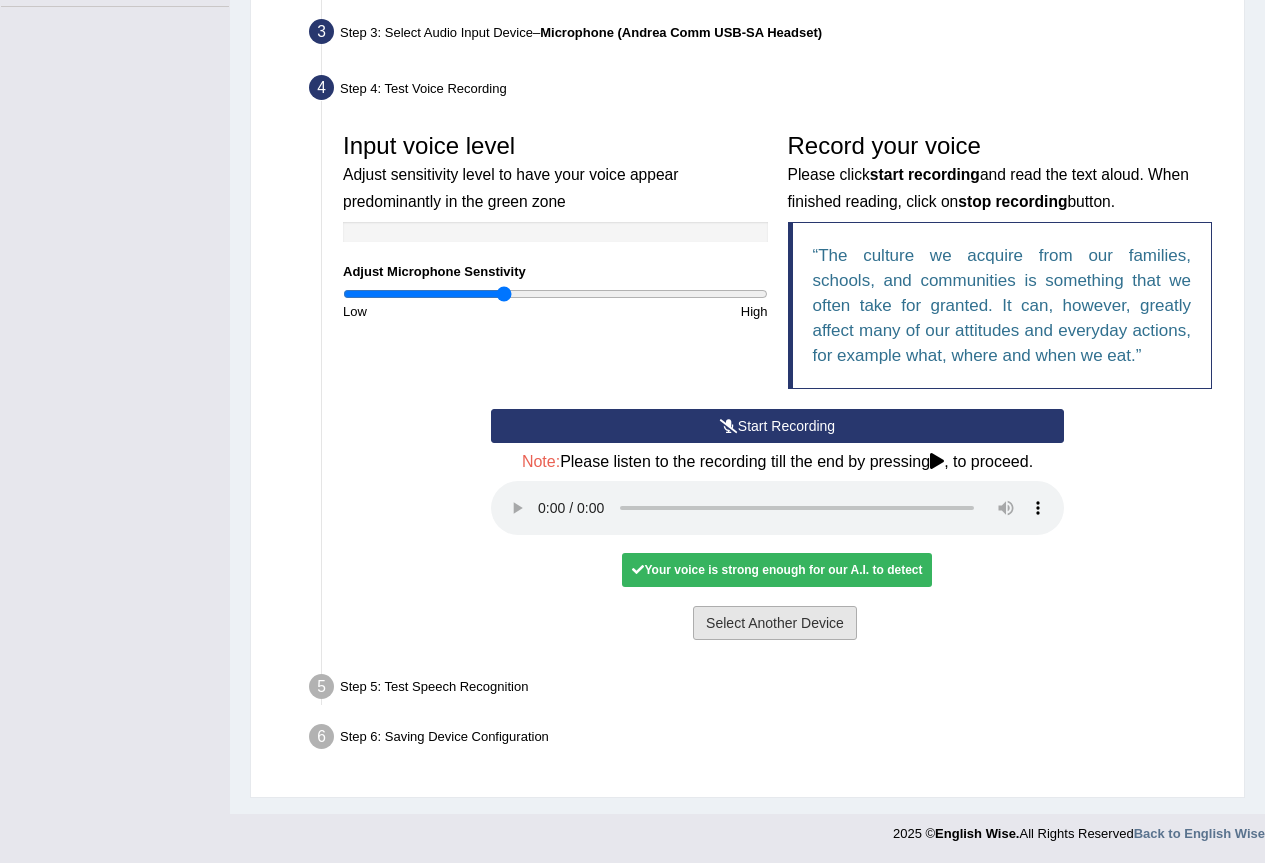 scroll, scrollTop: 492, scrollLeft: 0, axis: vertical 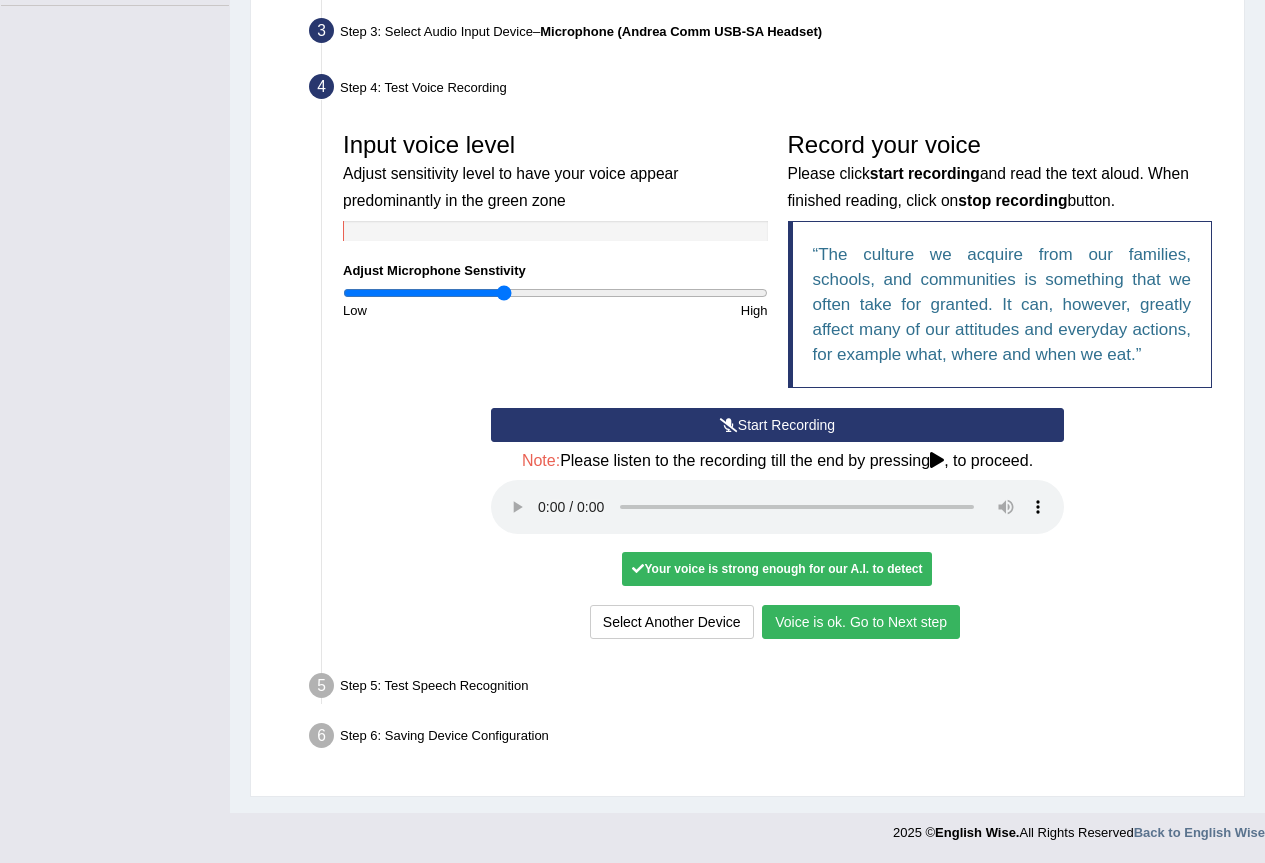 click on "Voice is ok. Go to Next step" at bounding box center (861, 622) 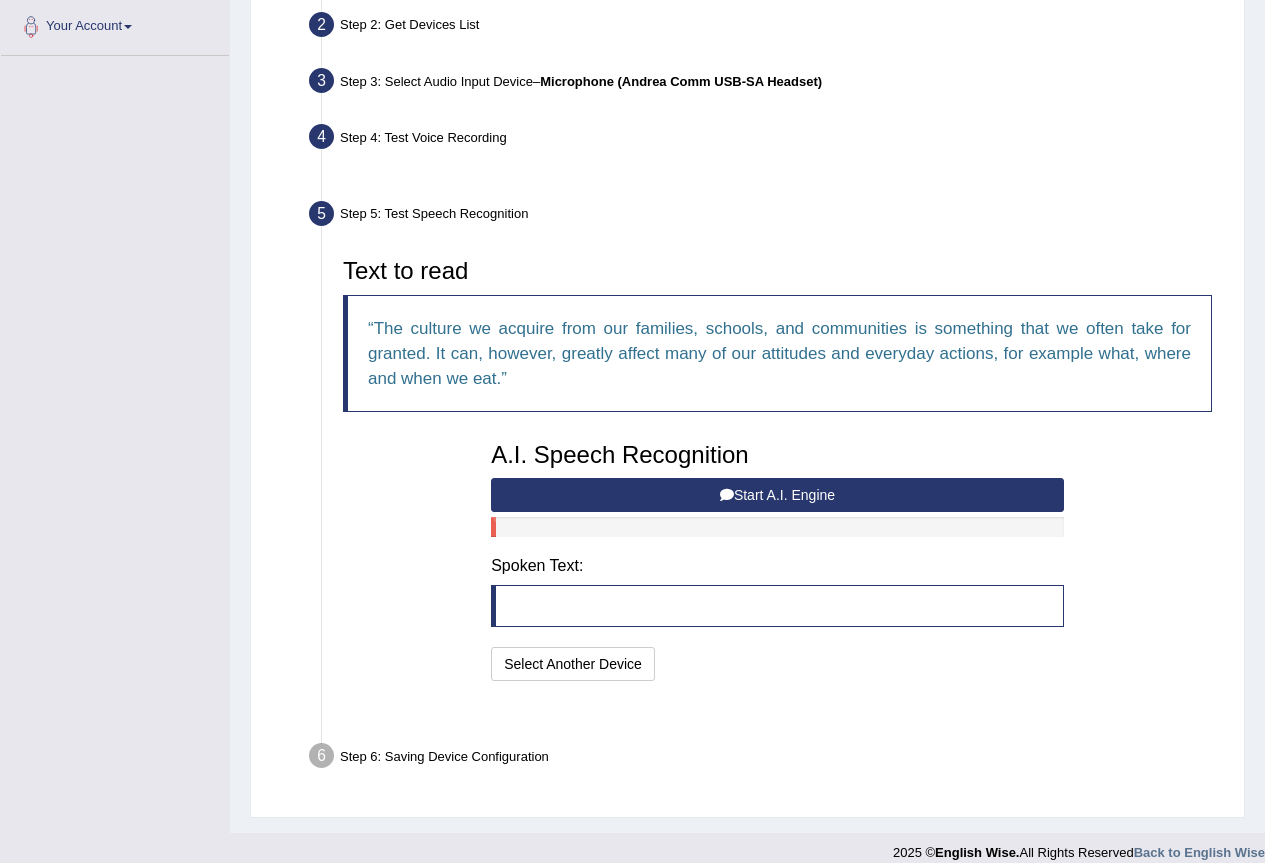 scroll, scrollTop: 413, scrollLeft: 0, axis: vertical 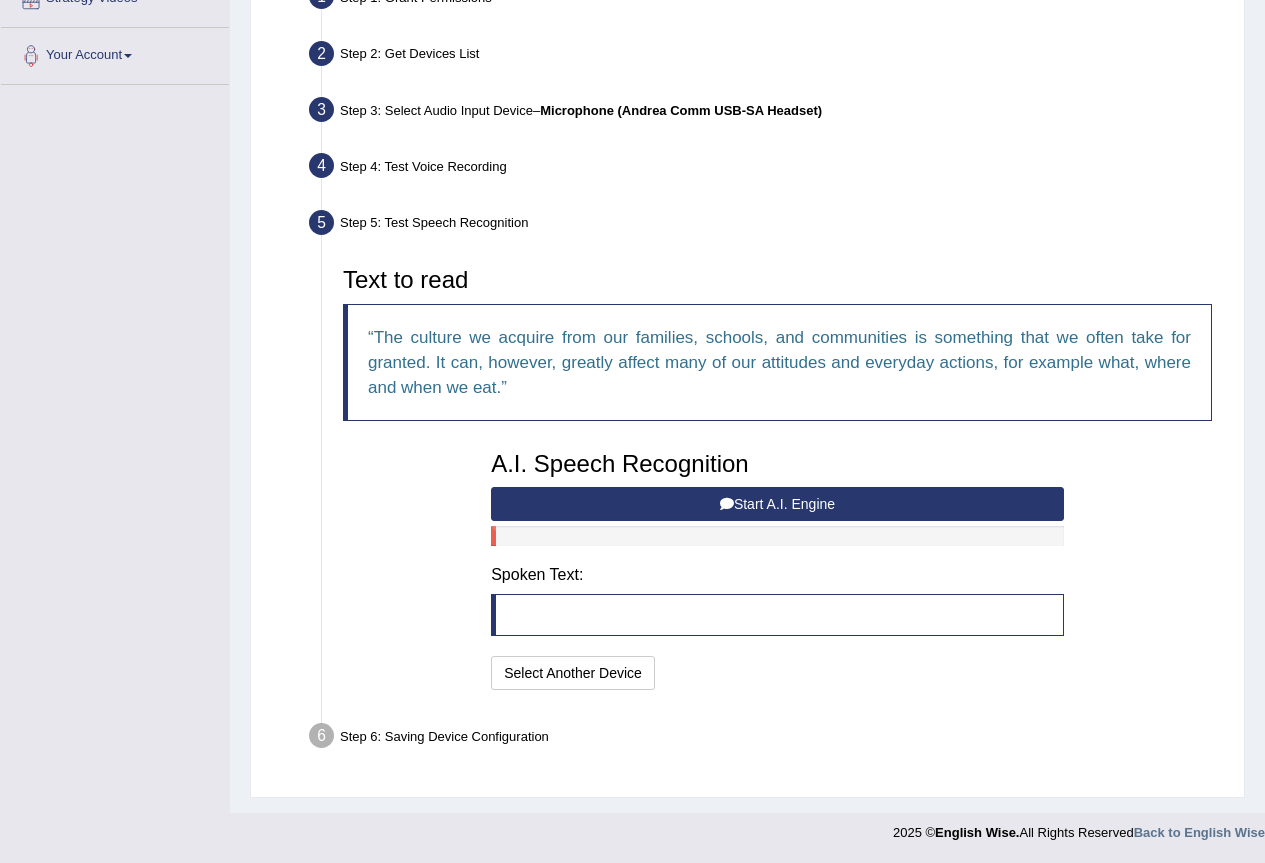 click on "Start A.I. Engine" at bounding box center [777, 504] 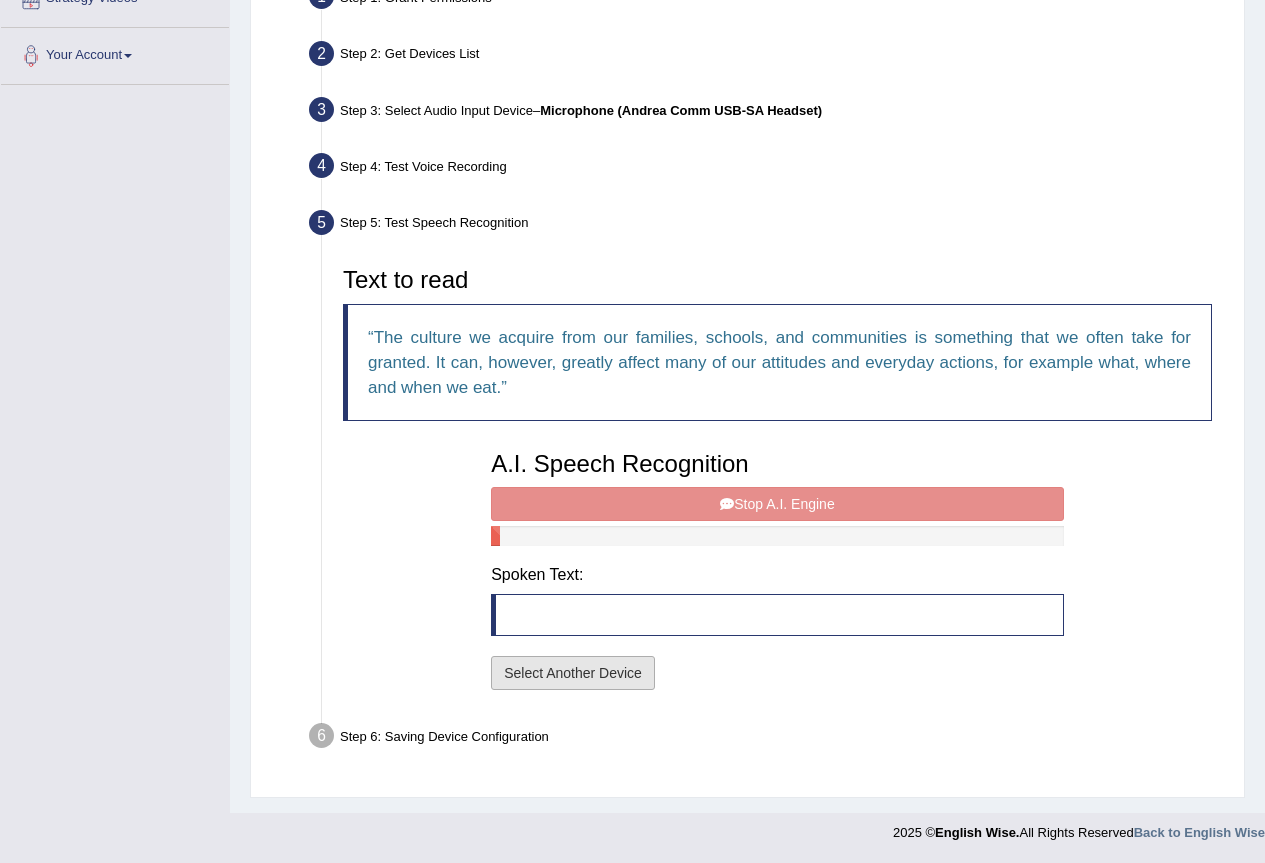 click on "Select Another Device" at bounding box center [573, 673] 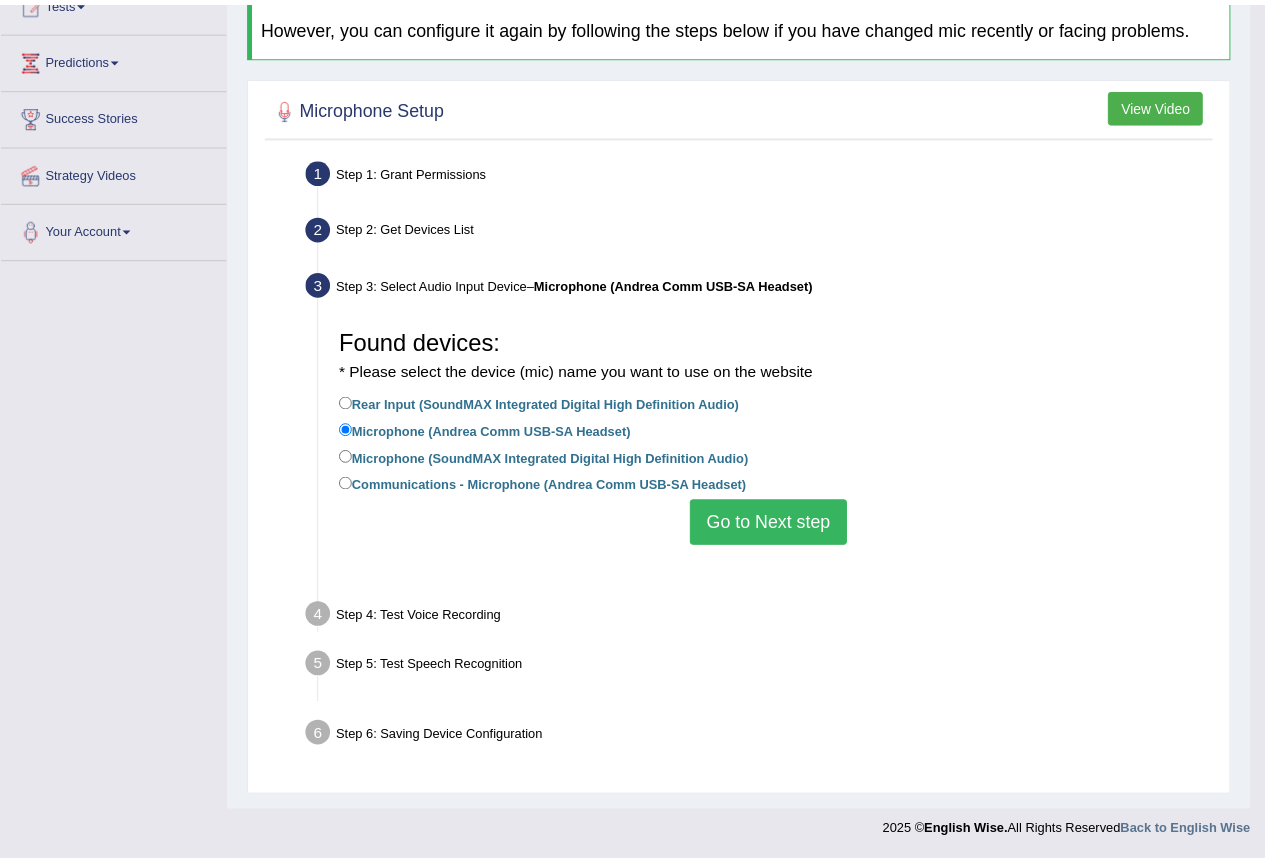 scroll, scrollTop: 191, scrollLeft: 0, axis: vertical 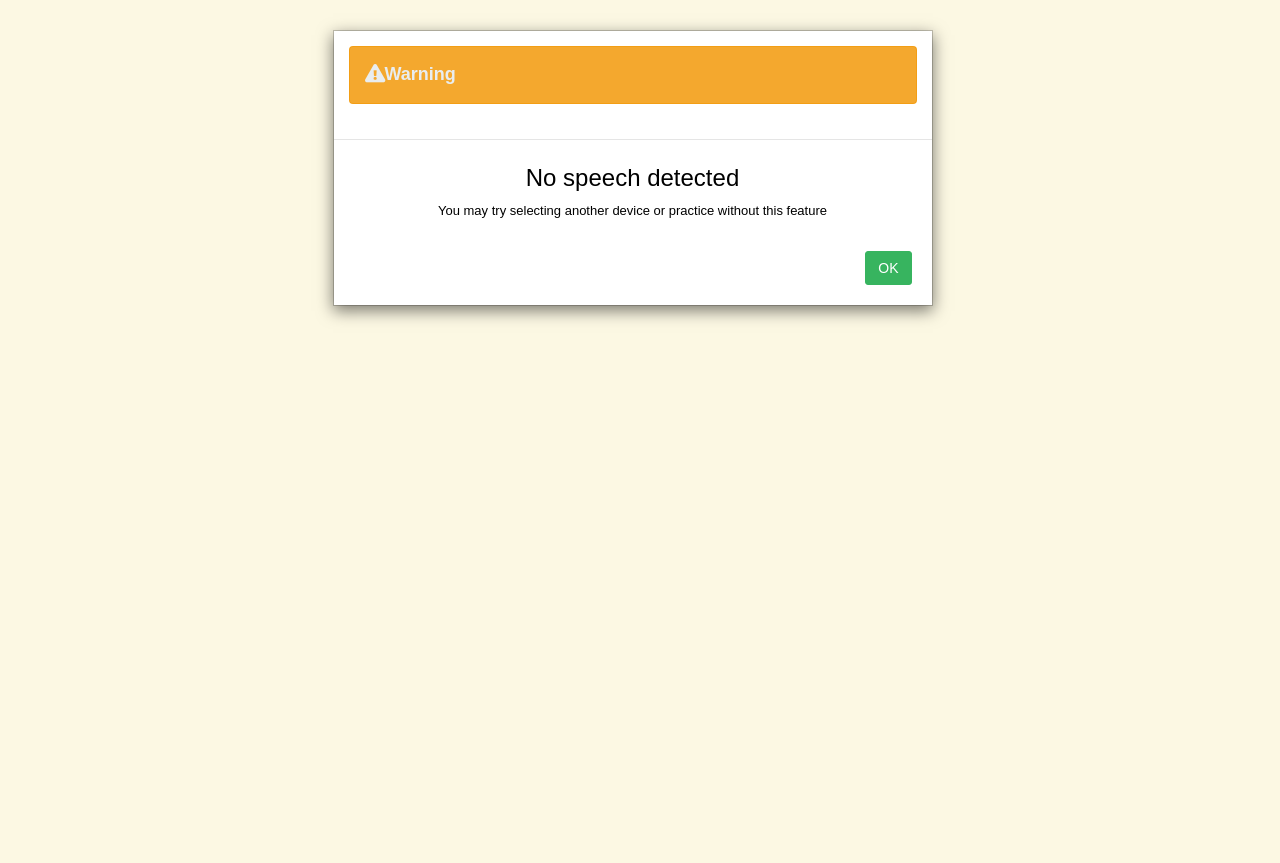 click on "OK" at bounding box center [888, 268] 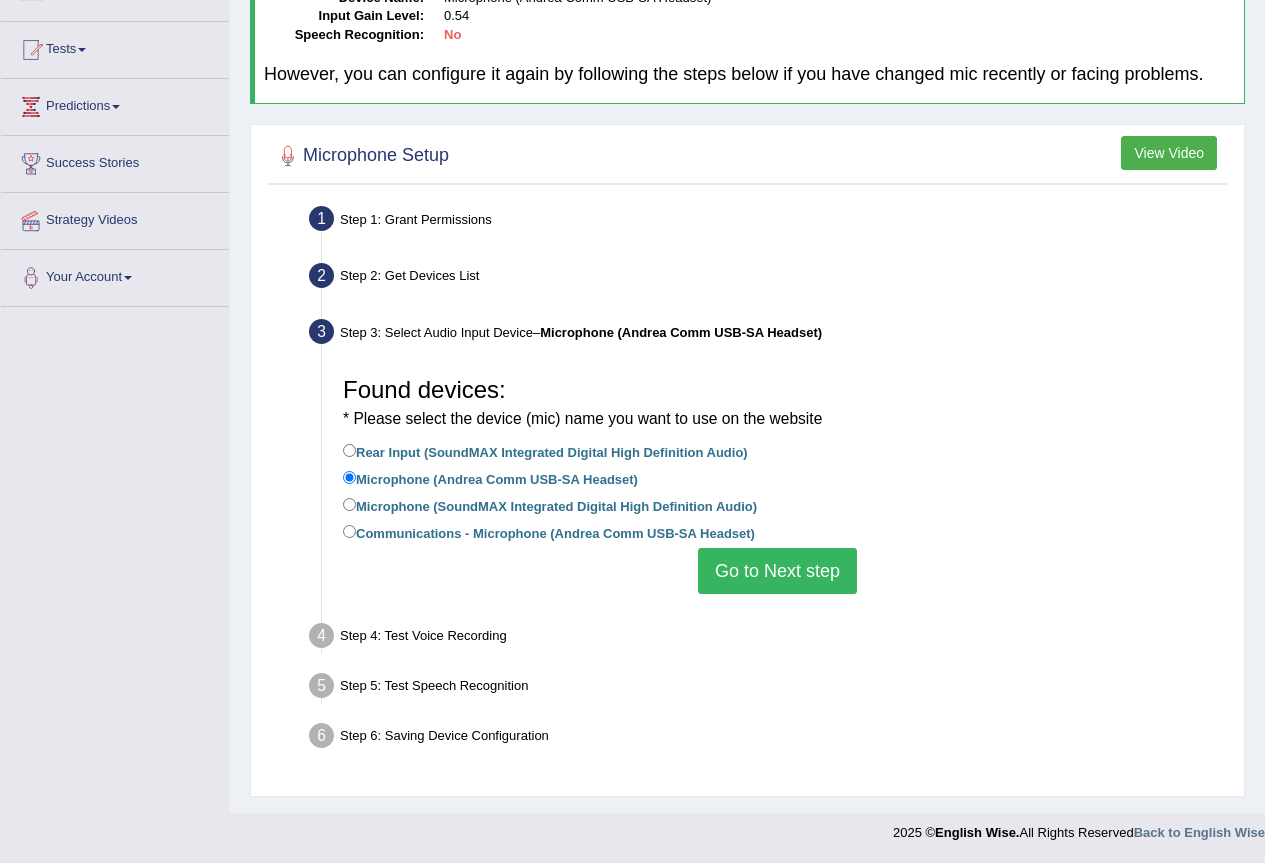click on "Go to Next step" at bounding box center [777, 571] 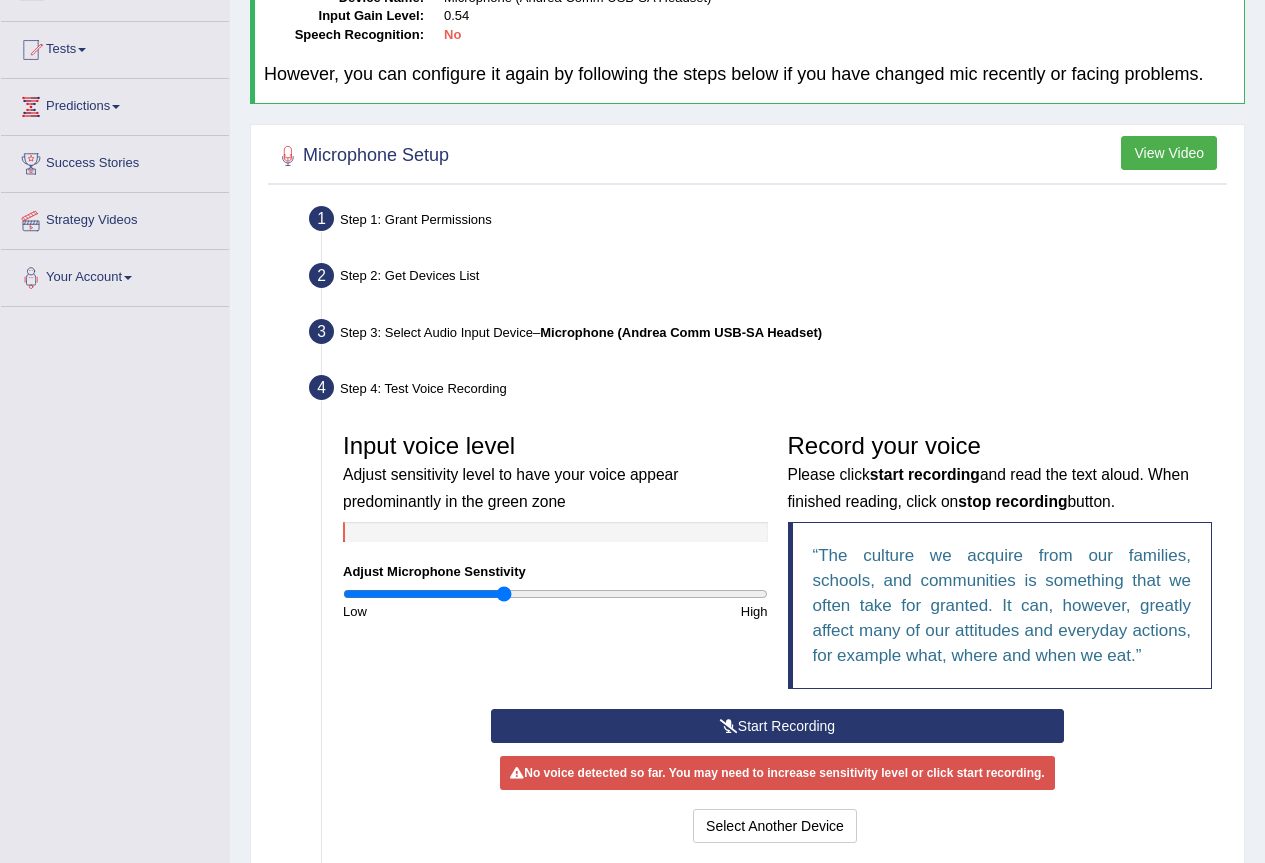 scroll, scrollTop: 291, scrollLeft: 0, axis: vertical 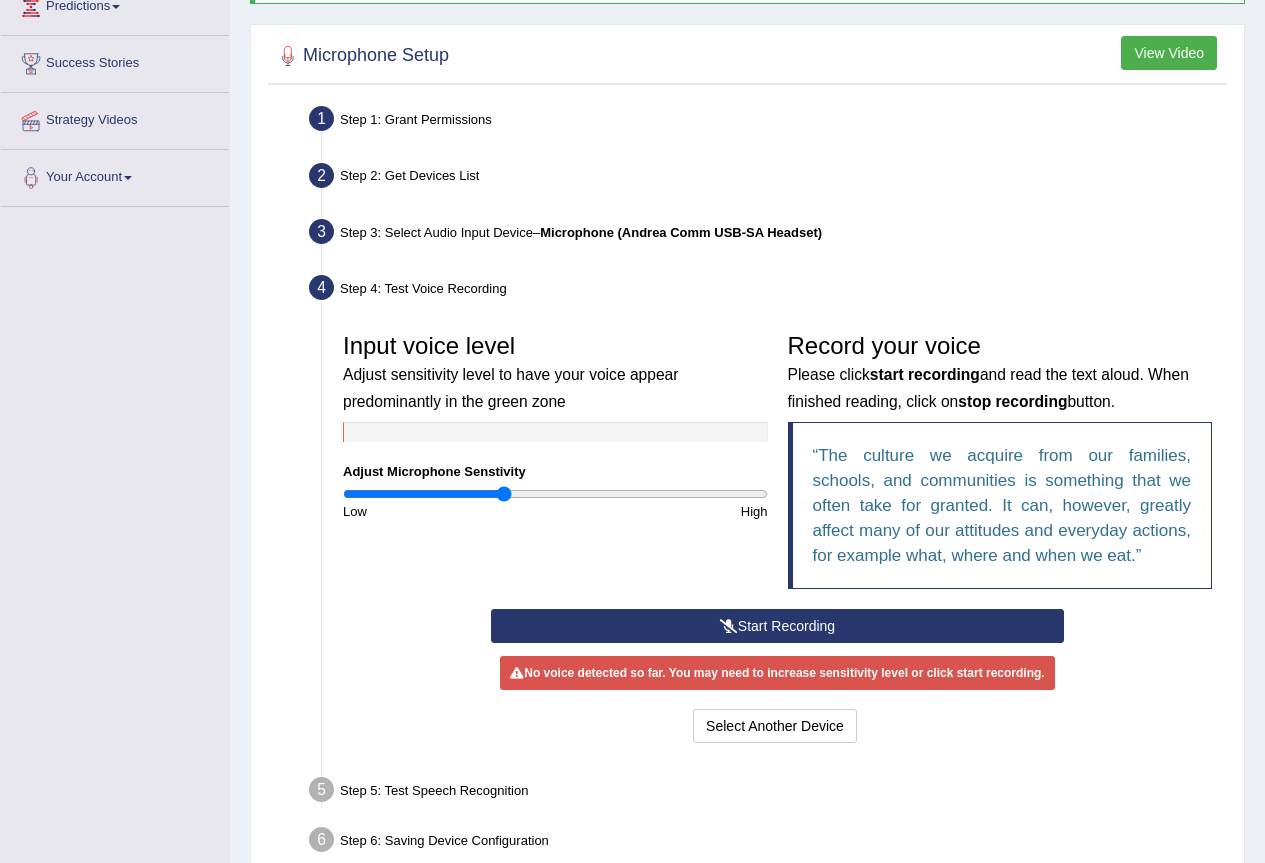 click on "Start Recording" at bounding box center (777, 626) 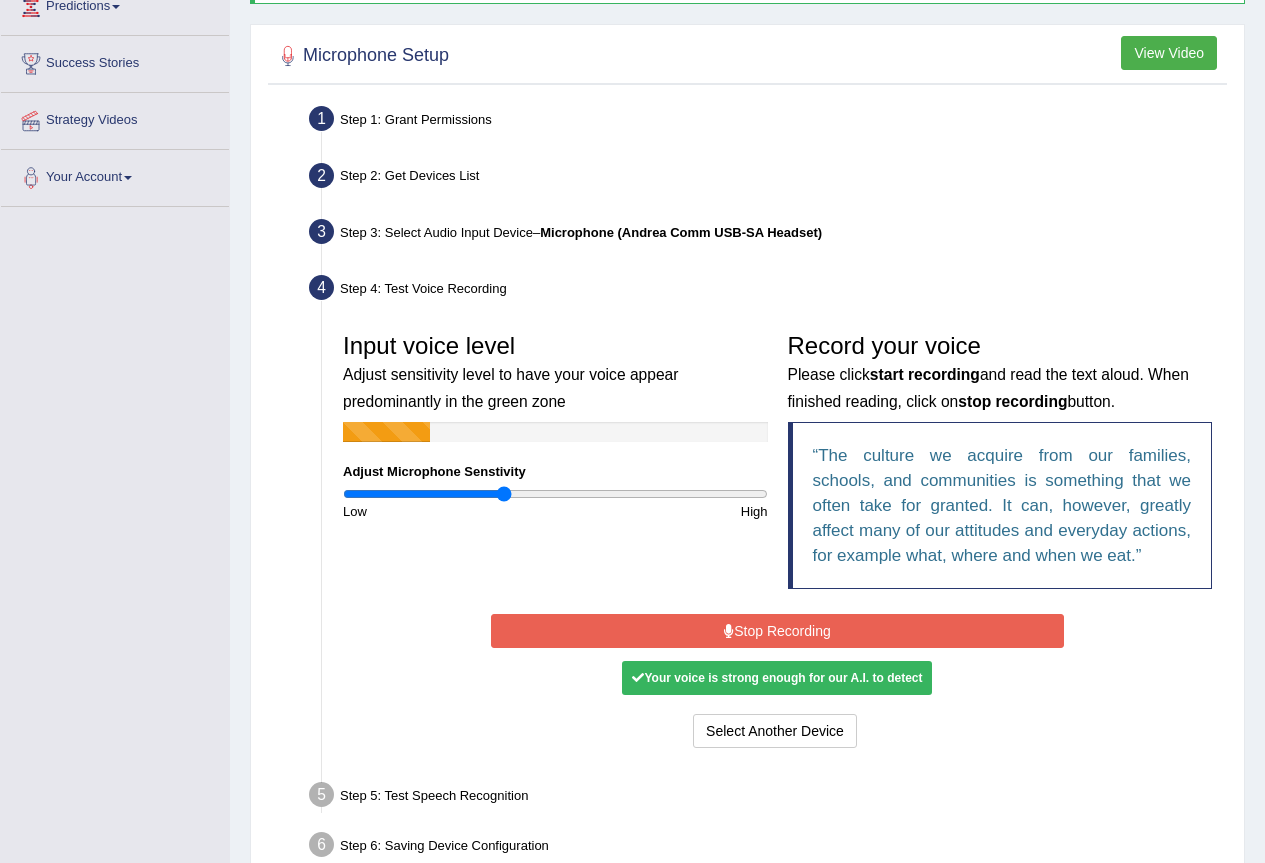 click on "Stop Recording" at bounding box center (777, 631) 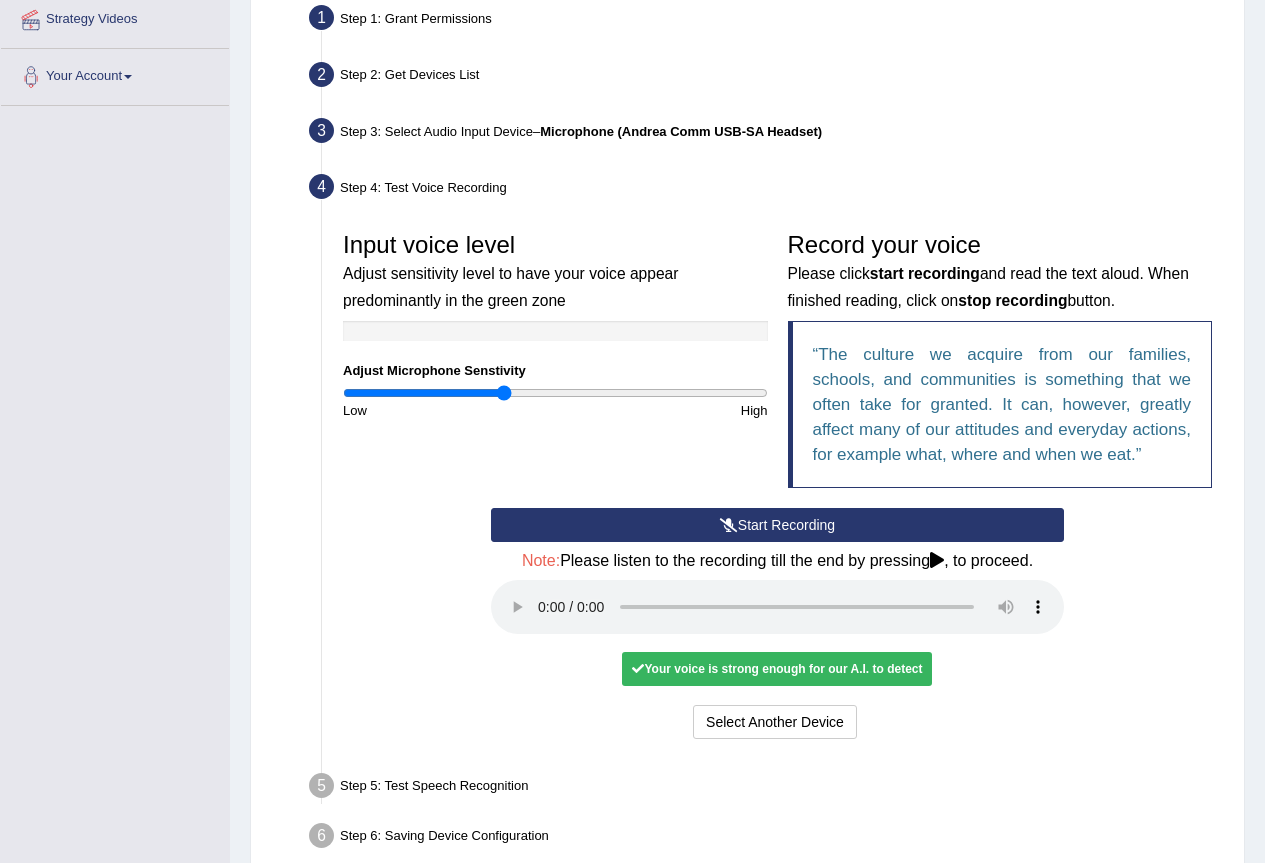 scroll, scrollTop: 491, scrollLeft: 0, axis: vertical 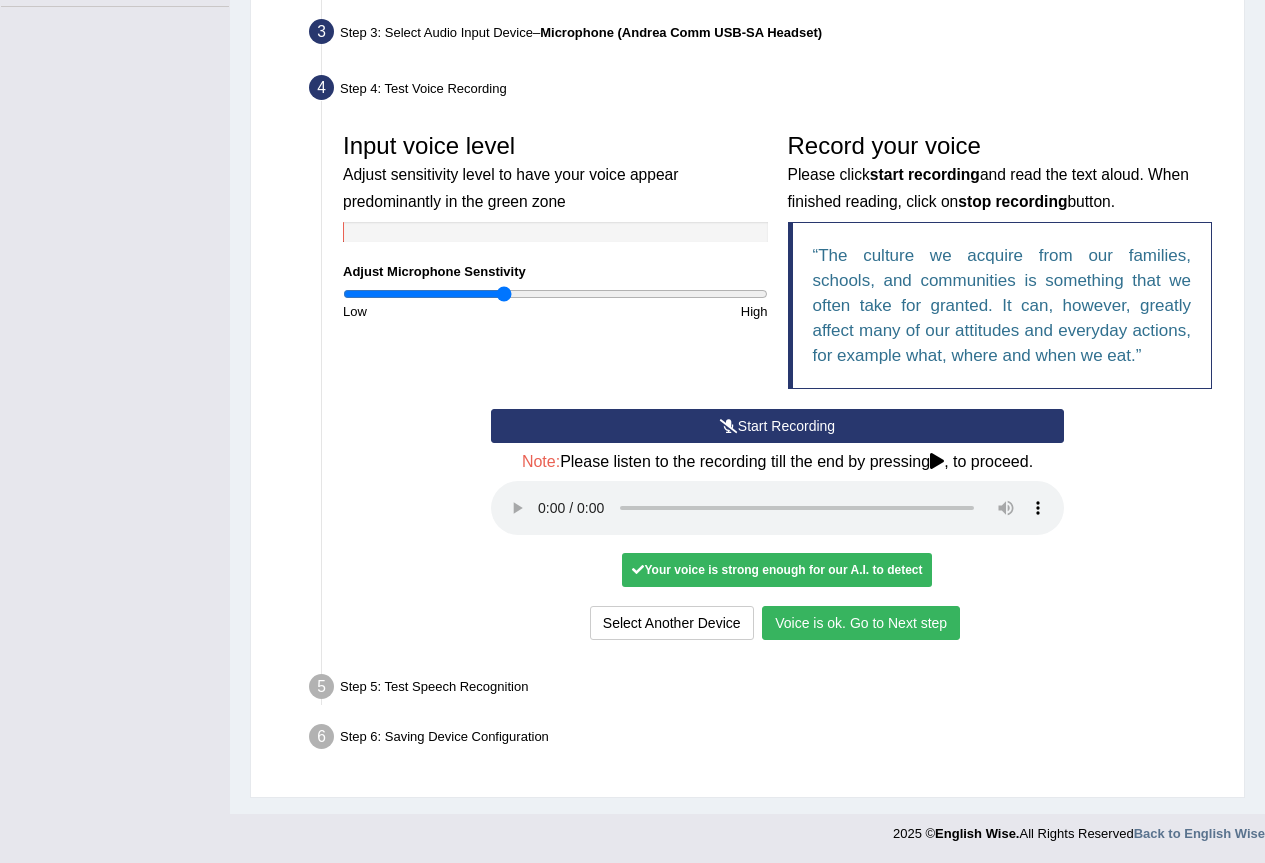 click on "Voice is ok. Go to Next step" at bounding box center [861, 623] 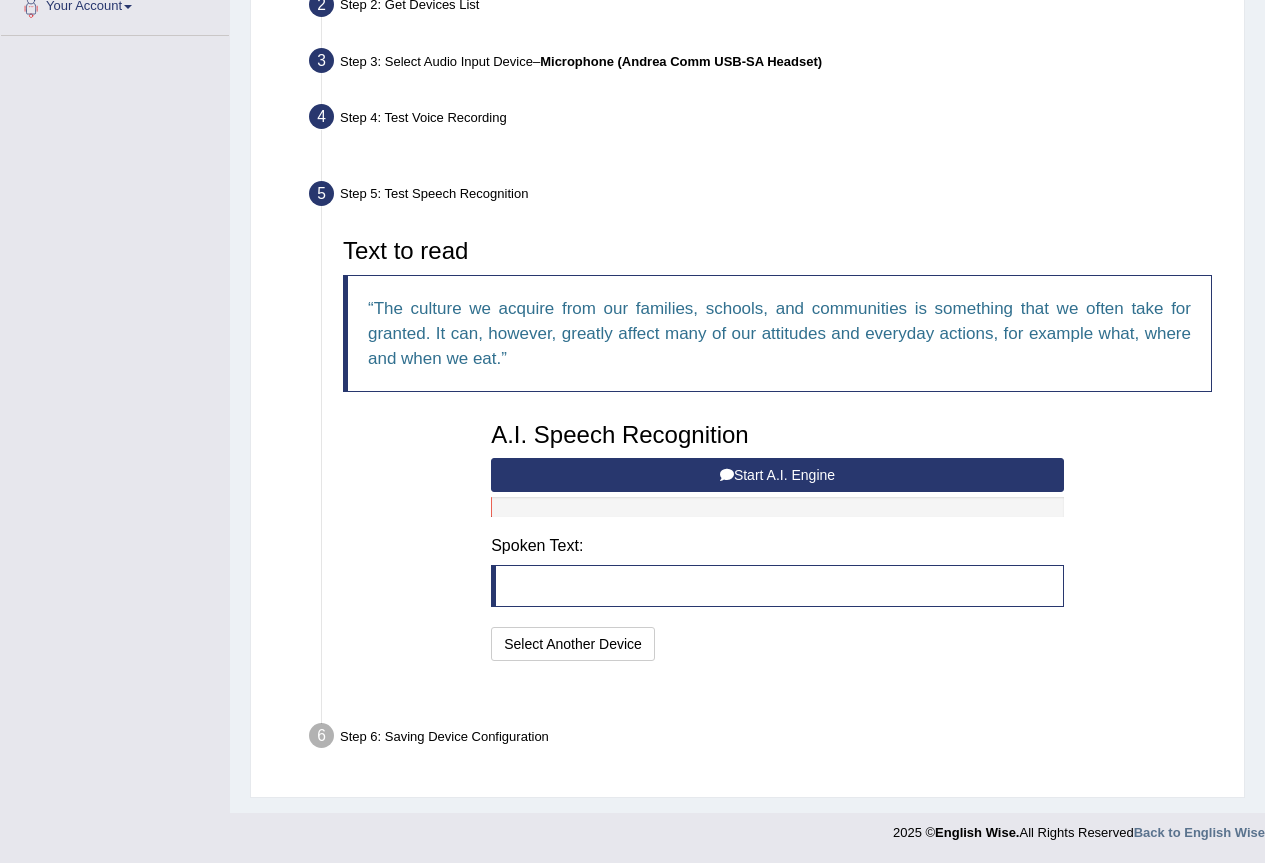 scroll, scrollTop: 413, scrollLeft: 0, axis: vertical 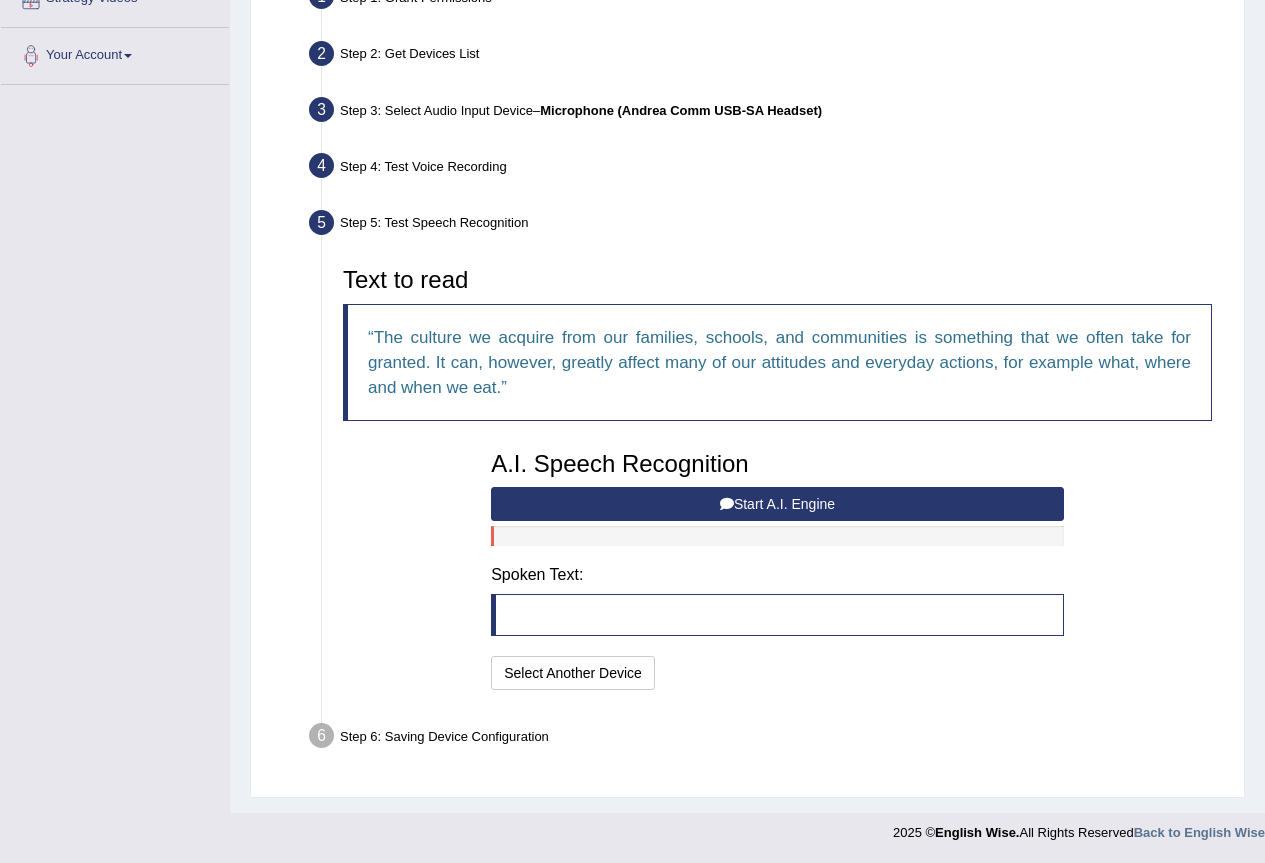 click on "Start A.I. Engine" at bounding box center [777, 504] 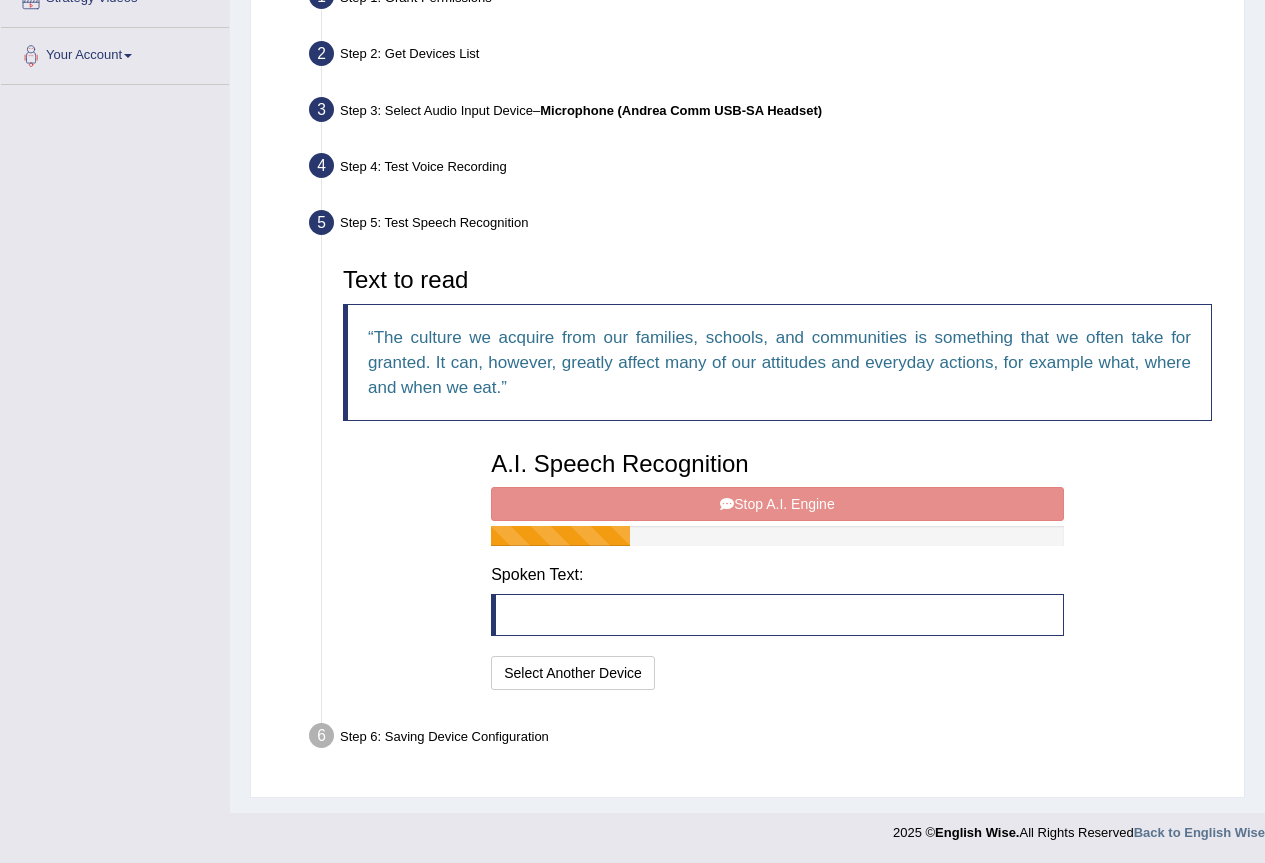 click on "A.I. Speech Recognition    Start A.I. Engine    Stop A.I. Engine     Note:  Please listen to the recording till the end by pressing  , to proceed.     Spoken Text:     I will practice without this feature   Select Another Device   Speech is ok. Go to Last step" at bounding box center (777, 568) 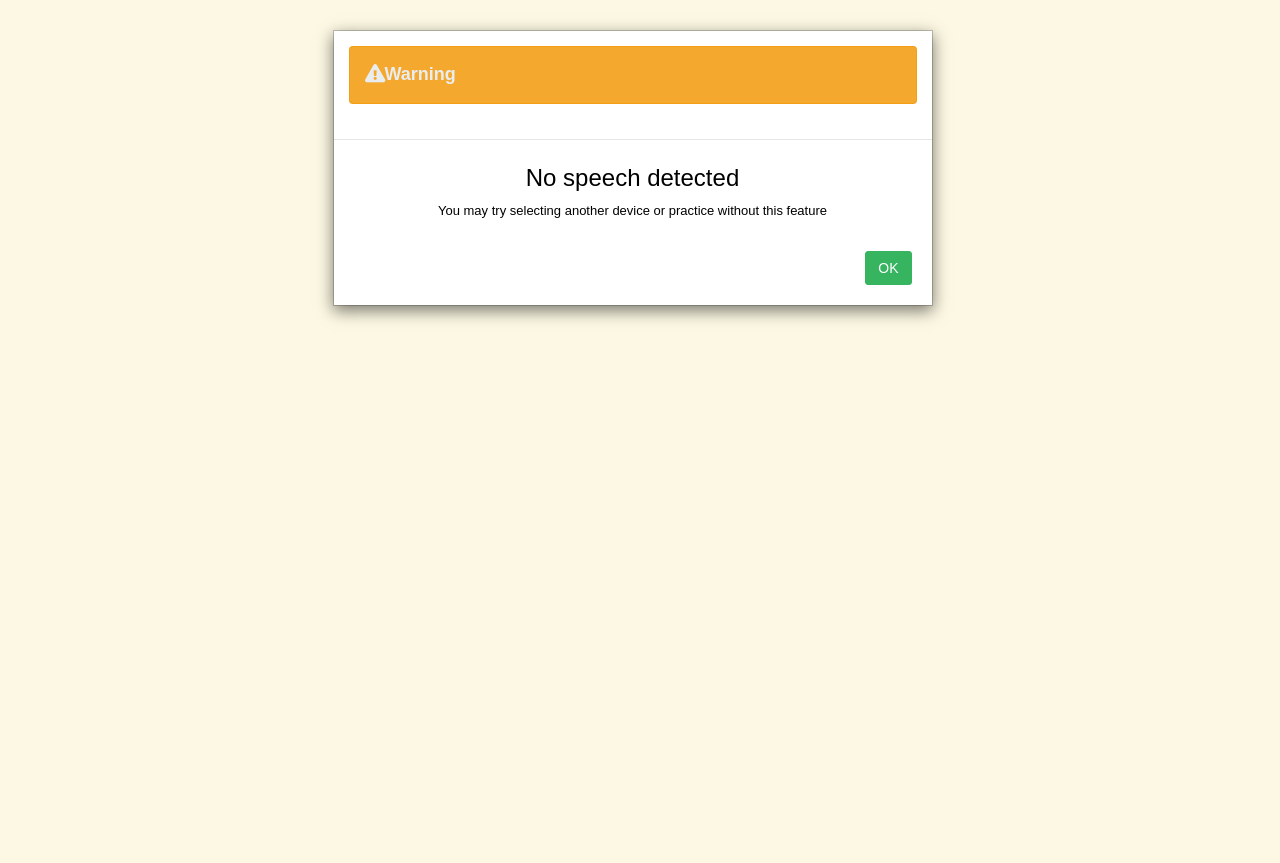 click on "OK" at bounding box center (888, 268) 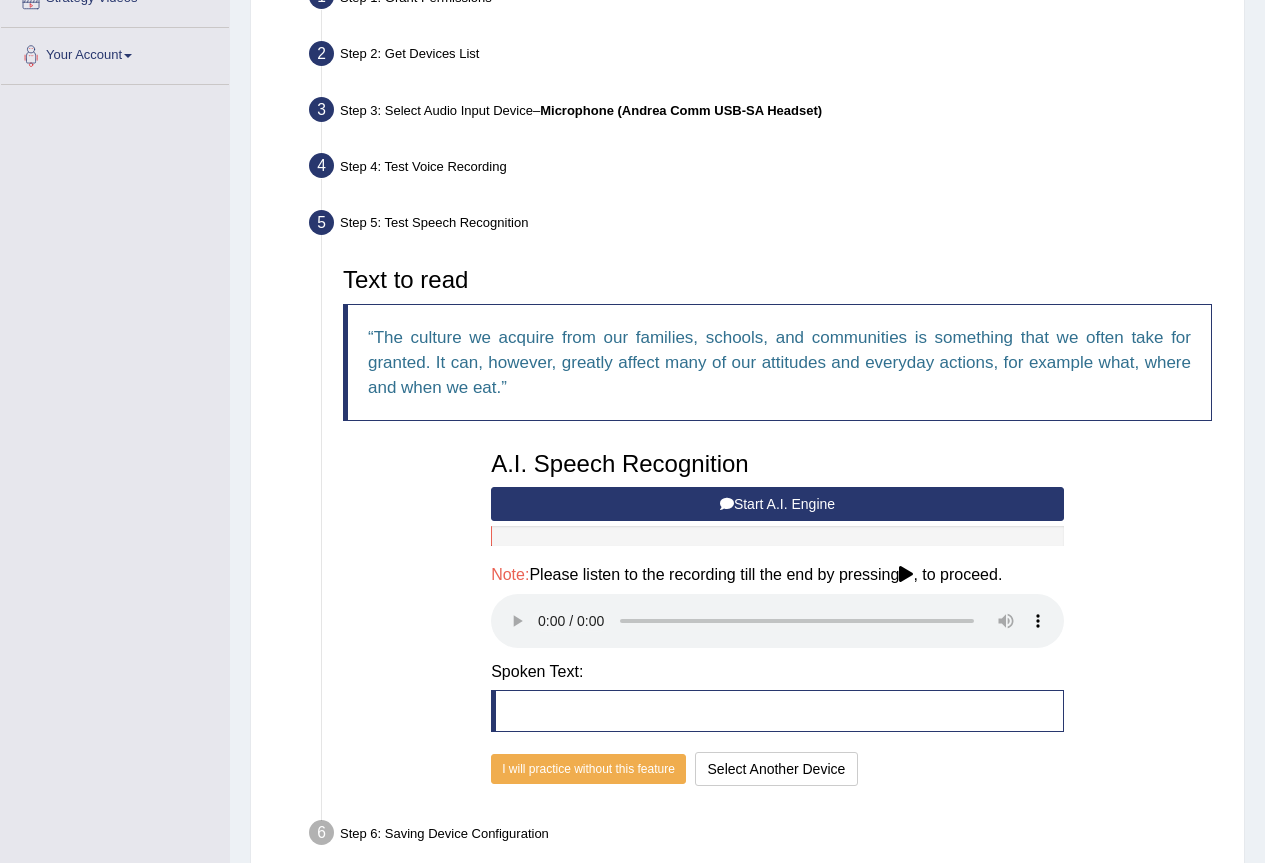 scroll, scrollTop: 510, scrollLeft: 0, axis: vertical 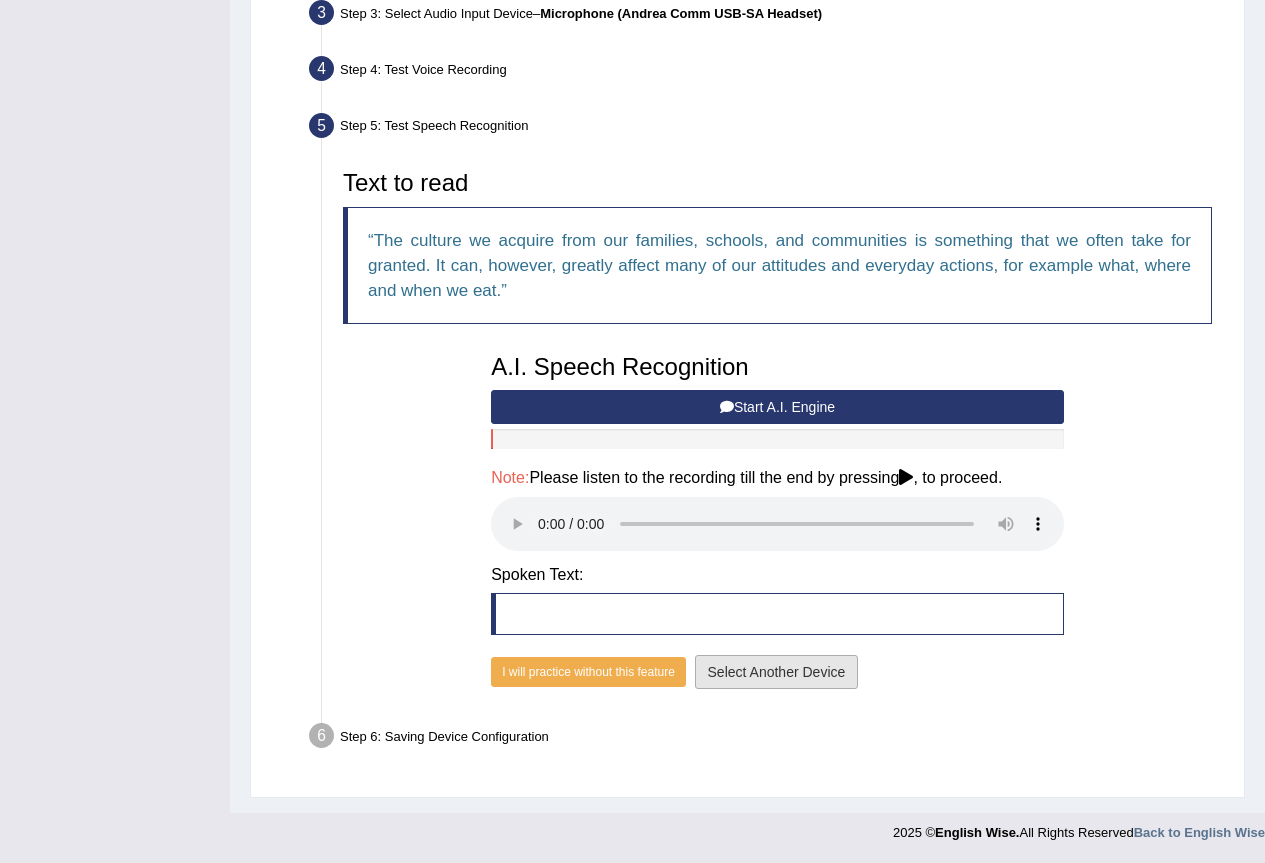 click on "Select Another Device" at bounding box center [777, 672] 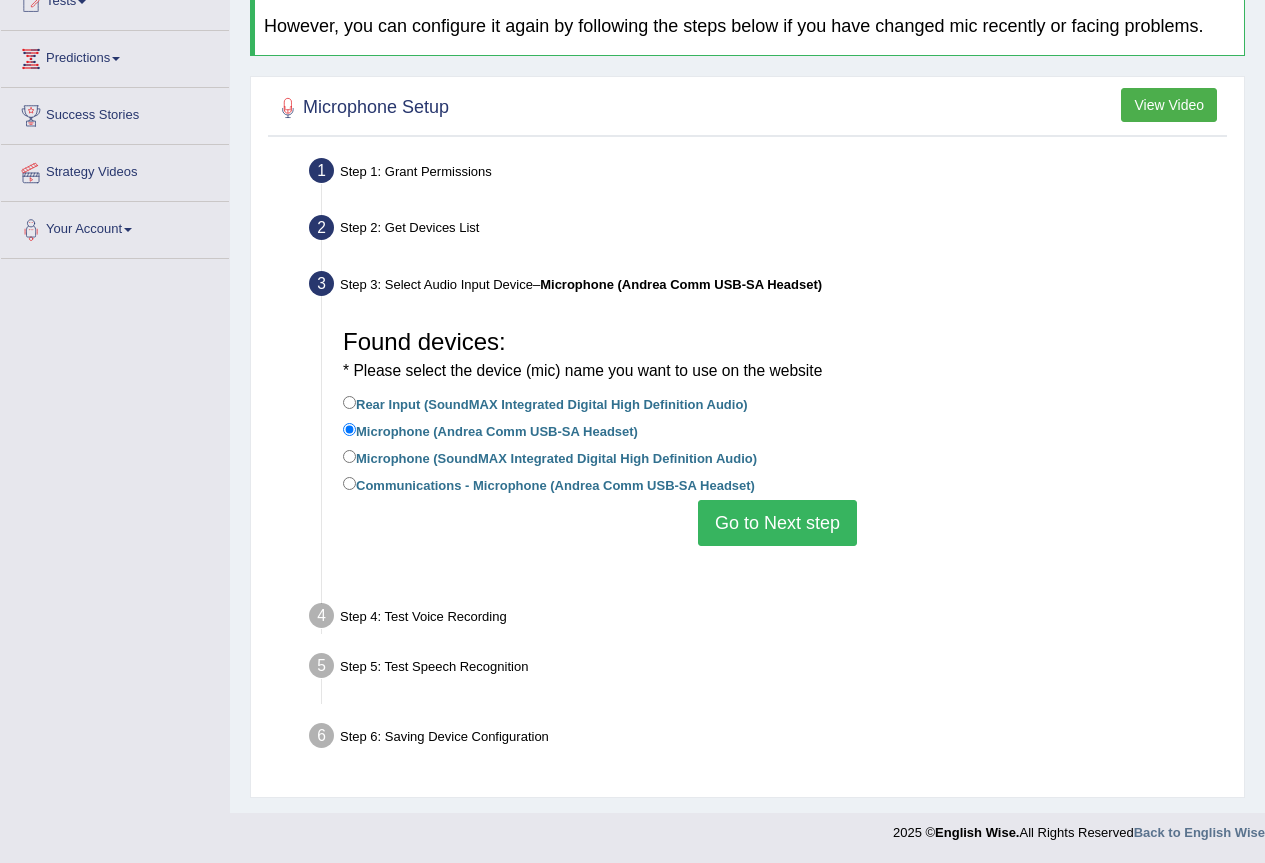 scroll, scrollTop: 191, scrollLeft: 0, axis: vertical 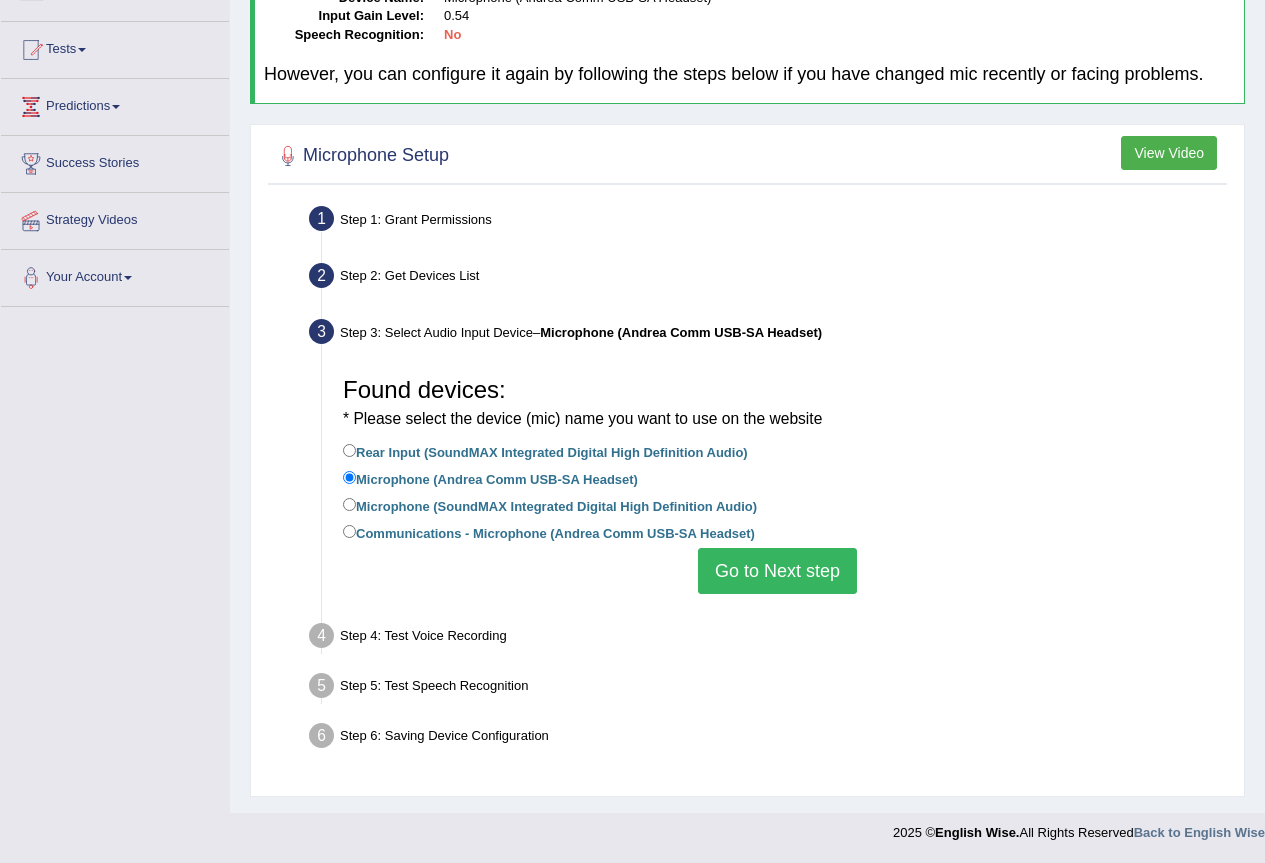 click on "Microphone (SoundMAX Integrated Digital High Definition Audio)" at bounding box center [550, 505] 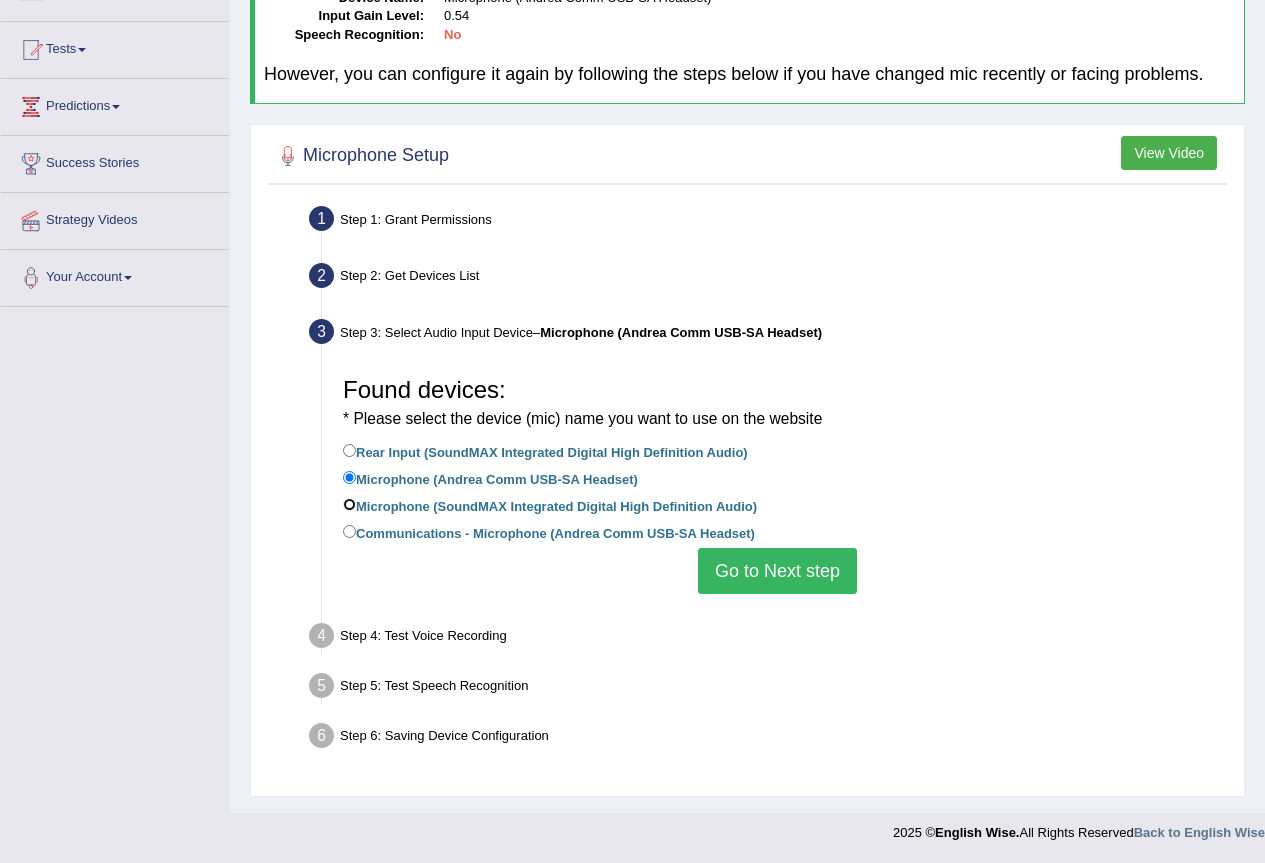 click on "Microphone (SoundMAX Integrated Digital High Definition Audio)" at bounding box center (349, 504) 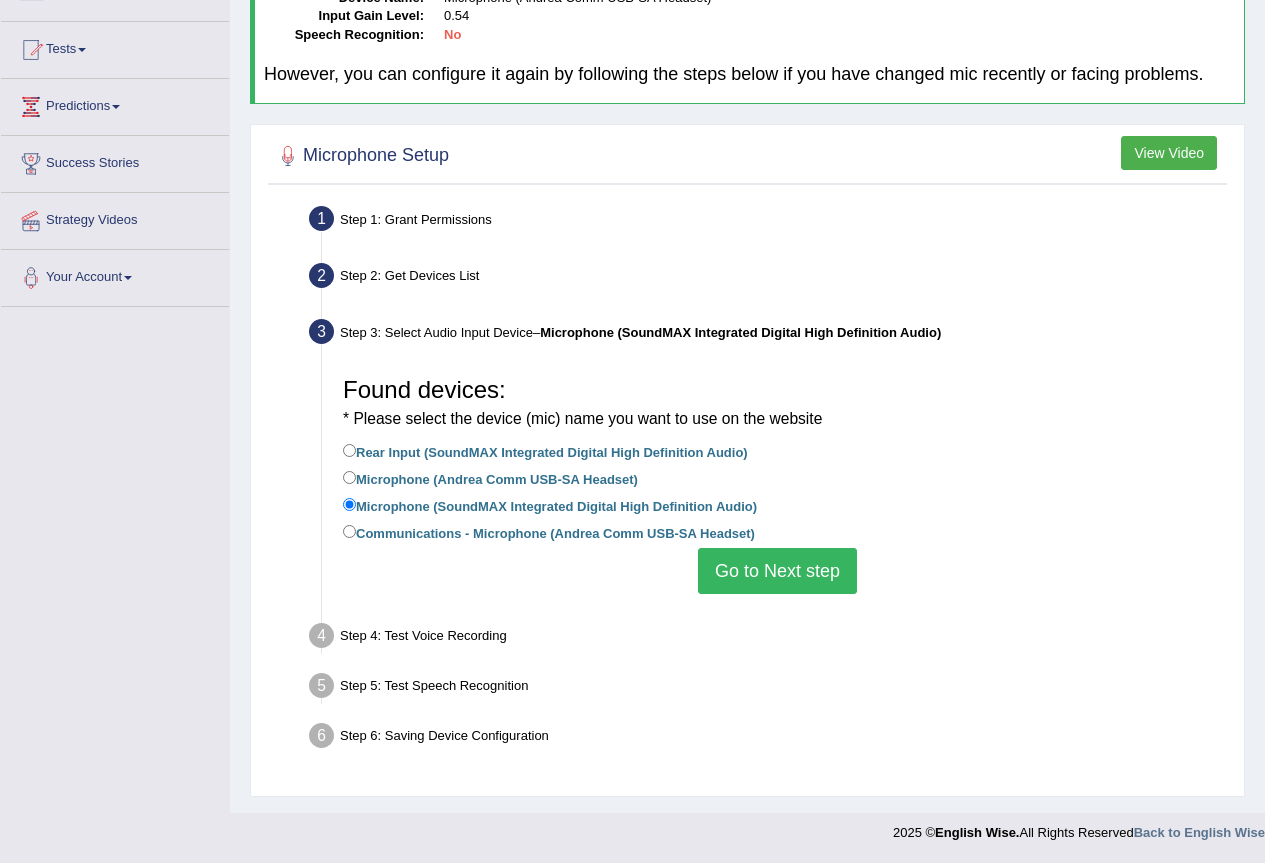 click on "Communications - Microphone (Andrea Comm USB-SA Headset)" at bounding box center [549, 532] 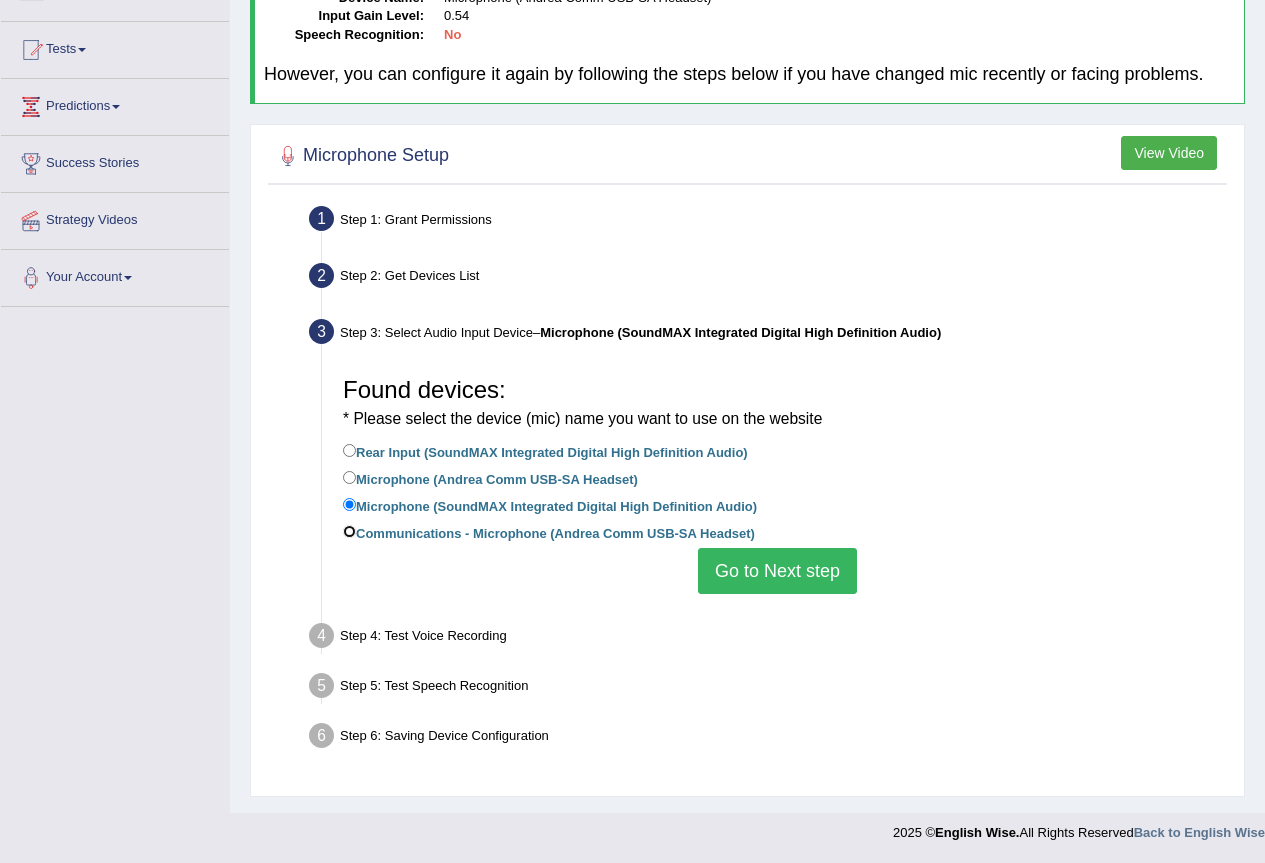 click on "Communications - Microphone (Andrea Comm USB-SA Headset)" at bounding box center (349, 531) 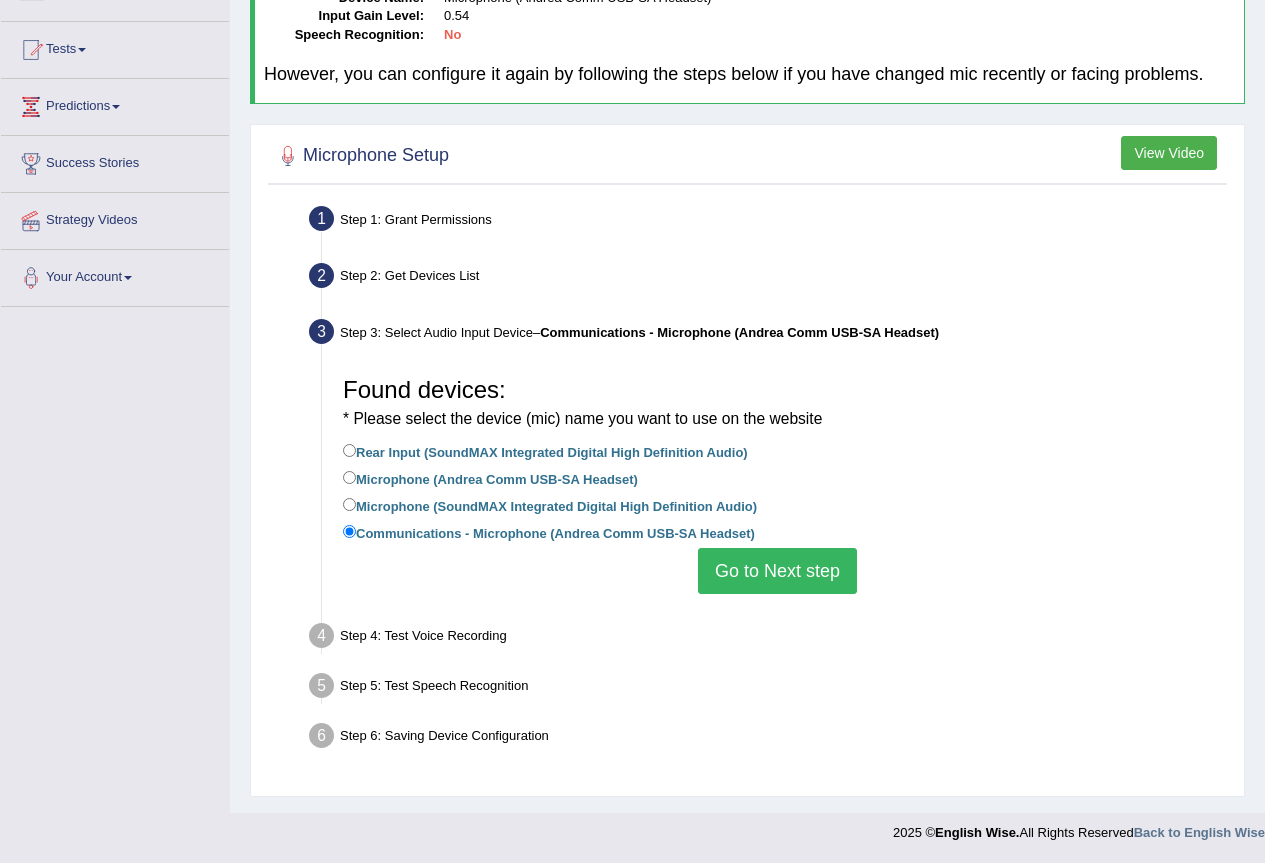 click on "Go to Next step" at bounding box center [777, 571] 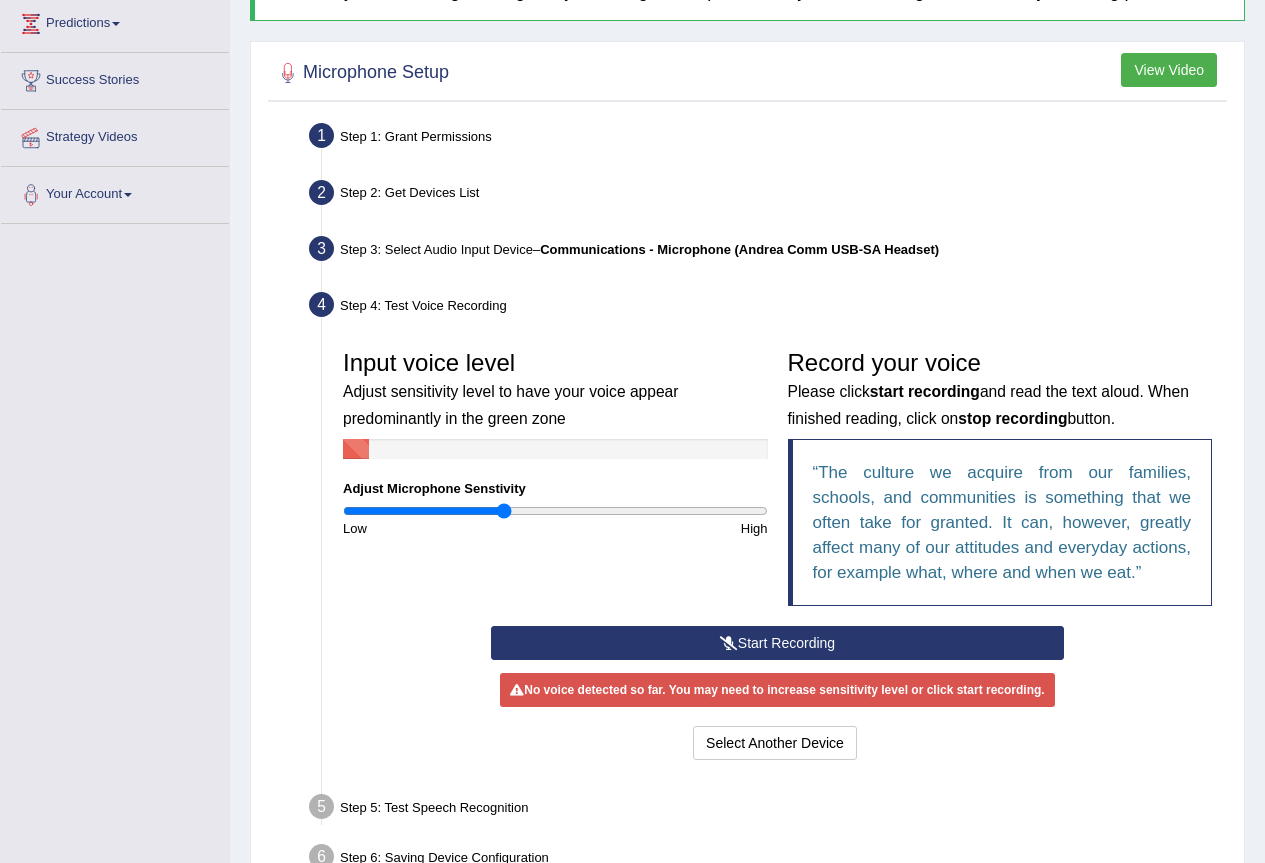 scroll, scrollTop: 391, scrollLeft: 0, axis: vertical 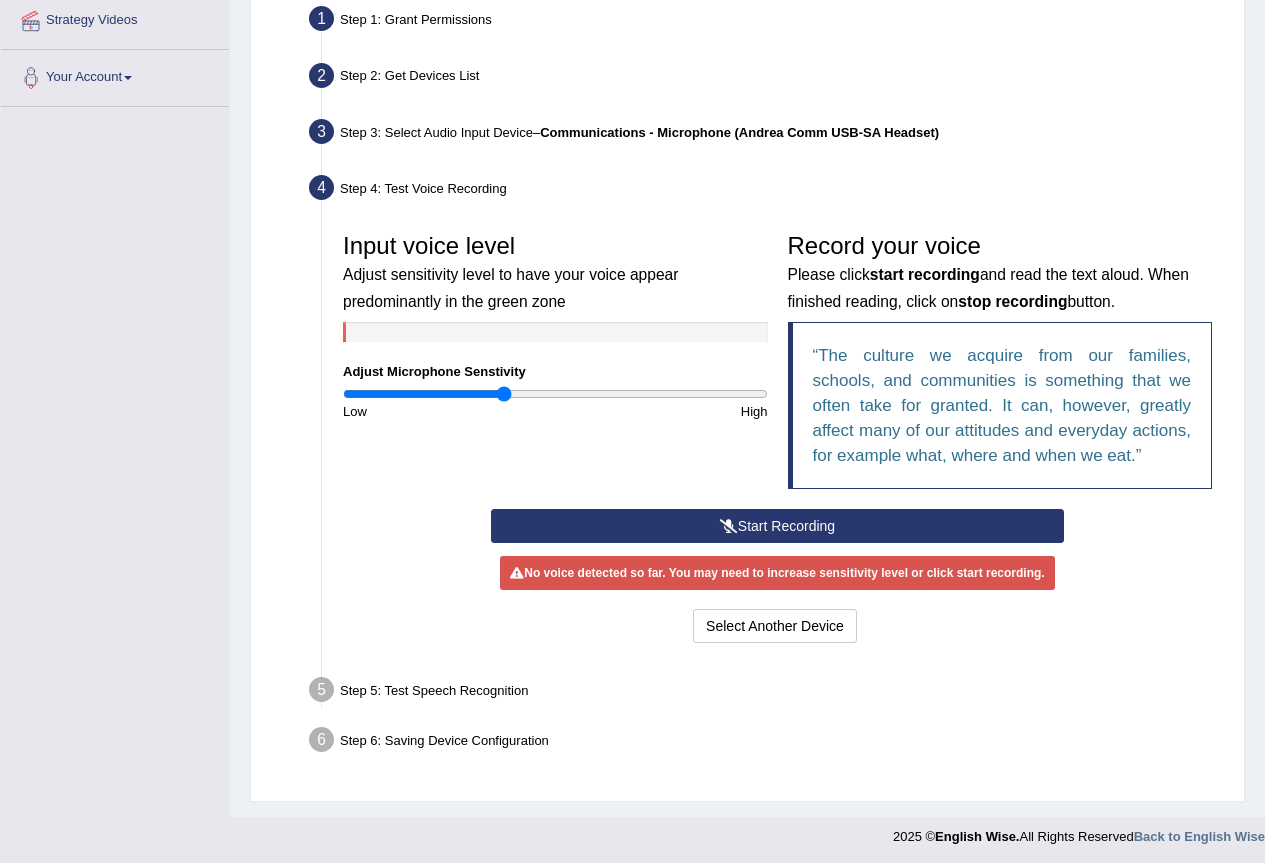 click on "Start Recording" at bounding box center (777, 526) 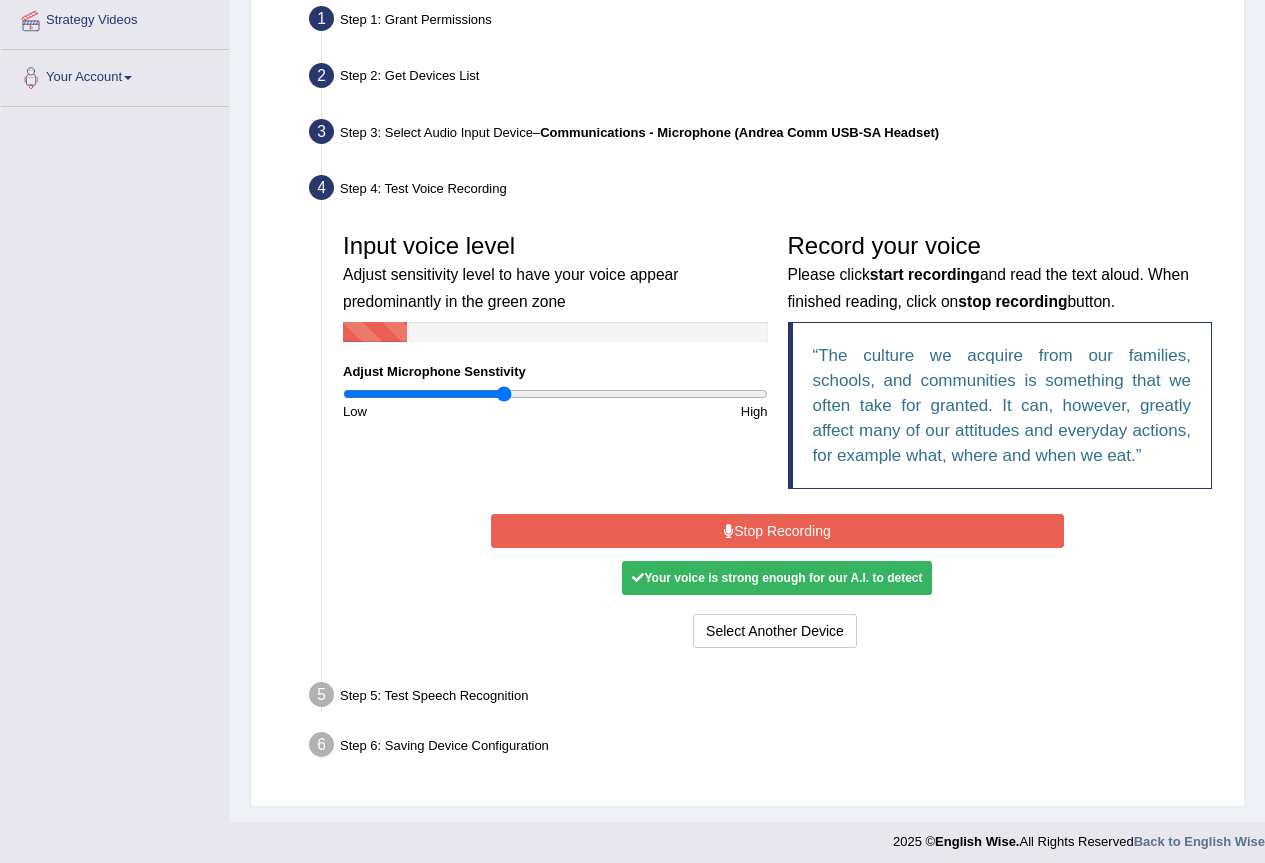 click on "Stop Recording" at bounding box center (777, 531) 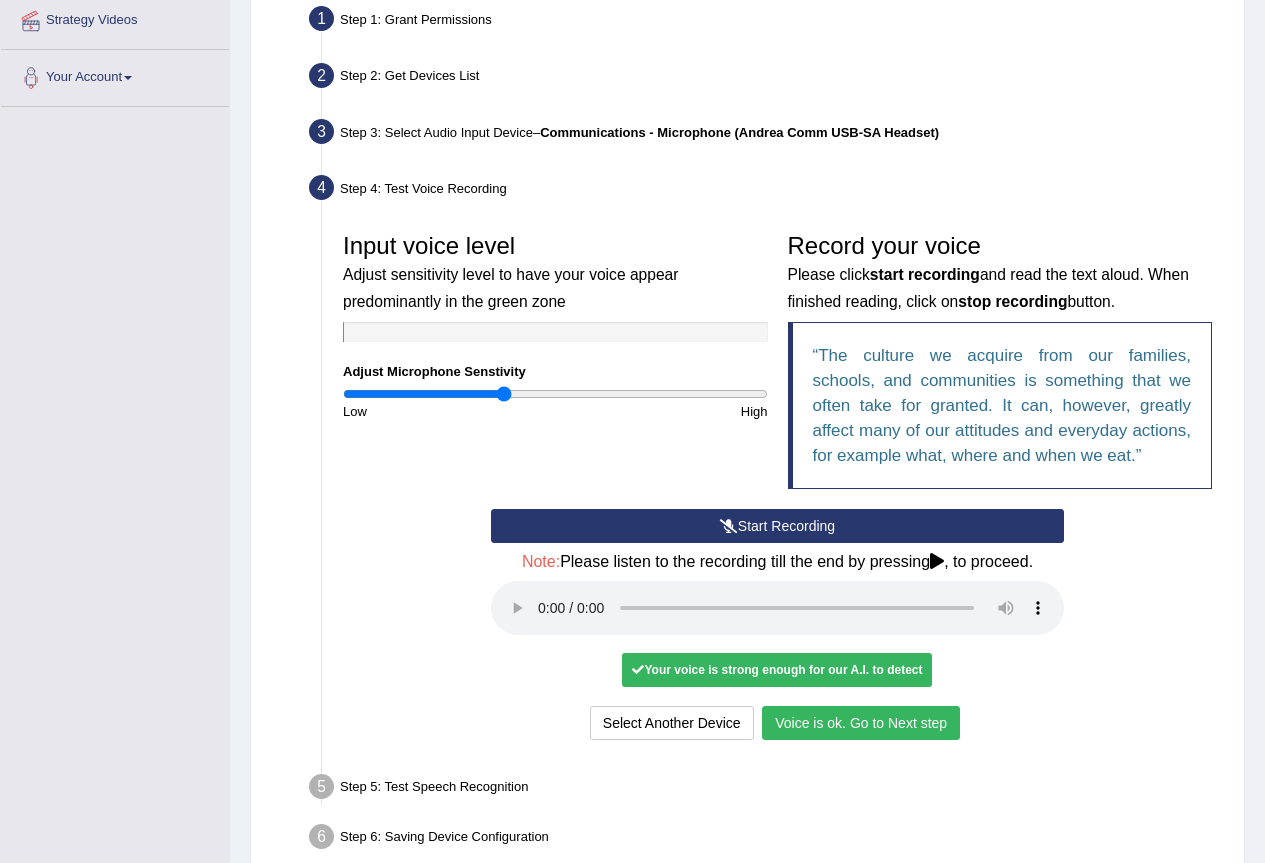 click on "Voice is ok. Go to Next step" at bounding box center [861, 723] 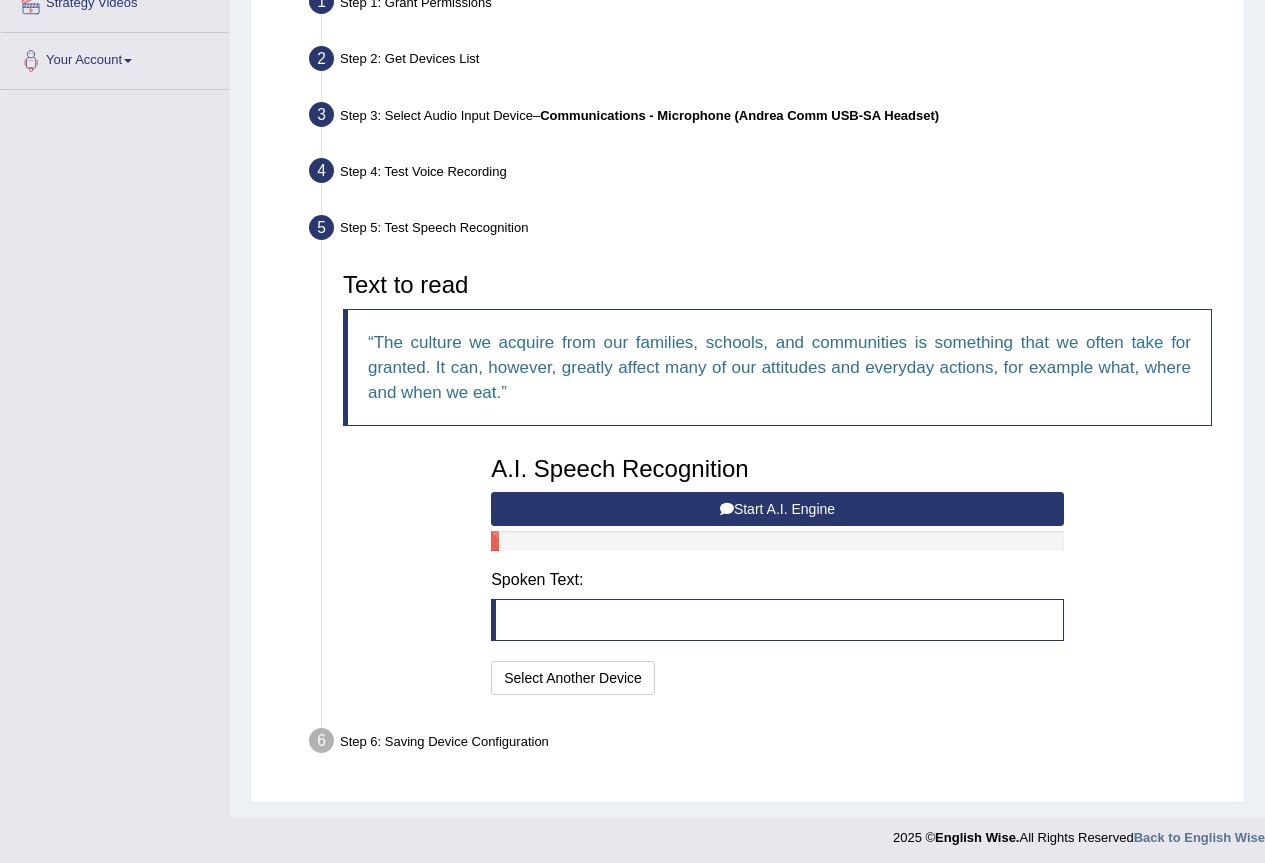 scroll, scrollTop: 413, scrollLeft: 0, axis: vertical 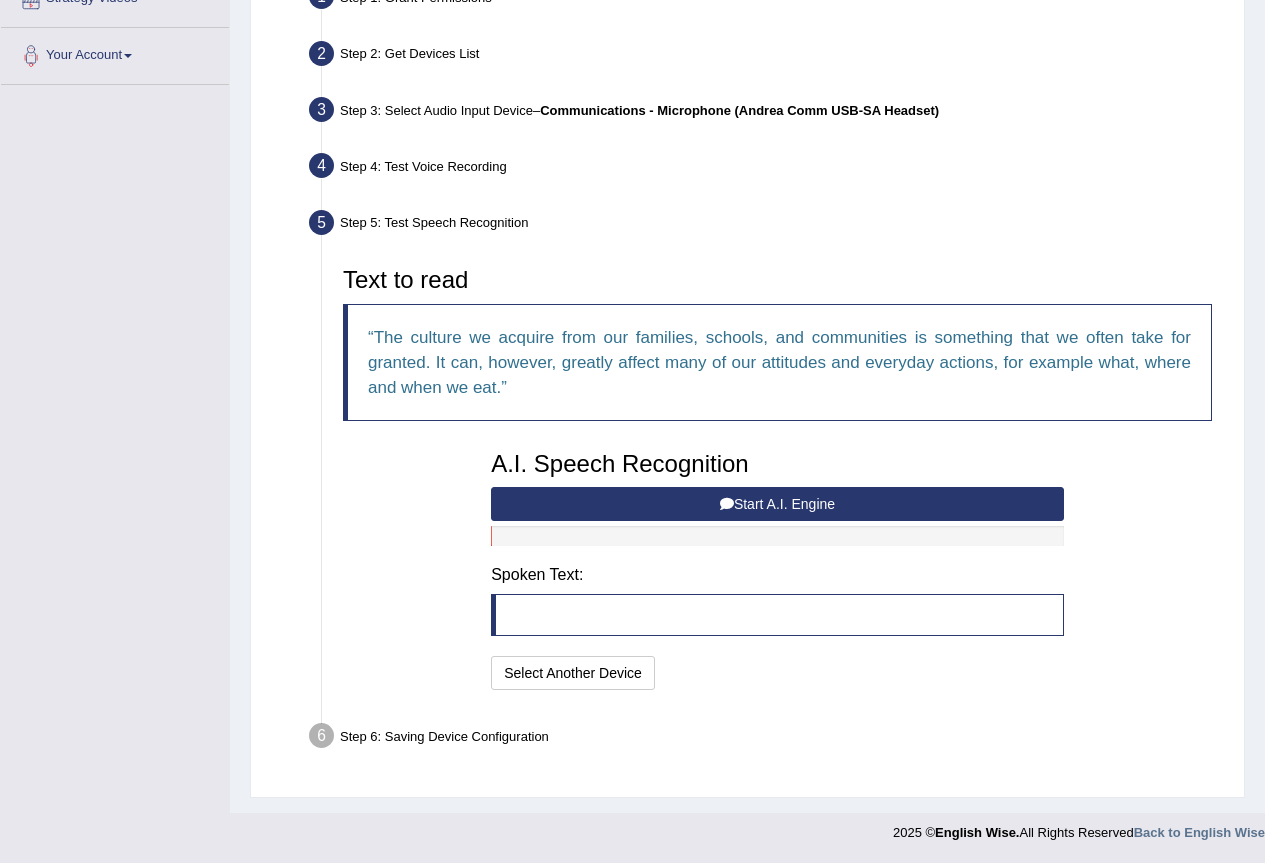 click on "Start A.I. Engine" at bounding box center [777, 504] 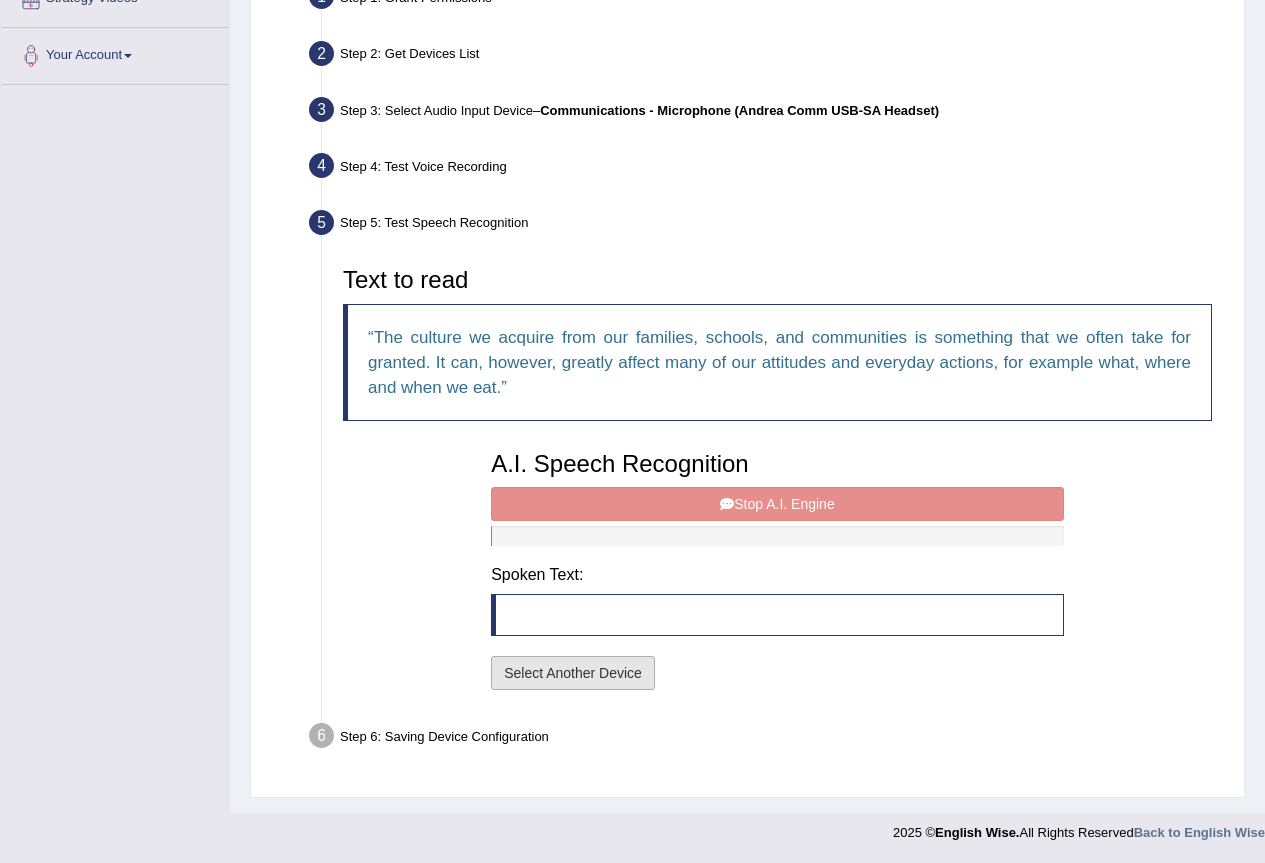 click on "Select Another Device" at bounding box center (573, 673) 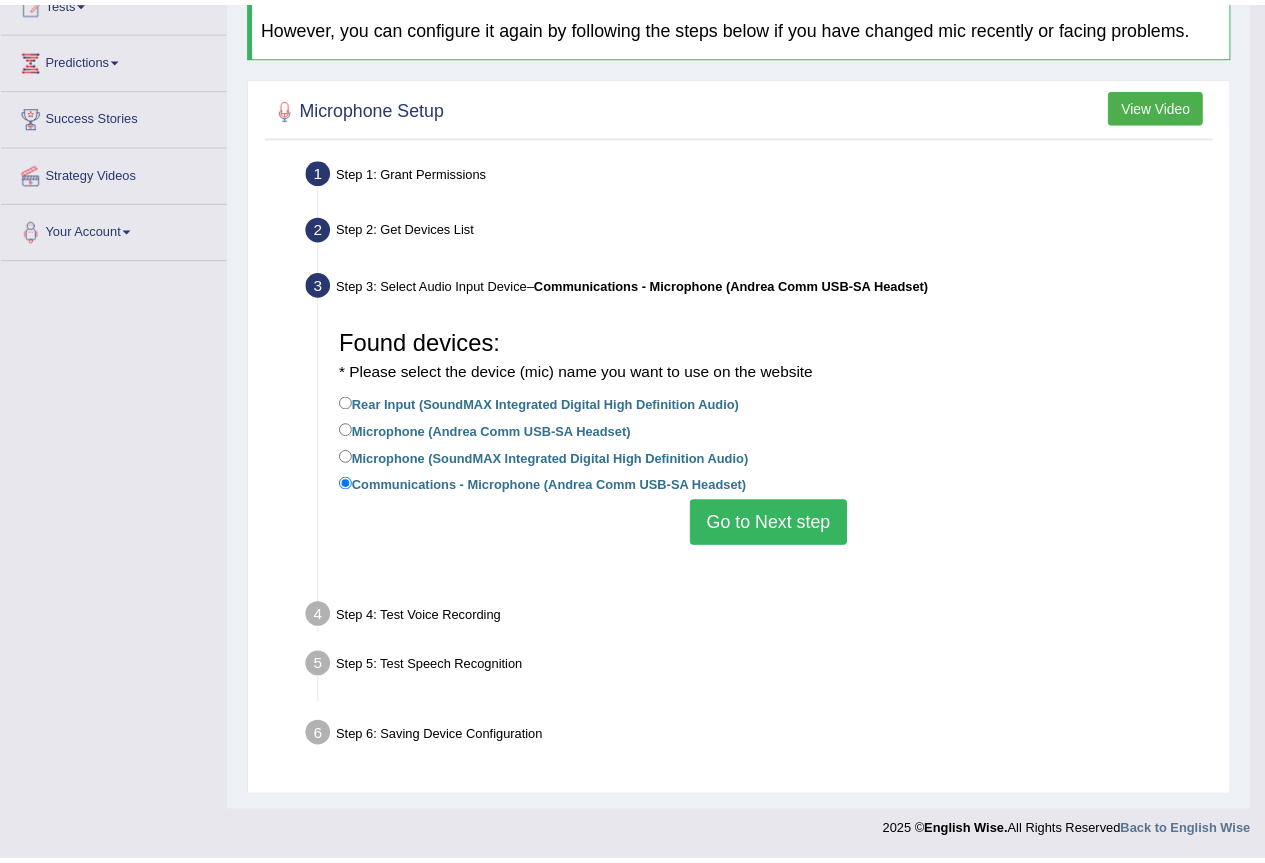 scroll, scrollTop: 191, scrollLeft: 0, axis: vertical 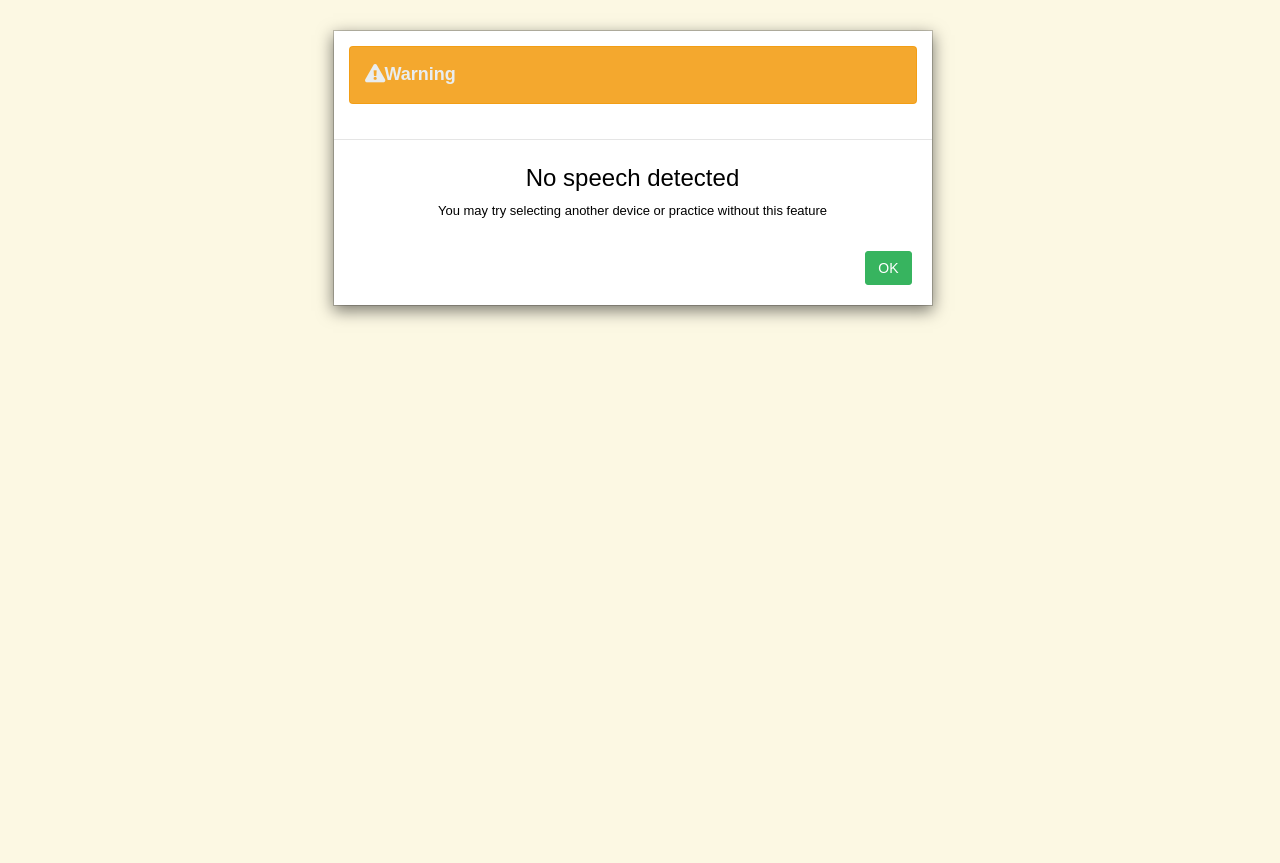 click on "OK" at bounding box center (888, 268) 